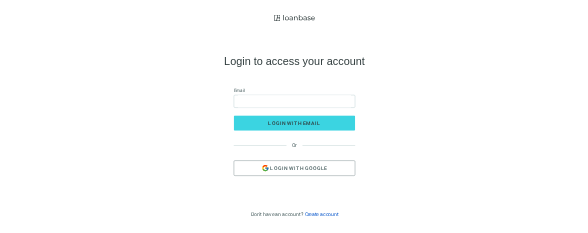 scroll, scrollTop: 0, scrollLeft: 0, axis: both 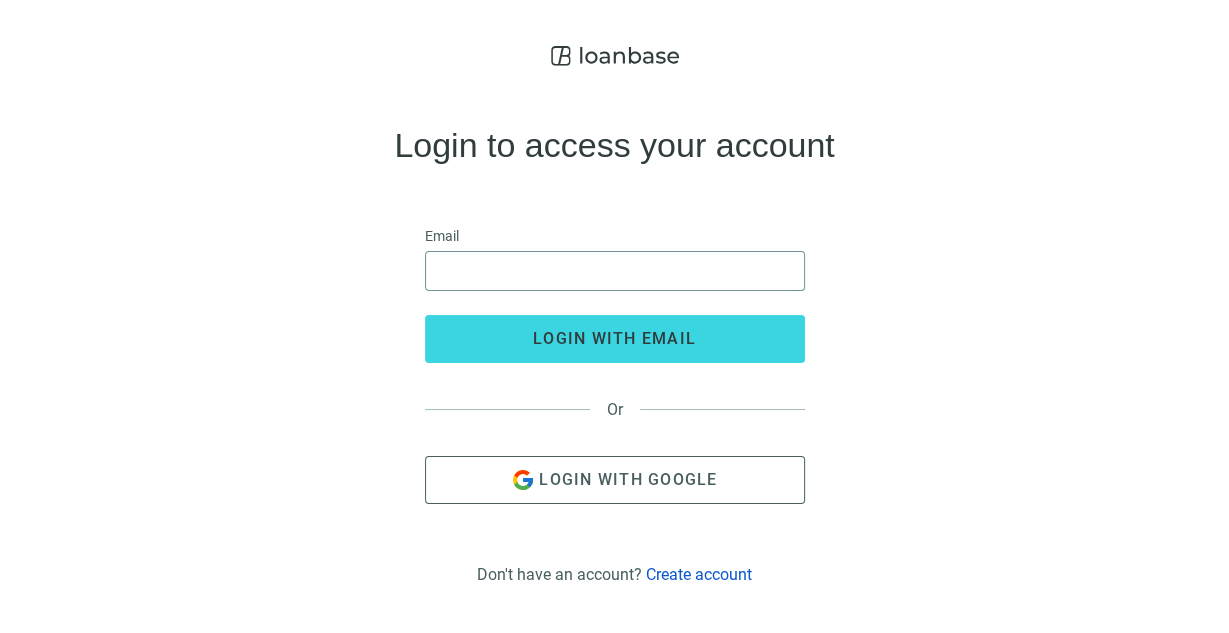 click at bounding box center [615, 271] 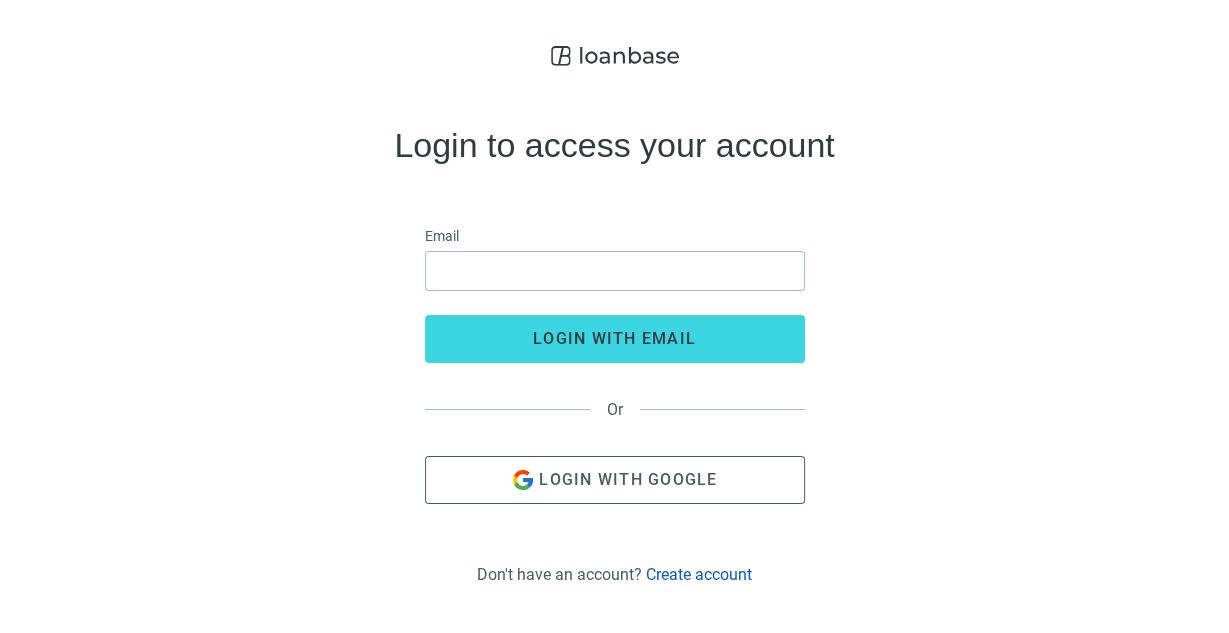 click on "Login to access your account Email login with email Or Login with Google" at bounding box center [614, 316] 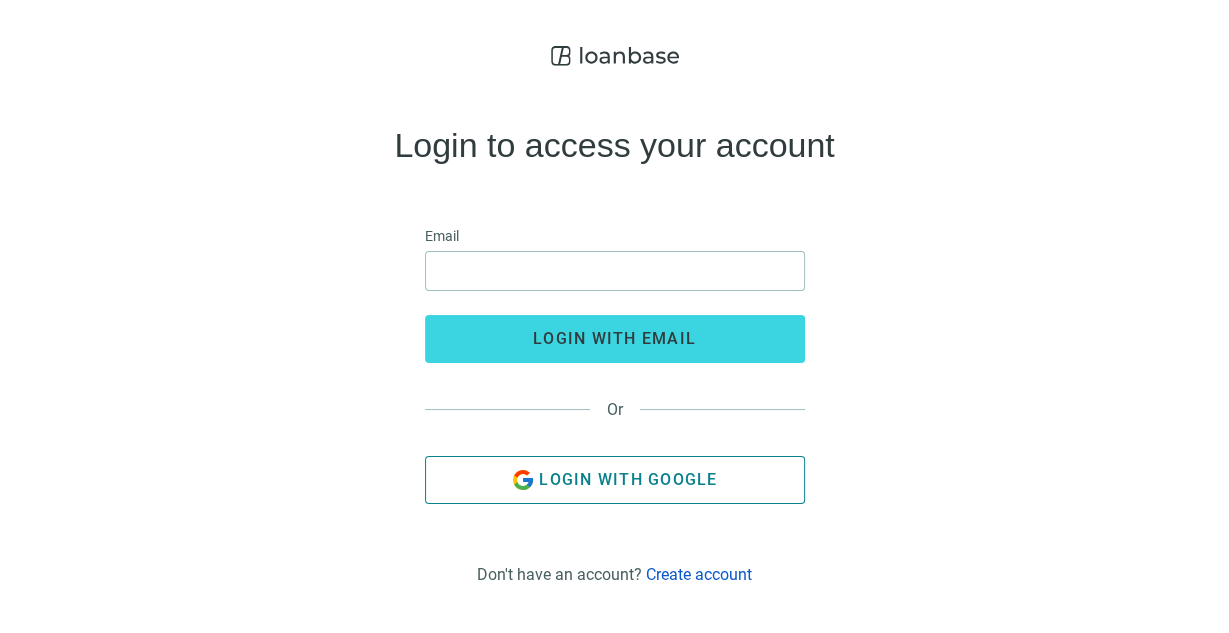 click on "Login with Google" at bounding box center (628, 479) 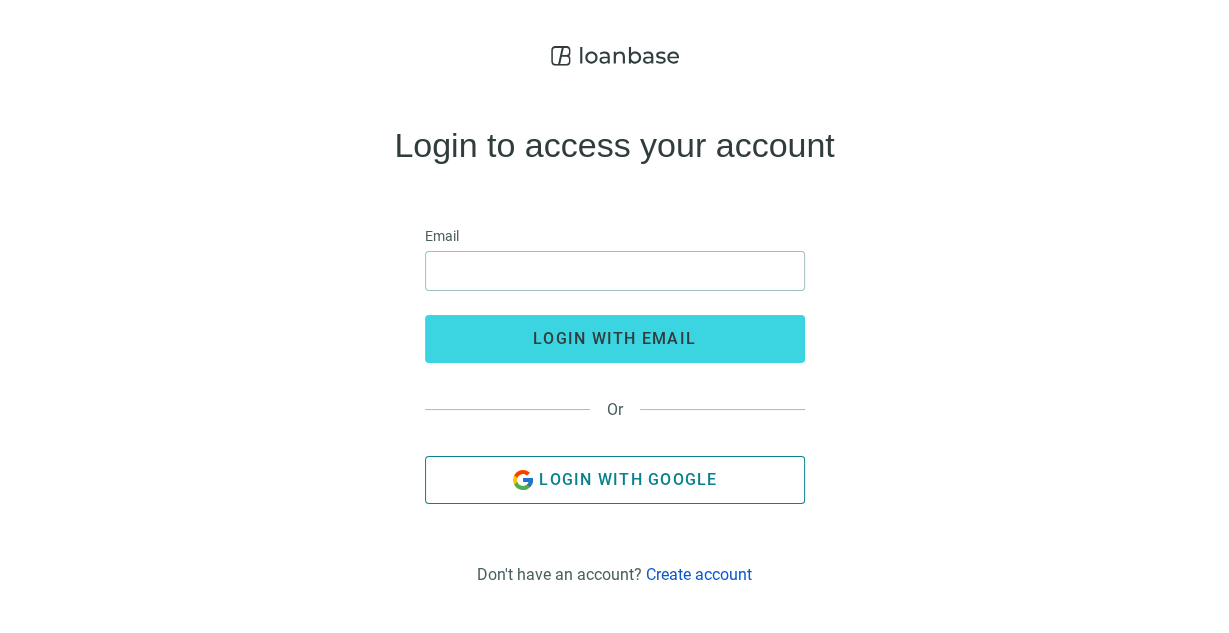 click on "Login with Google" at bounding box center (628, 479) 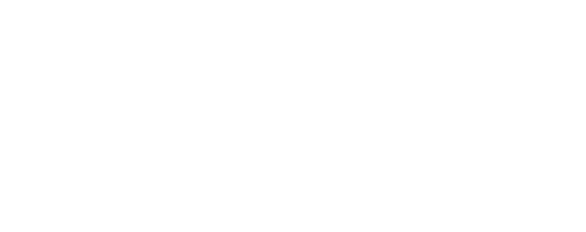 scroll, scrollTop: 0, scrollLeft: 0, axis: both 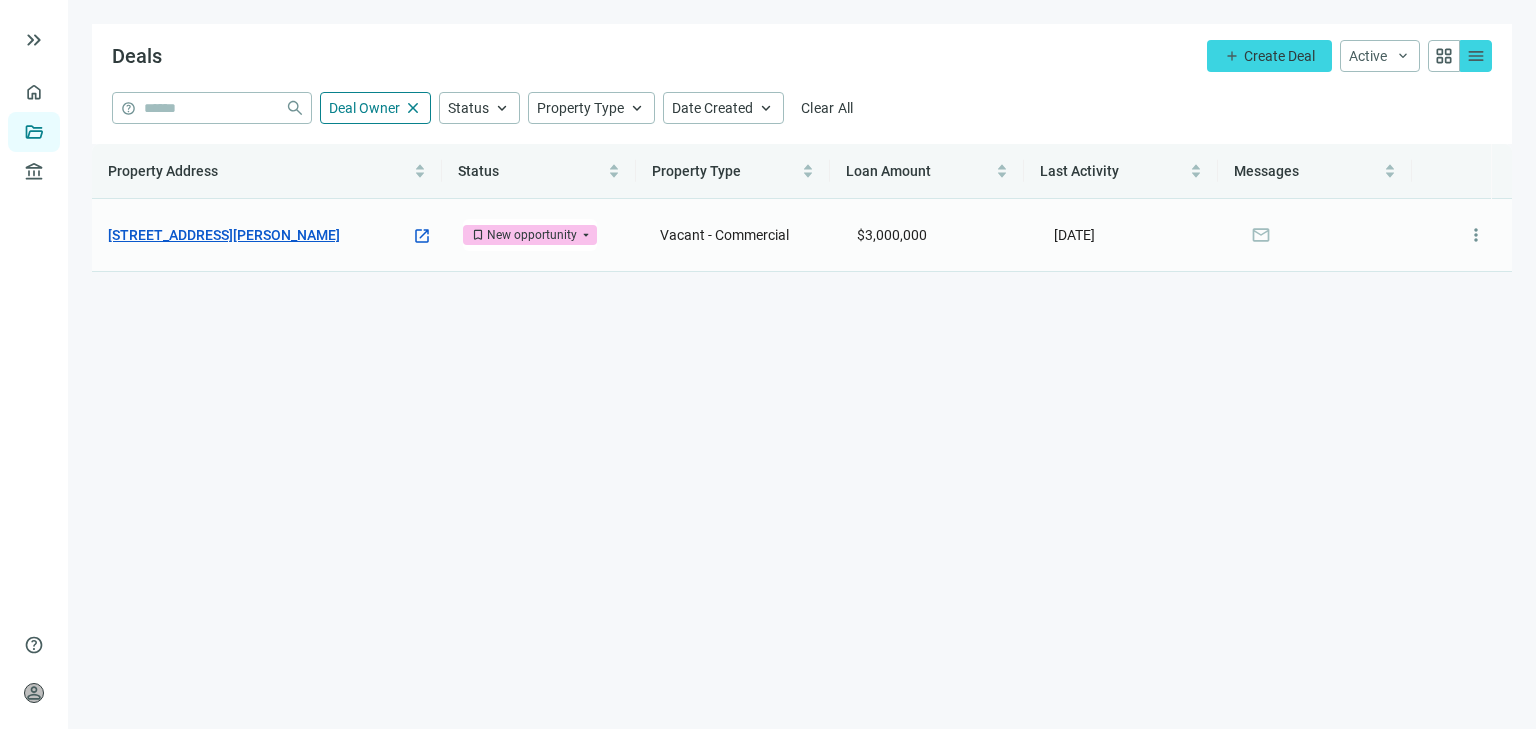 click on "6950 Burnett St, Sebastopol, CA 95472" at bounding box center (224, 235) 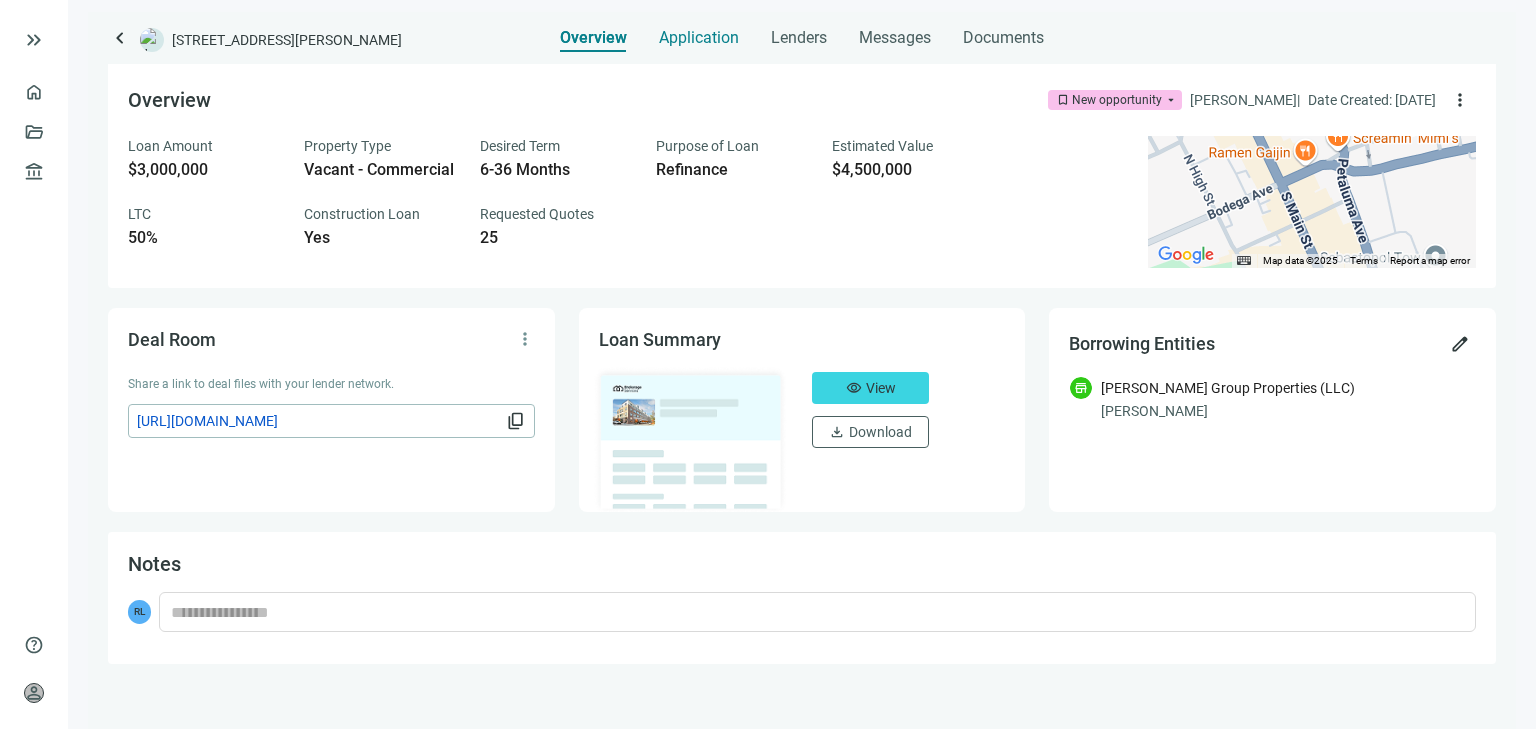 click on "Application" at bounding box center [699, 38] 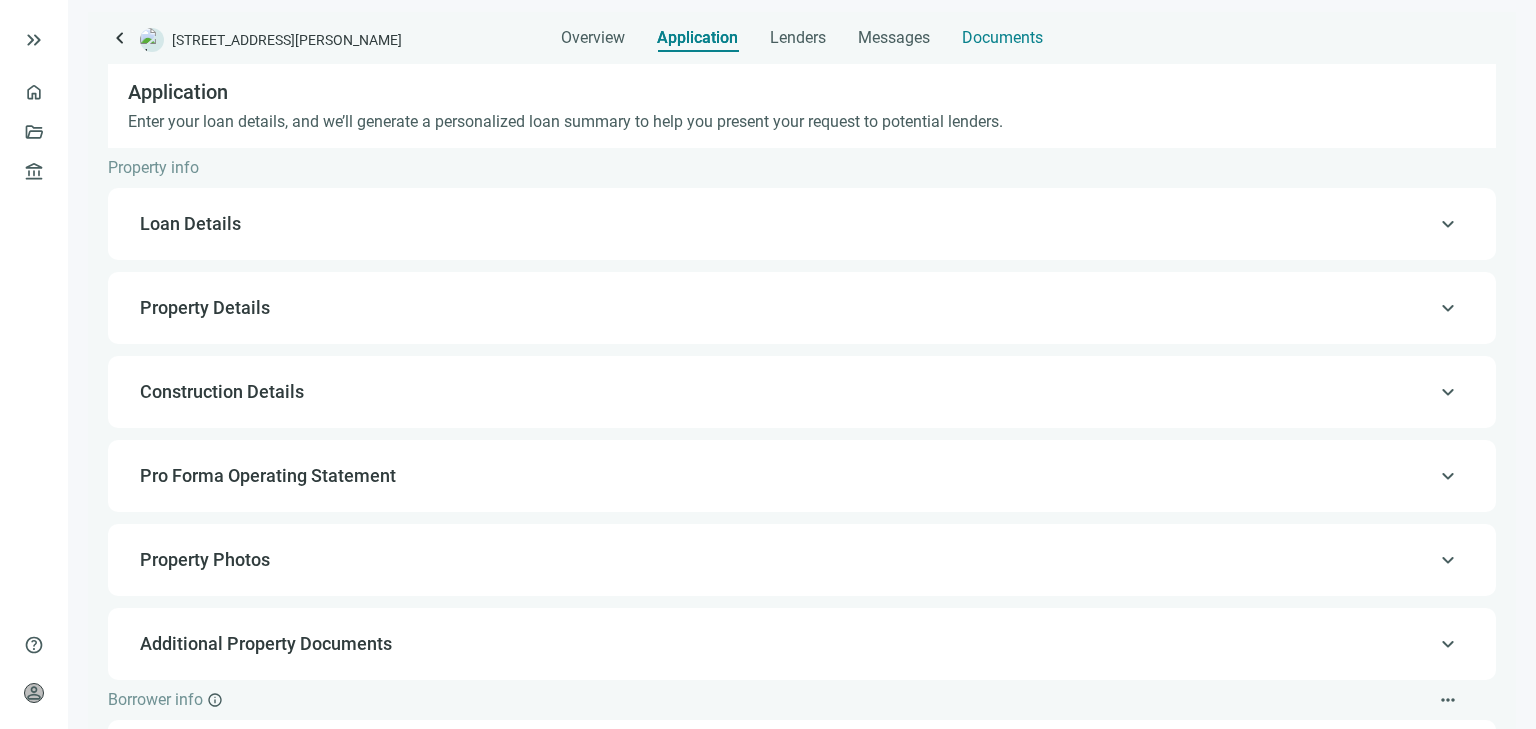 click on "Documents" at bounding box center [1002, 38] 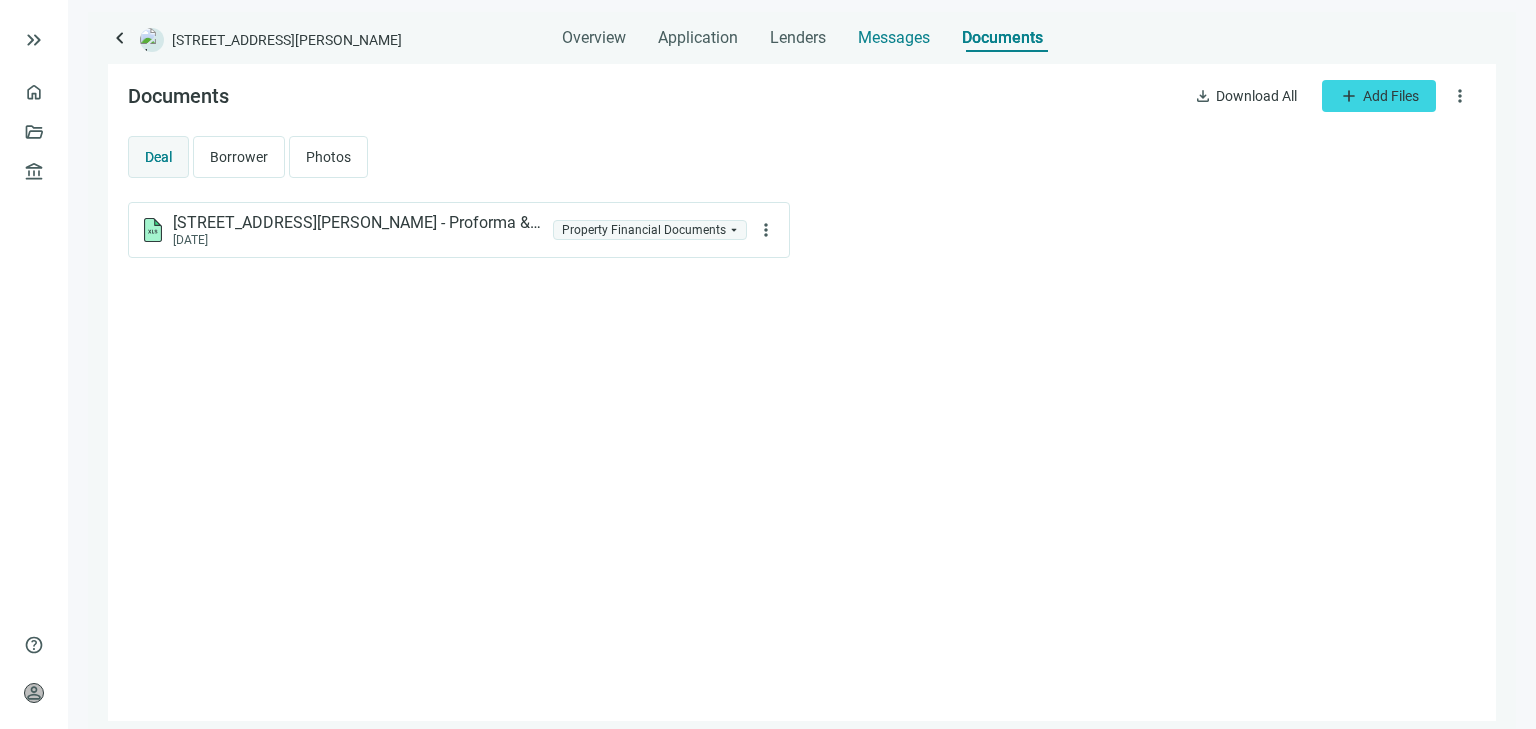 click on "Messages" at bounding box center [894, 37] 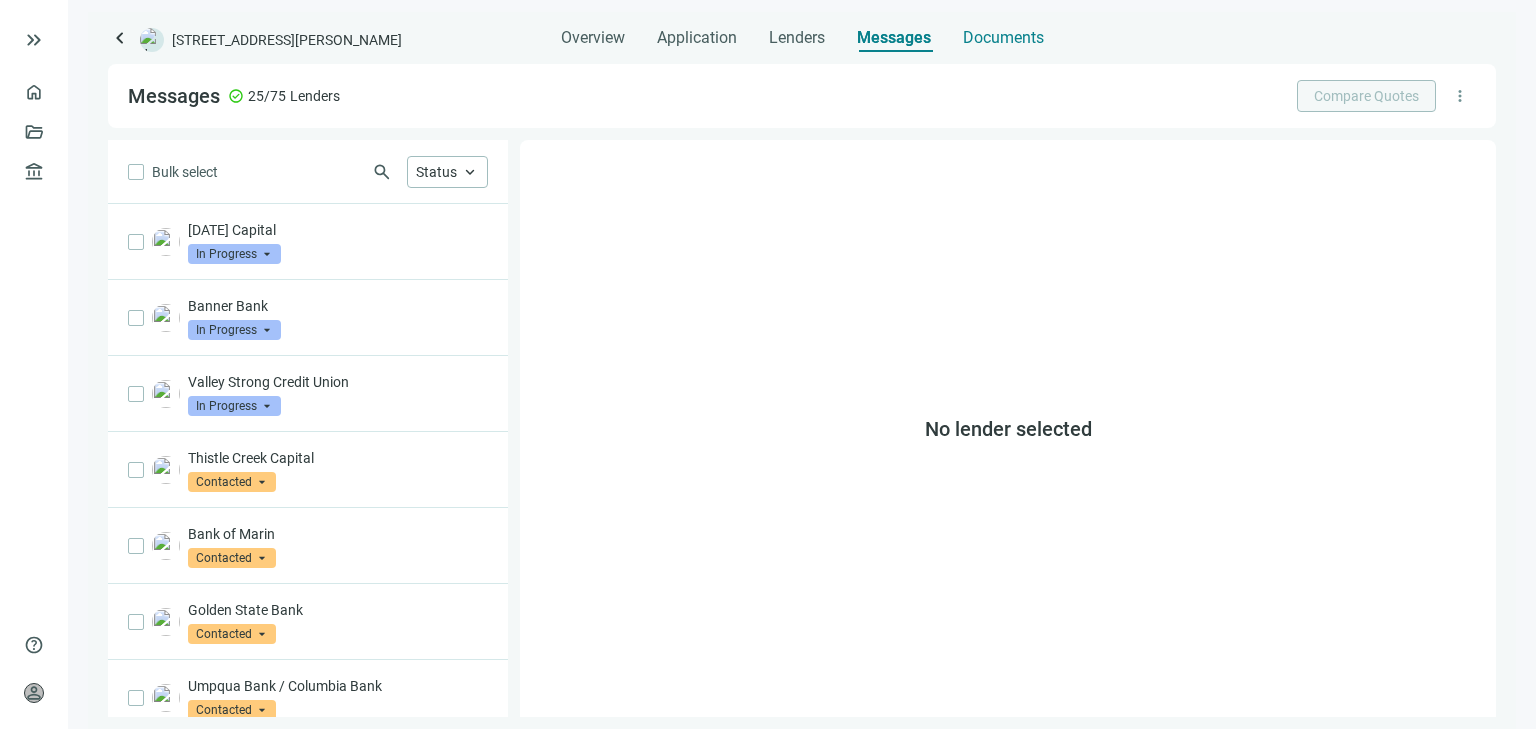 click on "Documents" at bounding box center (1003, 38) 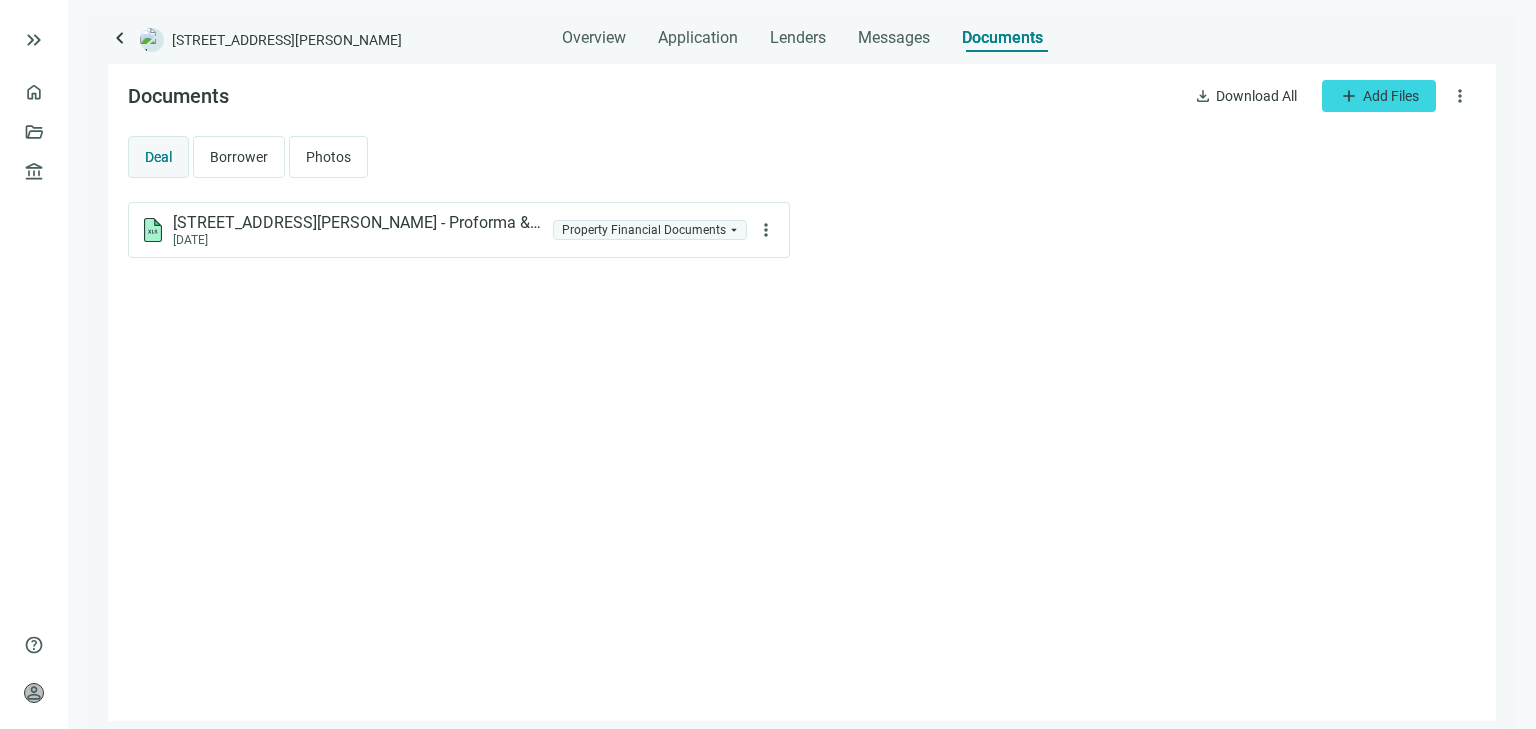 click on "Borrower" at bounding box center [239, 157] 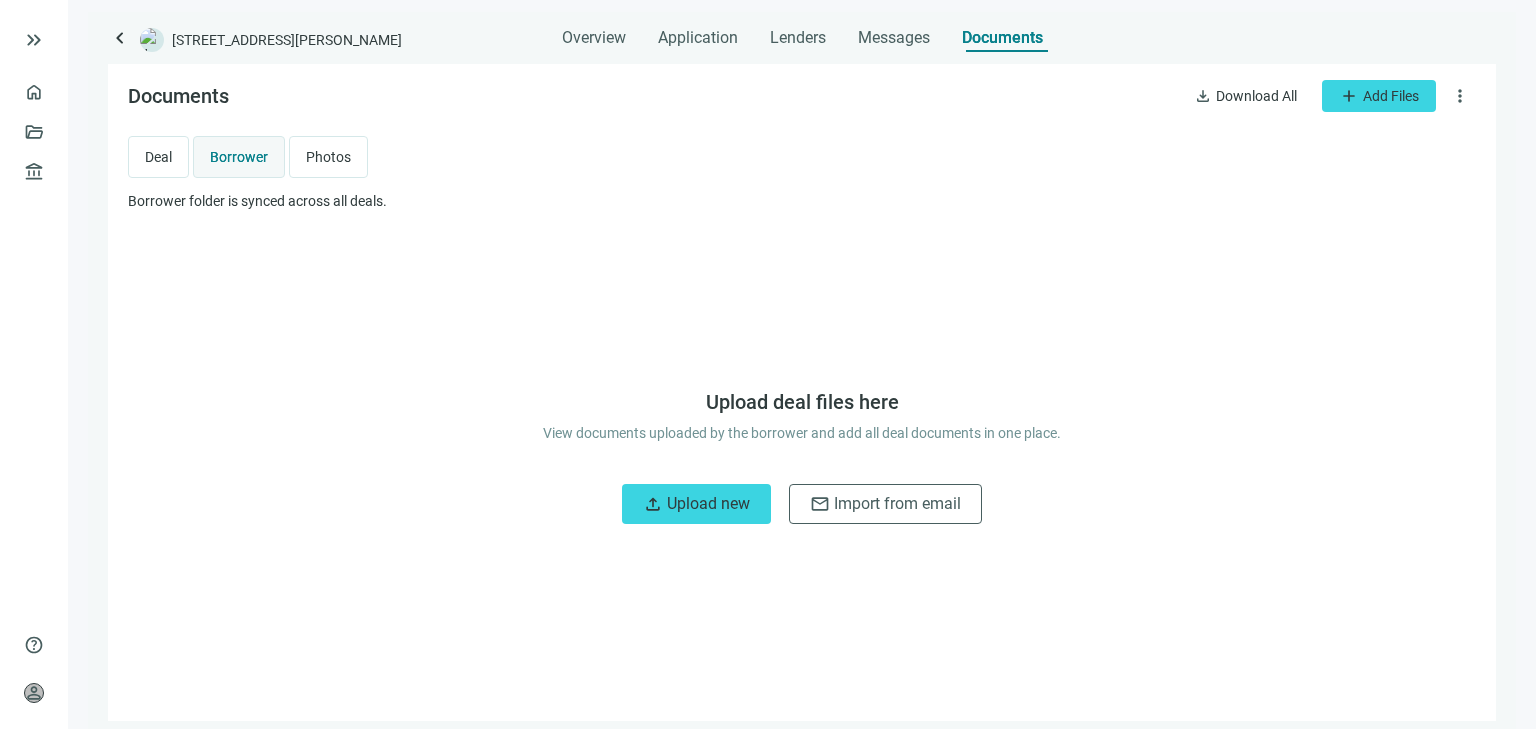 click on "Deal" at bounding box center (158, 157) 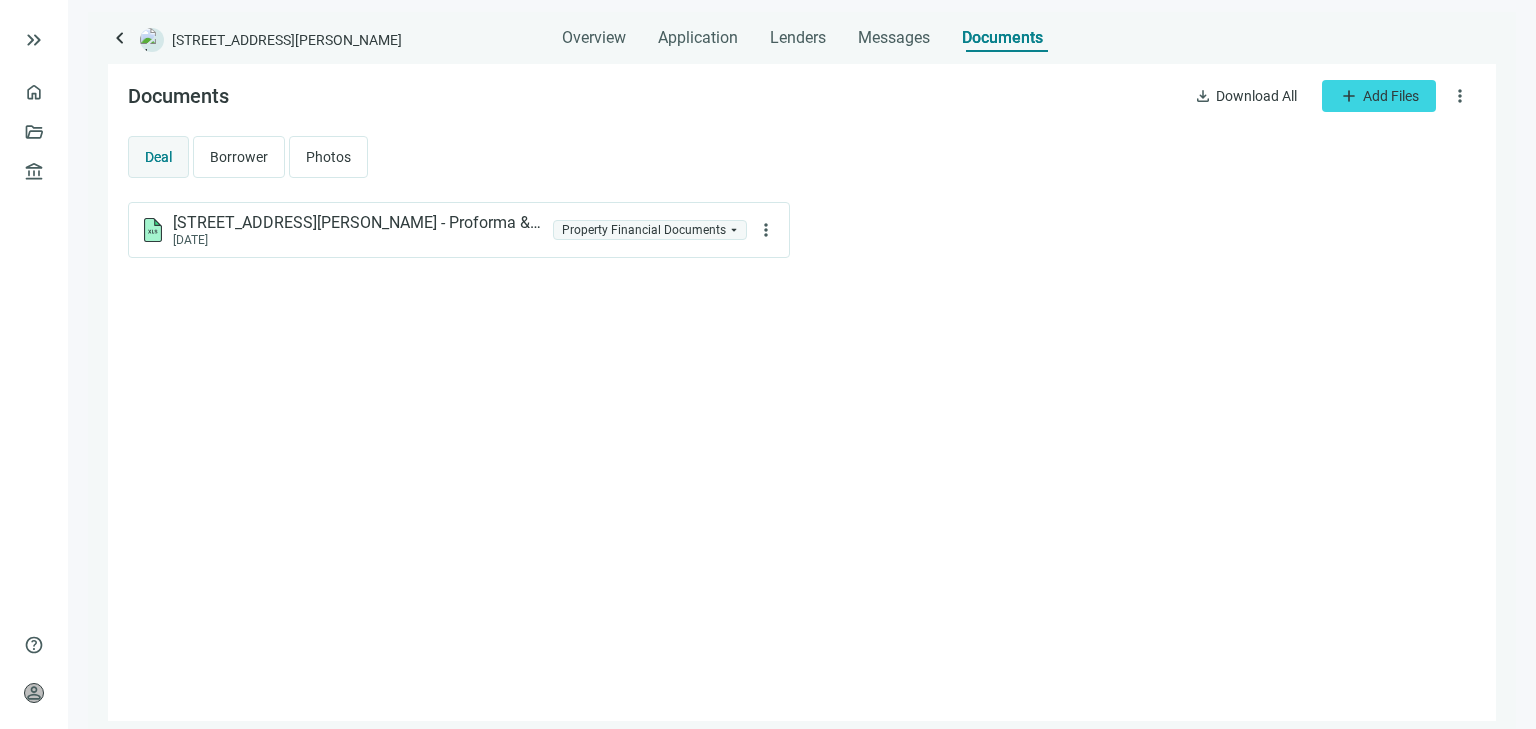 click on "Photos" at bounding box center (328, 157) 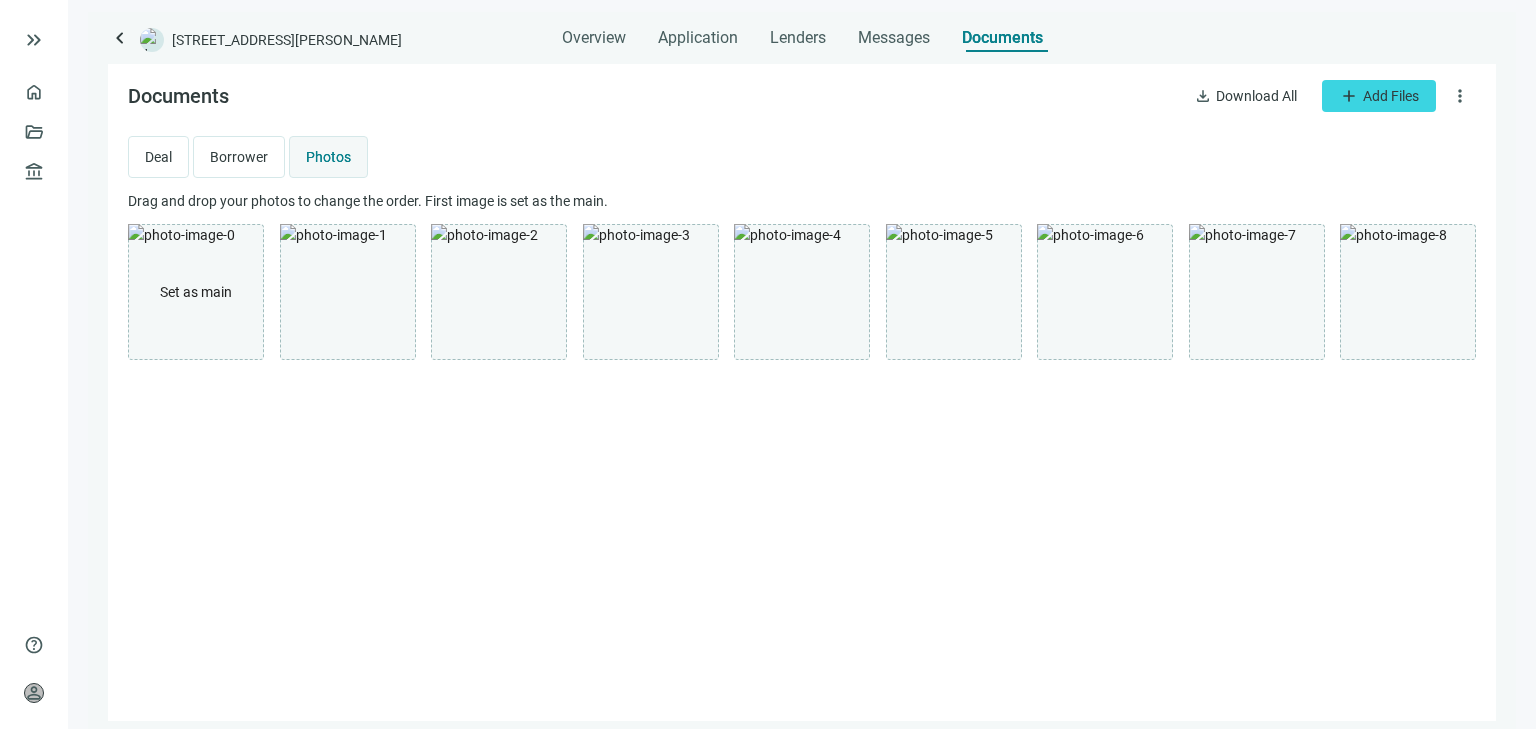 click on "Deal" at bounding box center [158, 157] 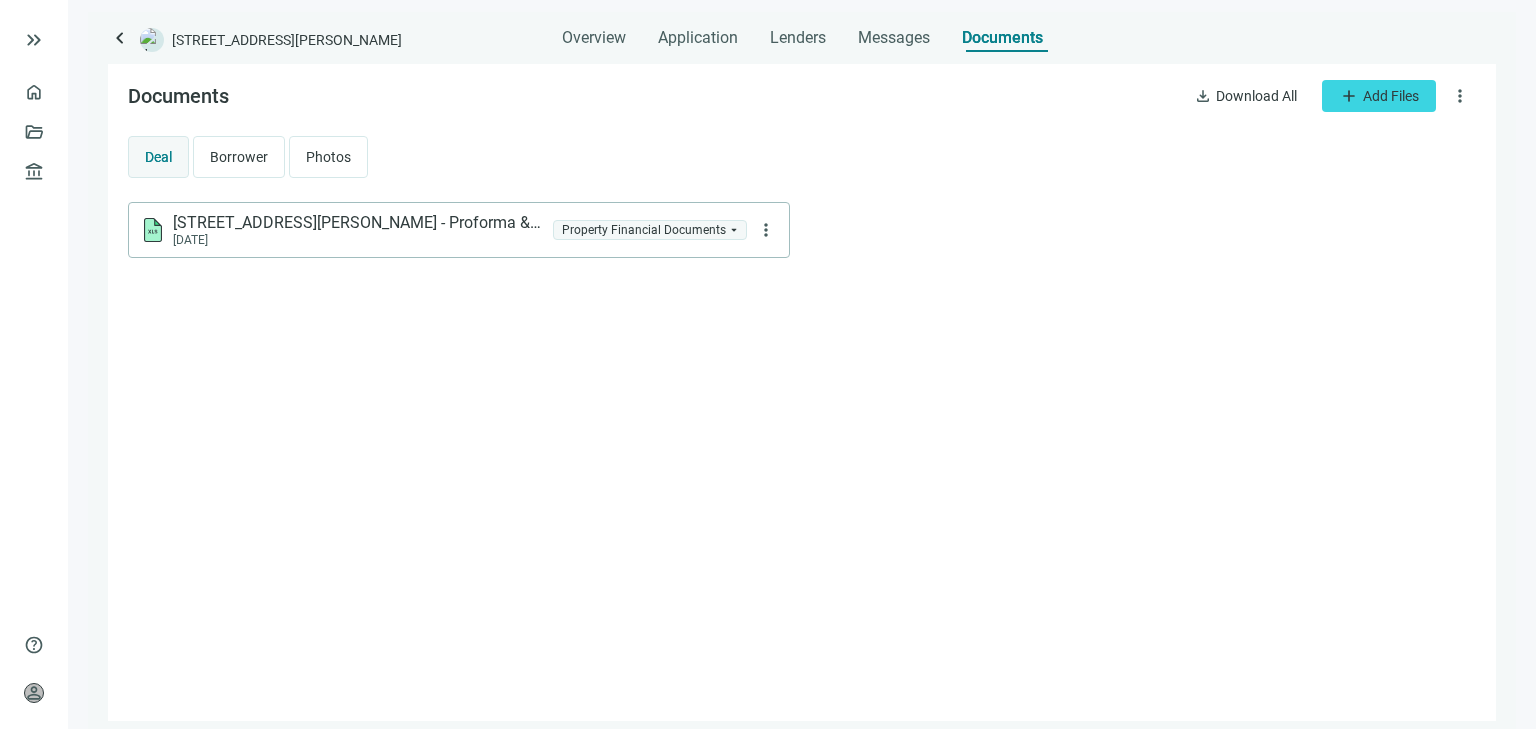 click on "6950 Burnett St, Sebastopol, CA 95472 - Proforma & Cash Flow 20250619 (1).xlsx" at bounding box center [359, 223] 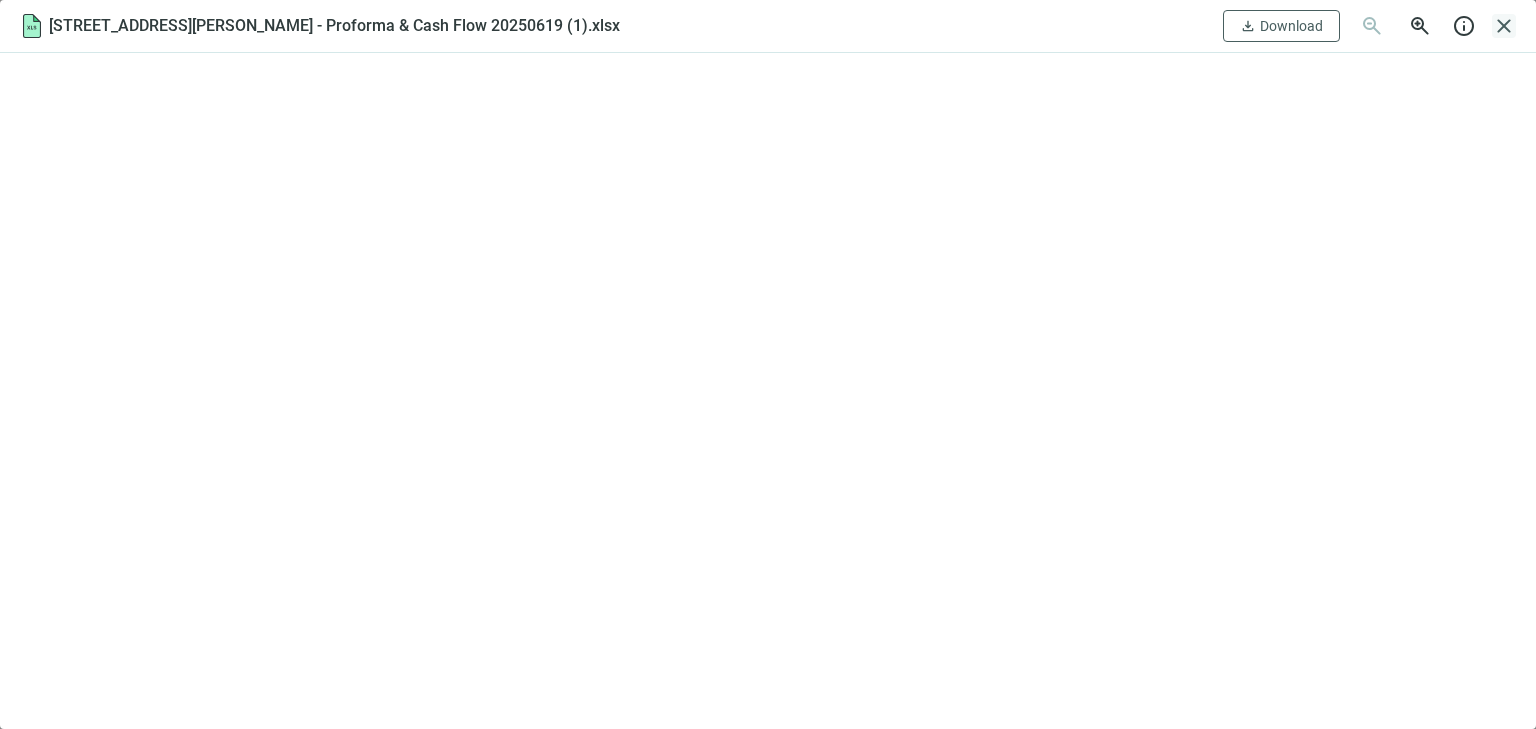 click on "close" at bounding box center [1504, 26] 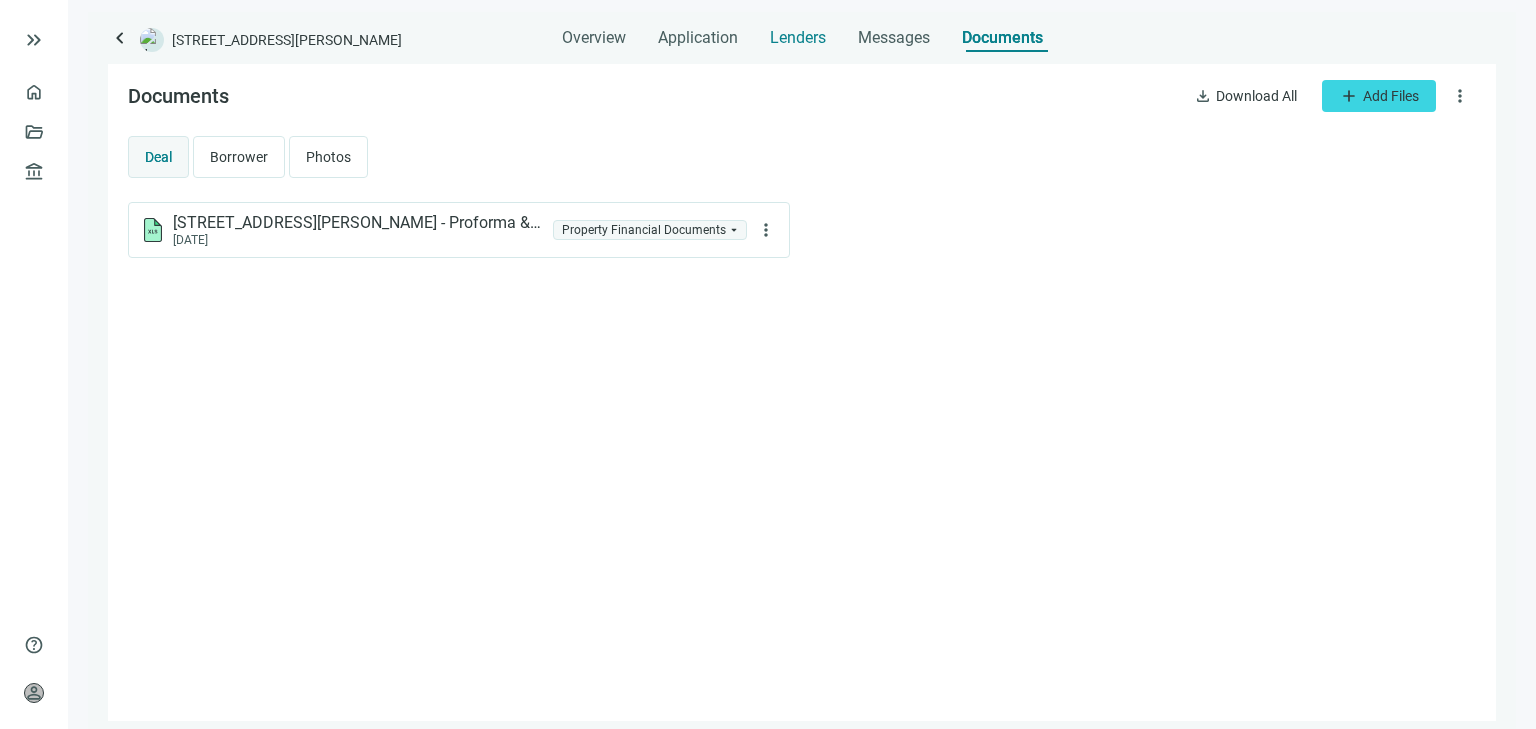 click on "Lenders" at bounding box center (798, 38) 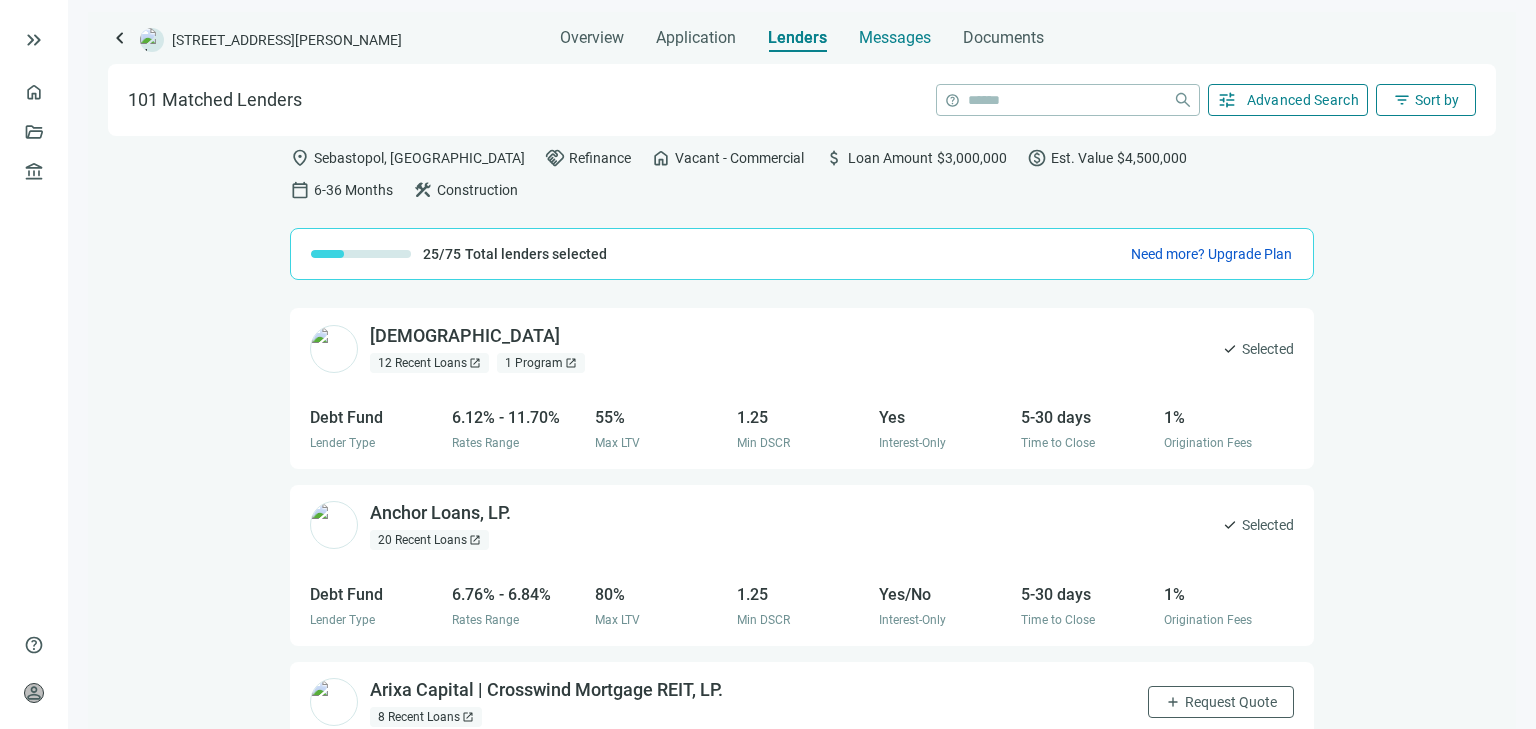 click on "Messages" at bounding box center (895, 37) 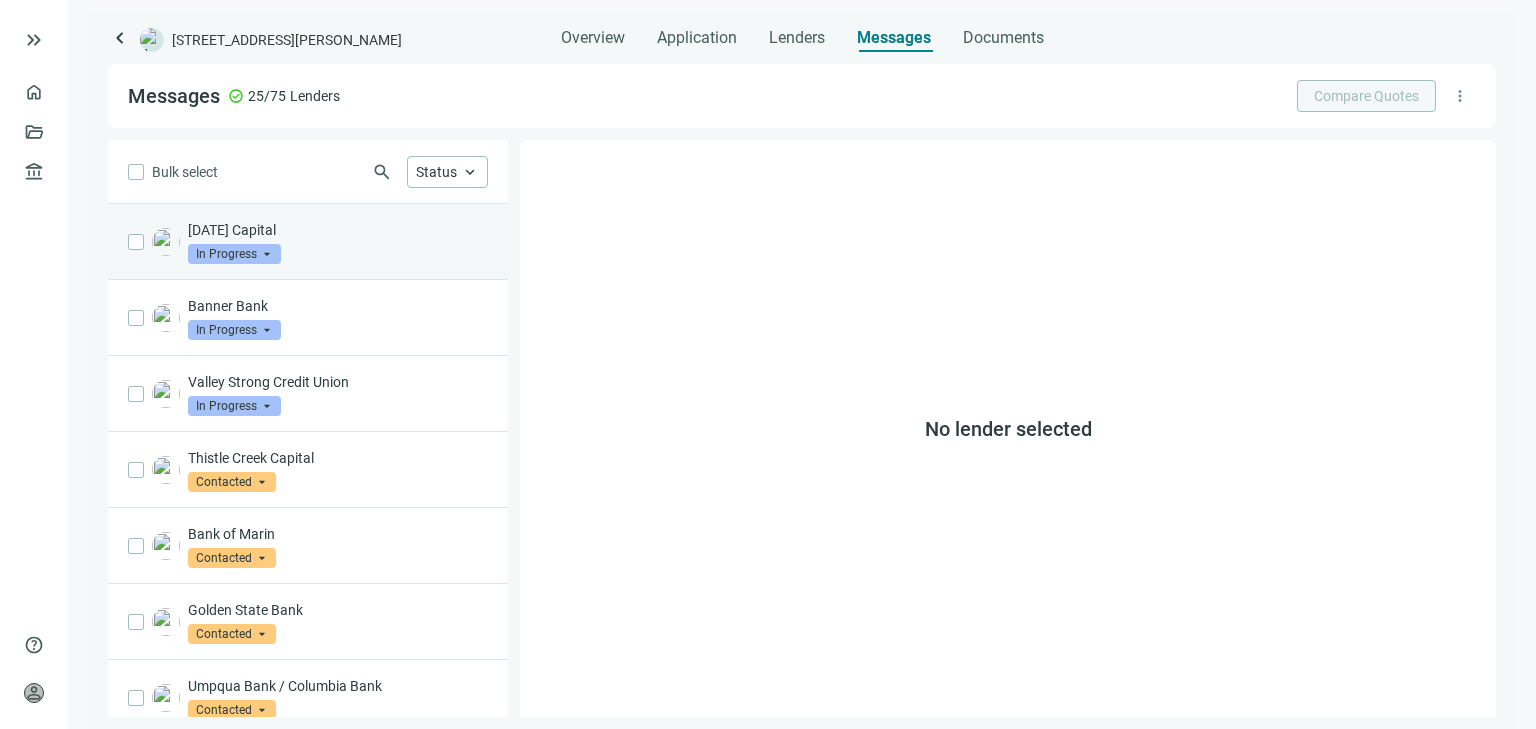 click on "Sunday Capital" at bounding box center (338, 230) 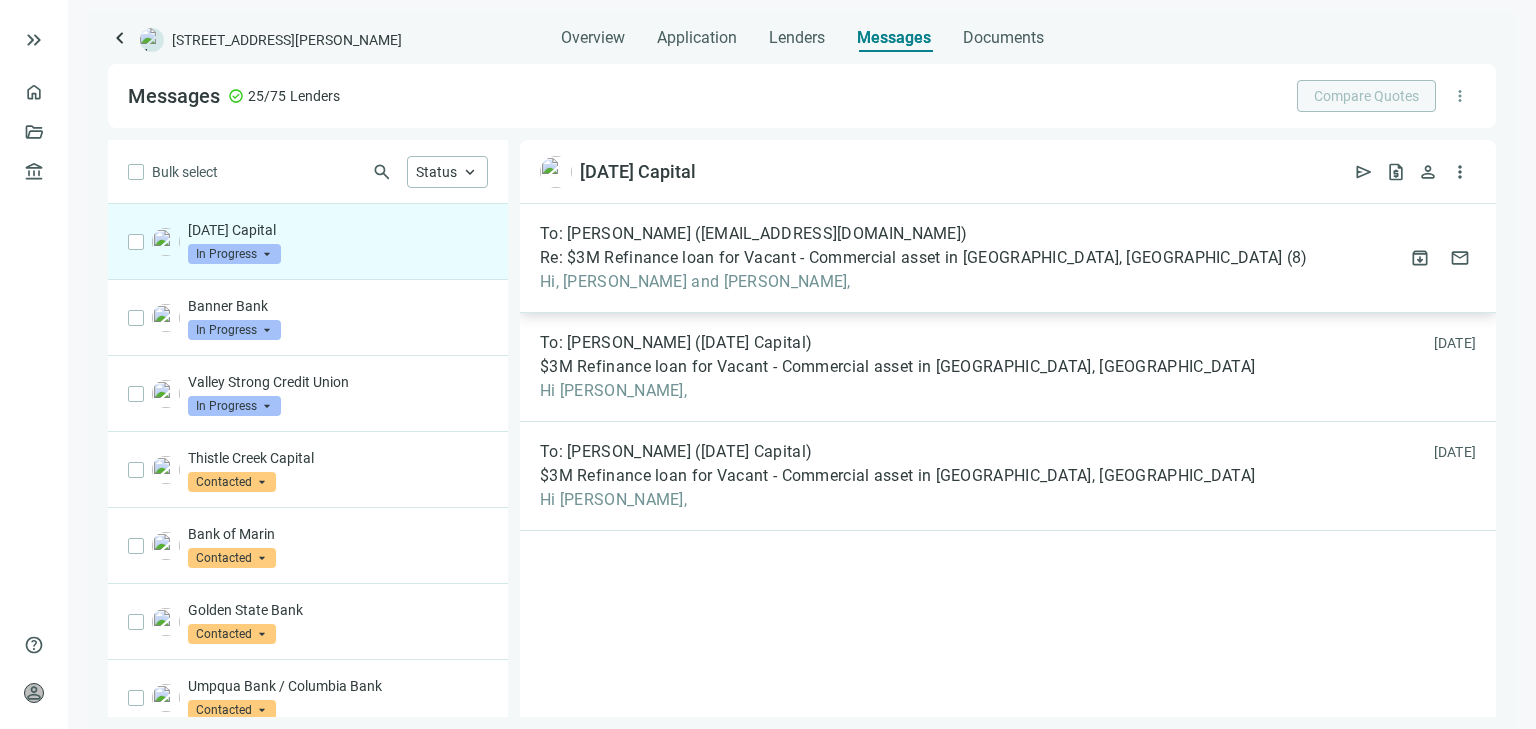 click on "Re: $3M Refinance loan for Vacant - Commercial asset in Sebastopol, CA" at bounding box center [911, 258] 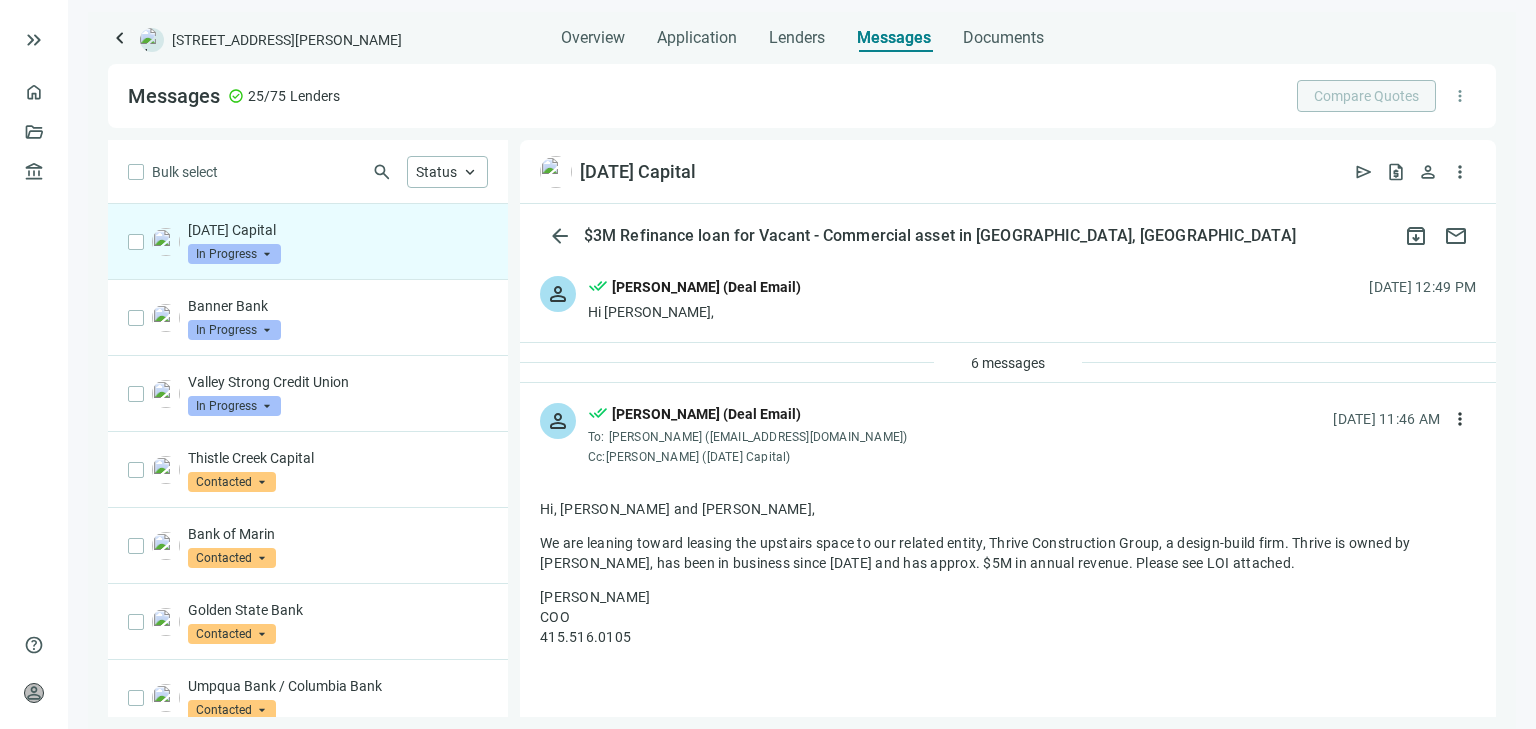 click on "Gil Meshulam (gmeshulam@sundaycap.com)" at bounding box center [758, 437] 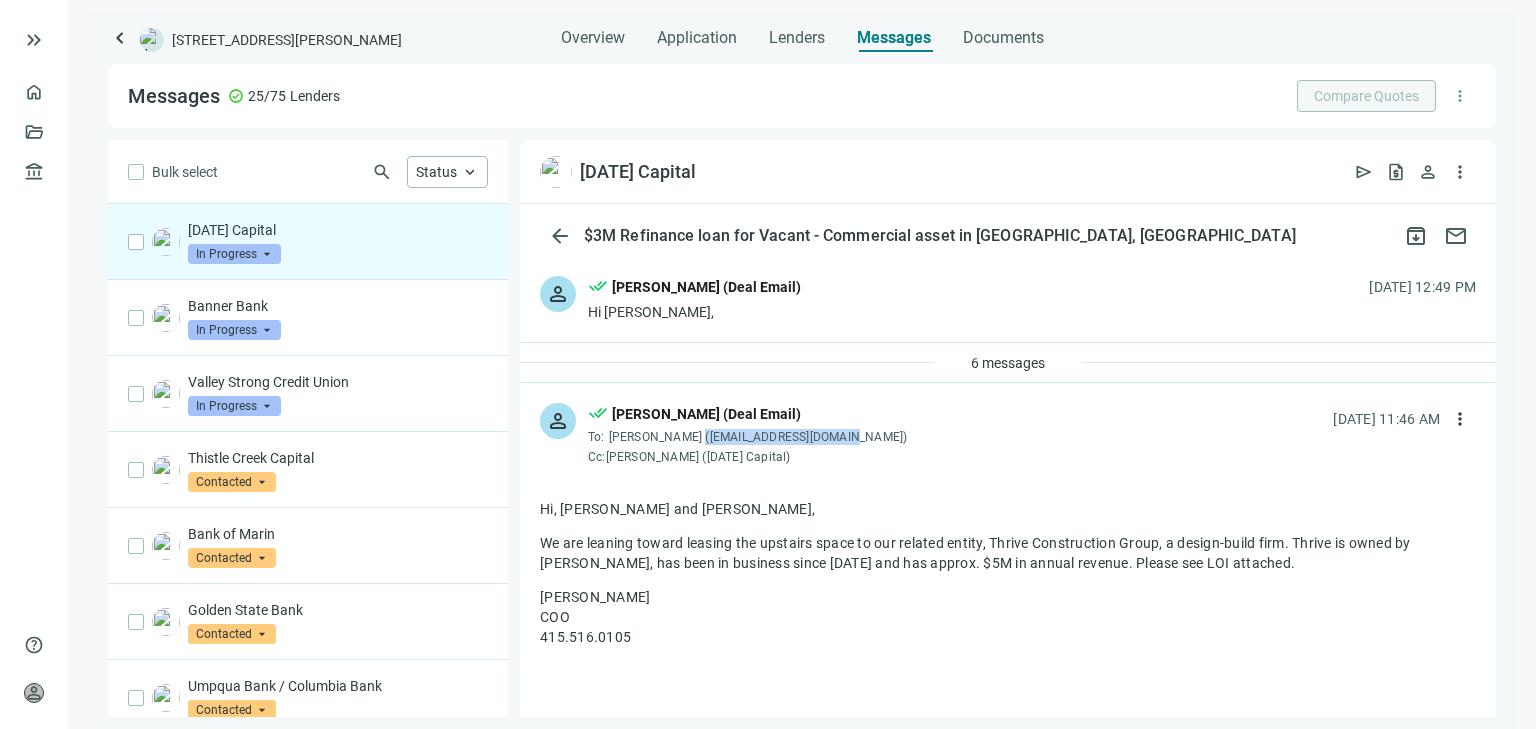 drag, startPoint x: 692, startPoint y: 436, endPoint x: 852, endPoint y: 436, distance: 160 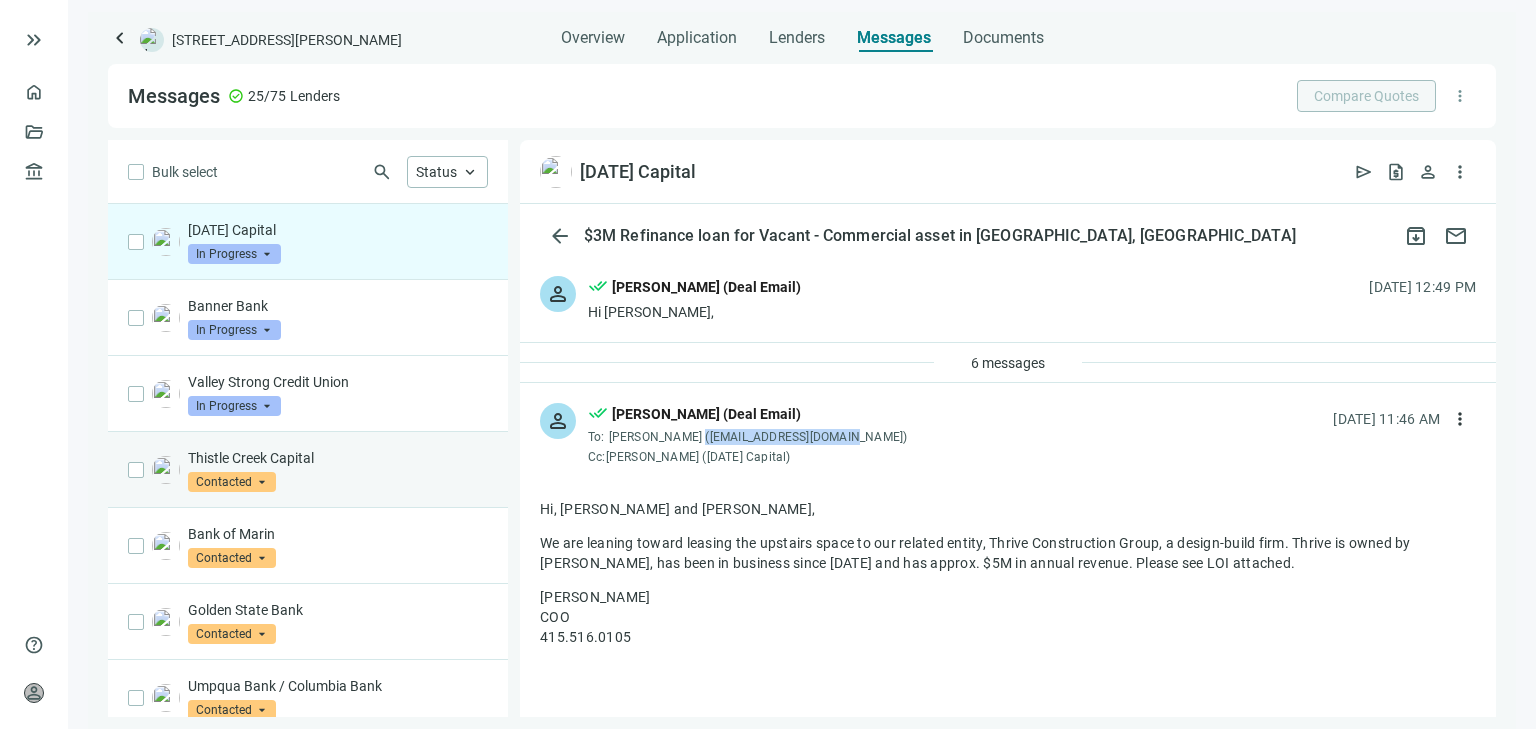 copy on "gmeshulam@sundaycap.com" 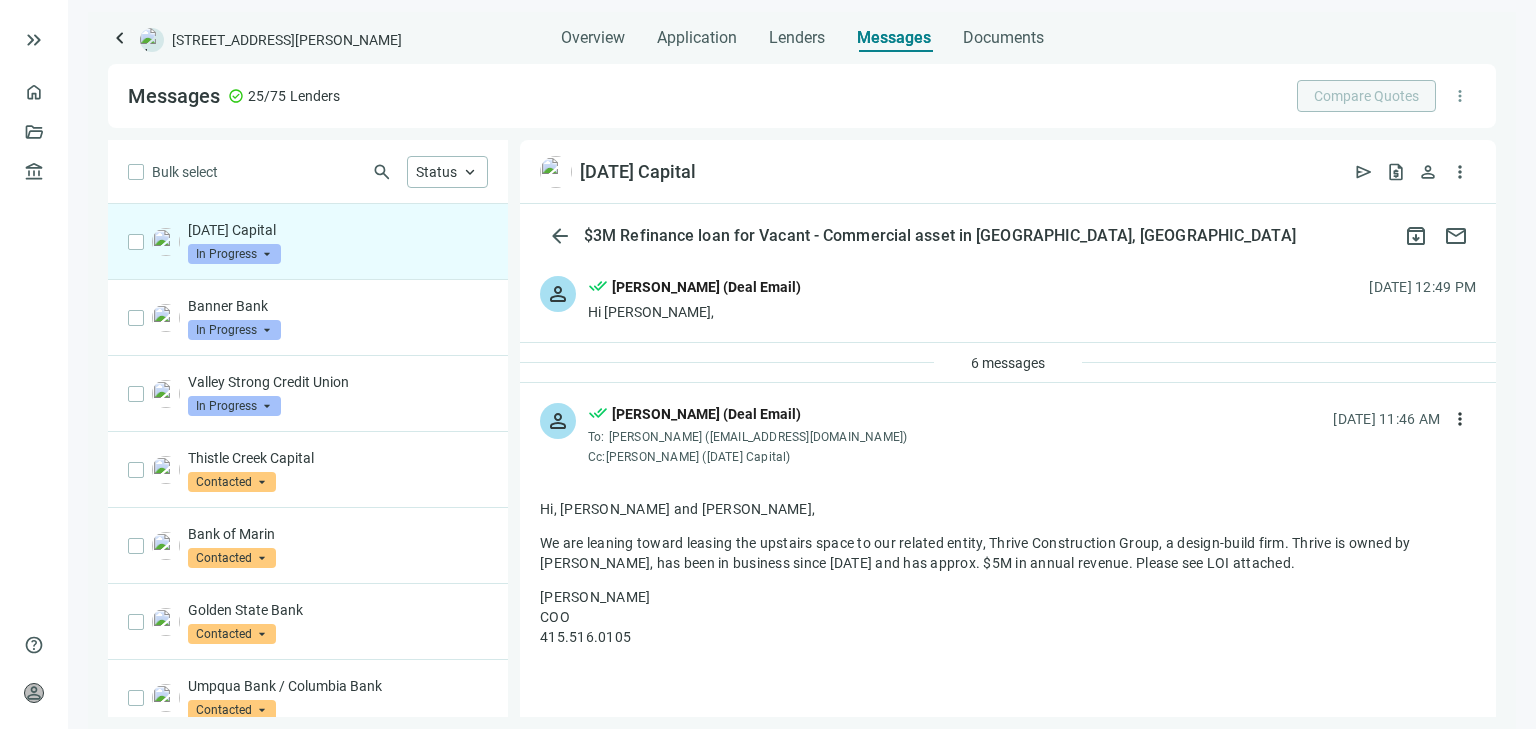 click on "Cc:  Danielle Simon (Sunday Capital)" at bounding box center (750, 457) 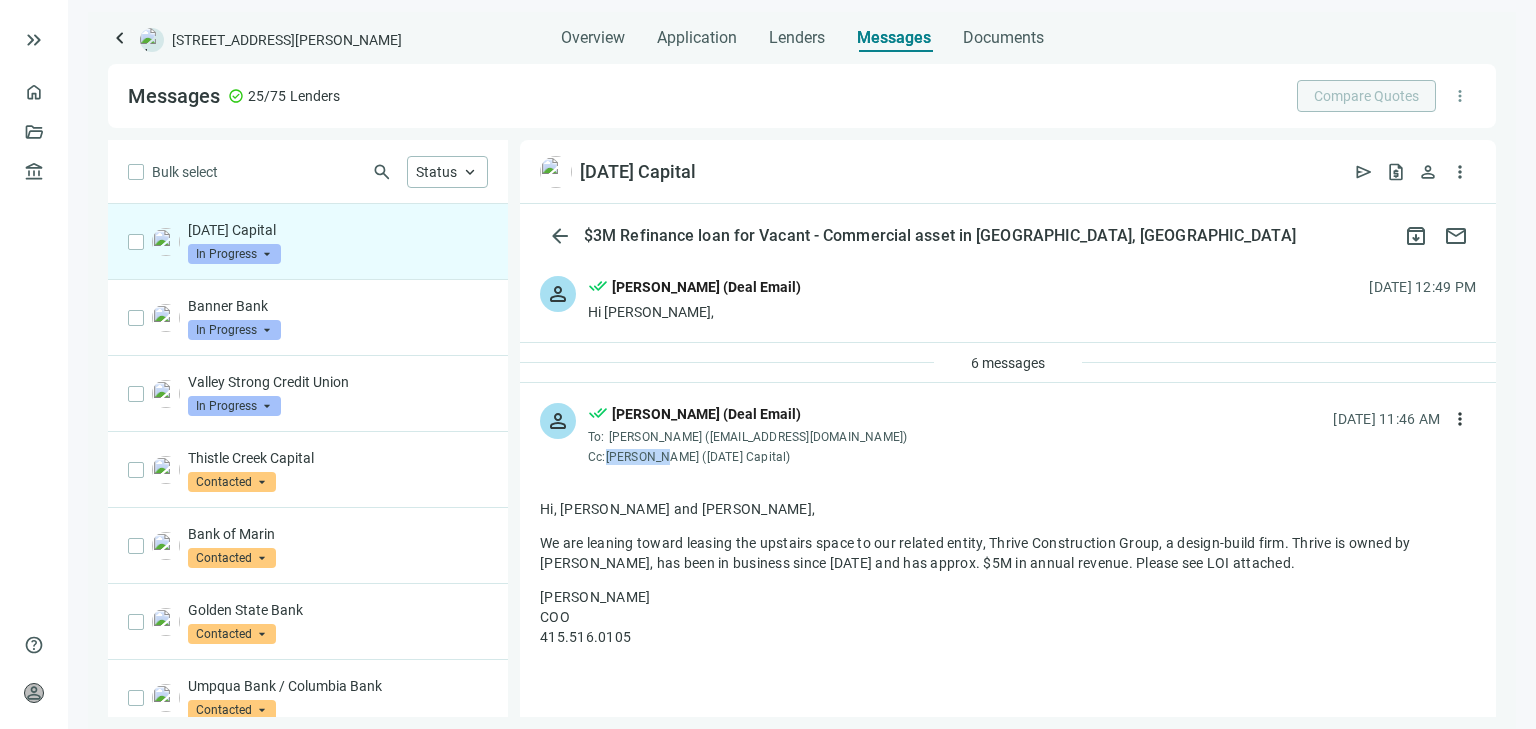 click on "Cc:  Danielle Simon (Sunday Capital)" at bounding box center [750, 457] 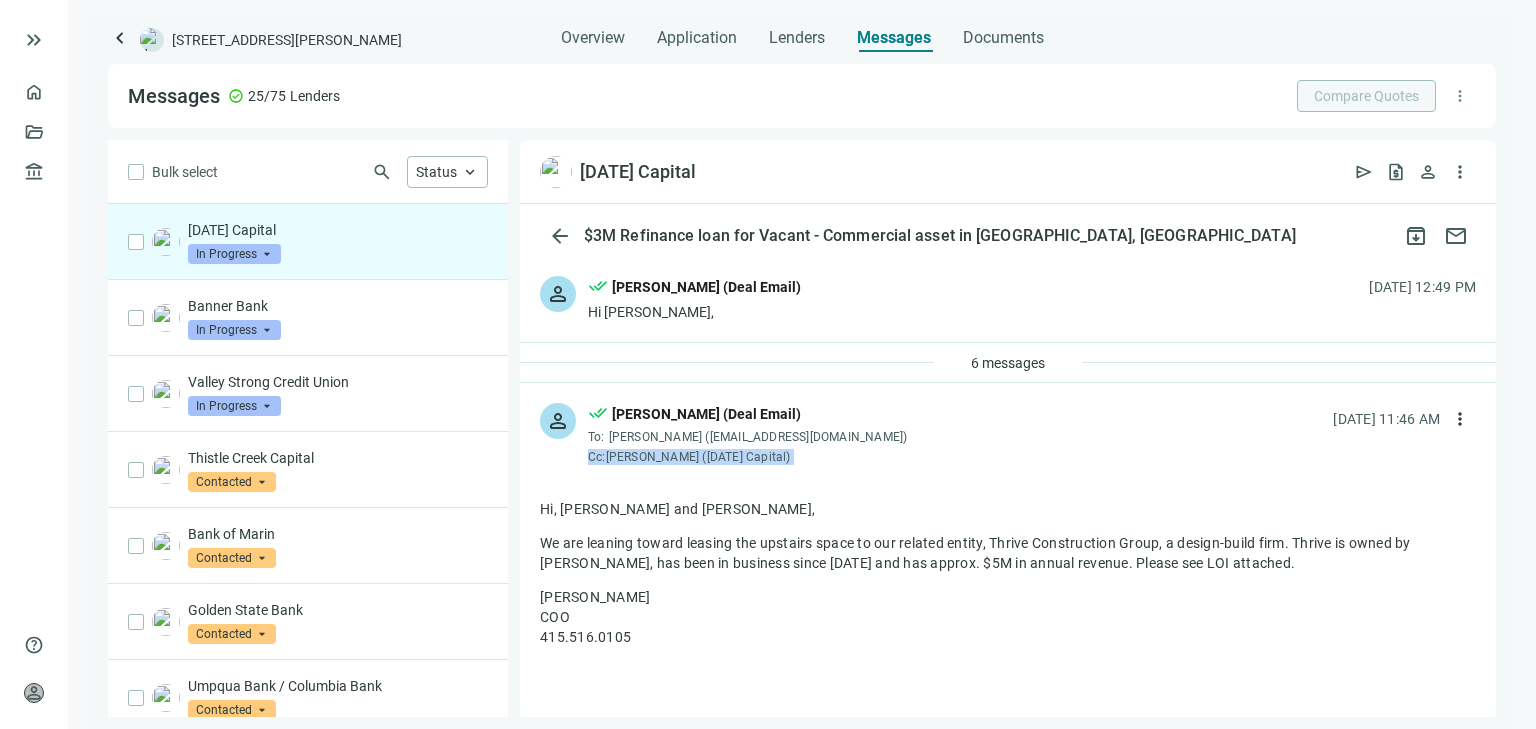 click on "Cc:  Danielle Simon (Sunday Capital)" at bounding box center (750, 457) 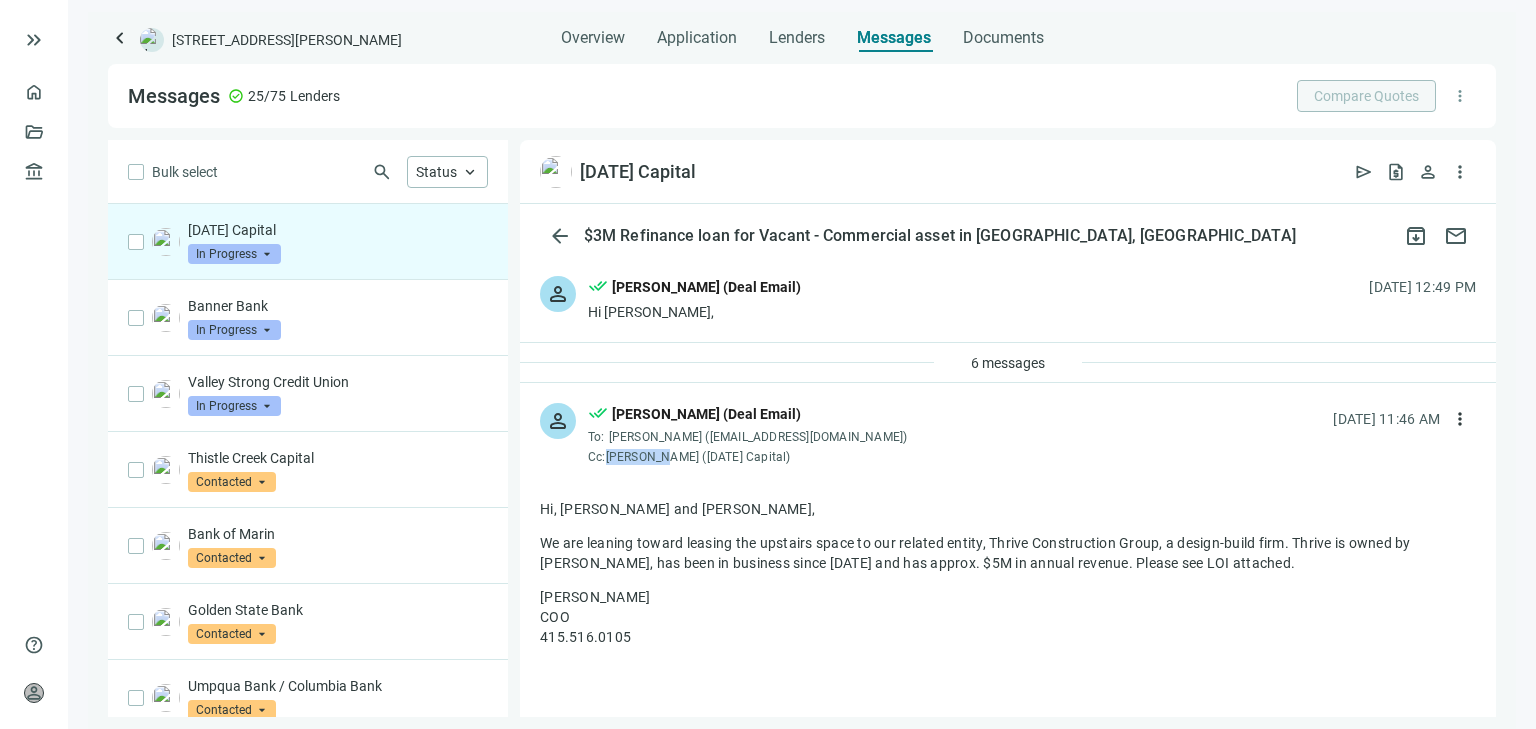 click on "Cc:  Danielle Simon (Sunday Capital)" at bounding box center (750, 457) 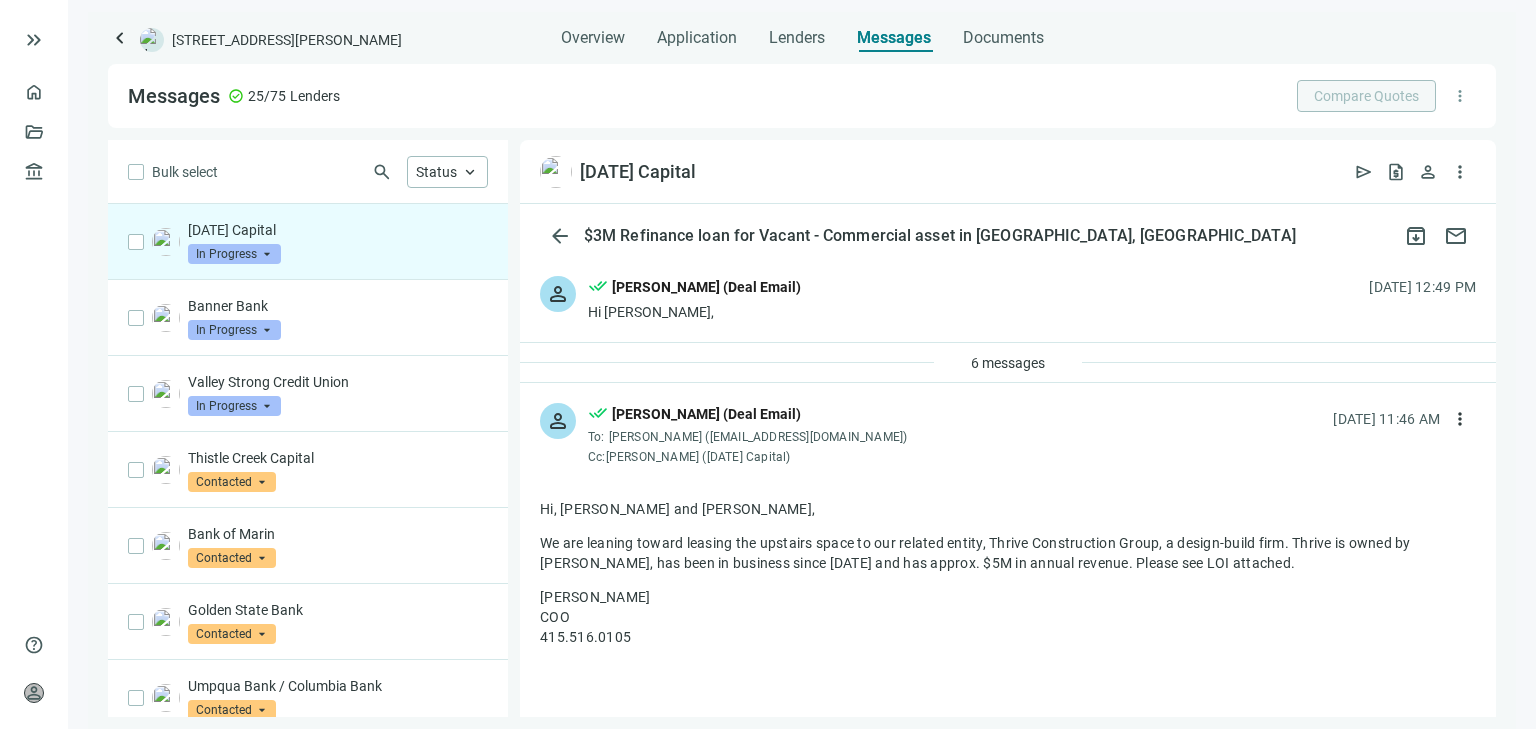 click on "Hi Danielle," at bounding box center (694, 312) 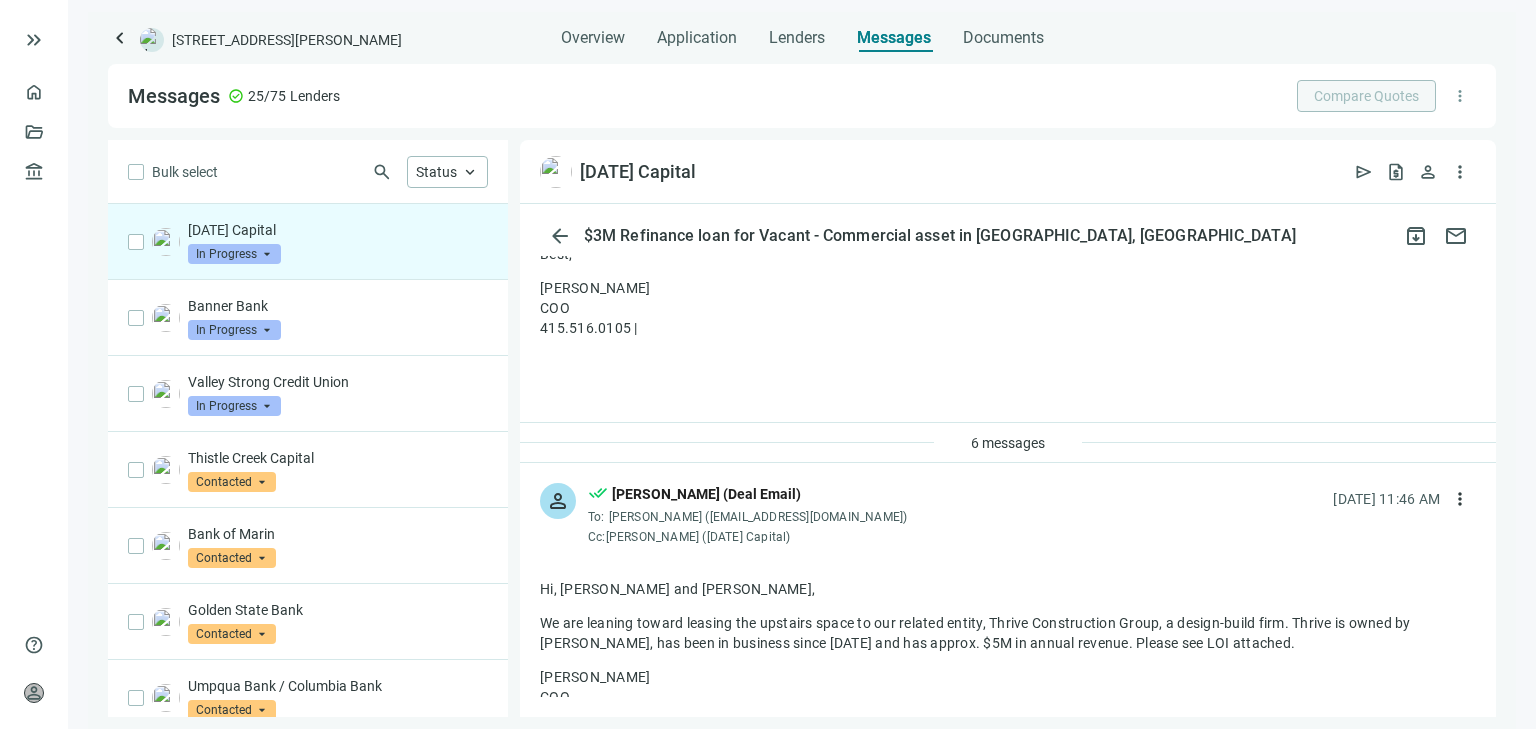 scroll, scrollTop: 800, scrollLeft: 0, axis: vertical 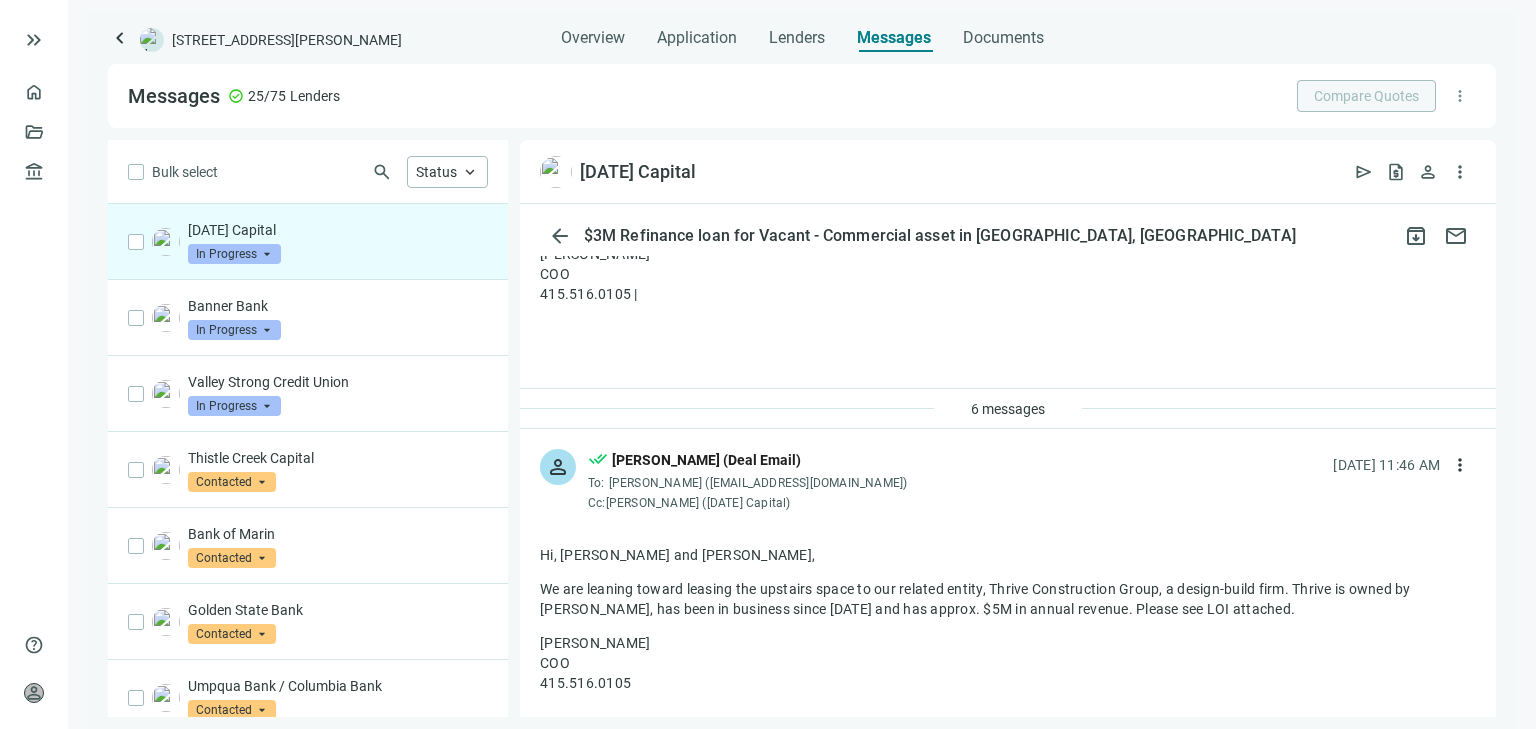 click on "6 messages" at bounding box center (1008, 409) 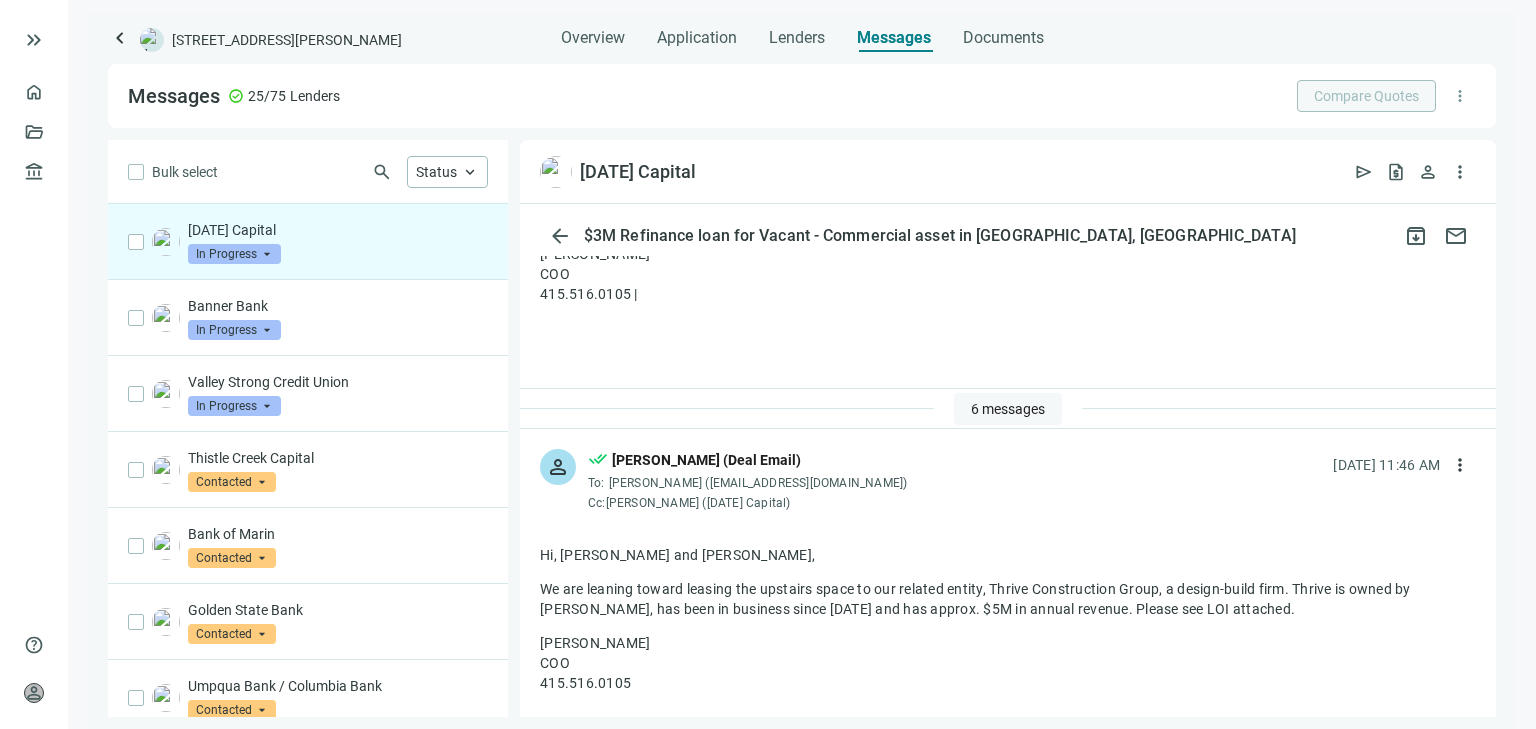 click on "6 messages" at bounding box center [1008, 409] 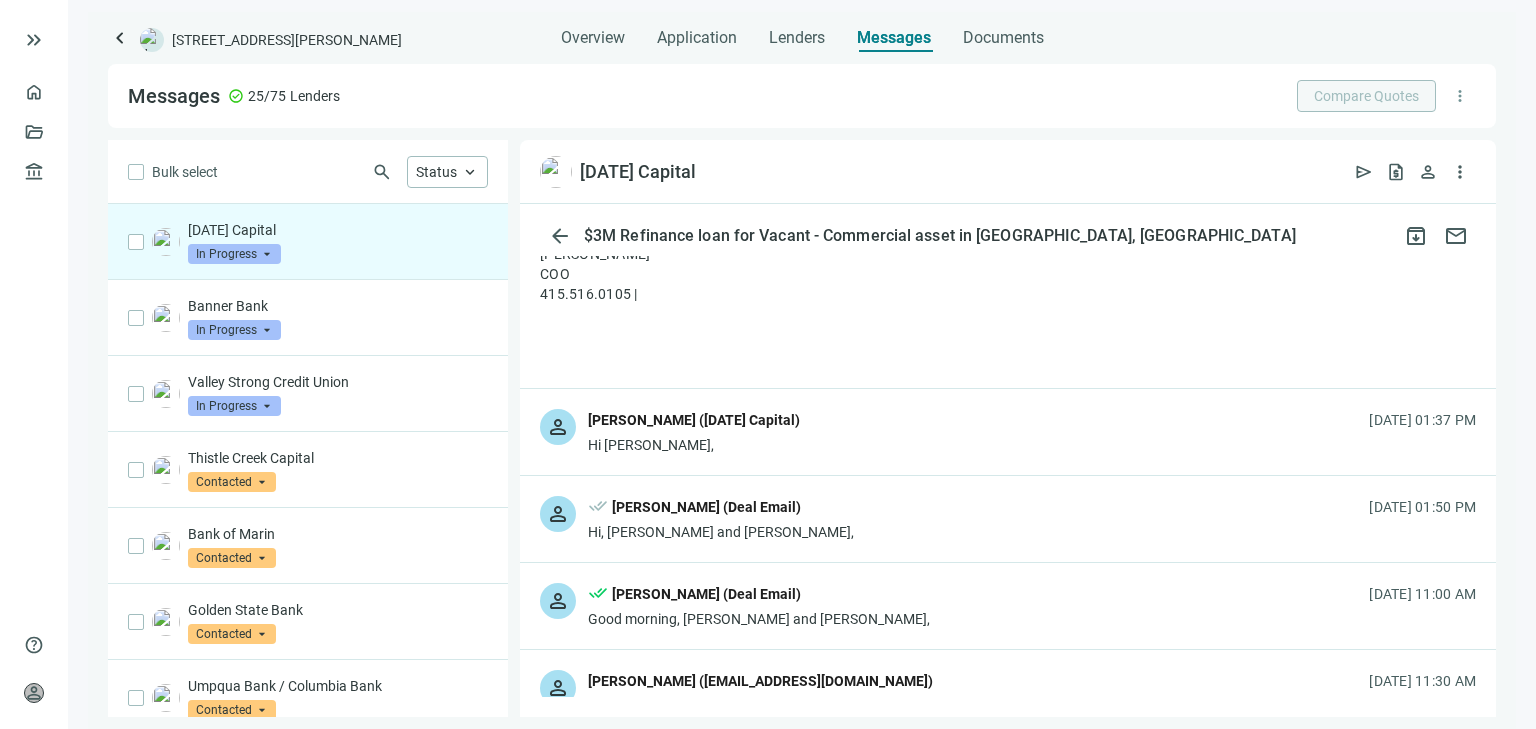 click on "Danielle Simon (Sunday Capital)" at bounding box center (694, 420) 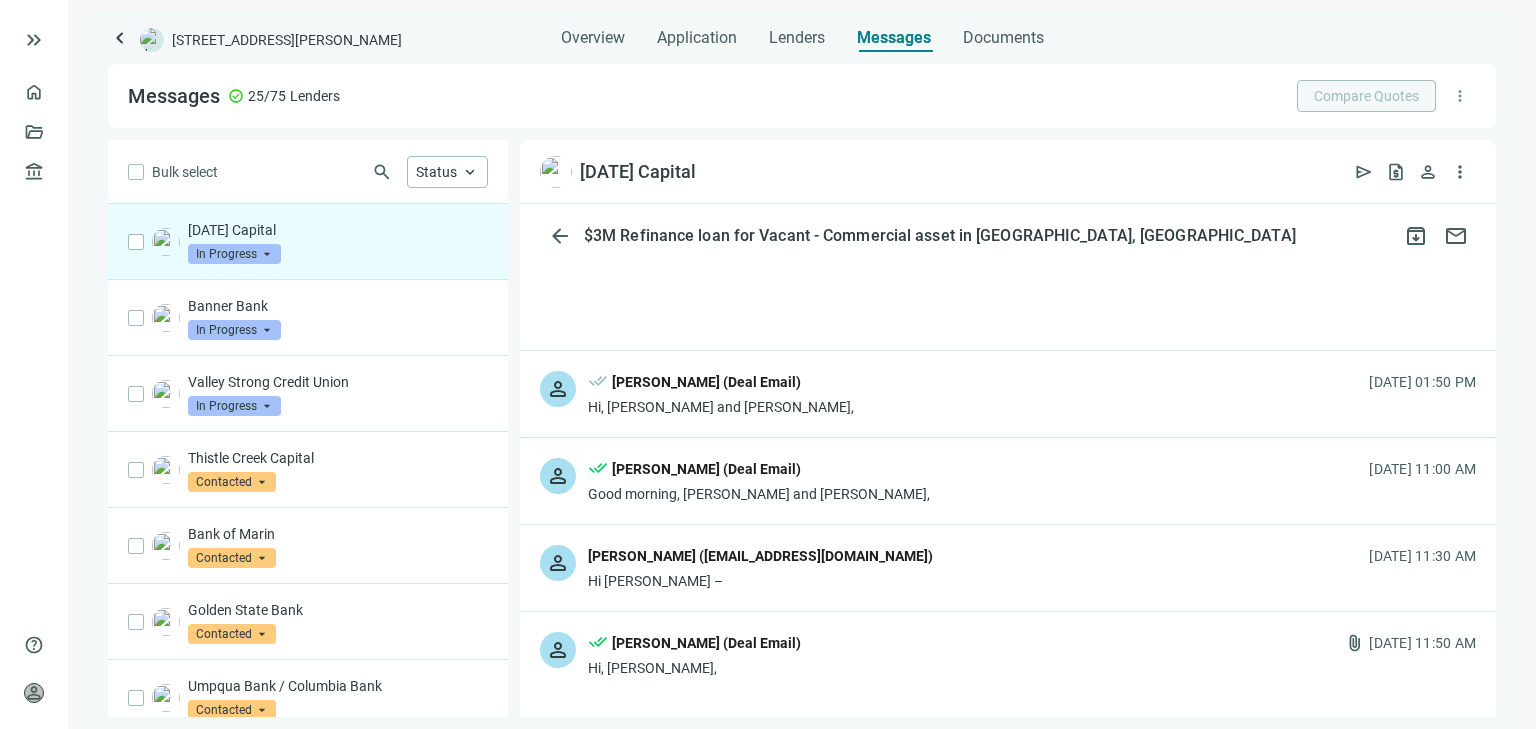 scroll, scrollTop: 2480, scrollLeft: 0, axis: vertical 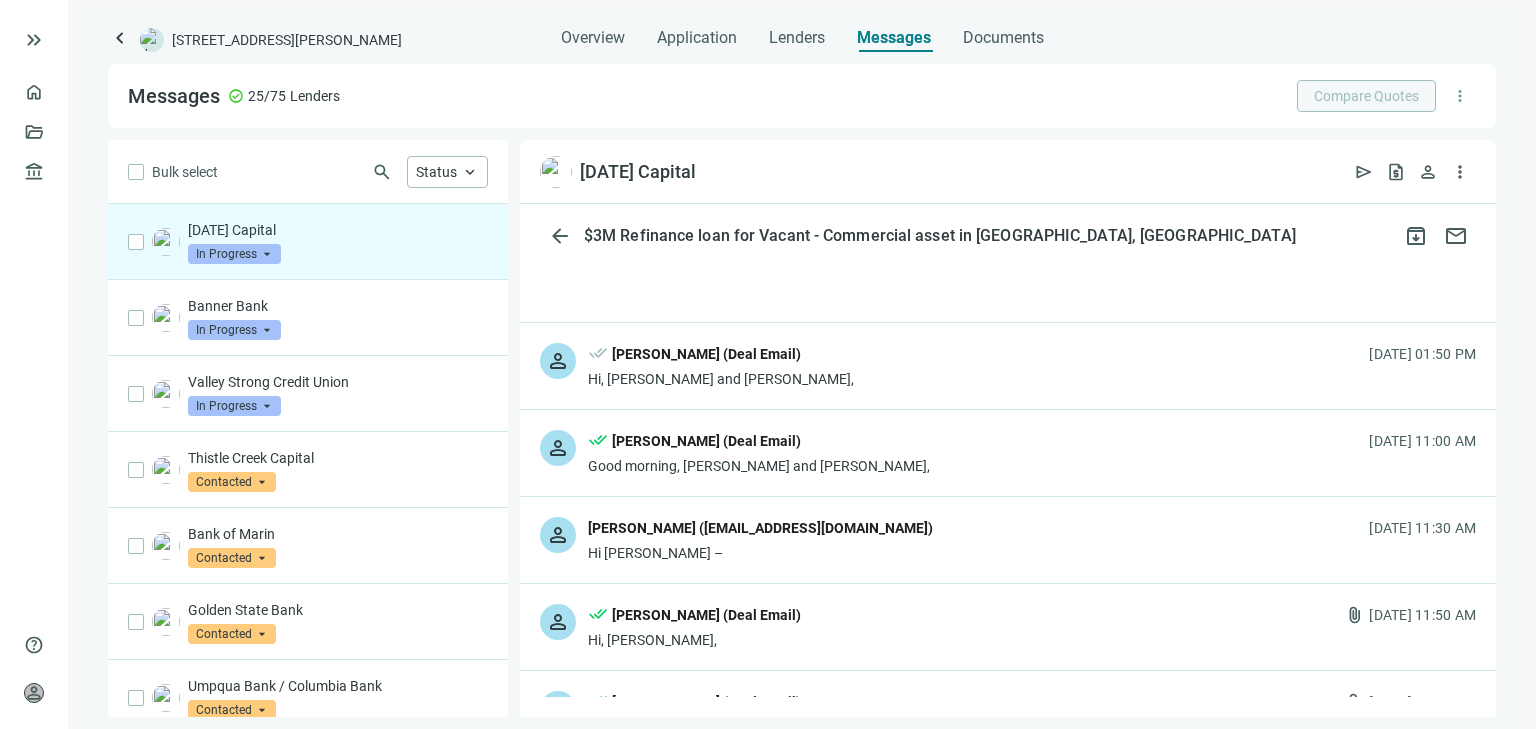 click on "Hi Rebecca –" at bounding box center (760, 553) 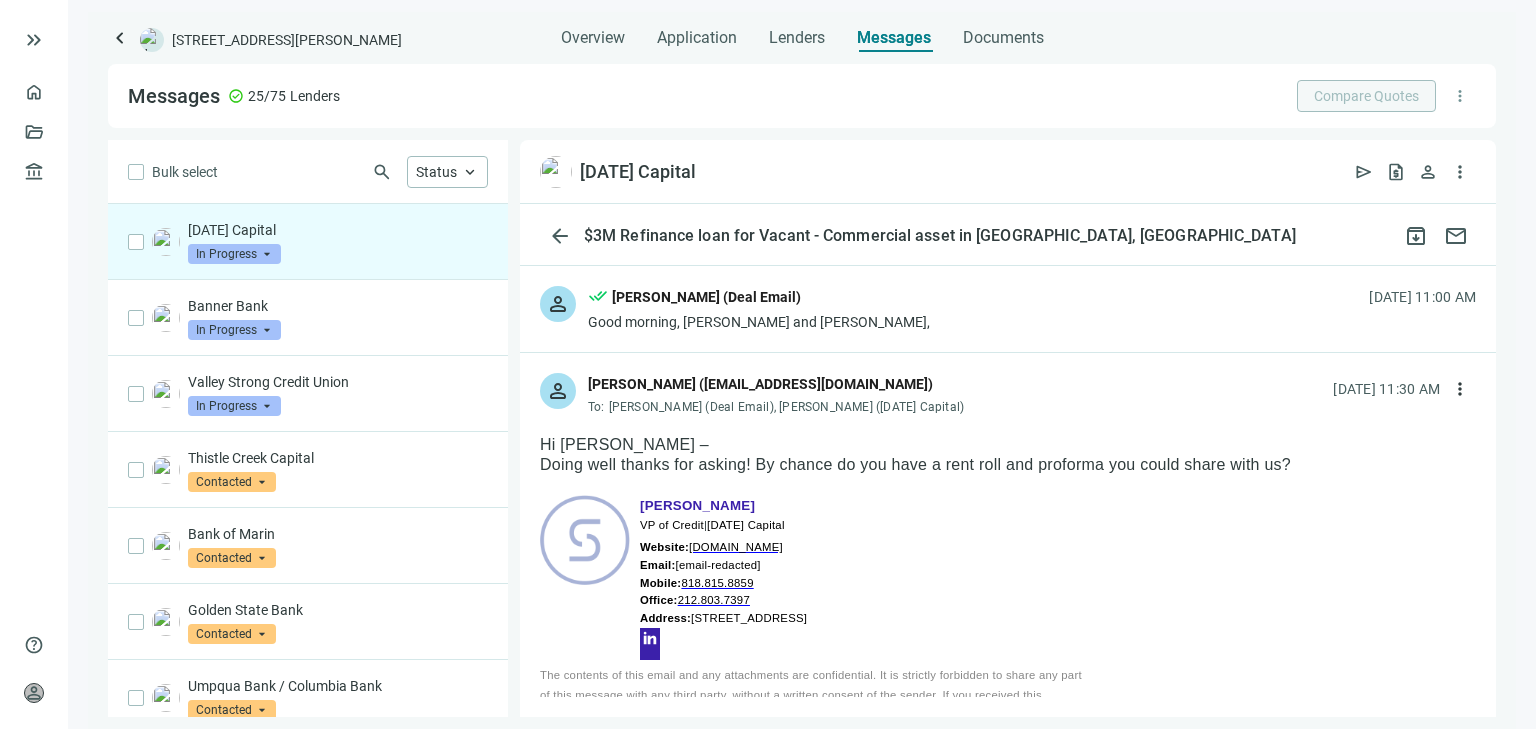 scroll, scrollTop: 2720, scrollLeft: 0, axis: vertical 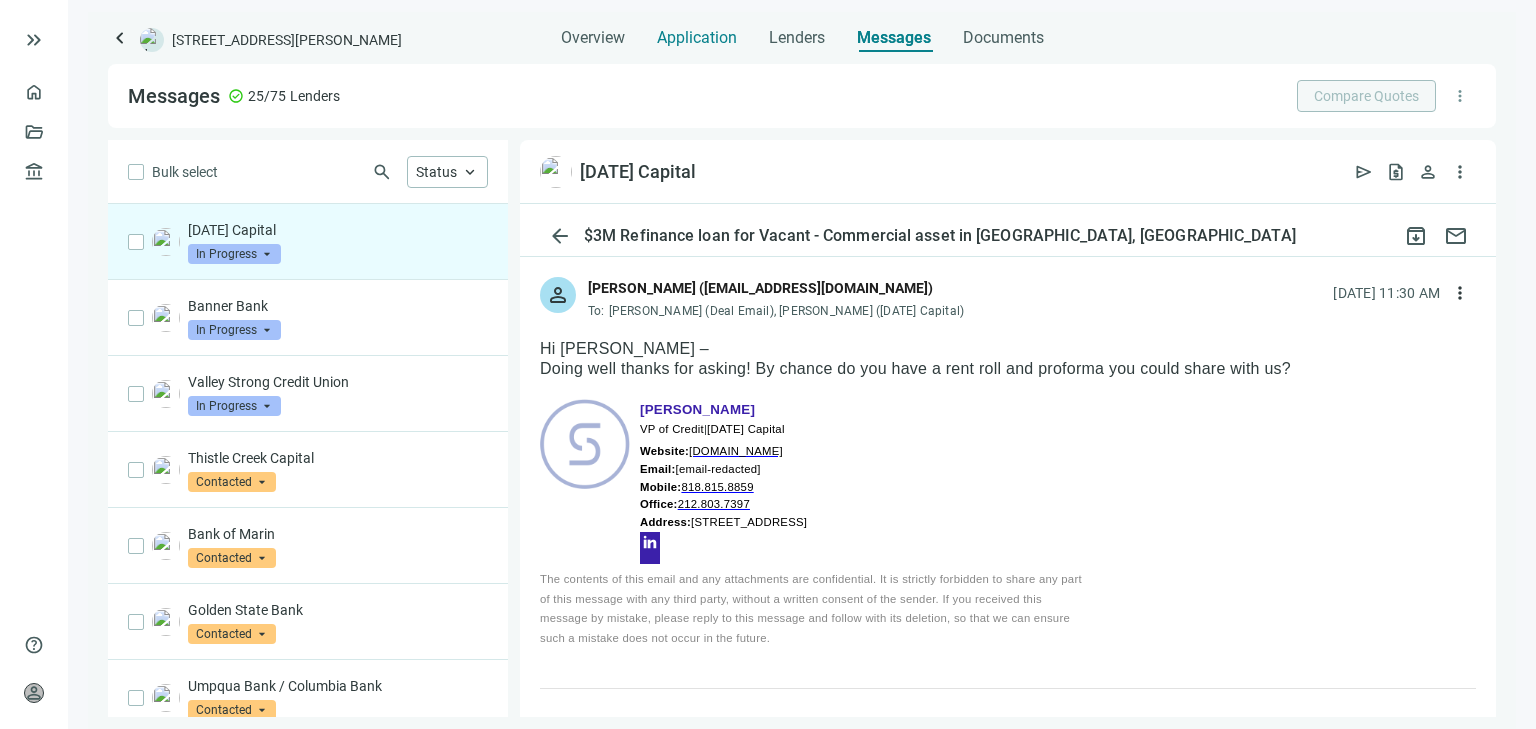 click on "Application" at bounding box center [697, 38] 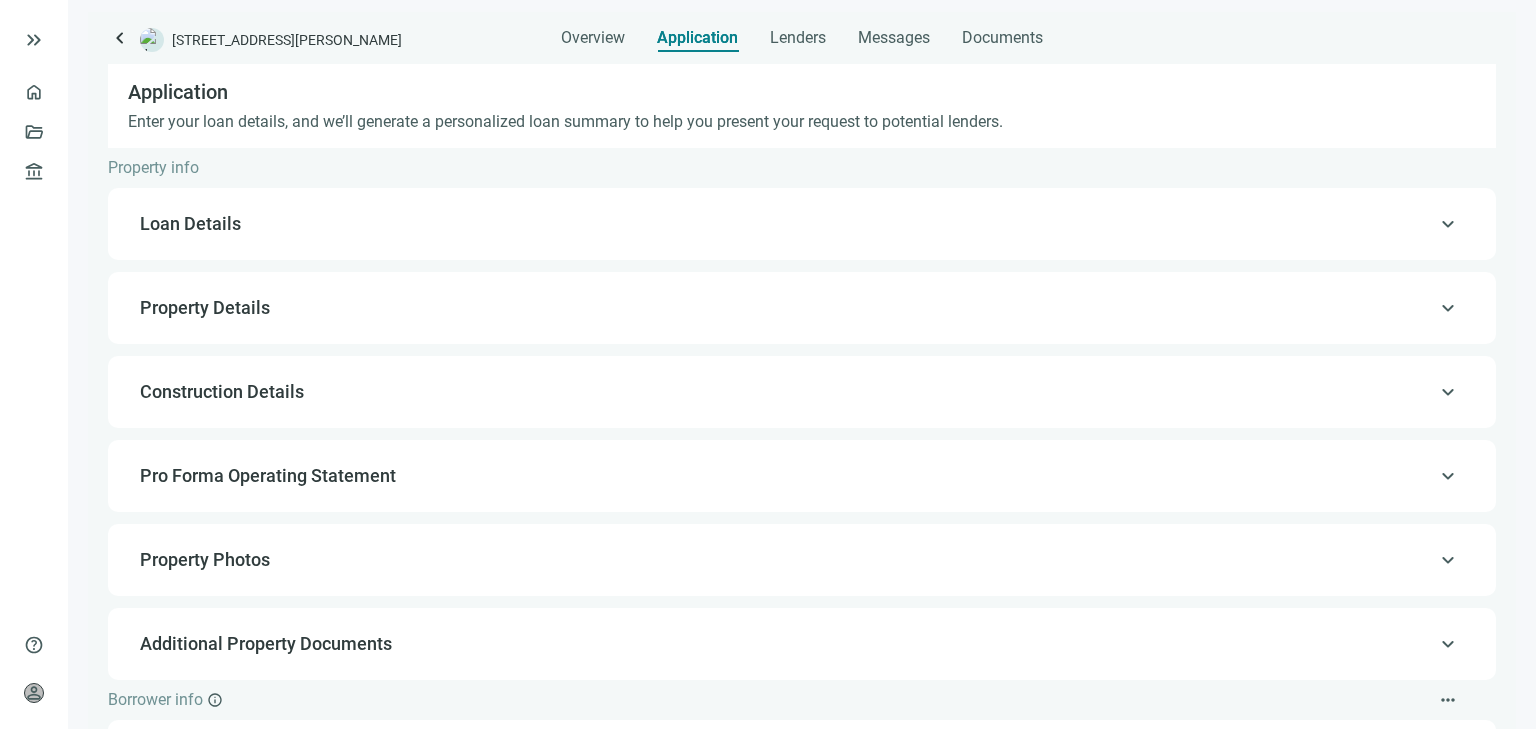 click on "Pro Forma Operating Statement" at bounding box center [268, 475] 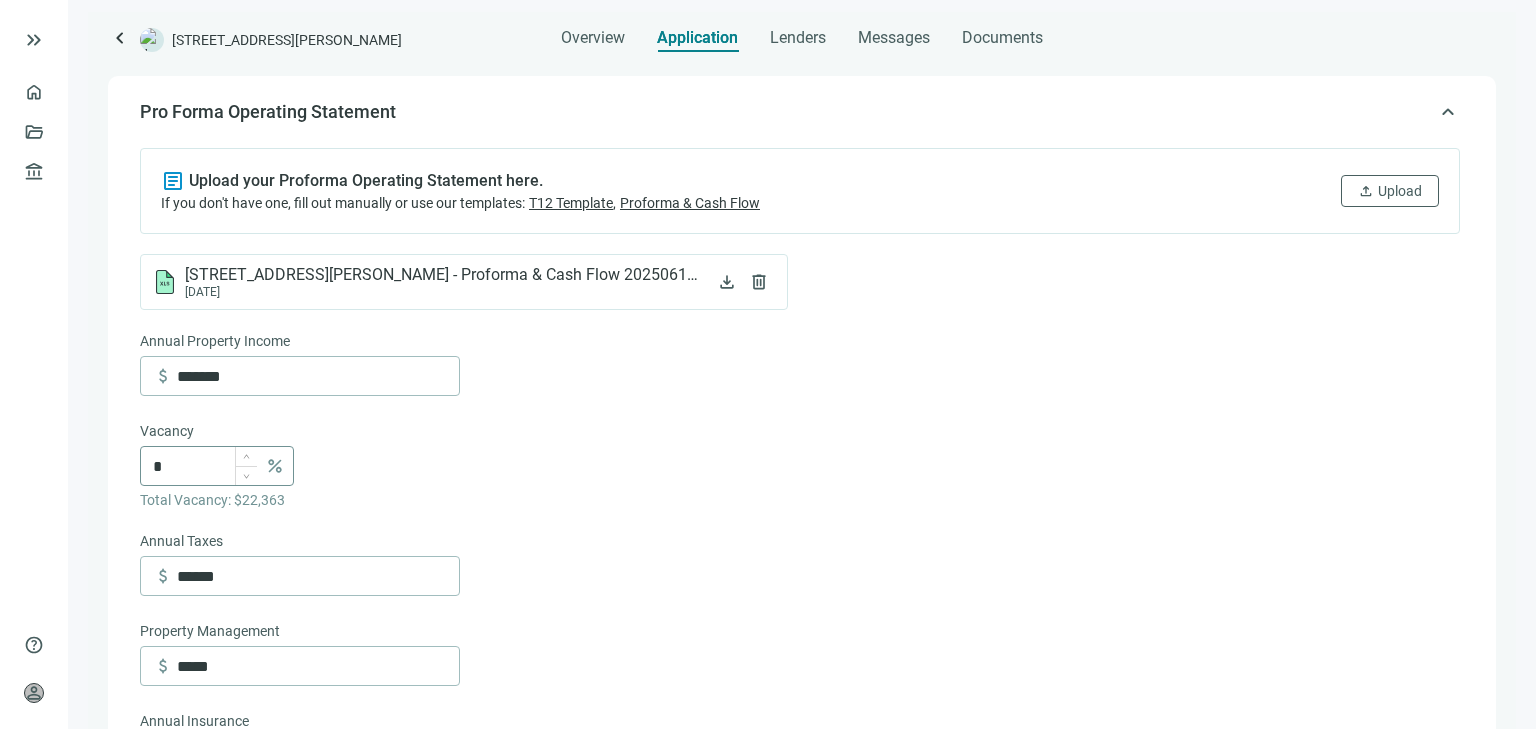 scroll, scrollTop: 376, scrollLeft: 0, axis: vertical 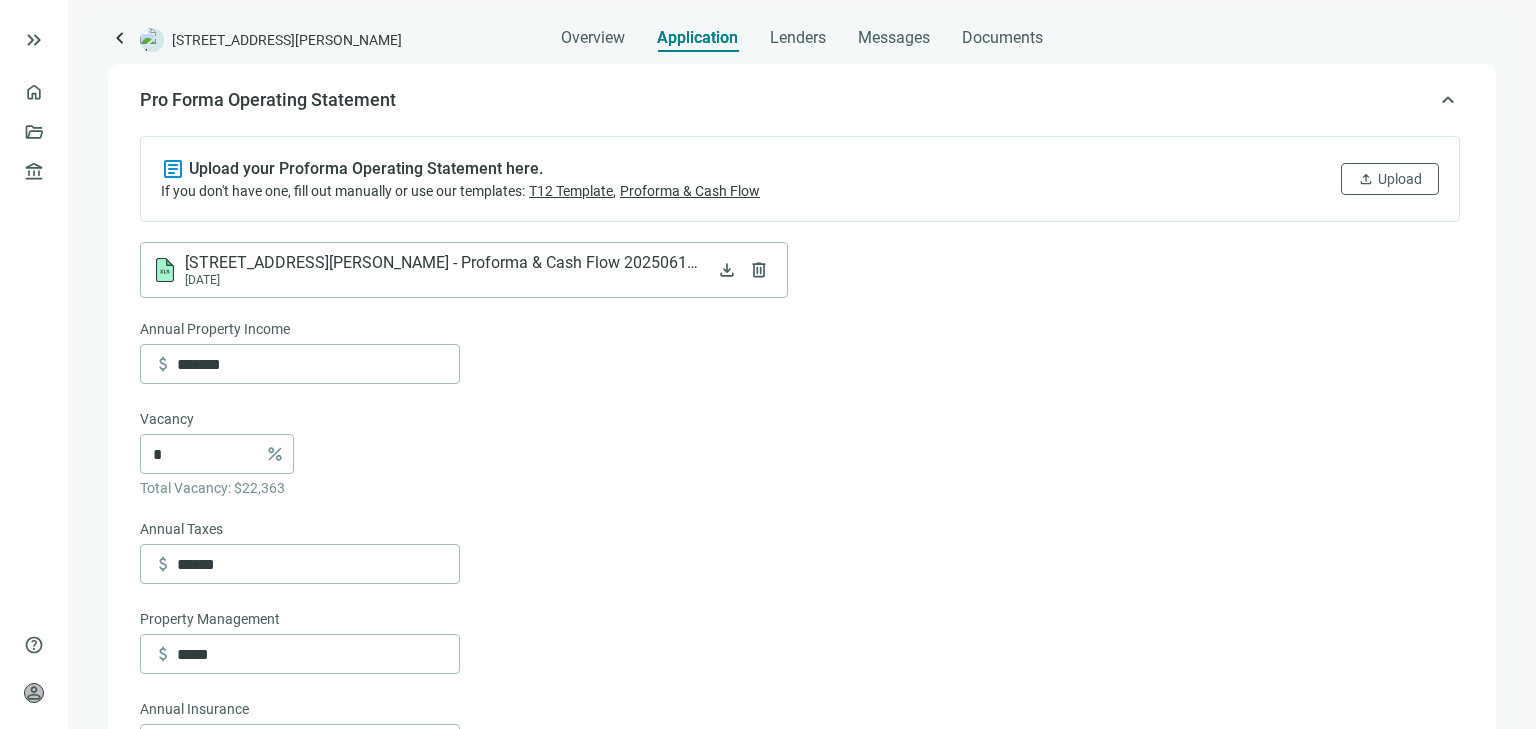 click on "6950 Burnett St, Sebastopol, CA 95472 - Proforma & Cash Flow 20250619 (1).xlsx" at bounding box center [444, 263] 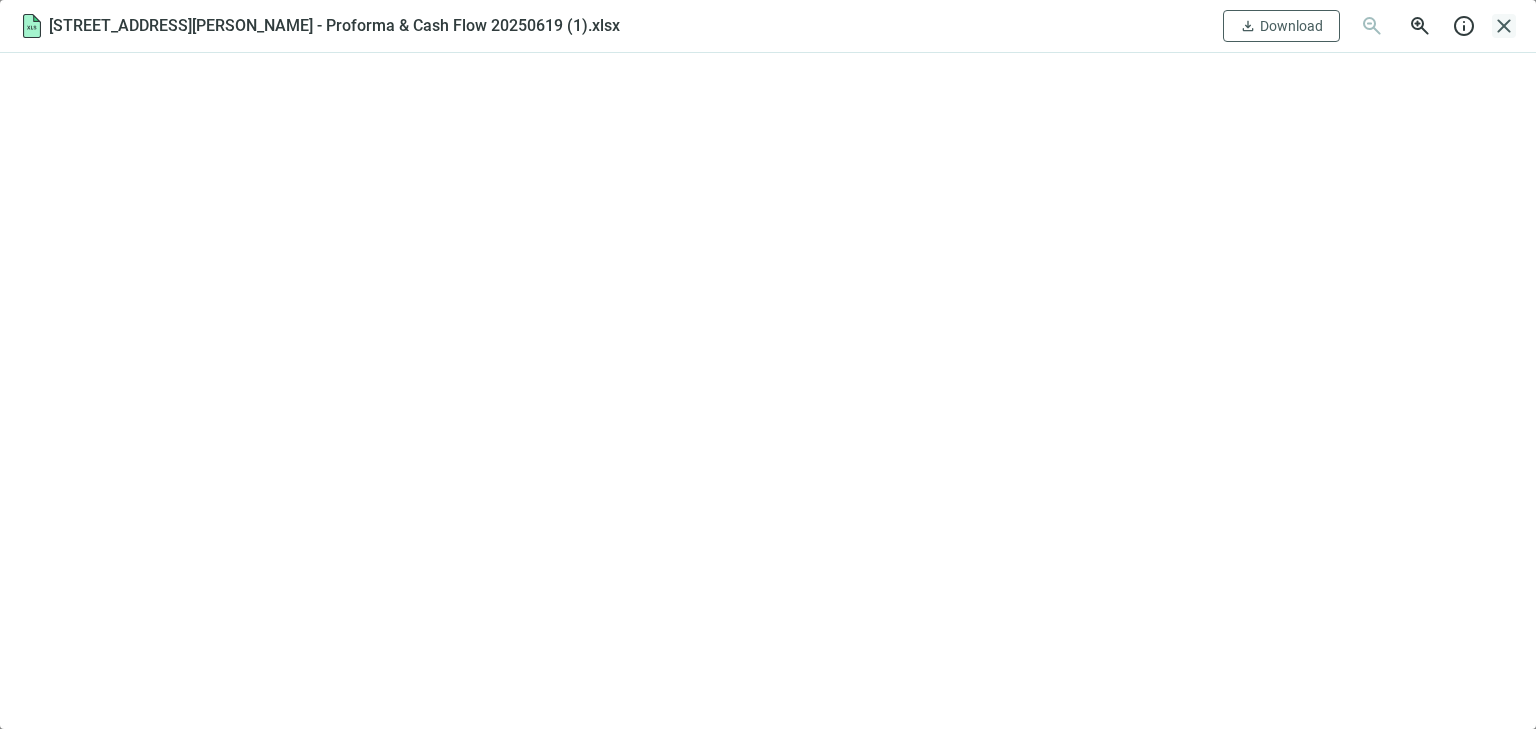 click on "close" at bounding box center (1504, 26) 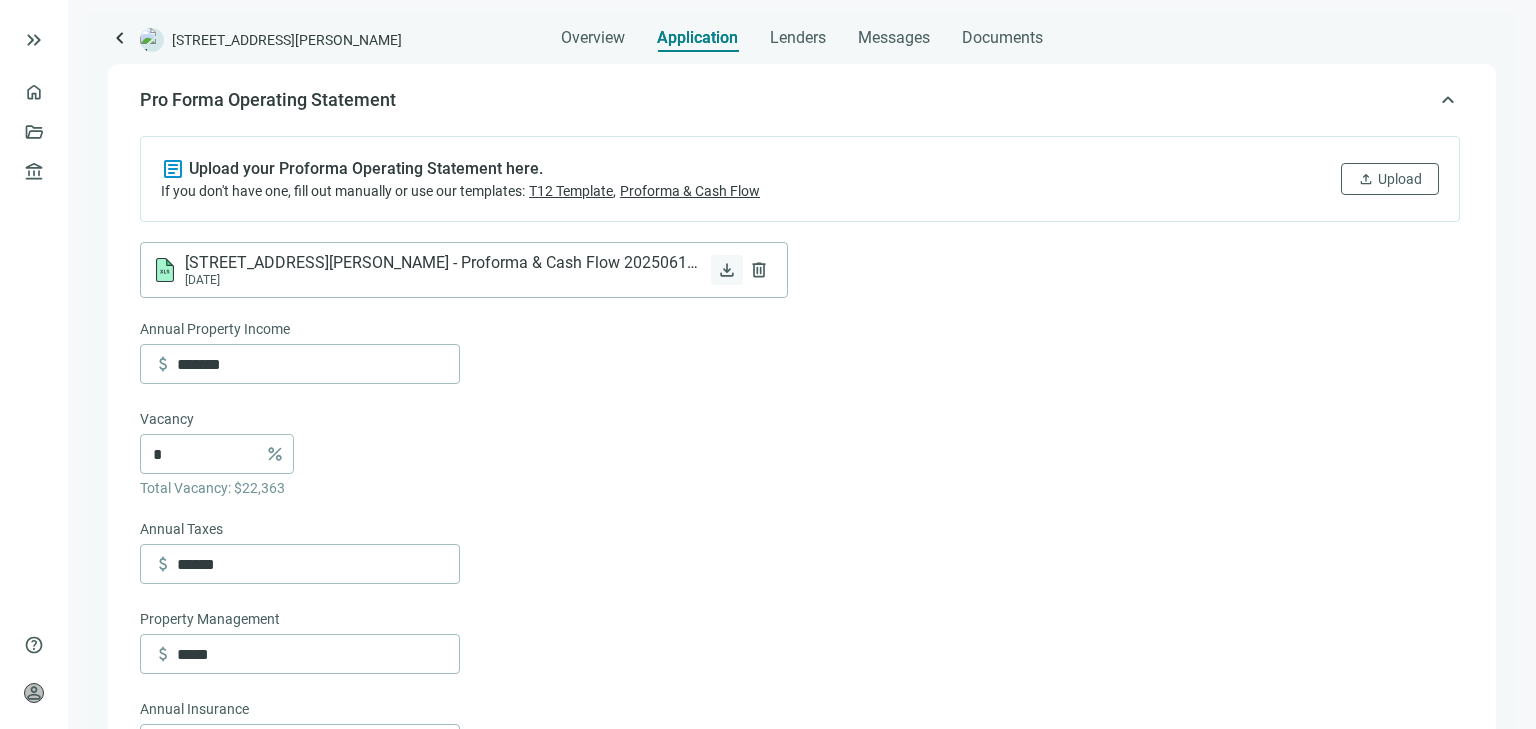 click on "download" at bounding box center (727, 270) 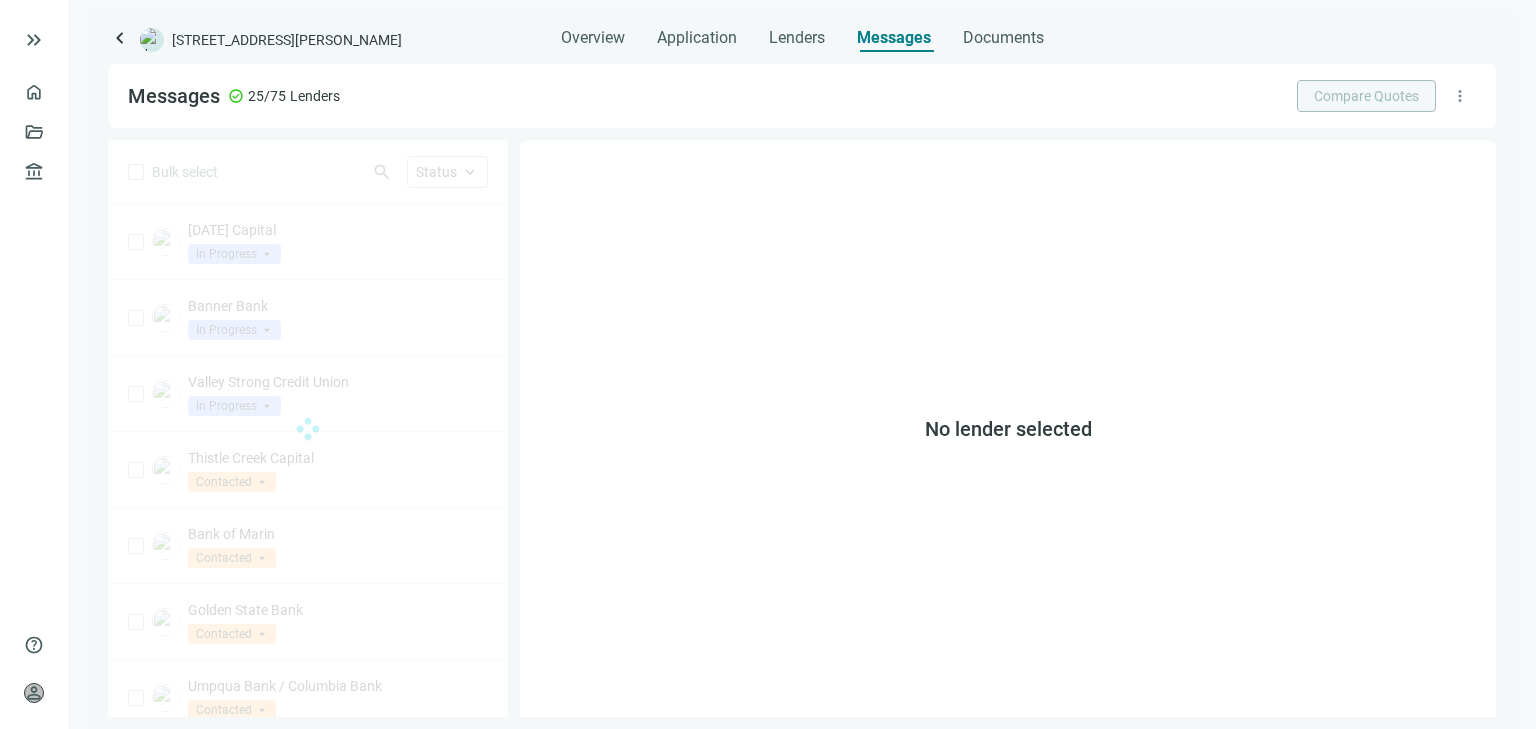 scroll, scrollTop: 0, scrollLeft: 0, axis: both 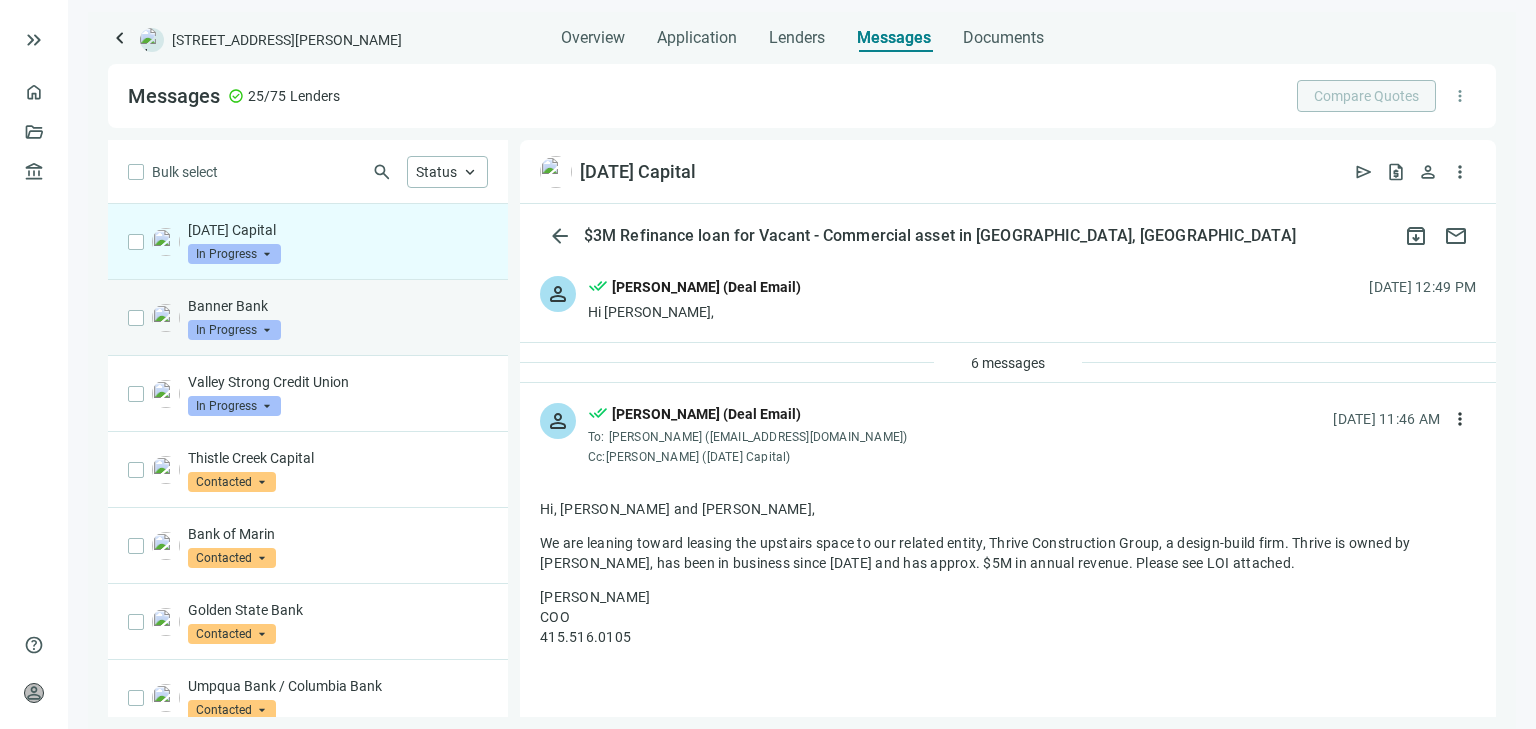 click on "Banner Bank In Progress arrow_drop_down" at bounding box center (338, 318) 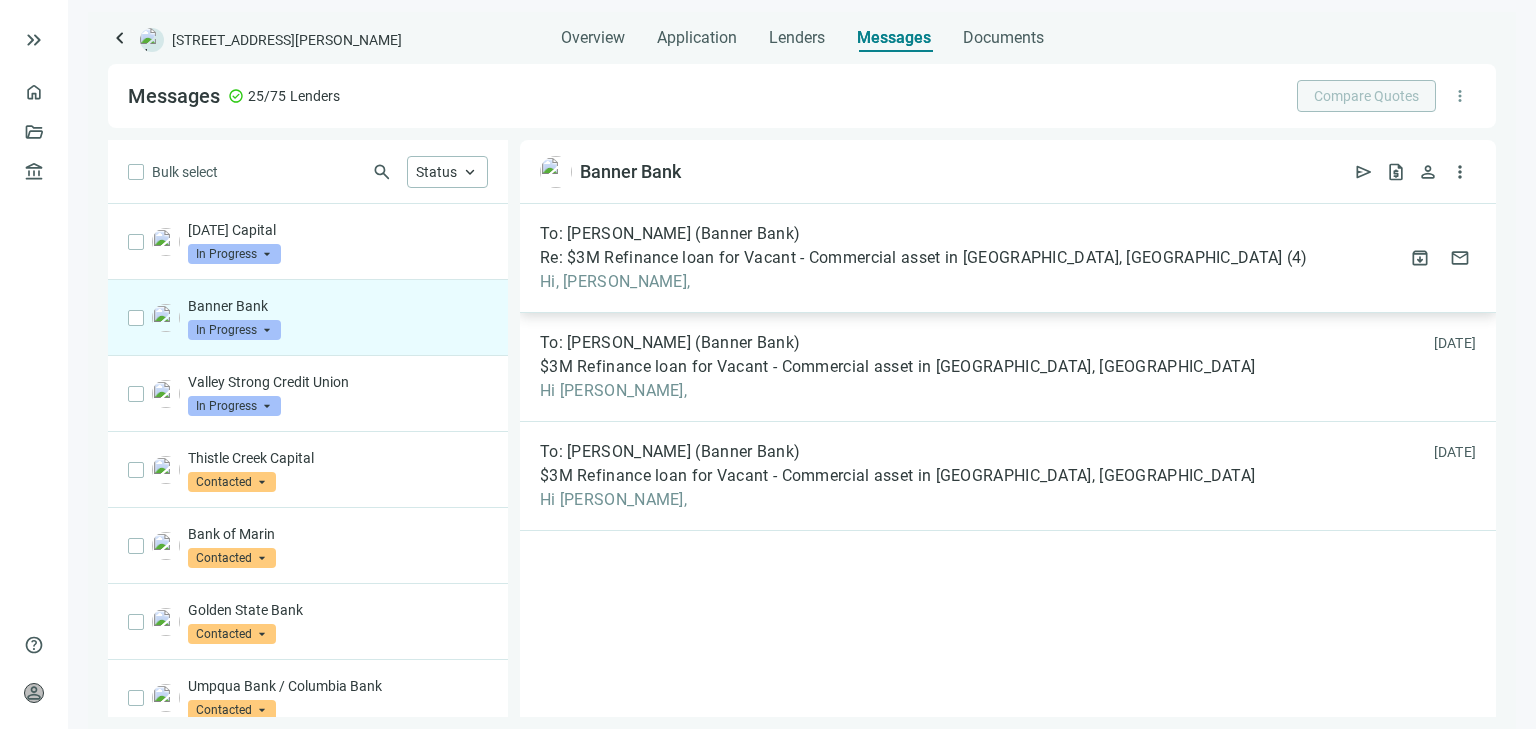 click on "To: Dhaval Shah (Banner Bank)" at bounding box center [670, 234] 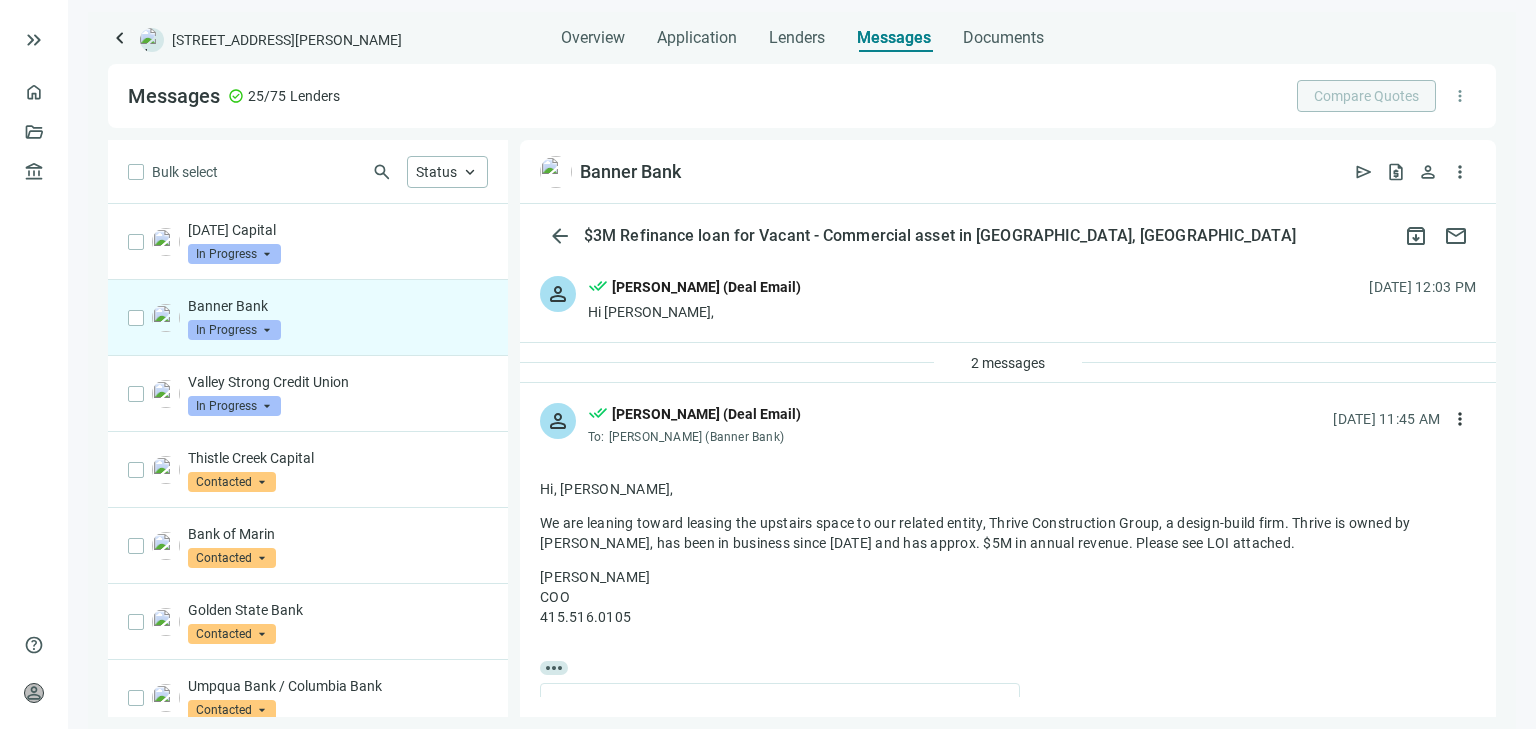 click on "2 messages" at bounding box center [1008, 363] 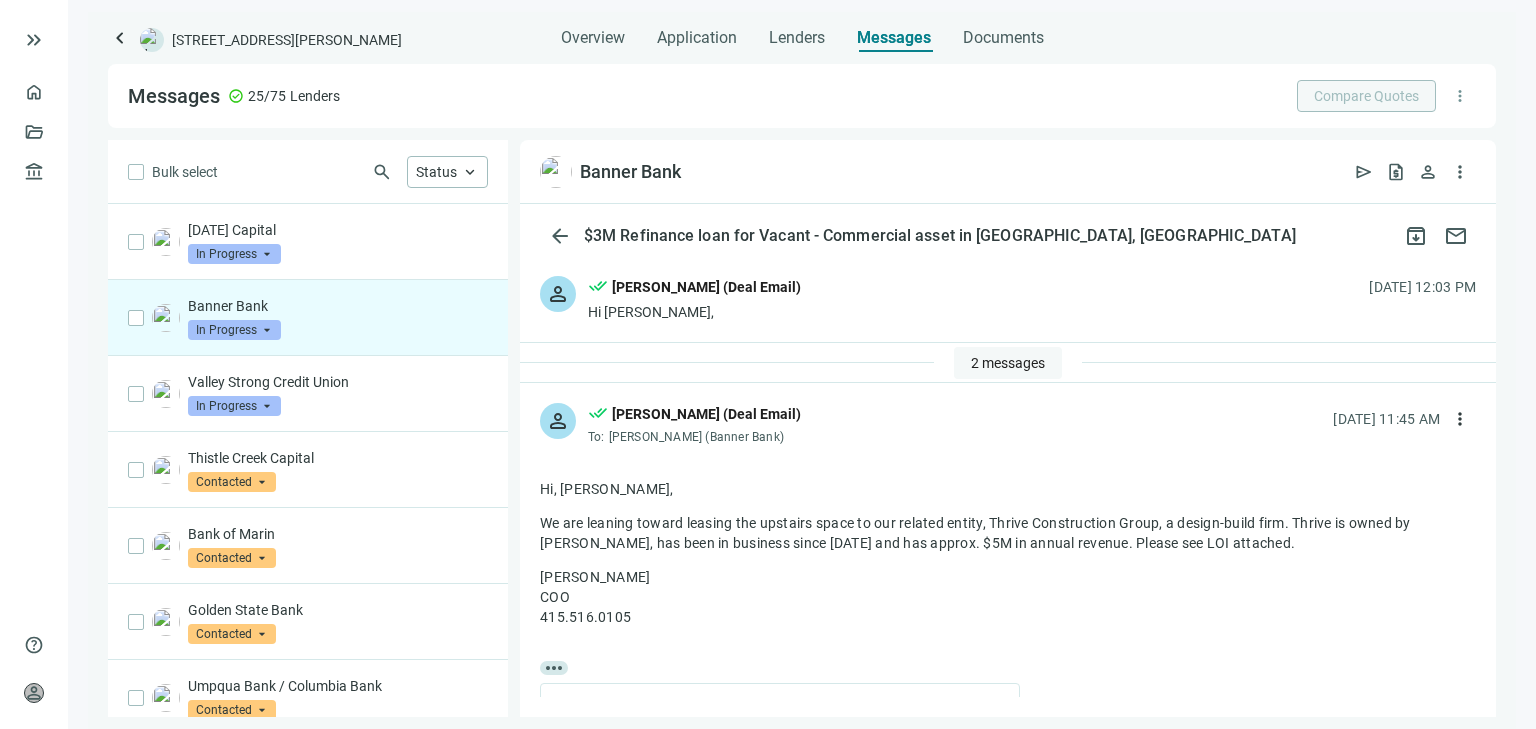click on "2 messages" at bounding box center (1008, 363) 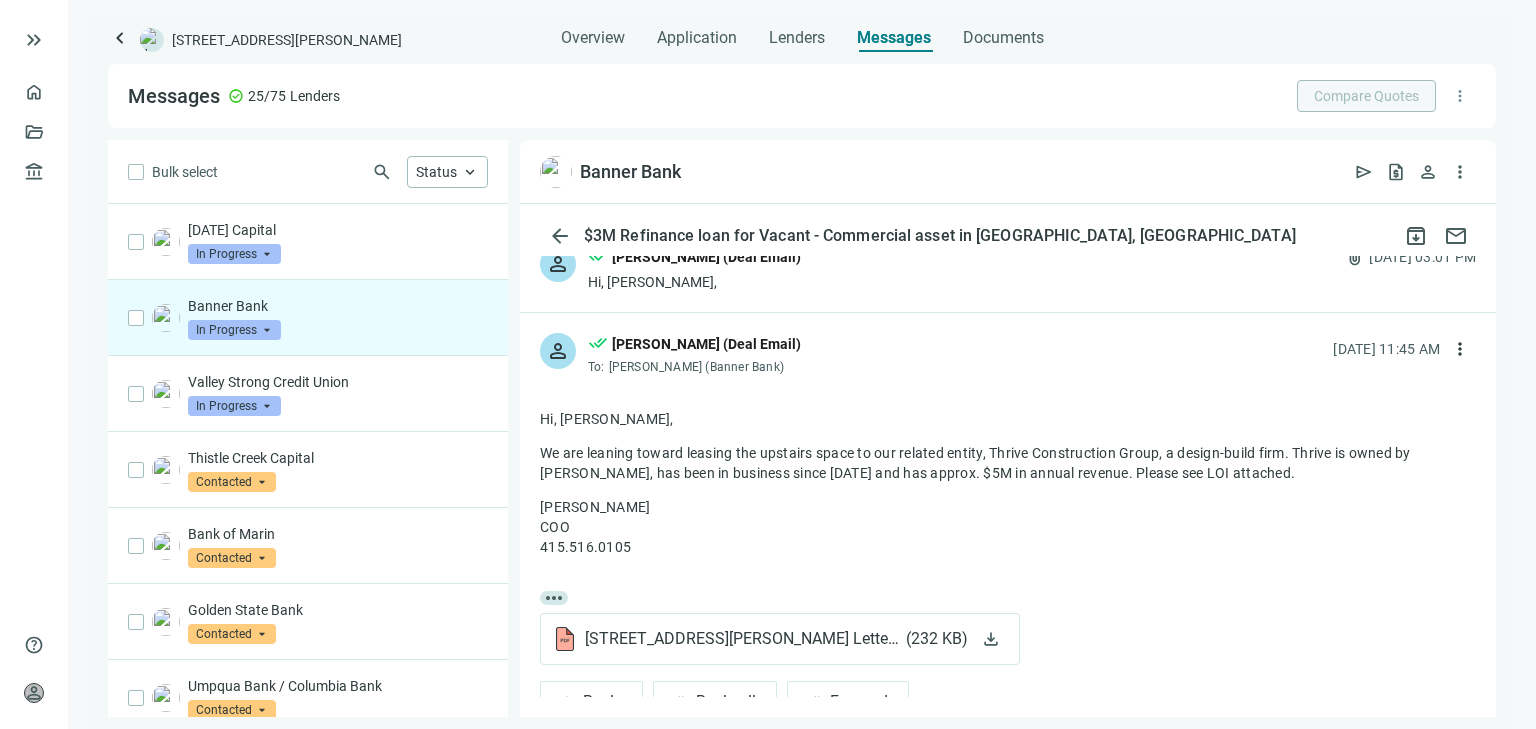 scroll, scrollTop: 247, scrollLeft: 0, axis: vertical 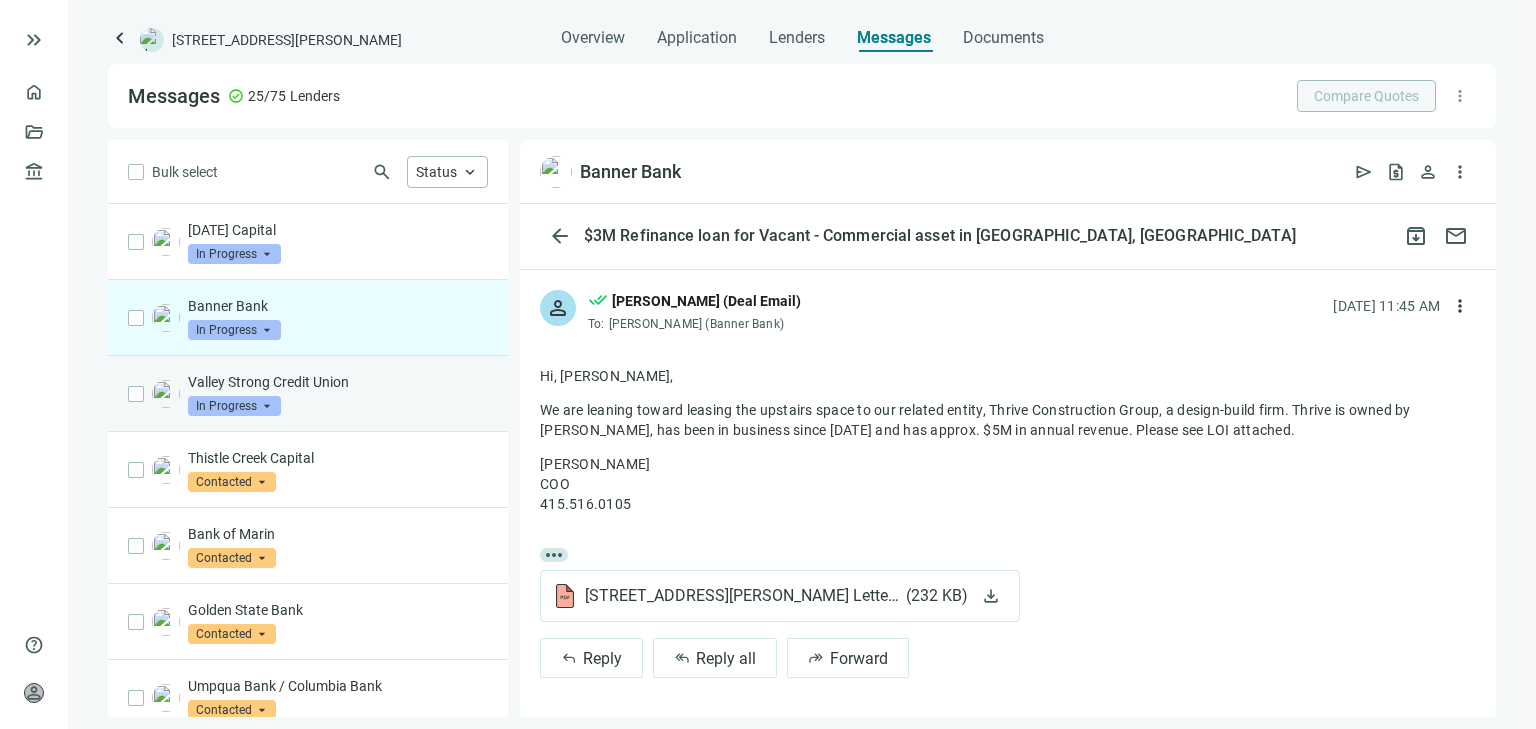 click on "Valley Strong Credit Union" at bounding box center [338, 382] 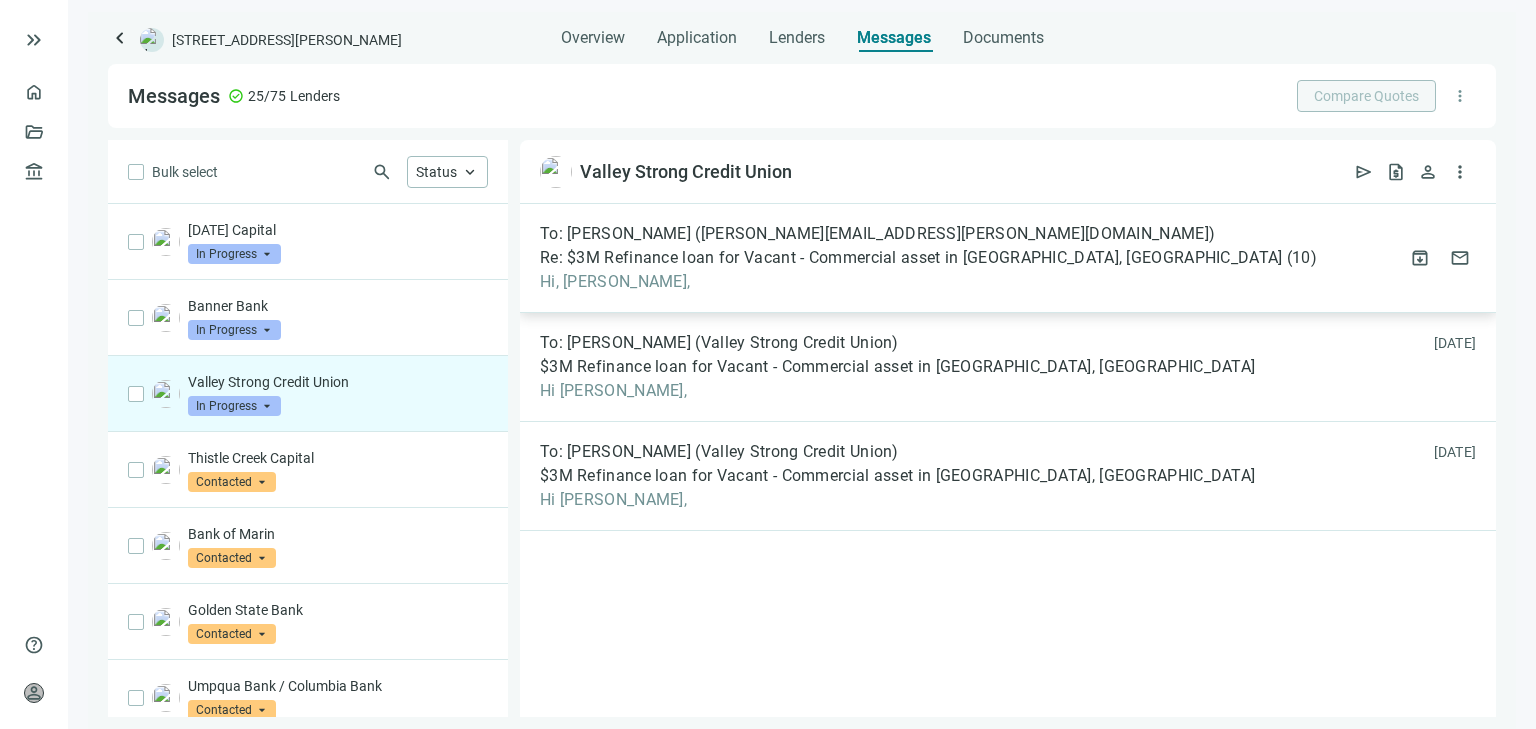 click on "To: Eric Steinback (eric.steinback@valleystrong.com) Re: $3M Refinance loan for Vacant - Commercial asset in Sebastopol, CA ( 10 ) Hi, Eric," at bounding box center (928, 258) 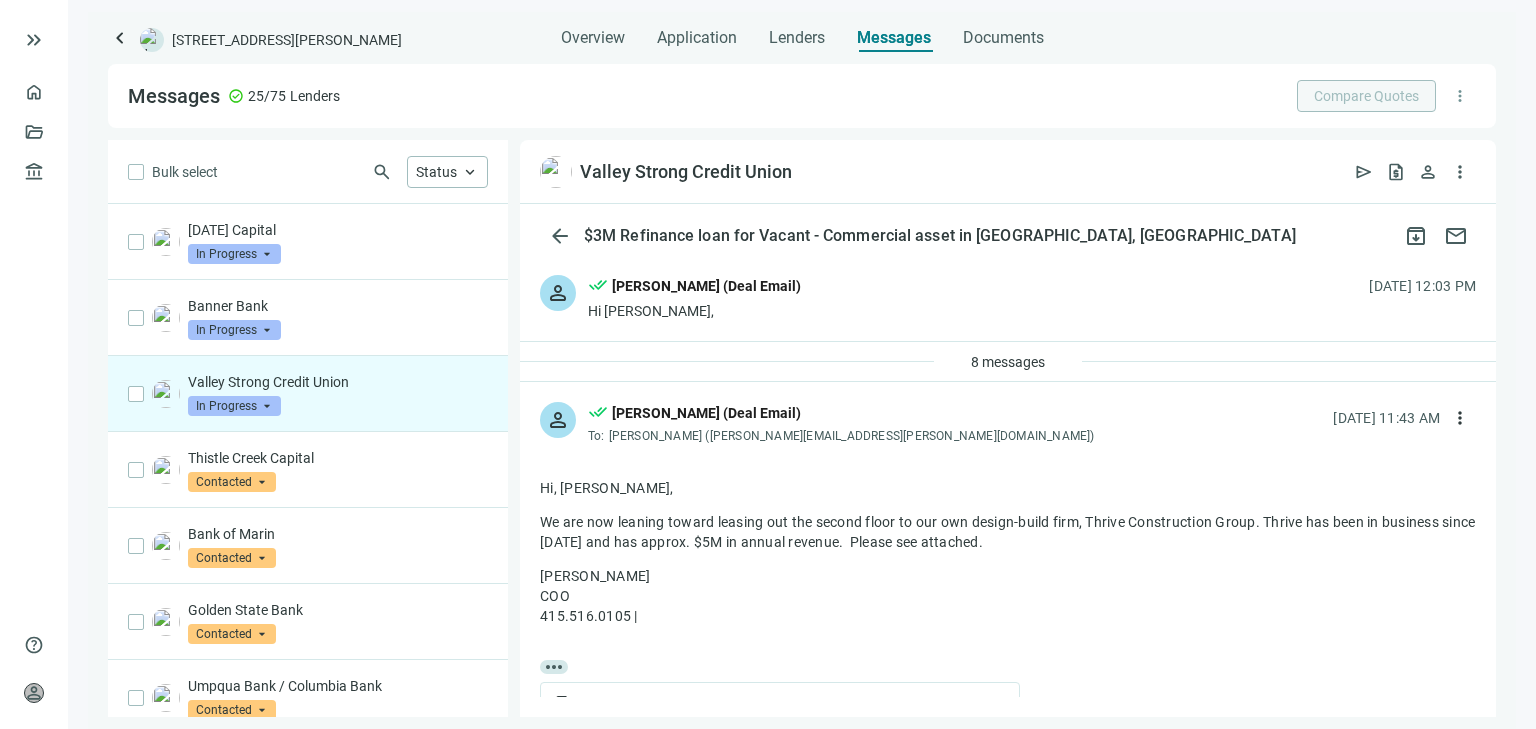 scroll, scrollTop: 0, scrollLeft: 0, axis: both 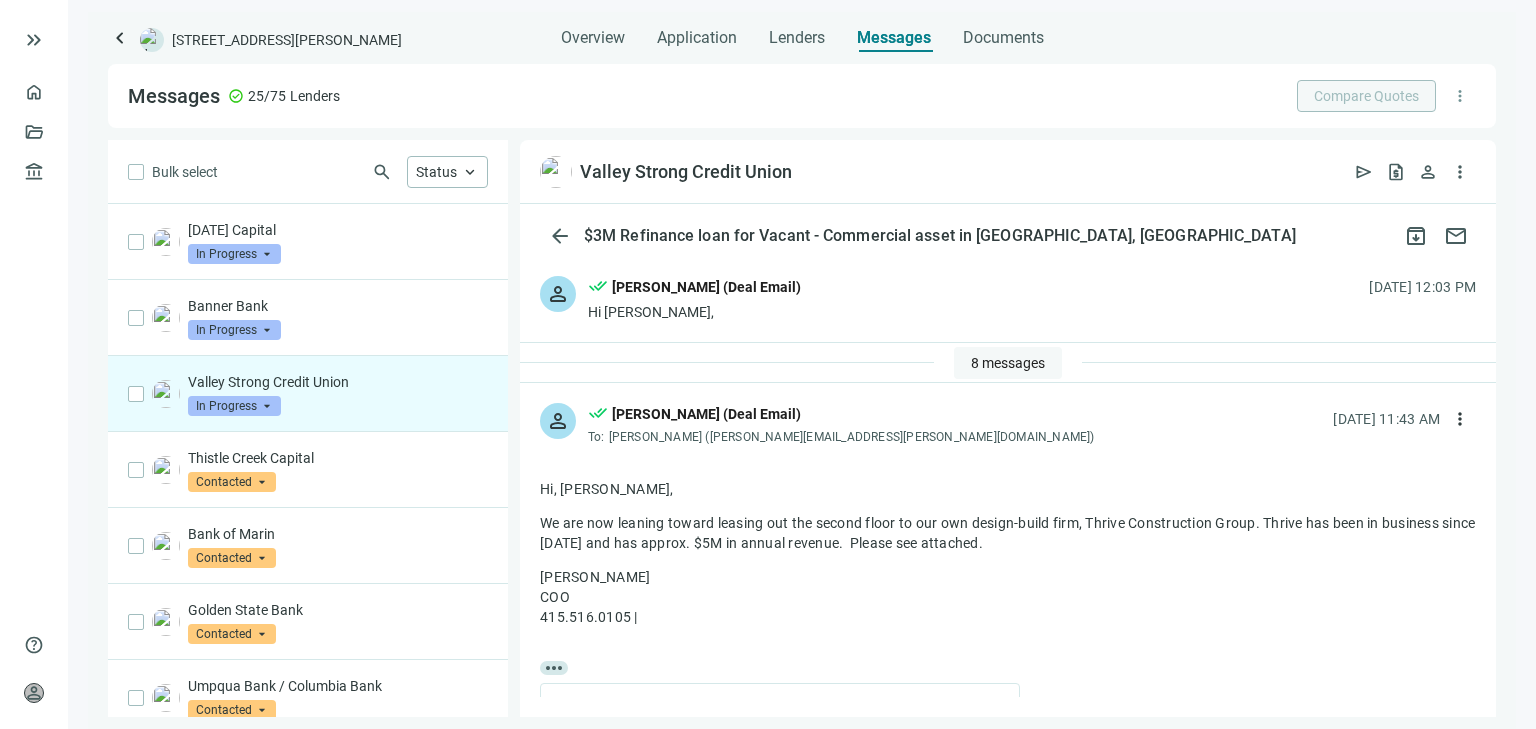 click on "8 messages" at bounding box center (1008, 363) 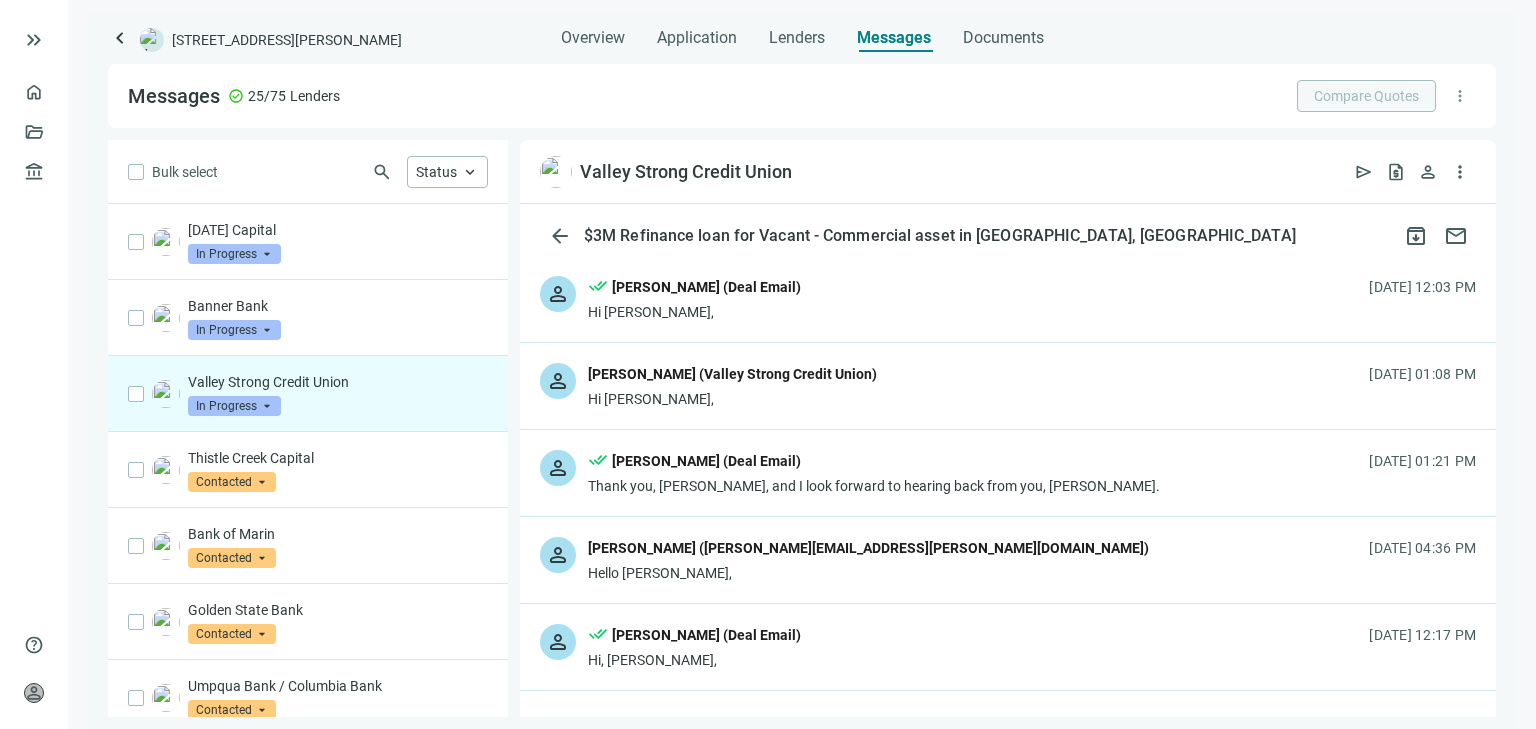 click on "Eric Steinback (eric.steinback@valleystrong.com)" at bounding box center (868, 548) 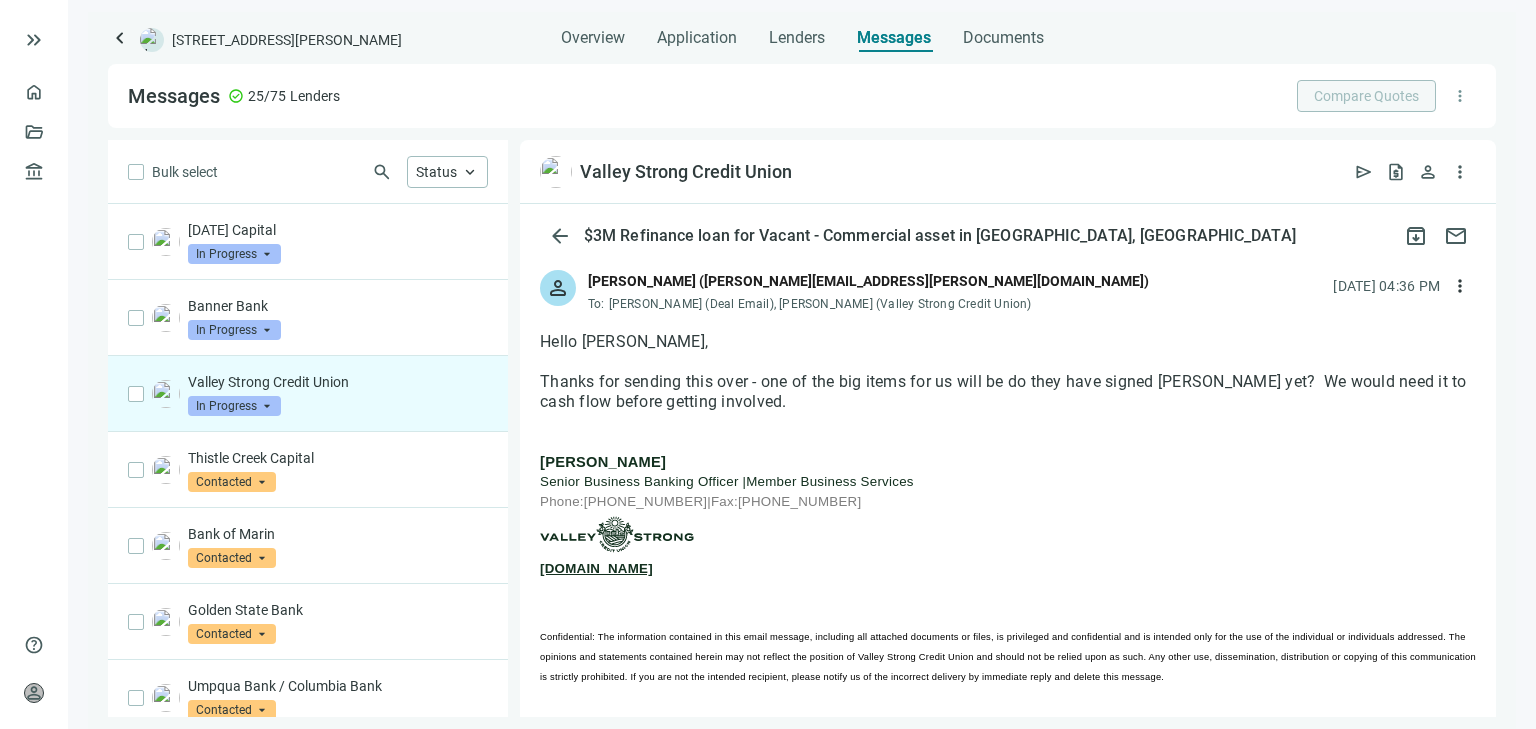 scroll, scrollTop: 320, scrollLeft: 0, axis: vertical 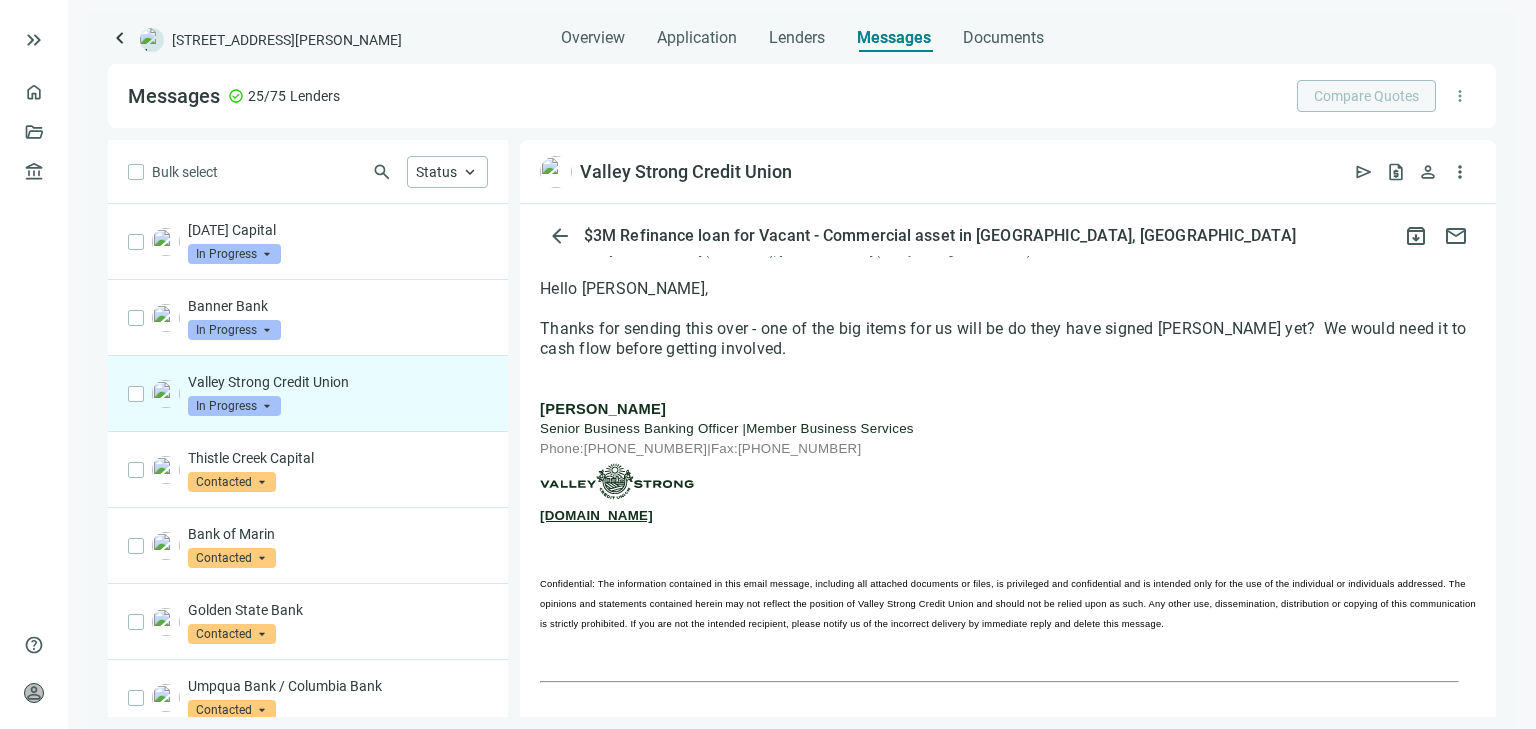 drag, startPoint x: 537, startPoint y: 408, endPoint x: 659, endPoint y: 405, distance: 122.03688 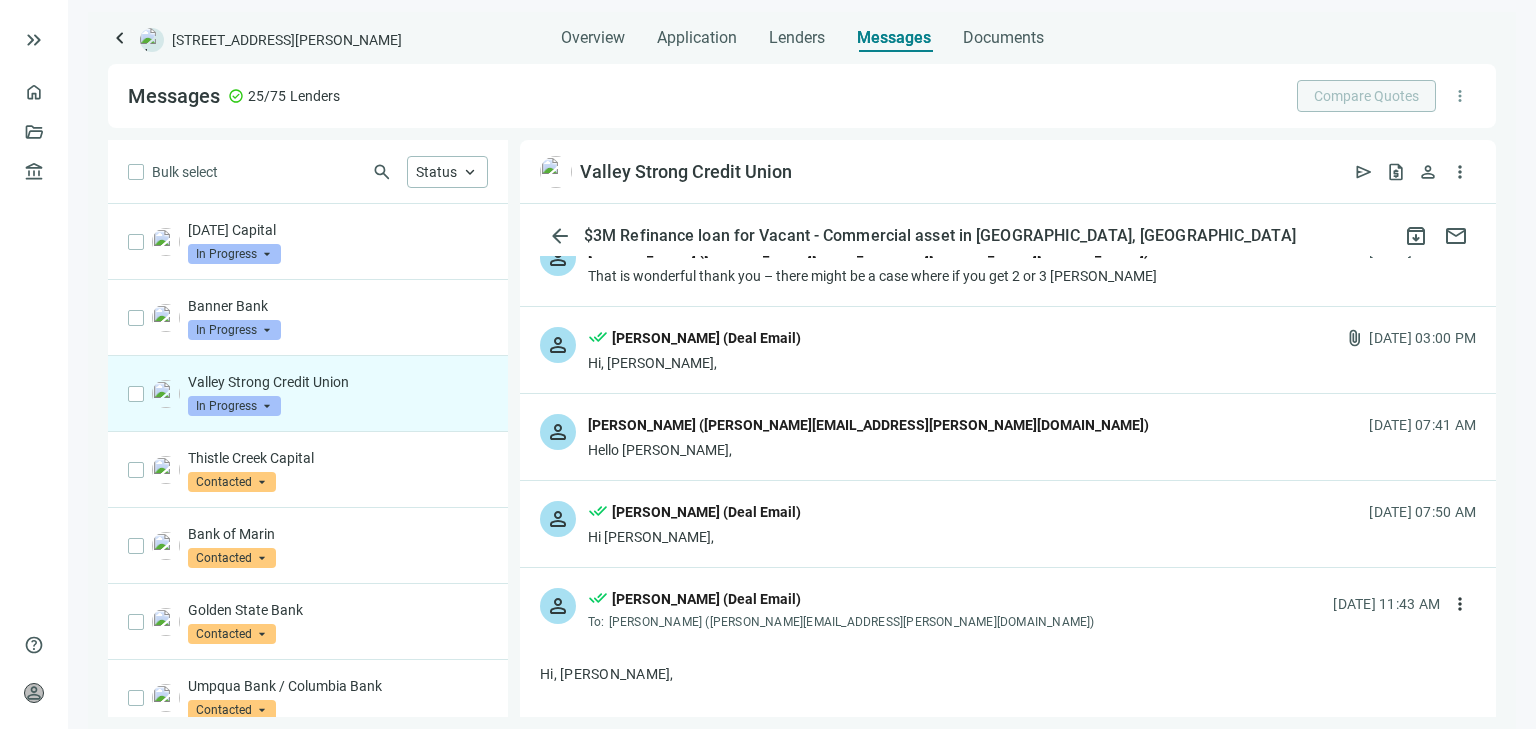 scroll, scrollTop: 2560, scrollLeft: 0, axis: vertical 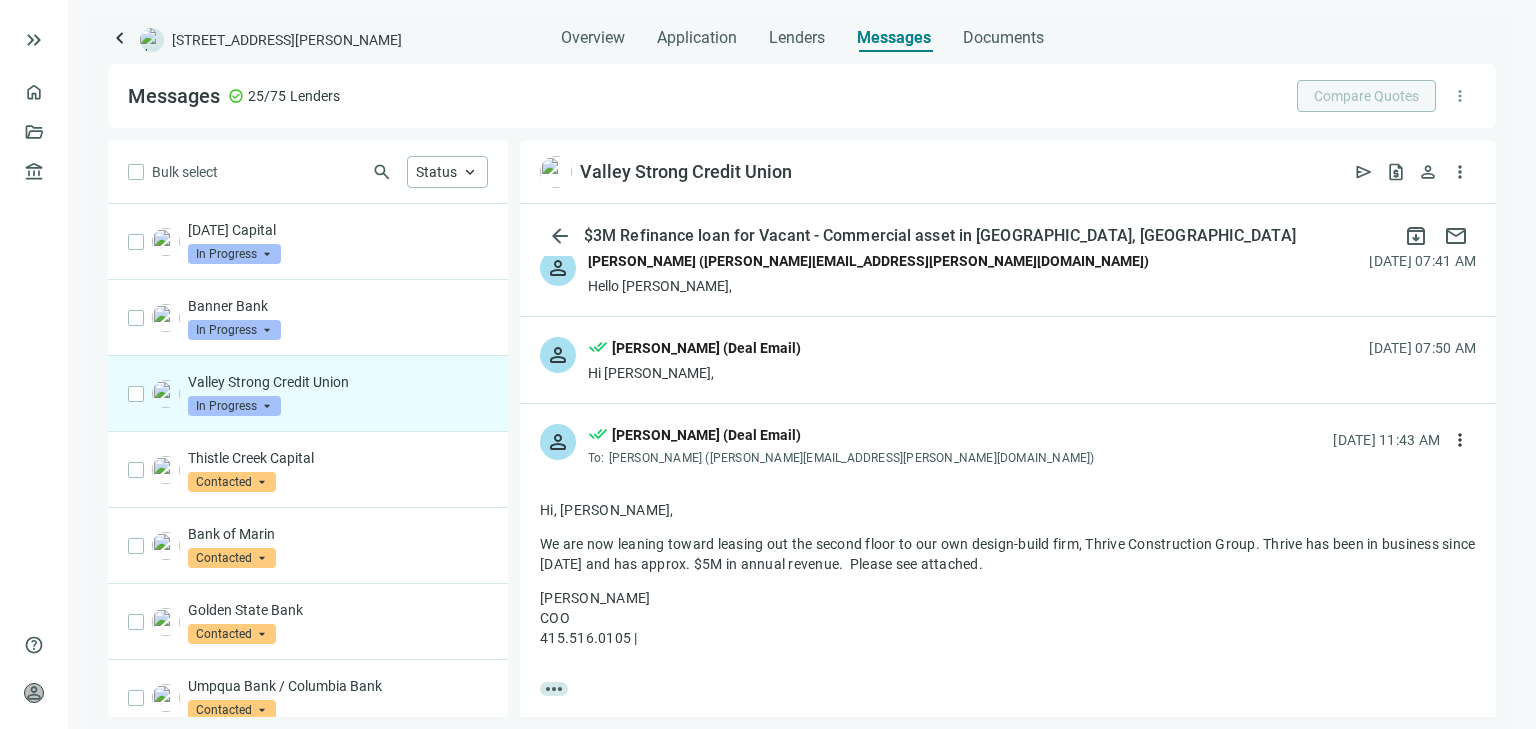 click on "Hello Rebecca," at bounding box center [868, 286] 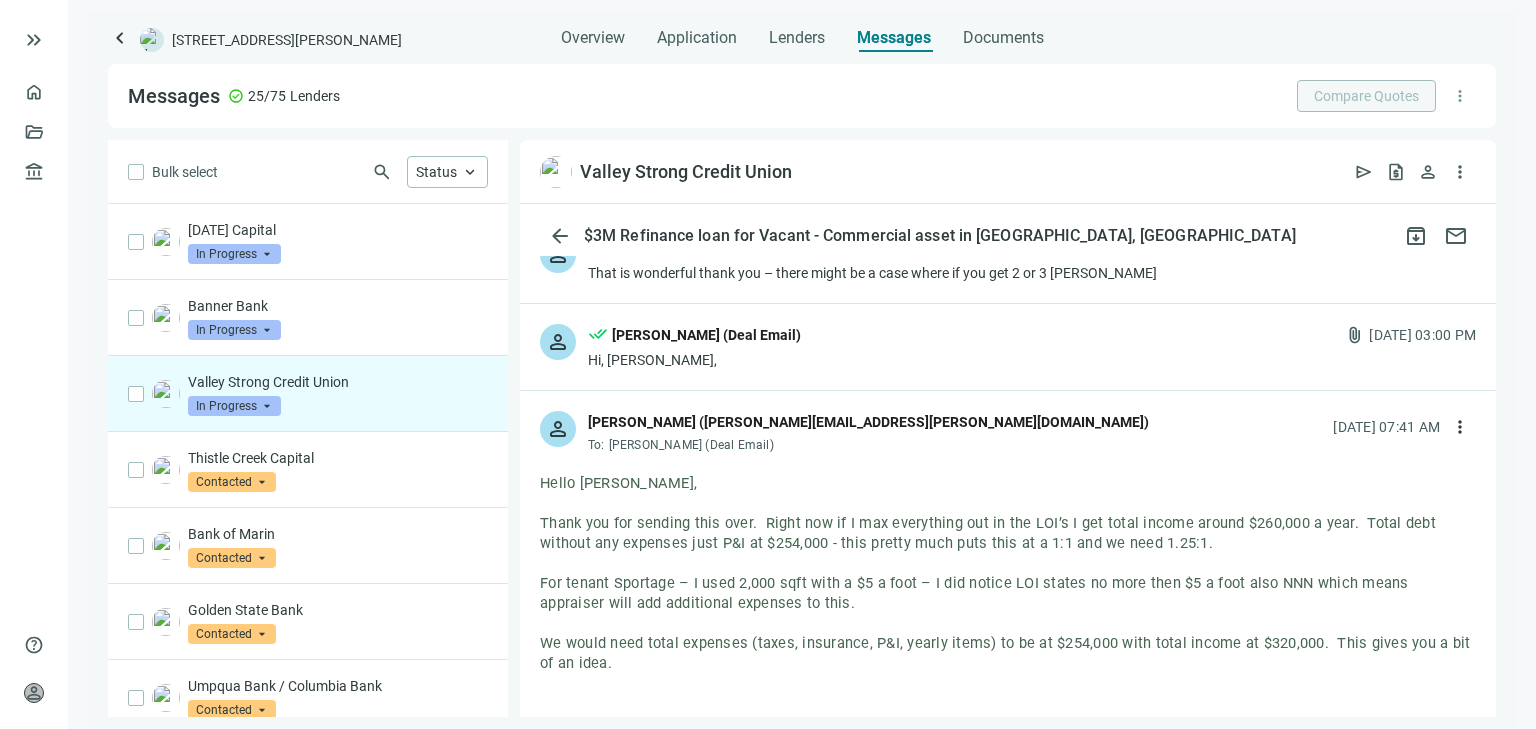 scroll, scrollTop: 2400, scrollLeft: 0, axis: vertical 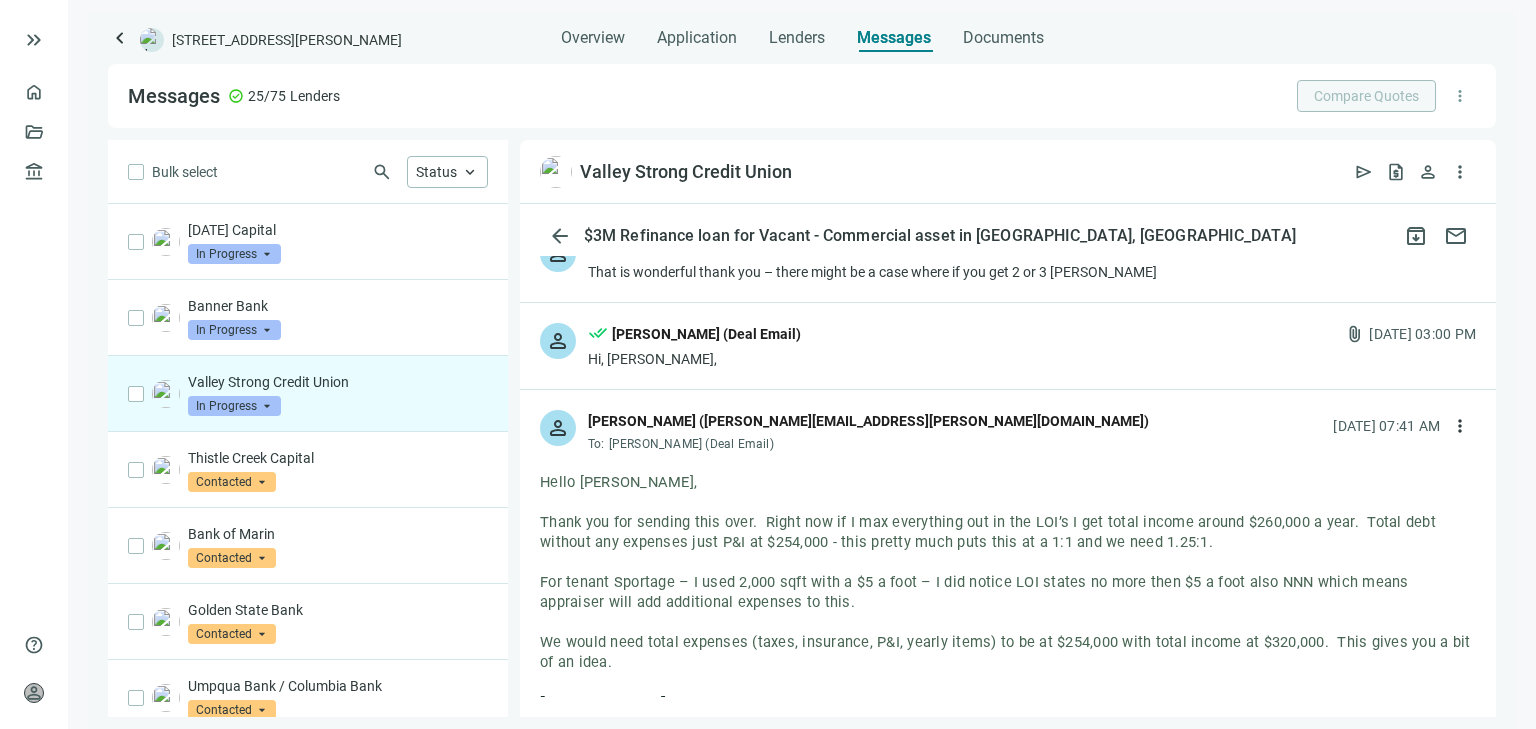 click on "person done_all Rebecca Lipski (Deal Email) Hi, Eric, attach_file 07.03.2025, 03:00 PM" at bounding box center [1008, 346] 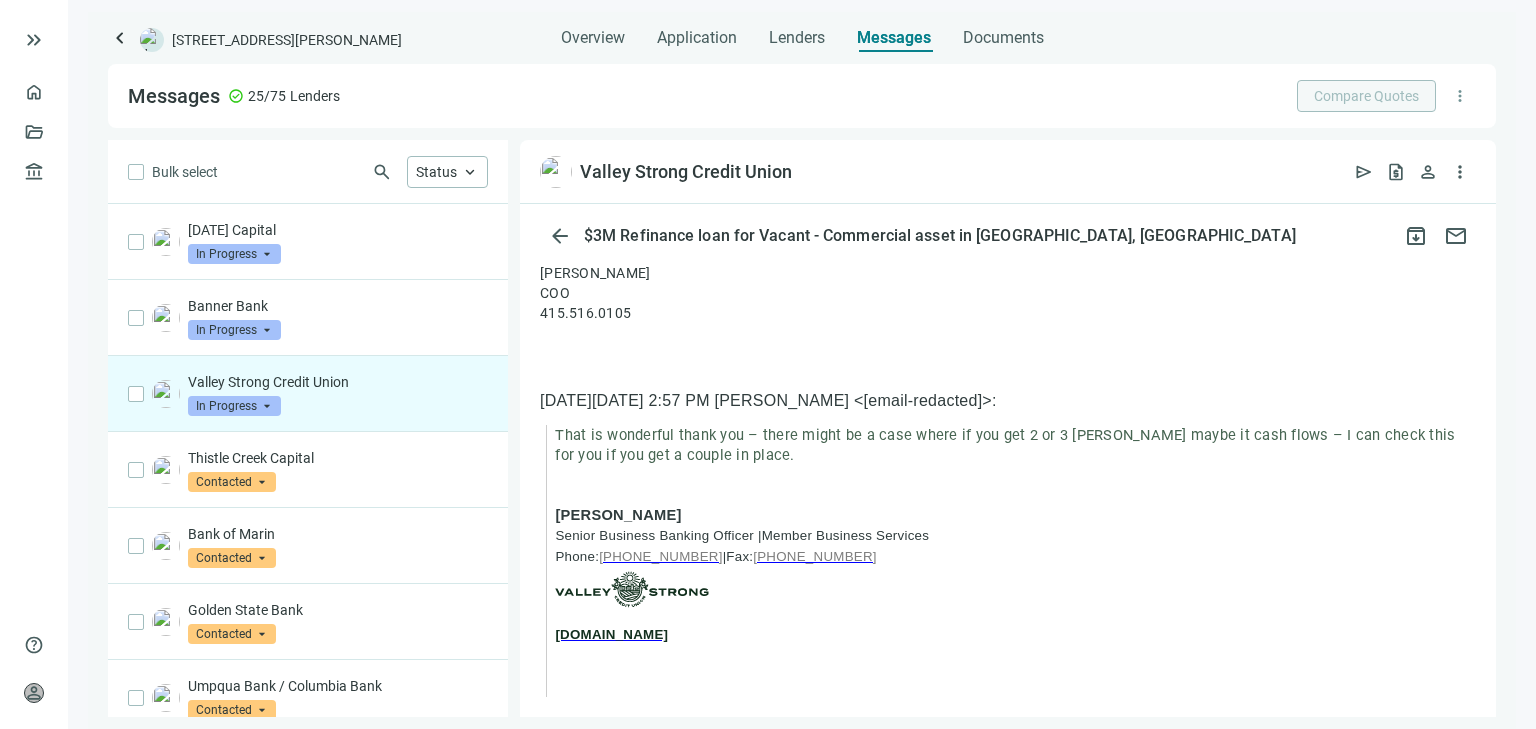 scroll, scrollTop: 3760, scrollLeft: 0, axis: vertical 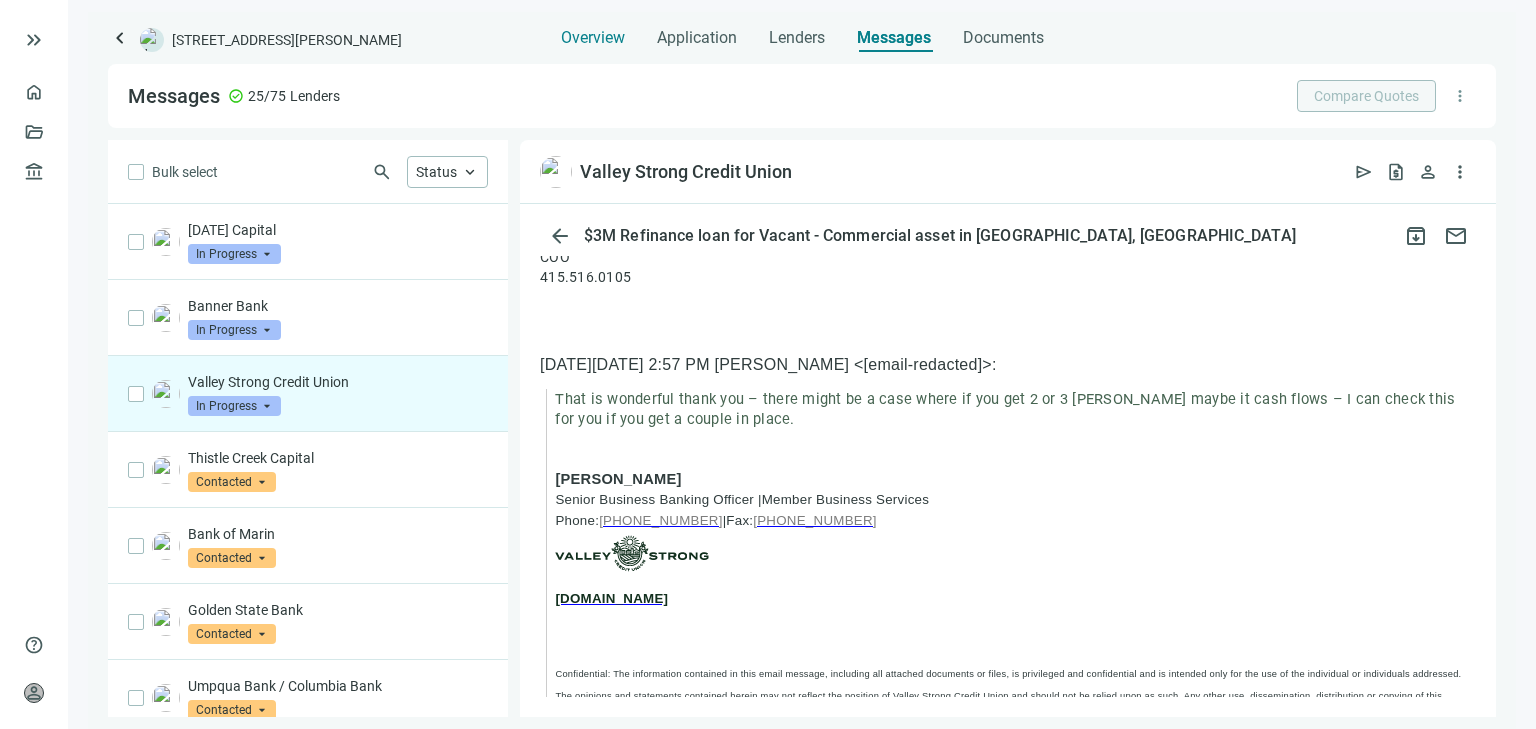 click on "Overview" at bounding box center [593, 38] 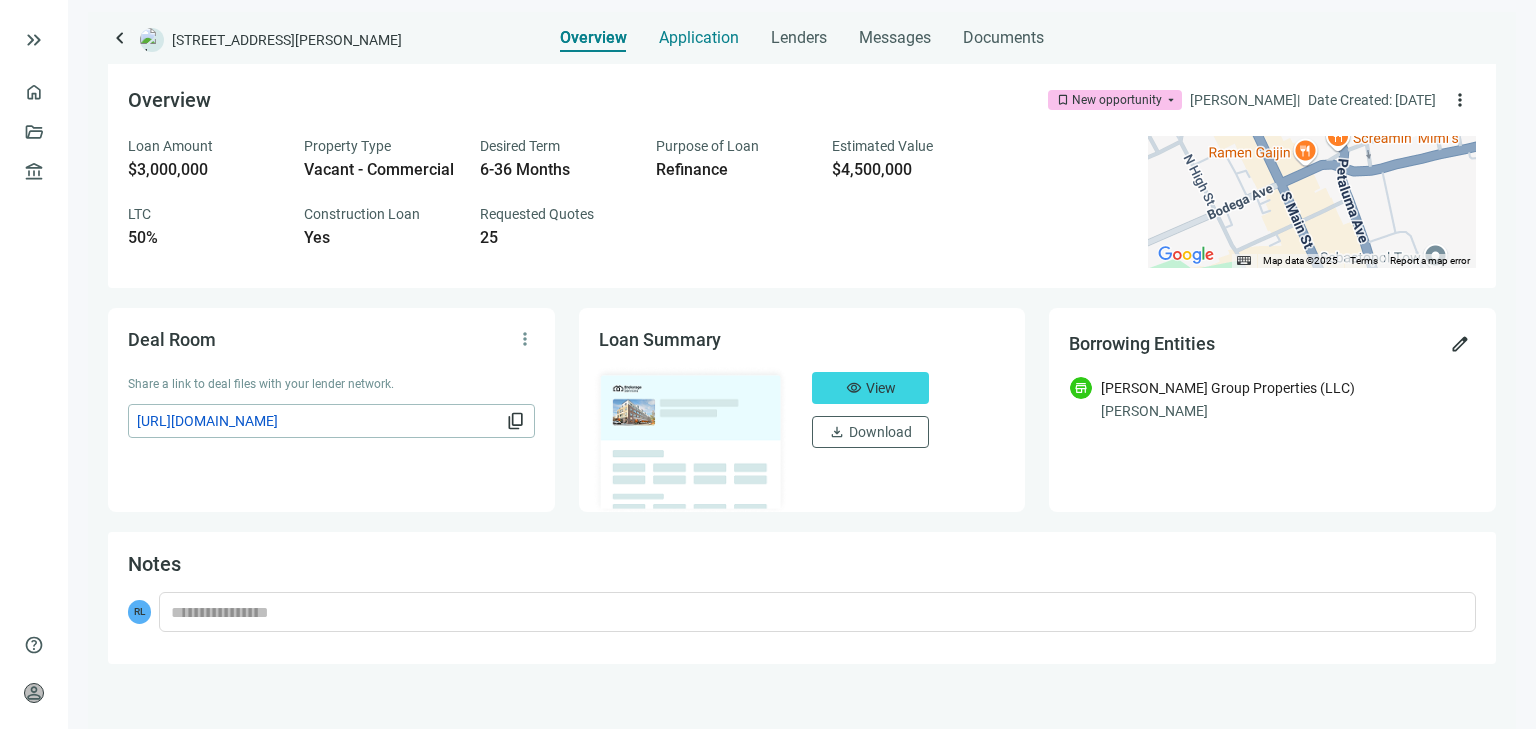 click on "Application" at bounding box center [699, 32] 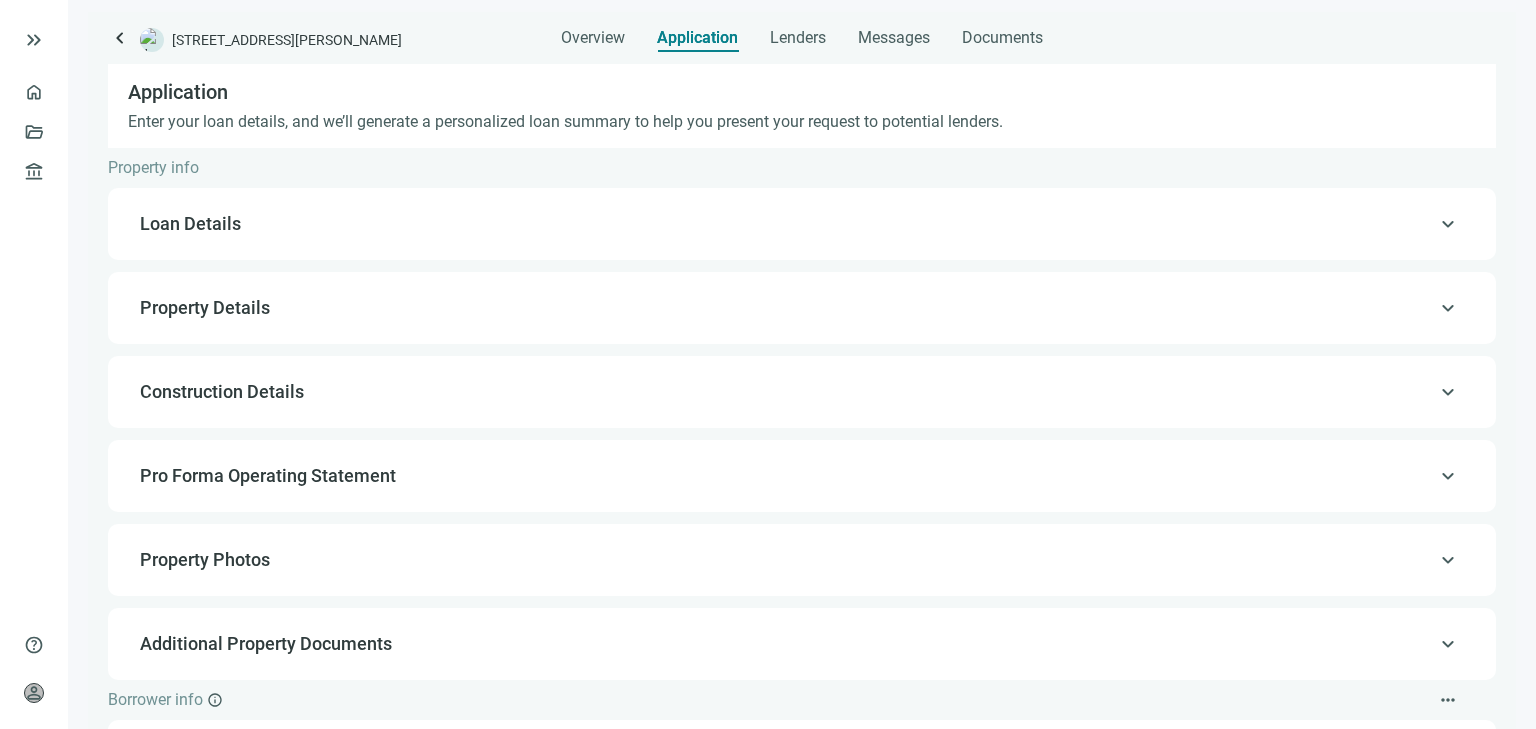 click on "Loan Details" at bounding box center [190, 223] 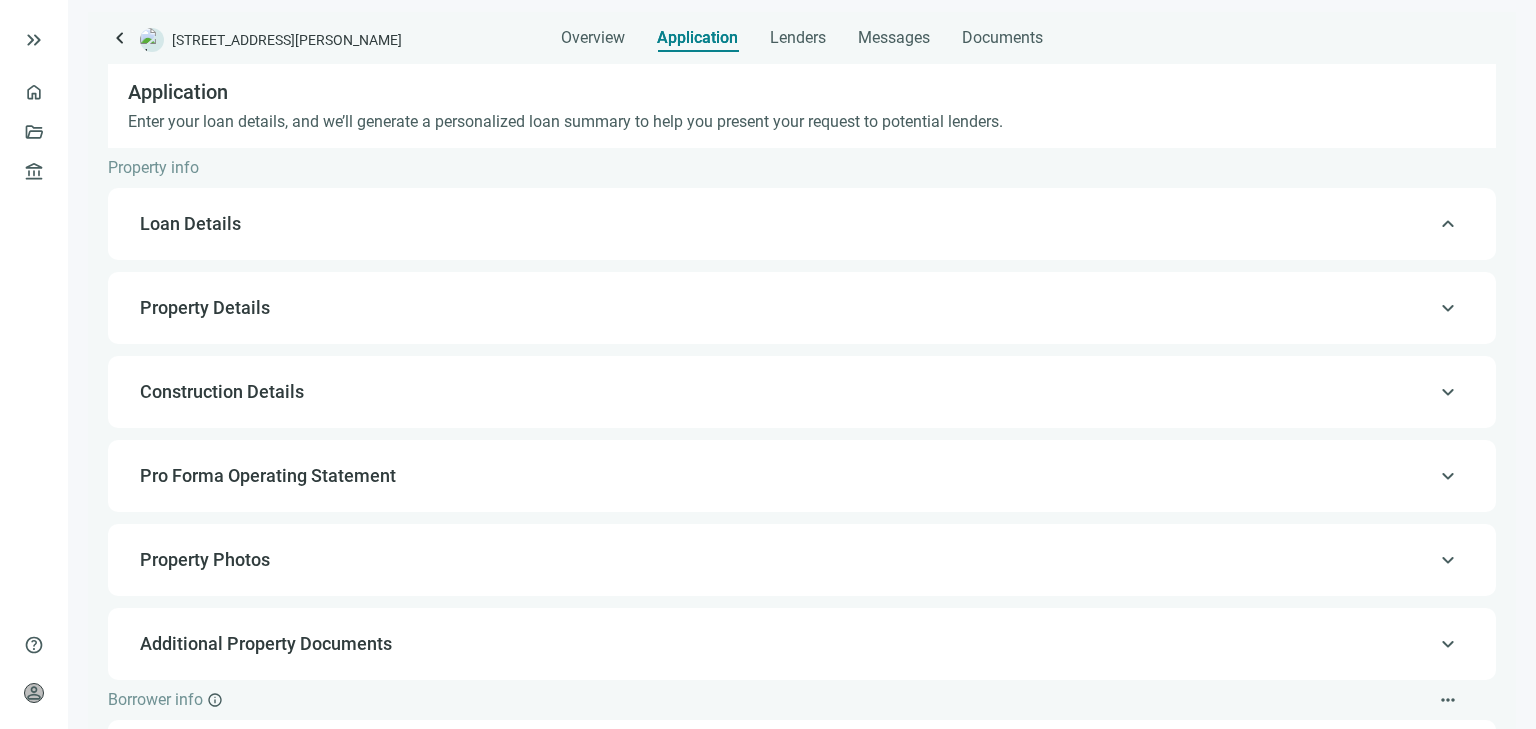 type on "**********" 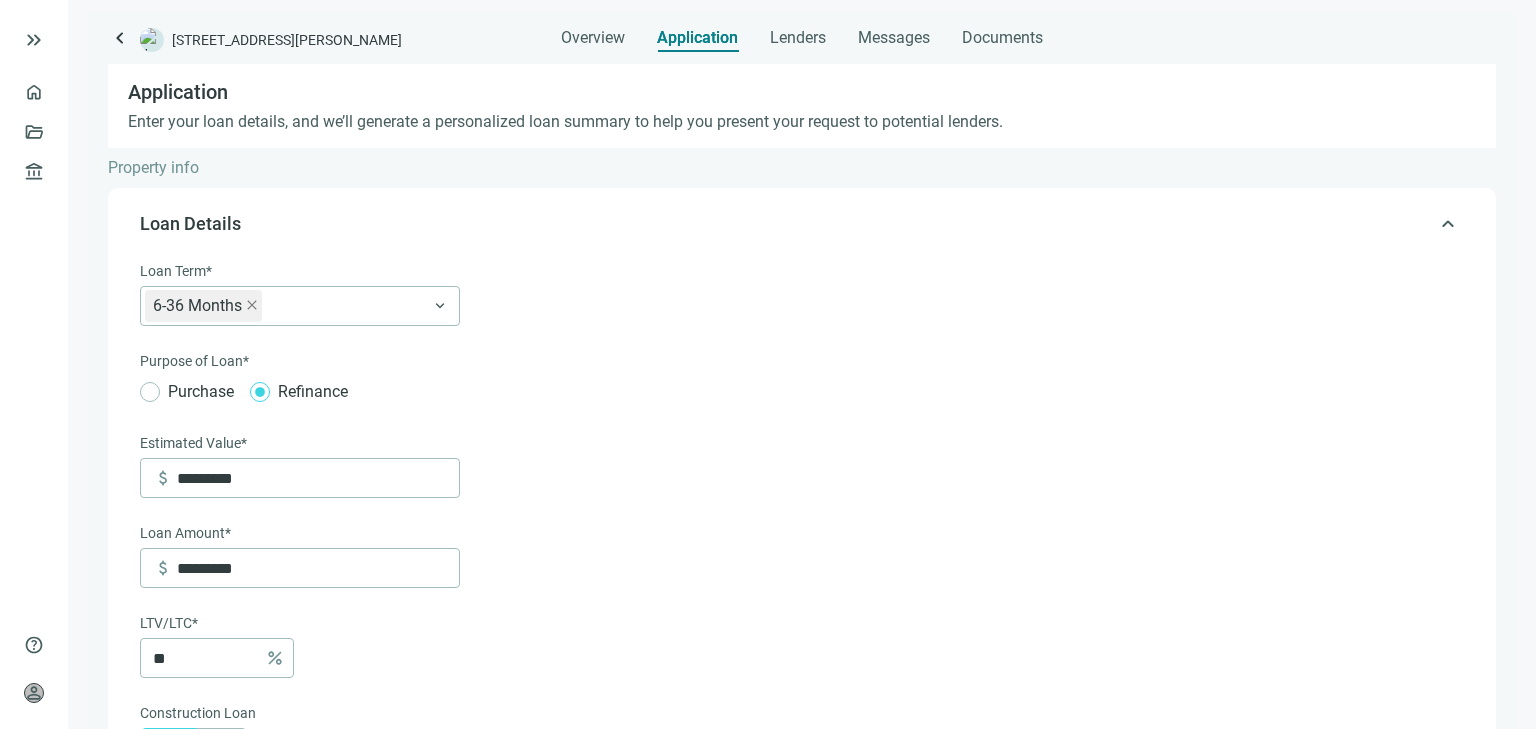 scroll, scrollTop: 124, scrollLeft: 0, axis: vertical 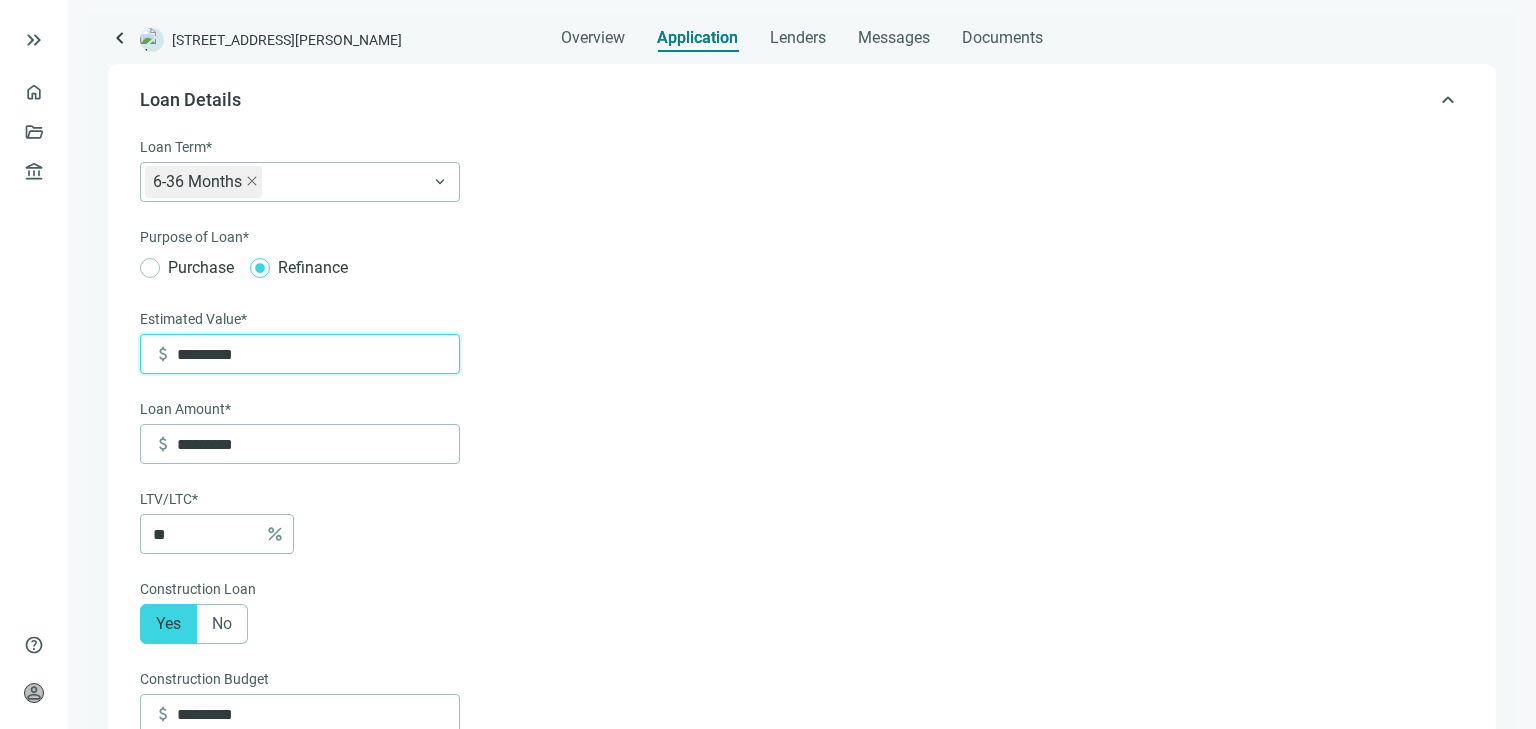 drag, startPoint x: 280, startPoint y: 364, endPoint x: 23, endPoint y: 364, distance: 257 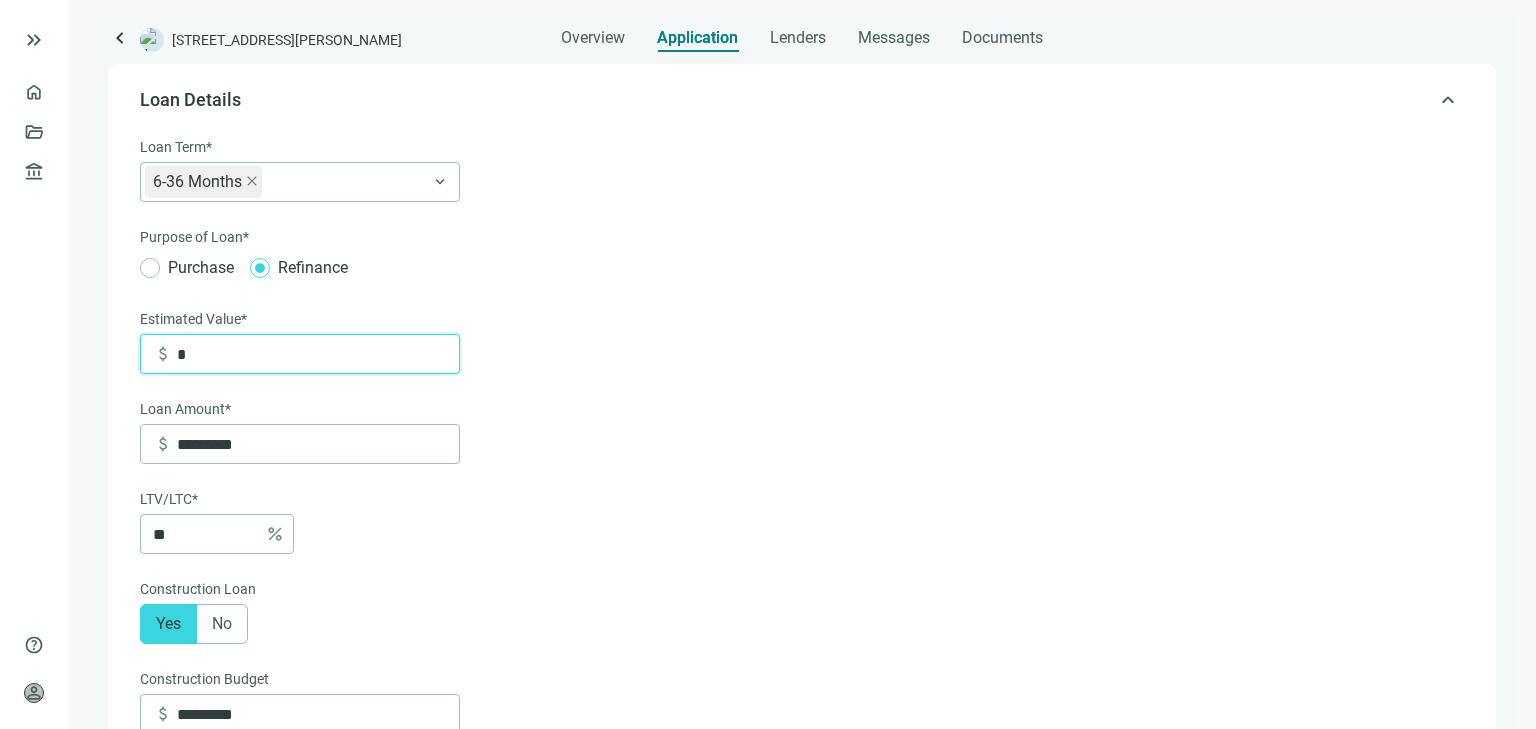 type on "*******" 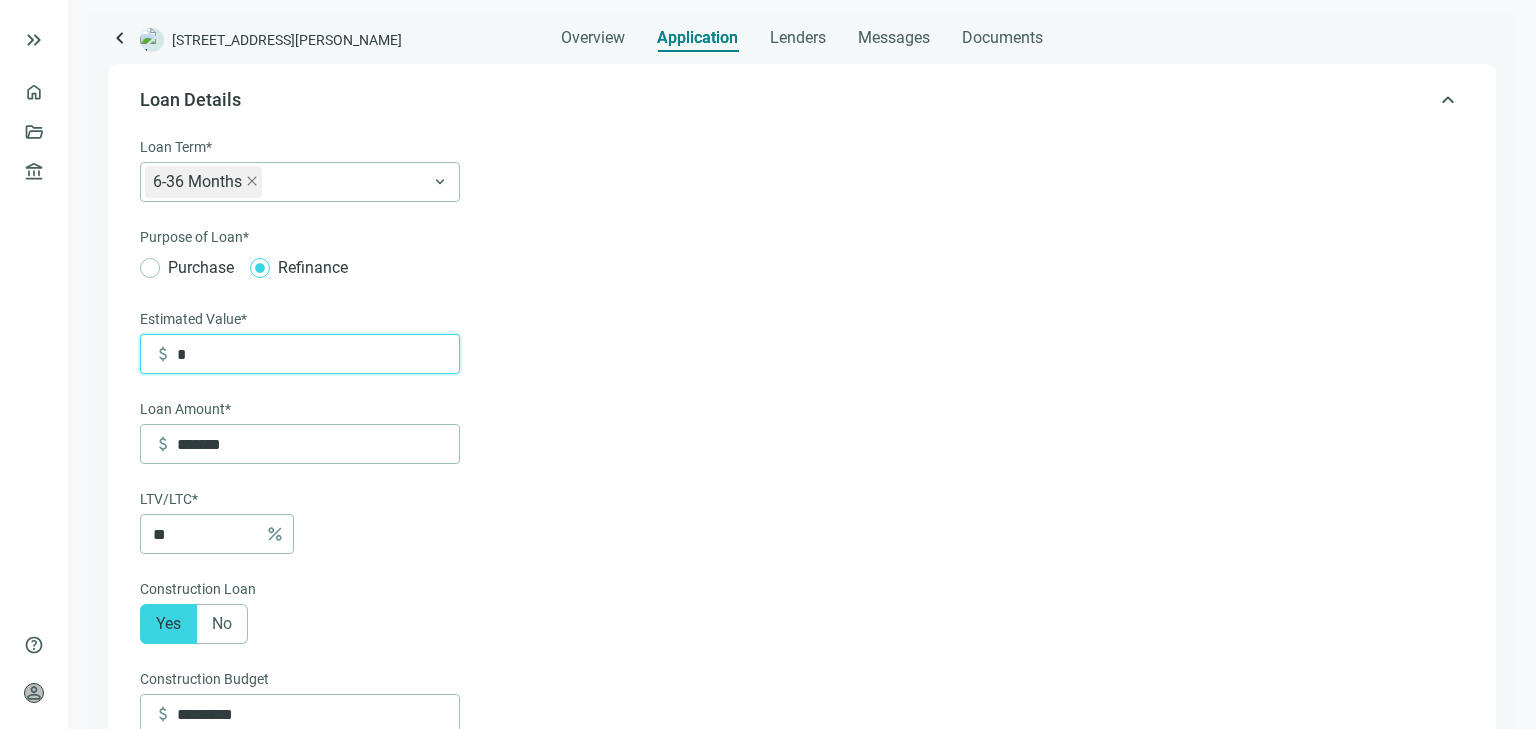 type on "**" 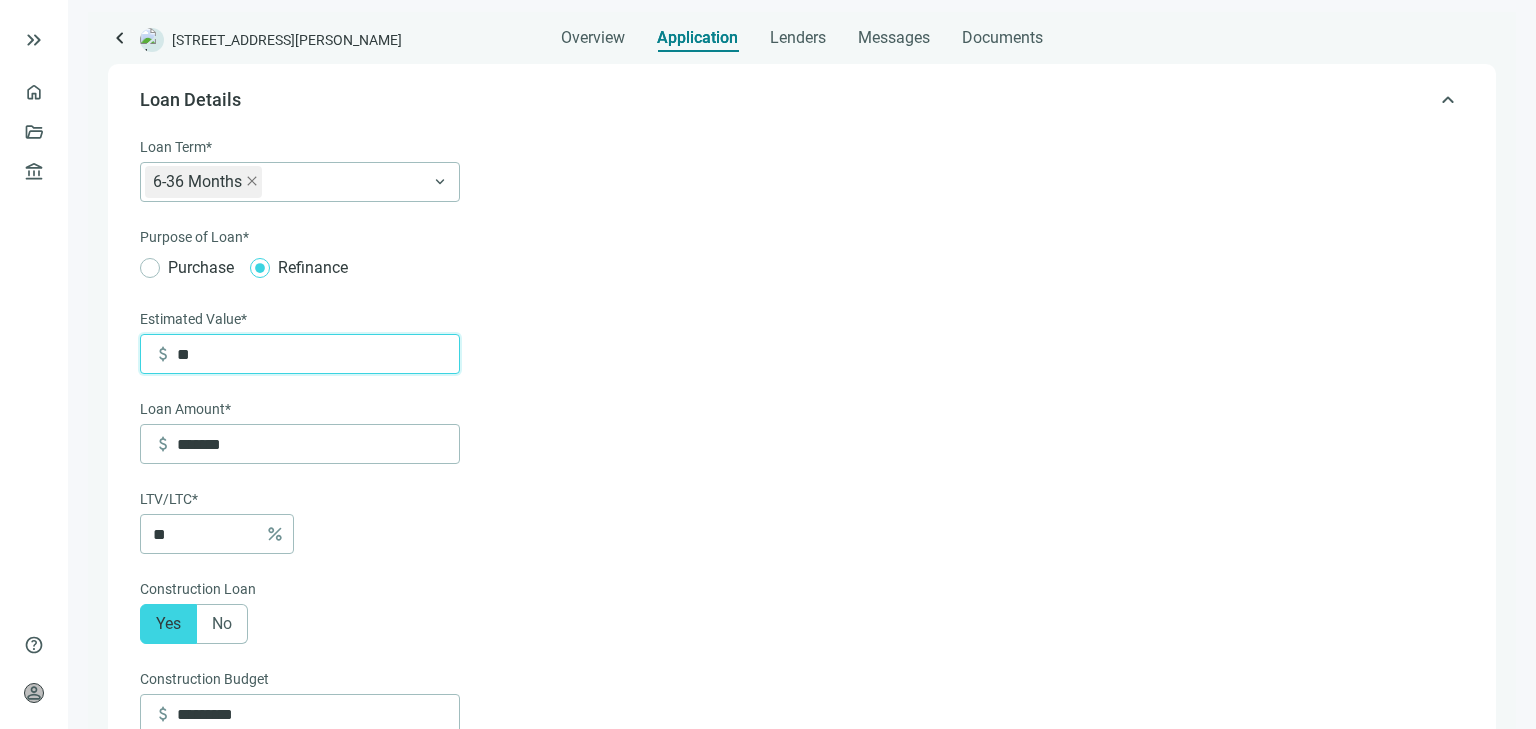 type on "***" 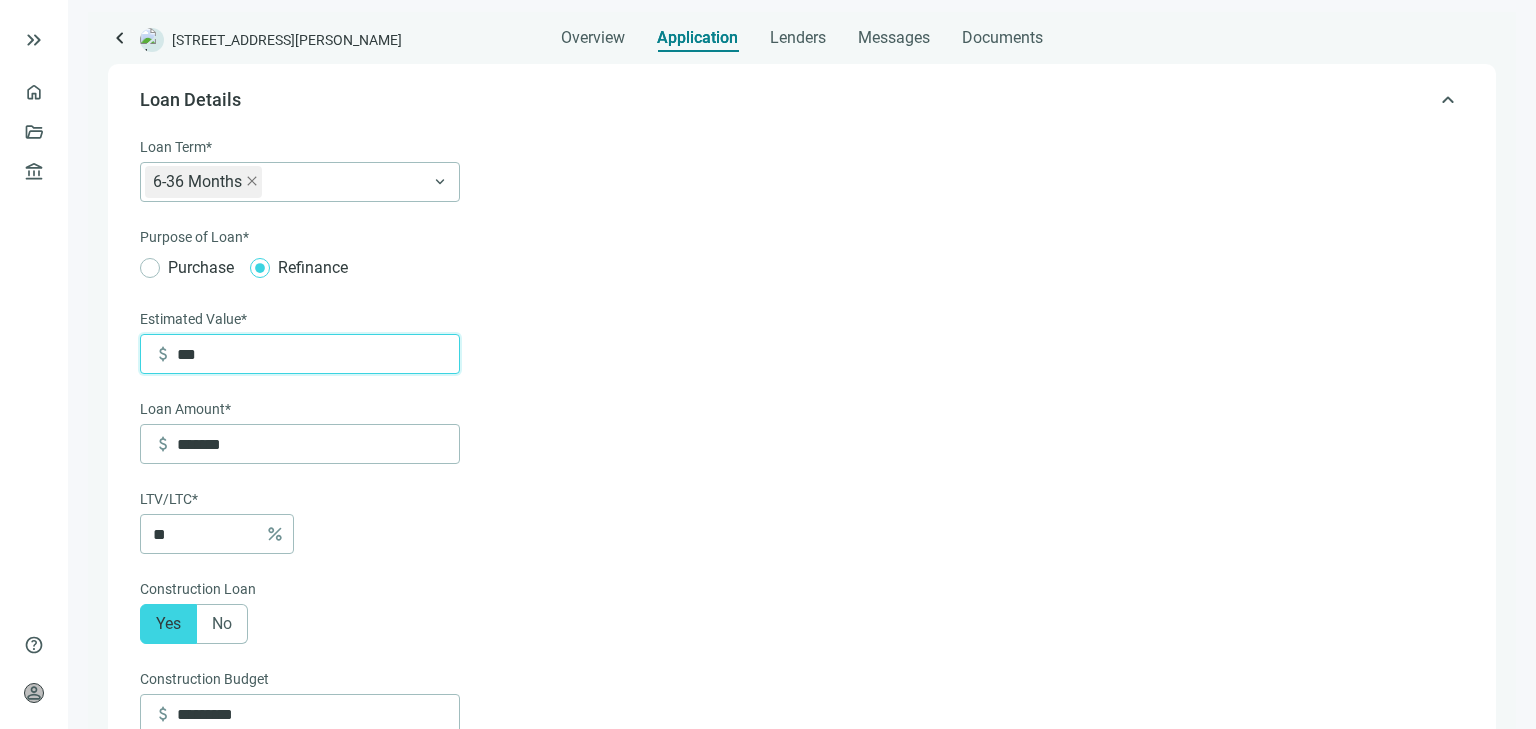 type on "*****" 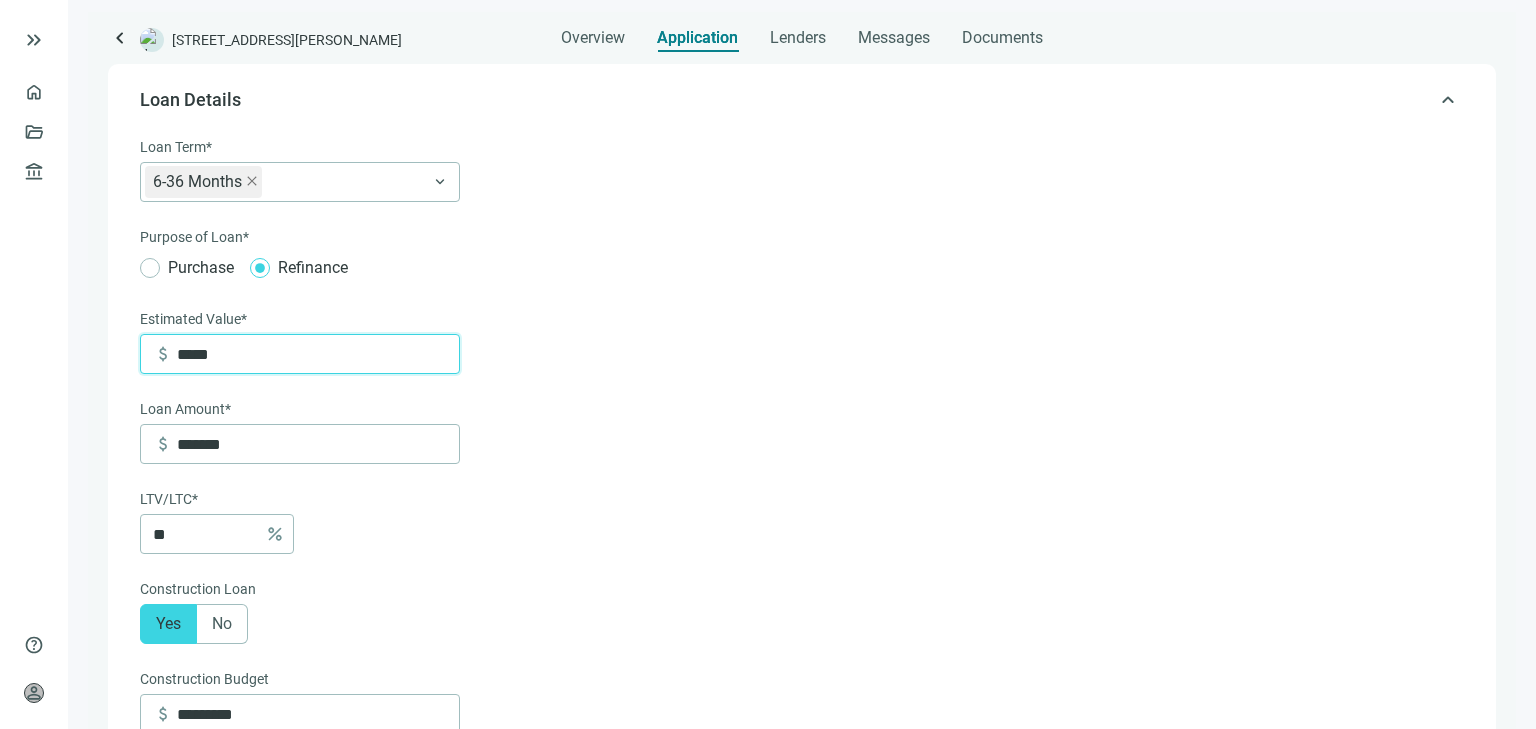 type on "*******" 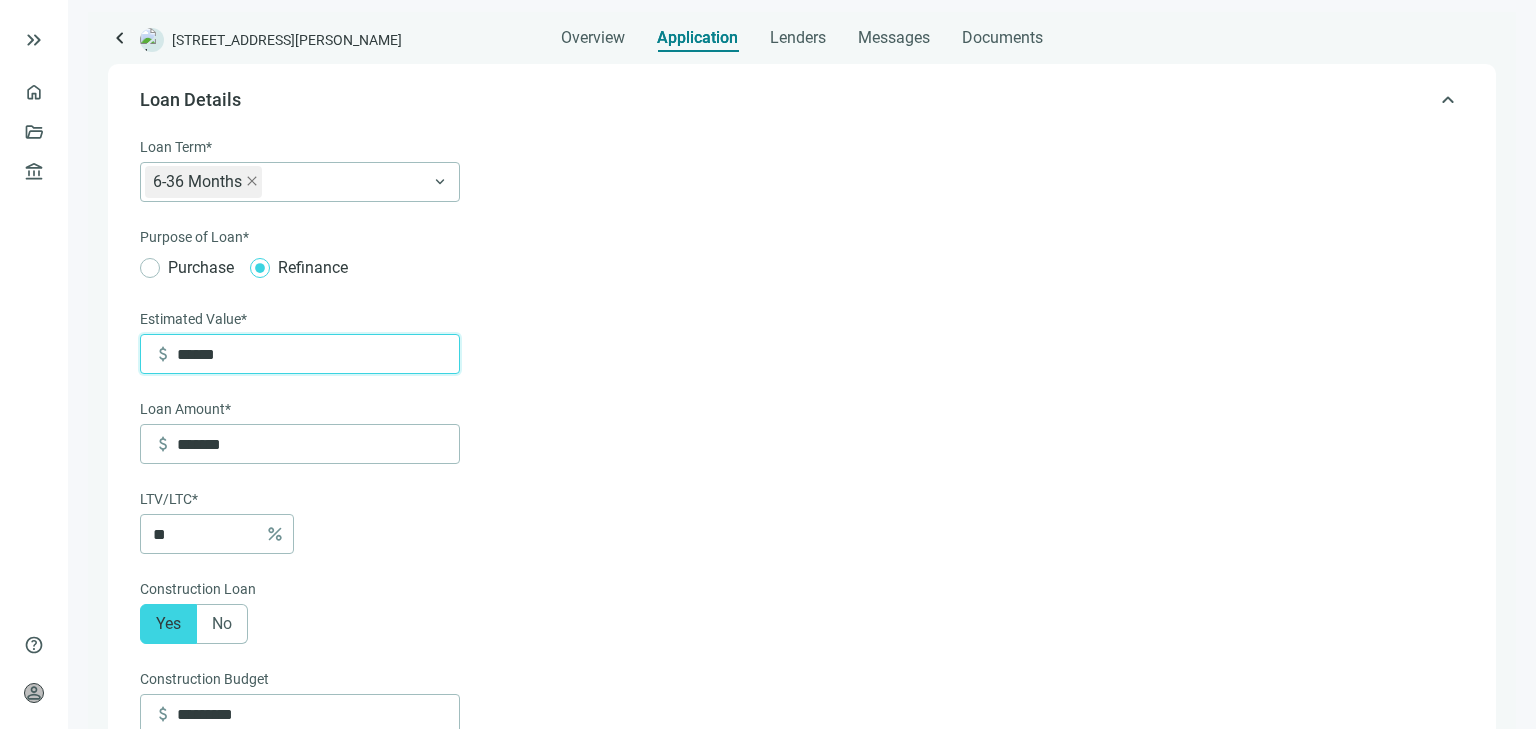 type on "*******" 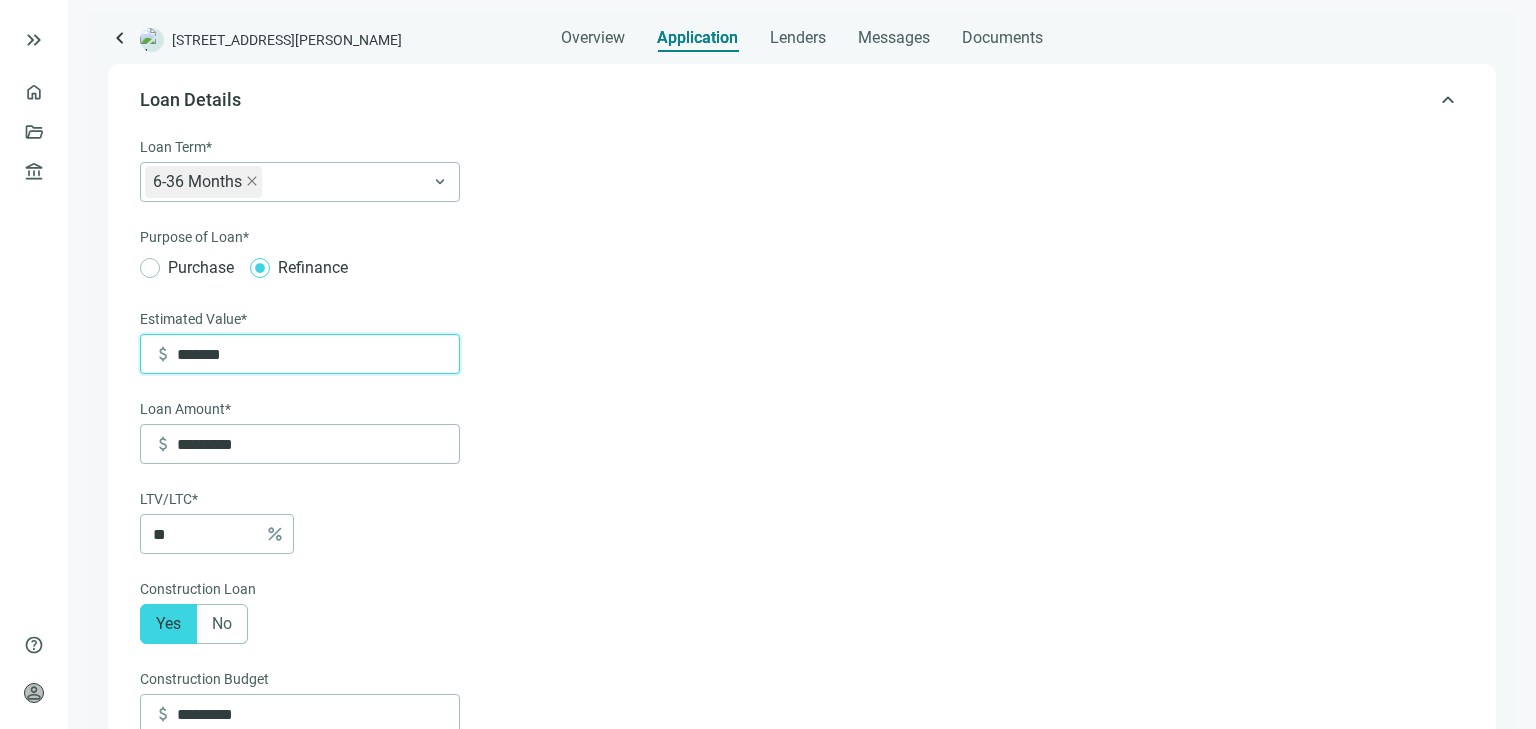 type on "*********" 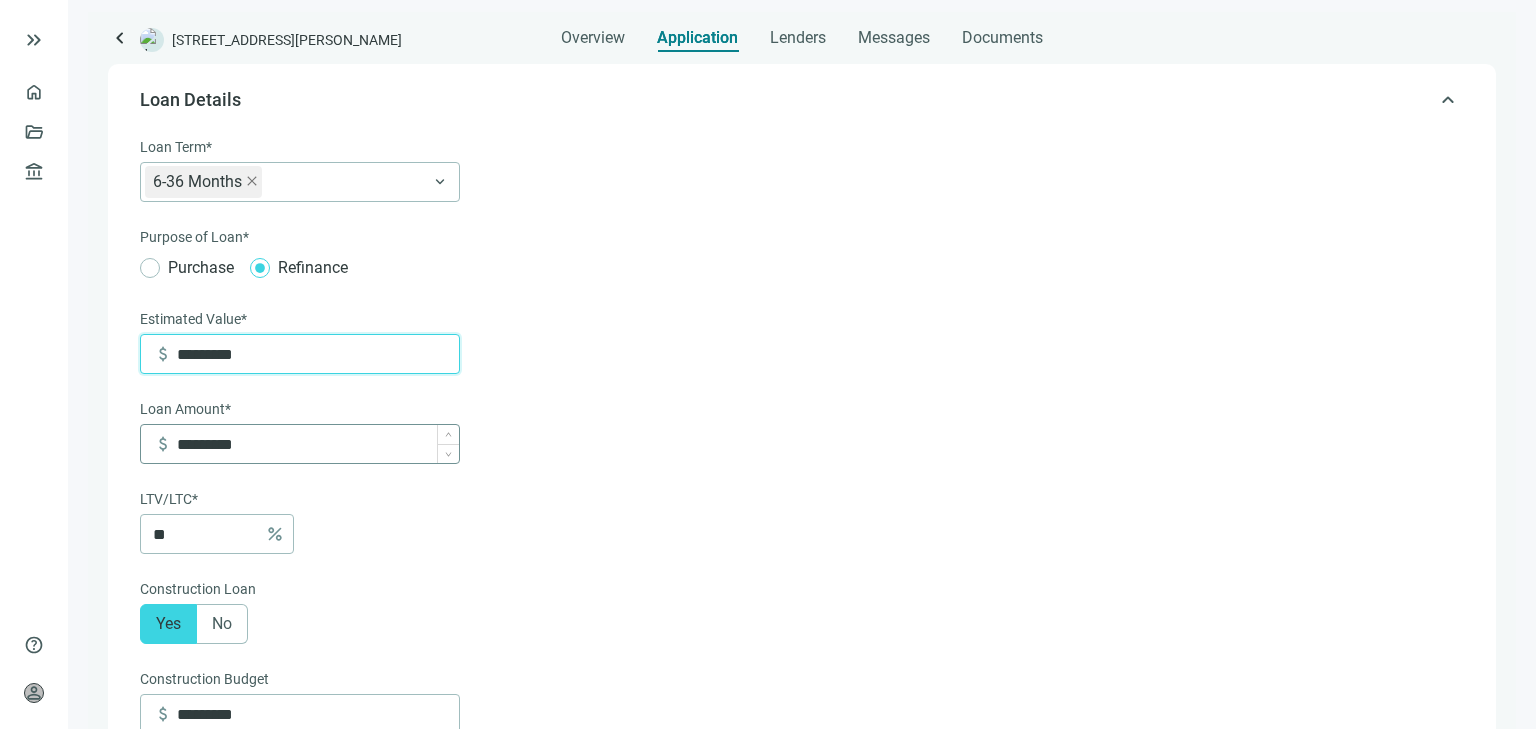 type on "*********" 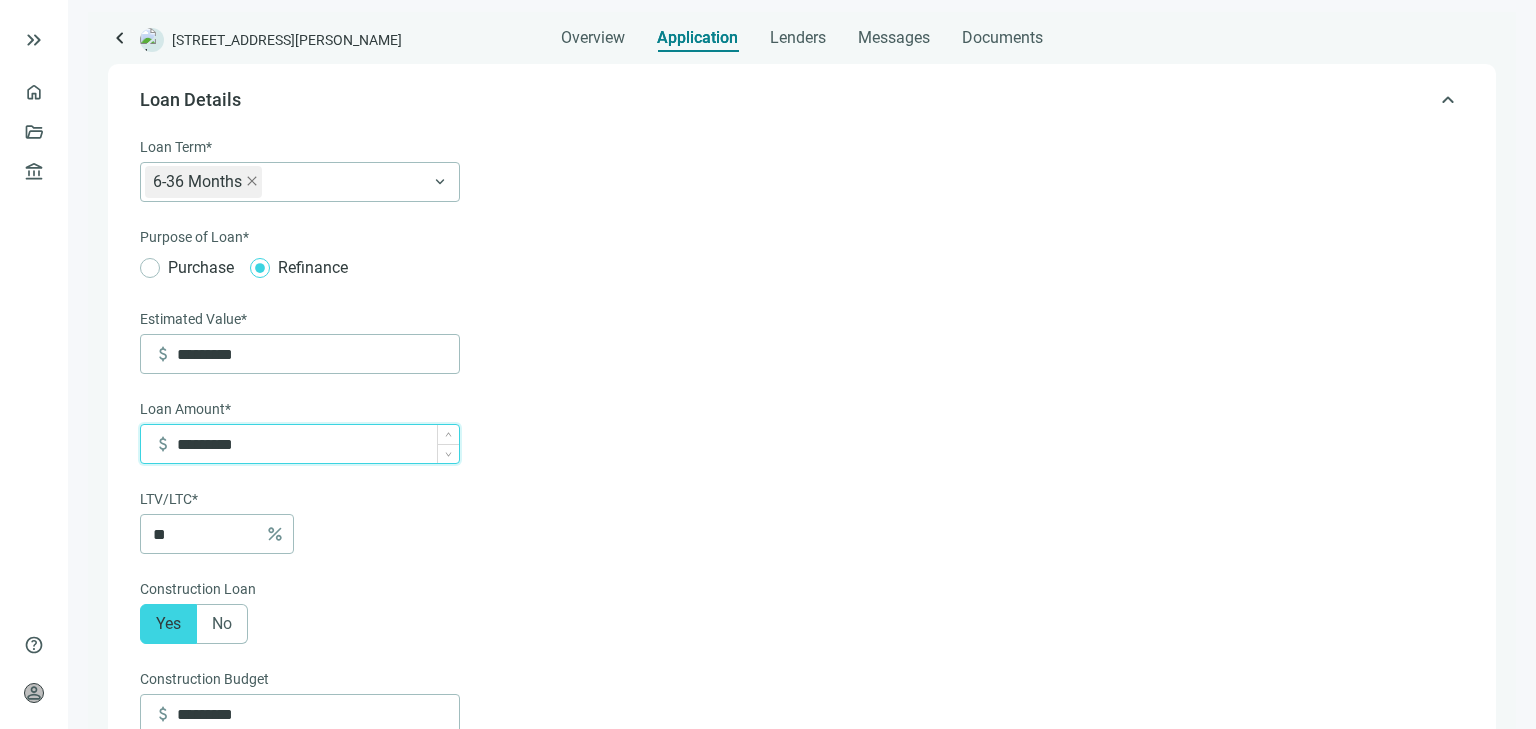 drag, startPoint x: 292, startPoint y: 444, endPoint x: 189, endPoint y: 447, distance: 103.04368 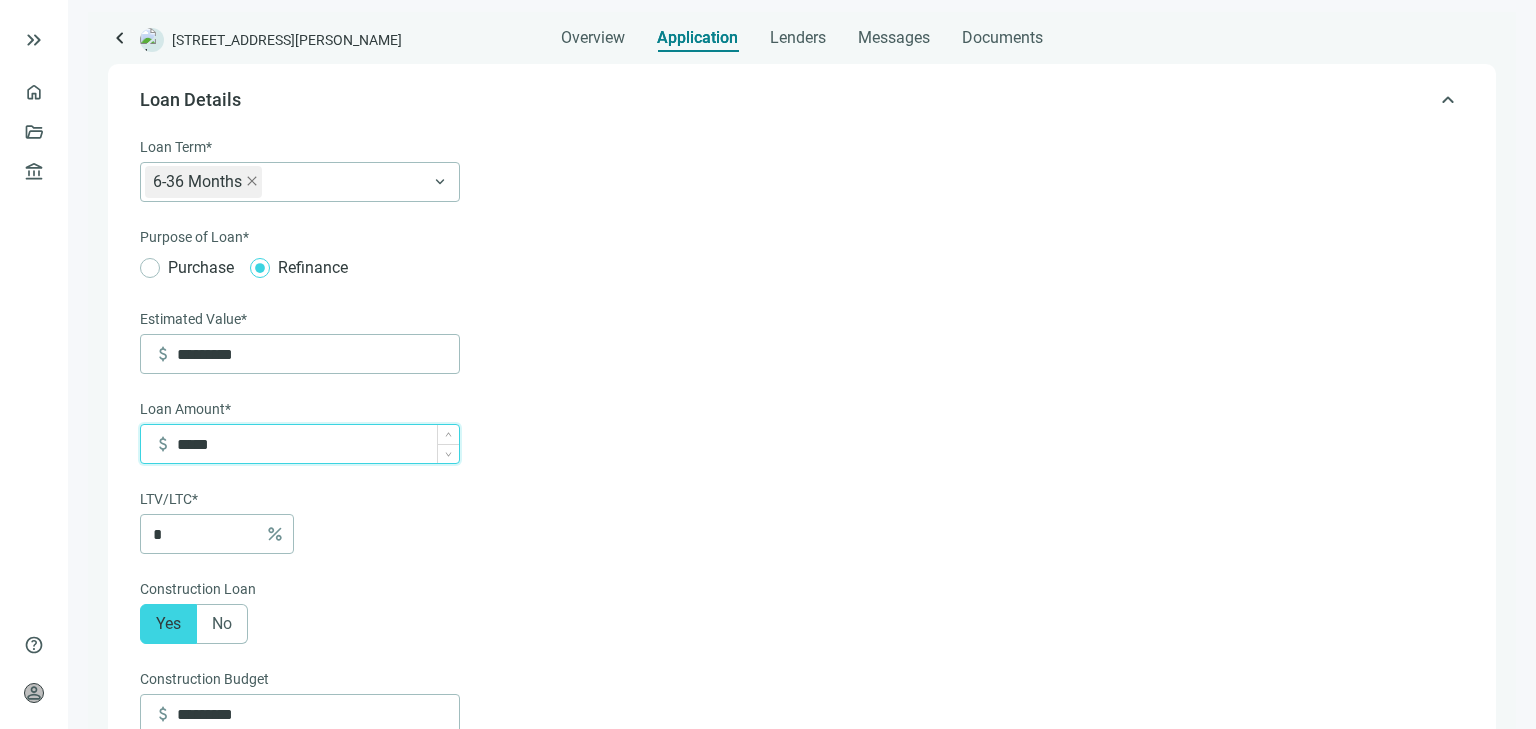 type on "******" 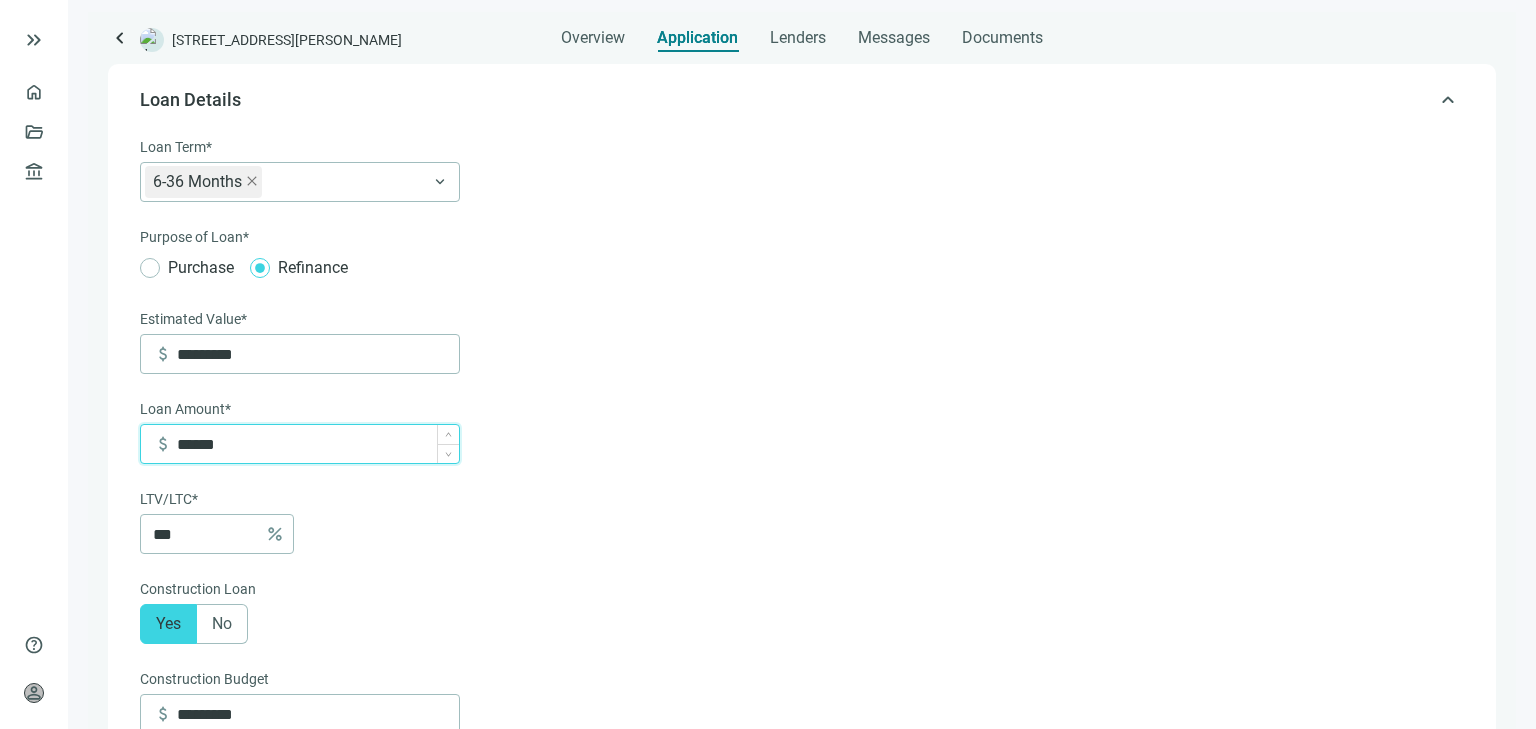 type on "*******" 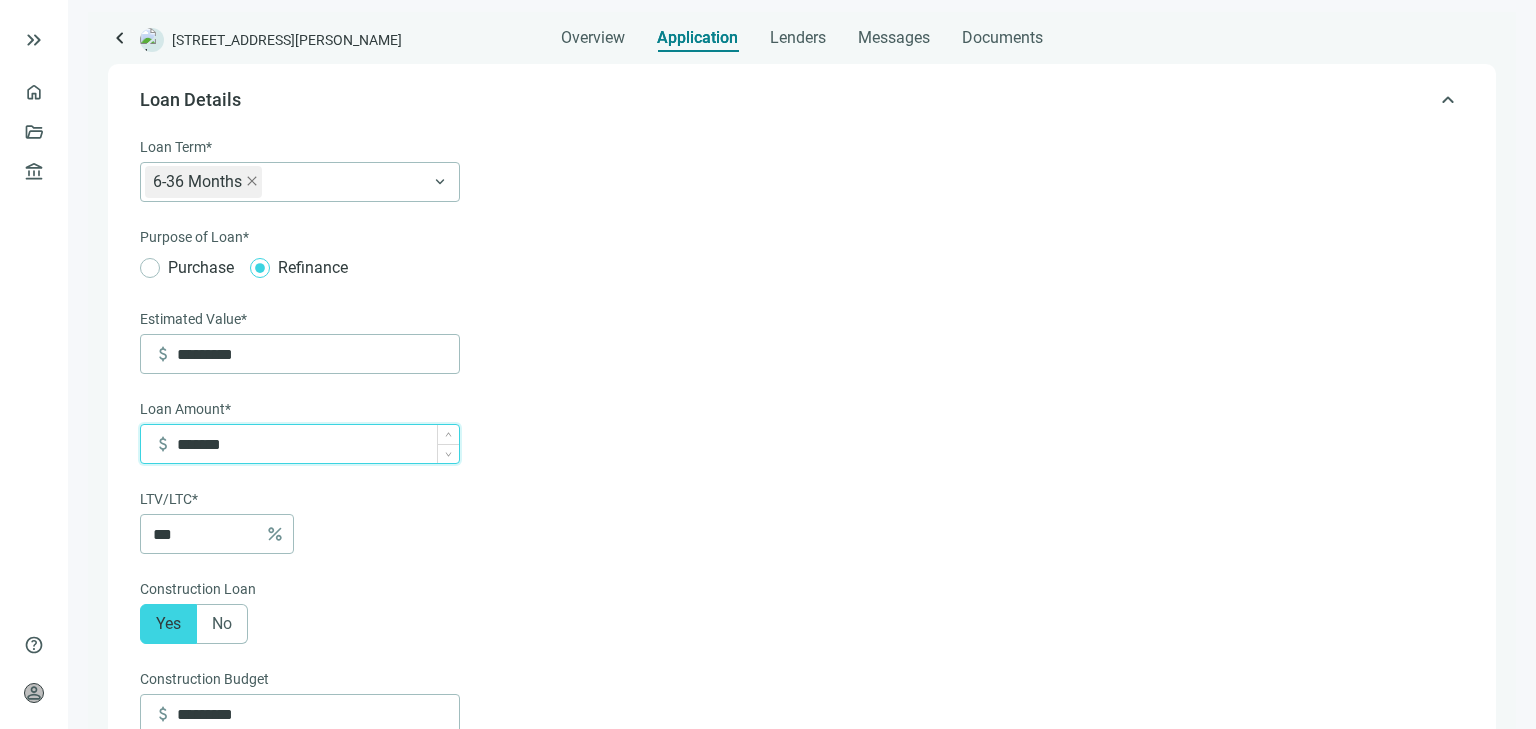 type on "*********" 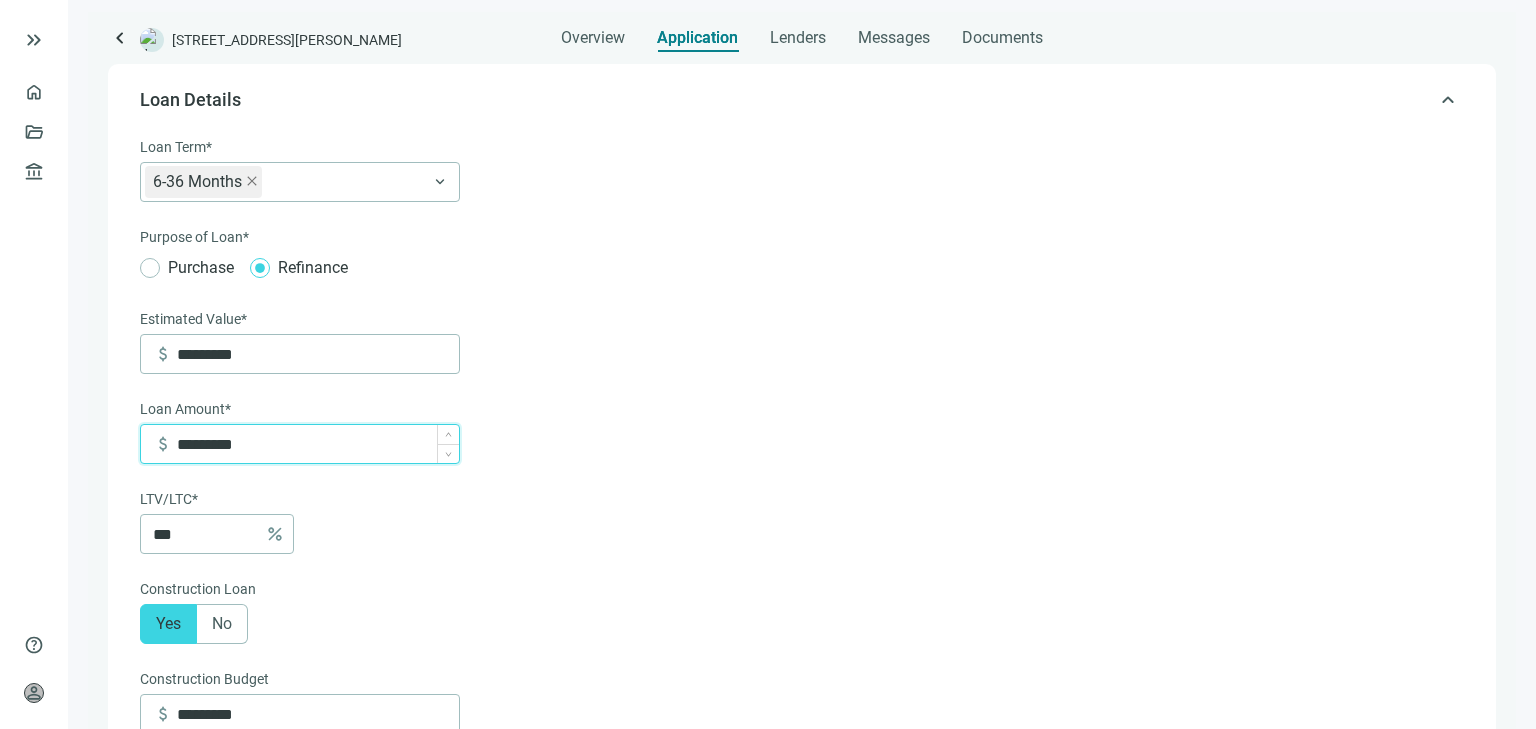 type on "****" 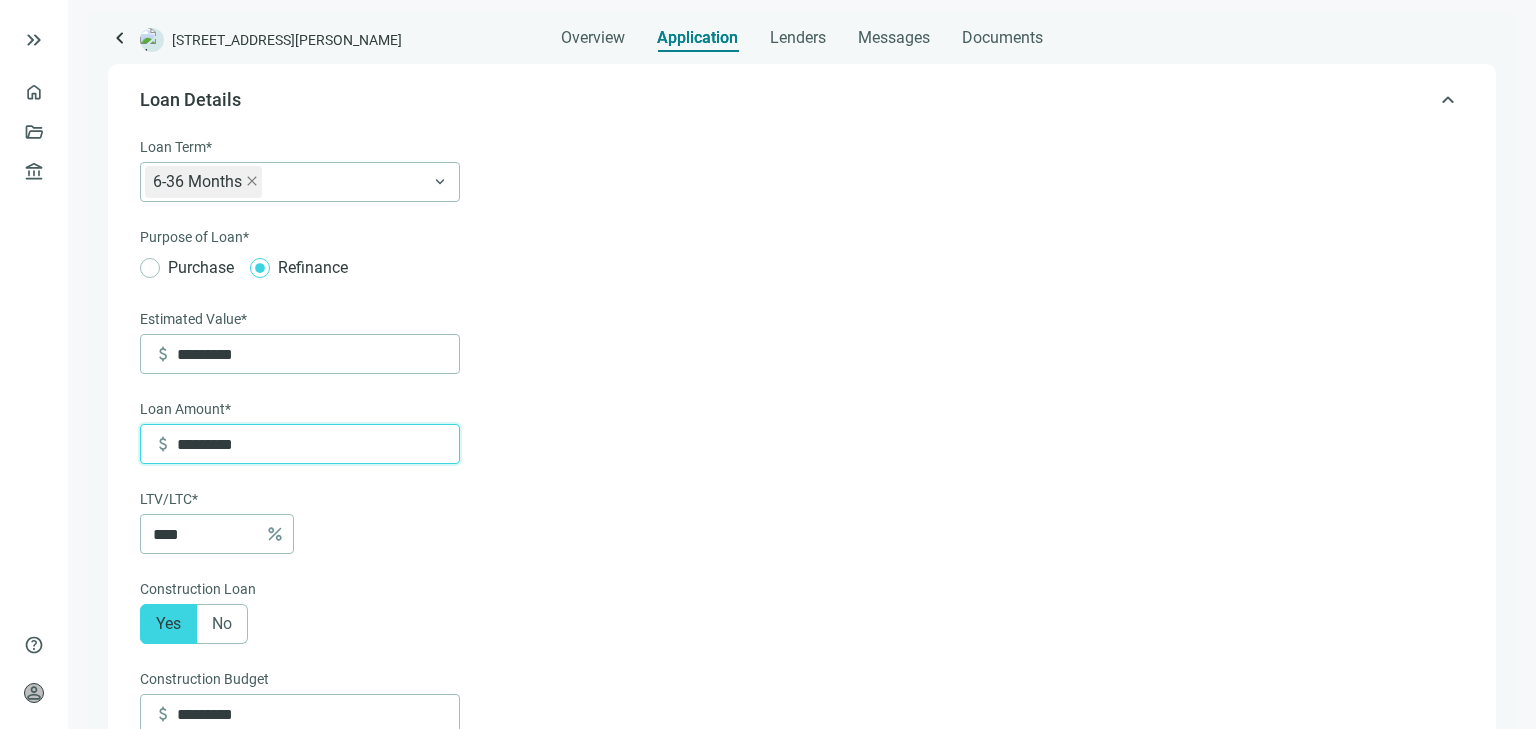 type on "*********" 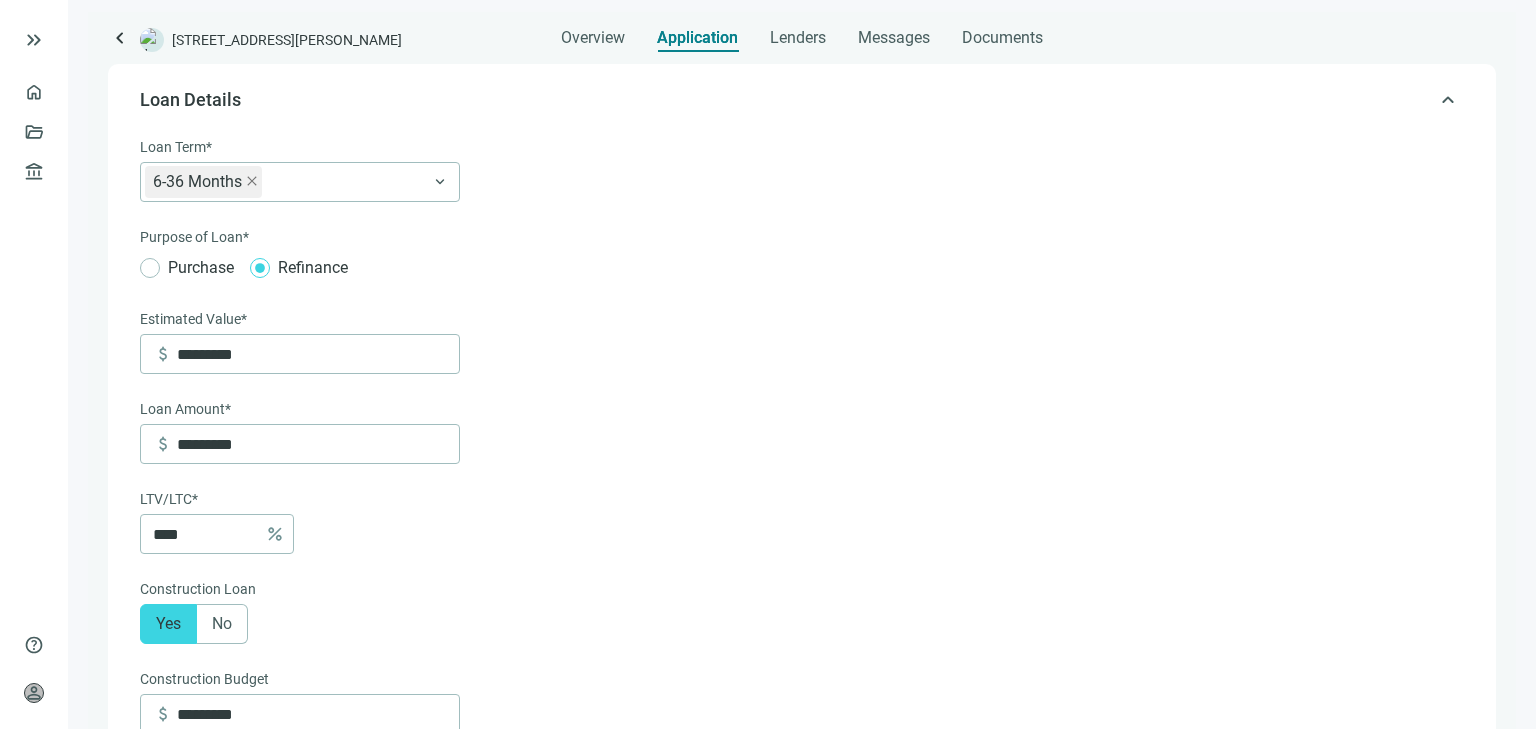drag, startPoint x: 834, startPoint y: 299, endPoint x: 816, endPoint y: 332, distance: 37.589893 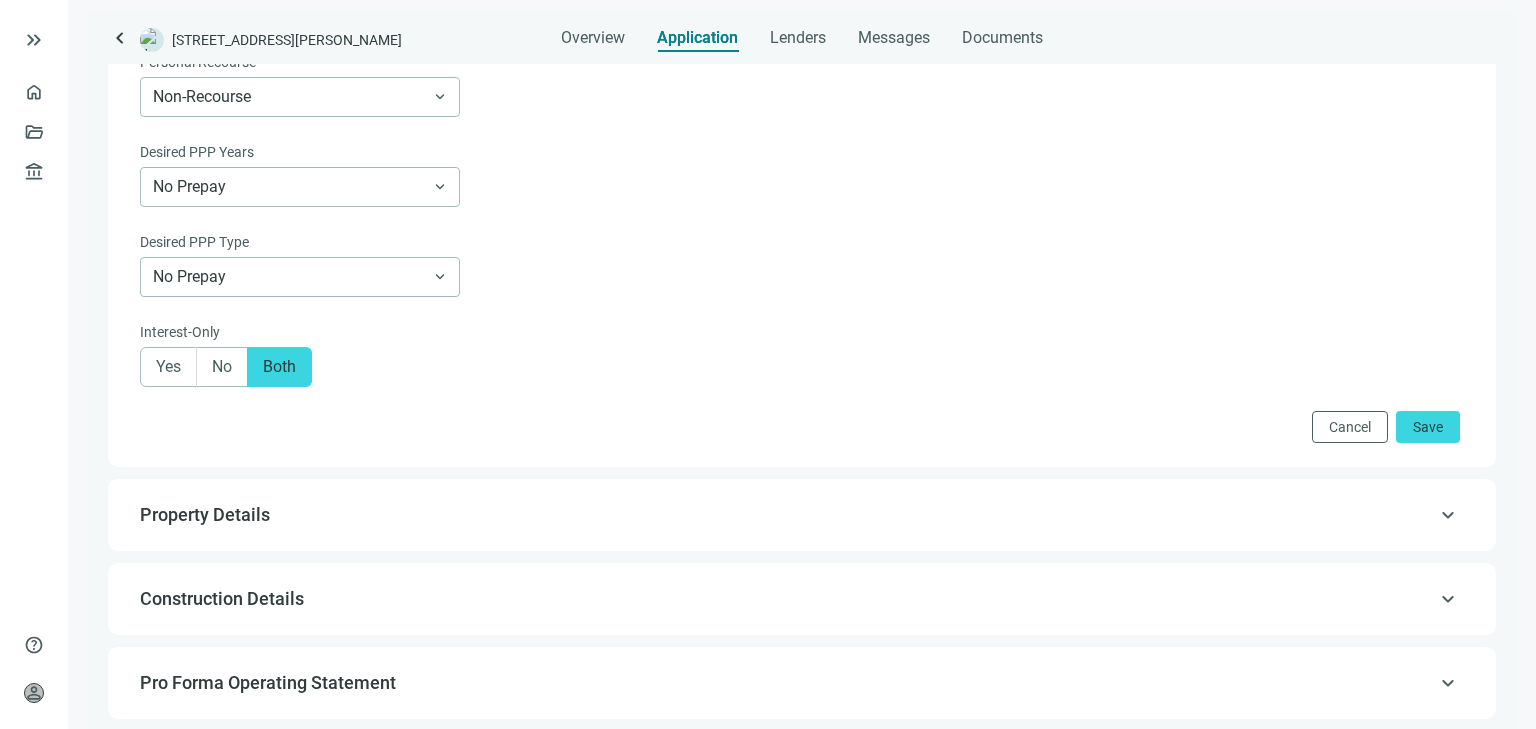scroll, scrollTop: 1484, scrollLeft: 0, axis: vertical 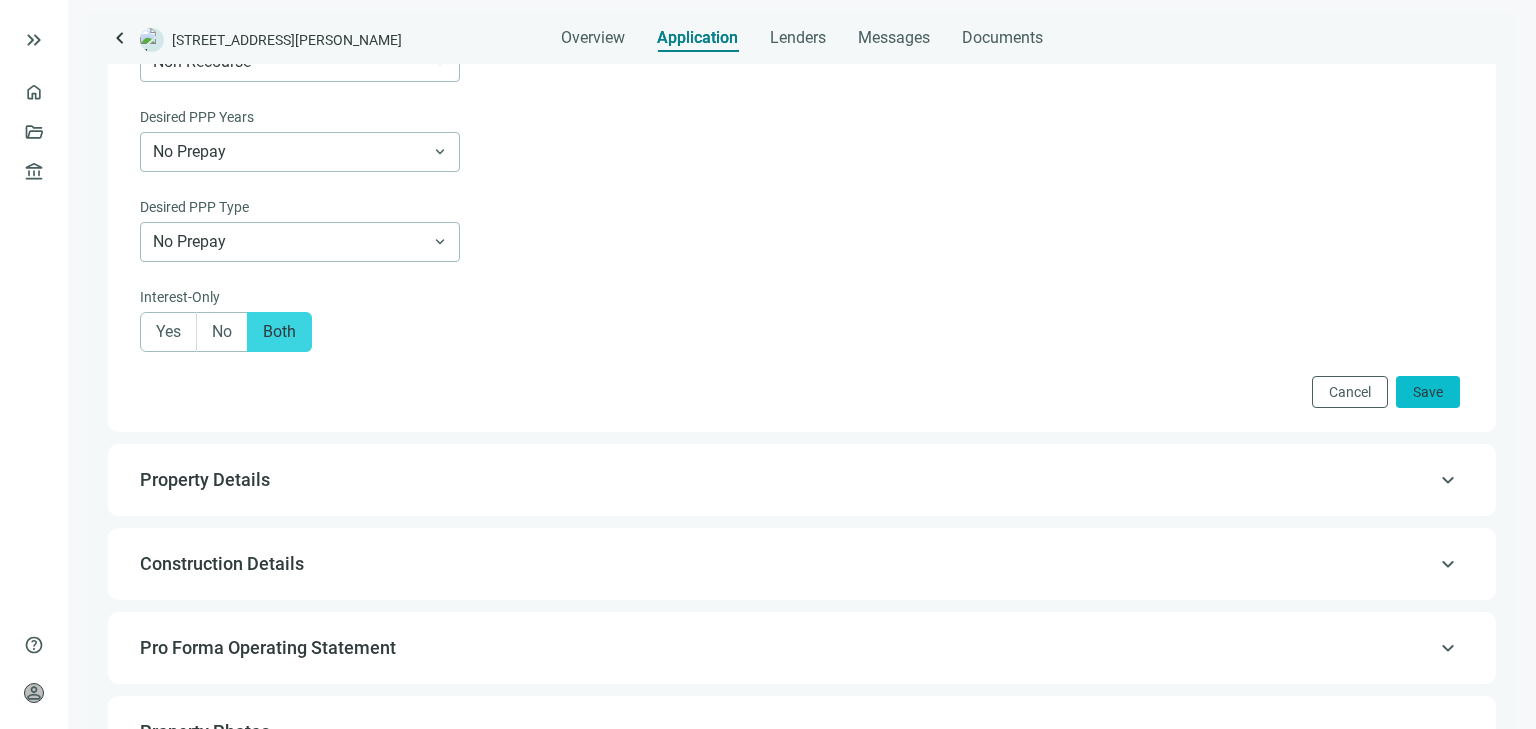 click on "Save" at bounding box center [1428, 392] 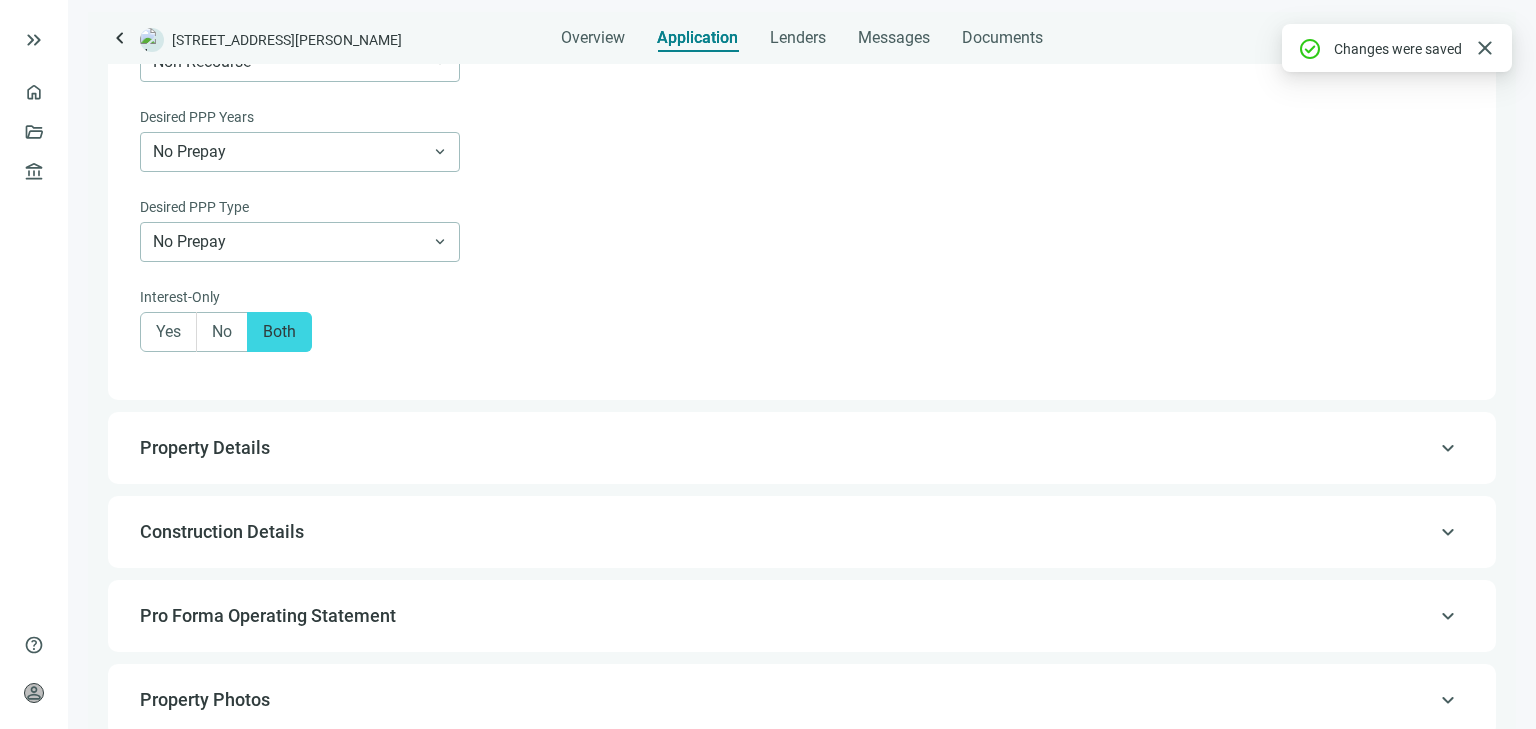 click on "Property Details" at bounding box center [205, 447] 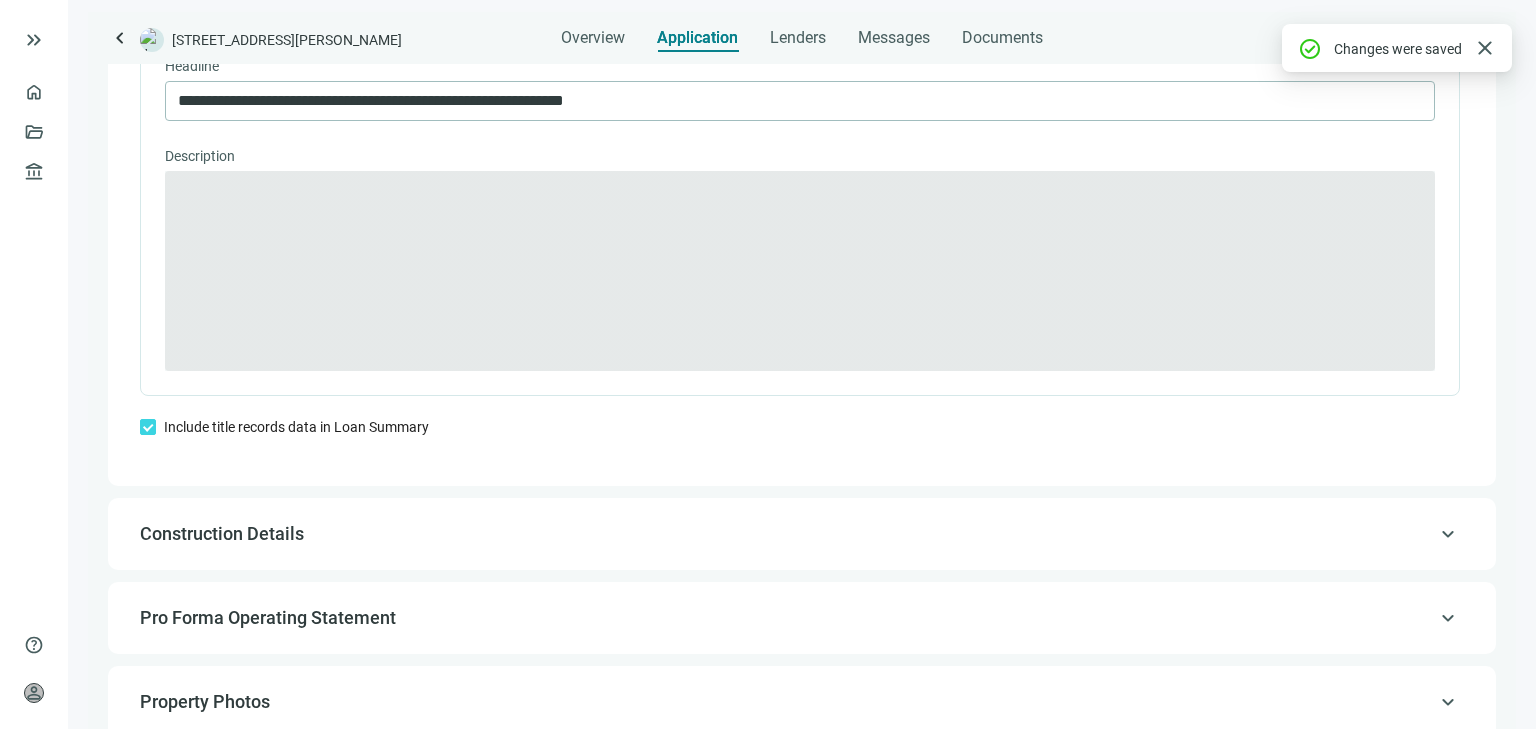 type on "**********" 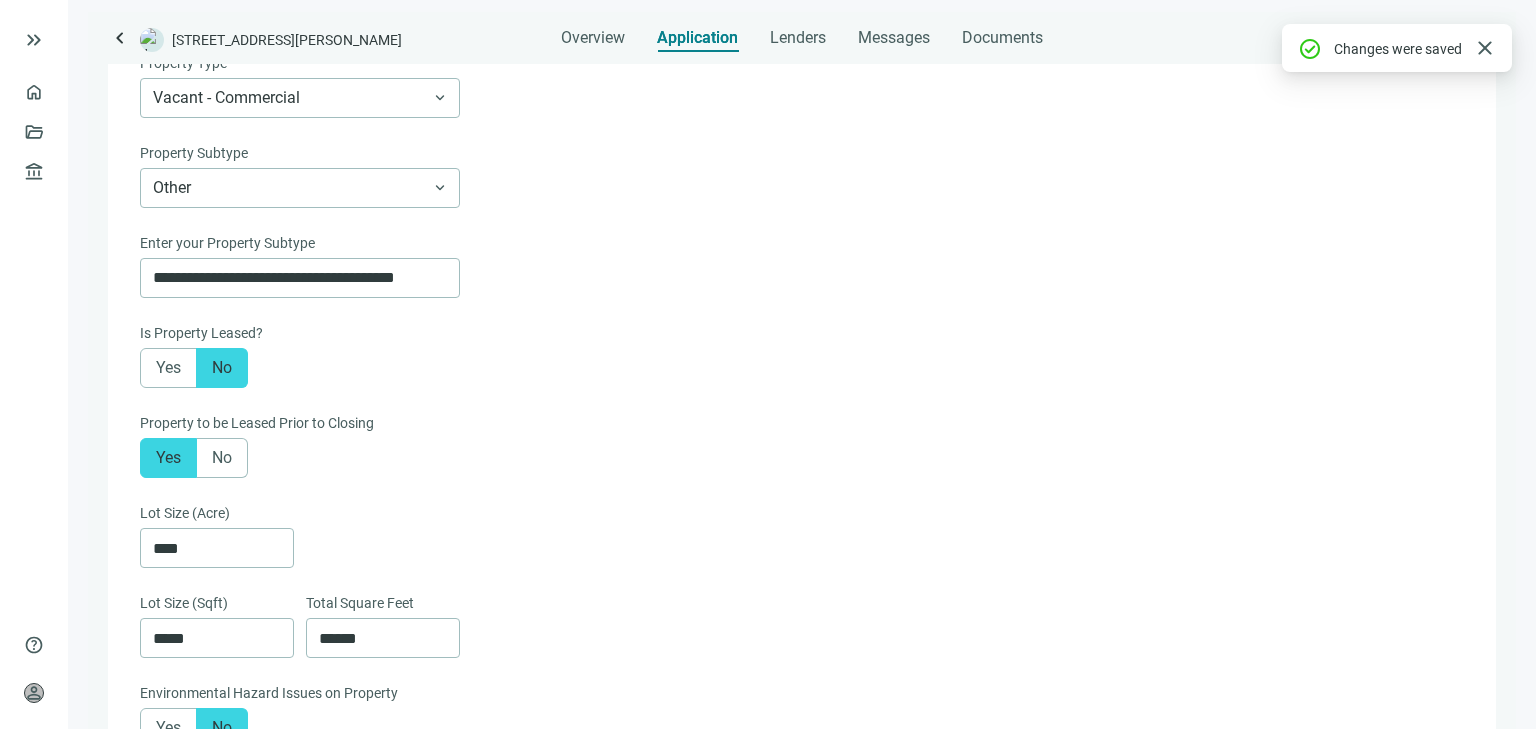 scroll, scrollTop: 217, scrollLeft: 0, axis: vertical 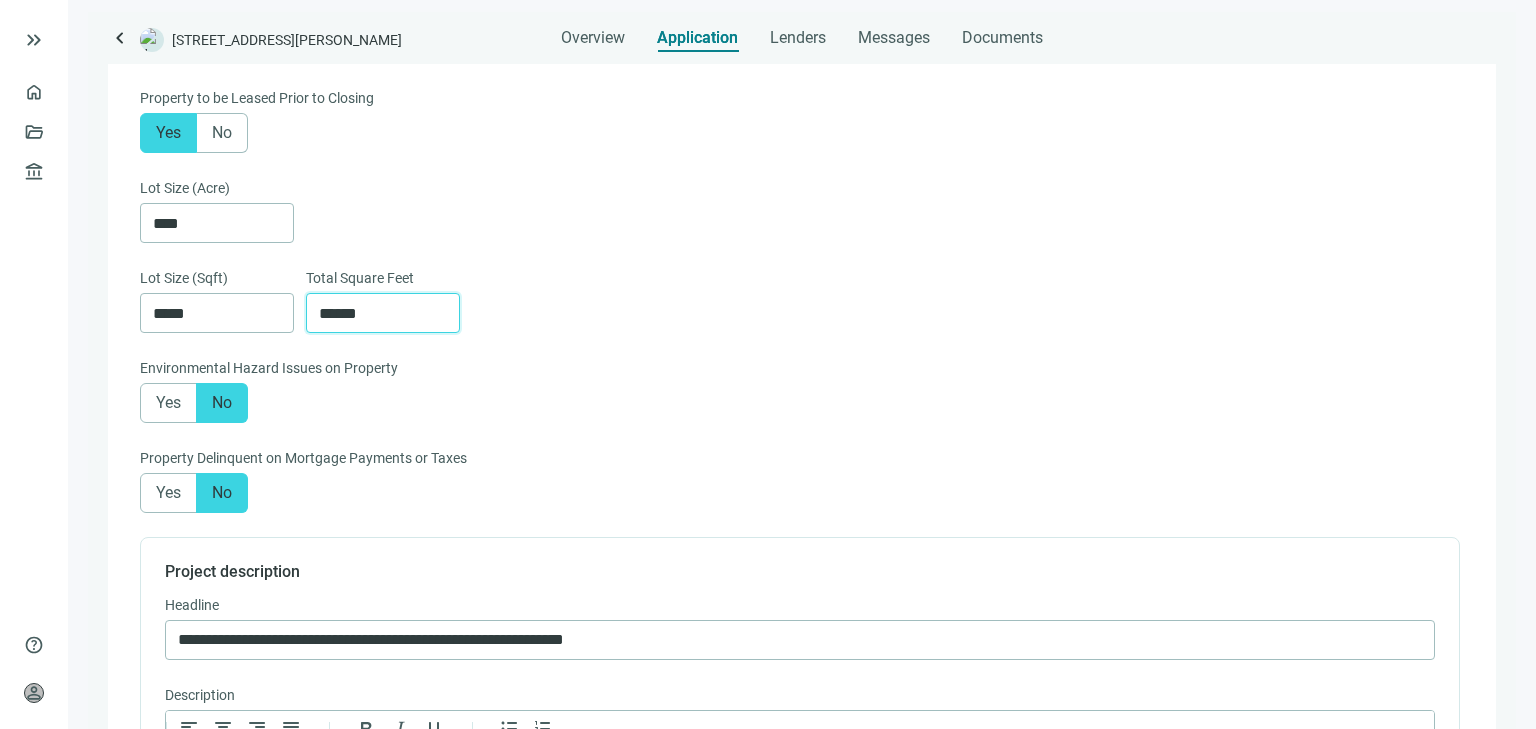 drag, startPoint x: 376, startPoint y: 312, endPoint x: 295, endPoint y: 308, distance: 81.09871 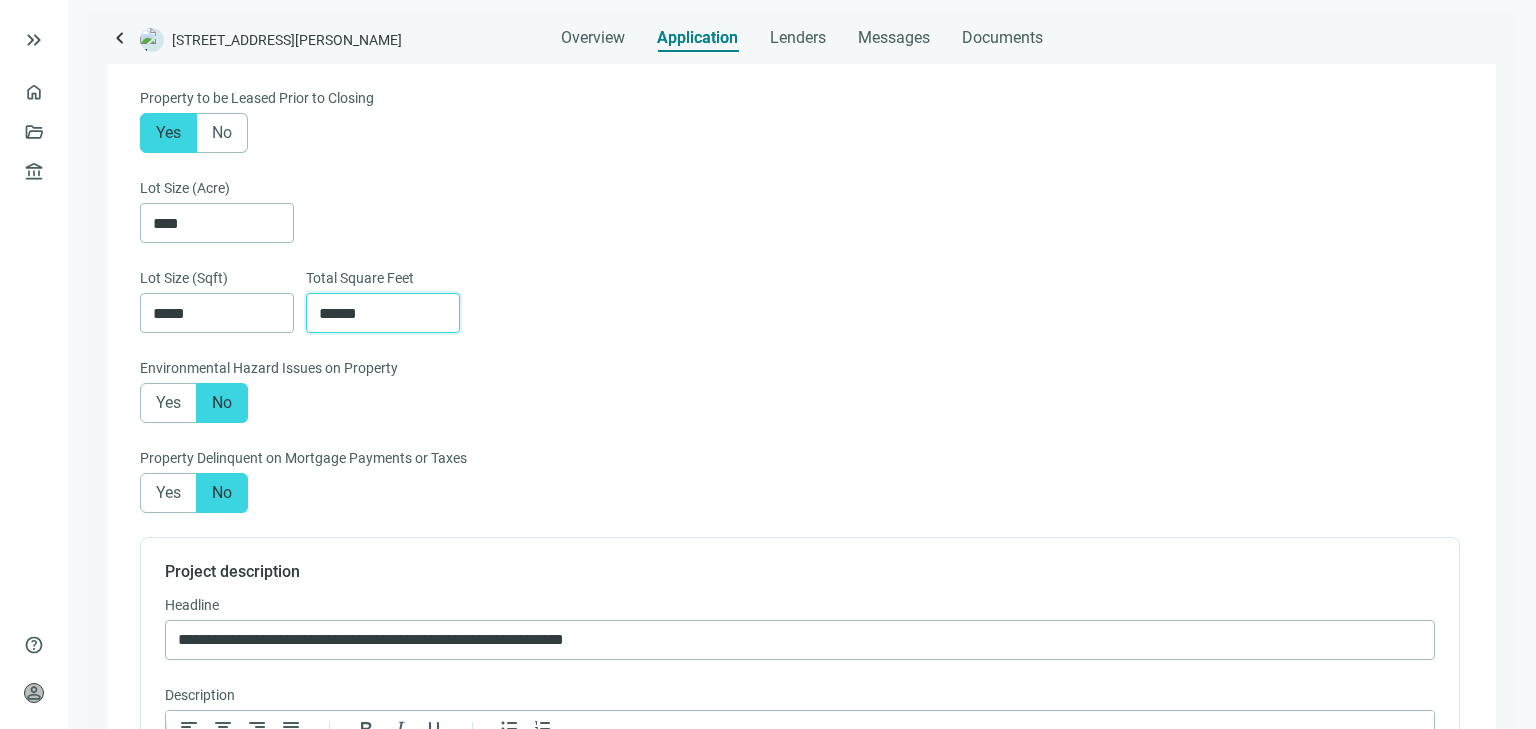 type on "******" 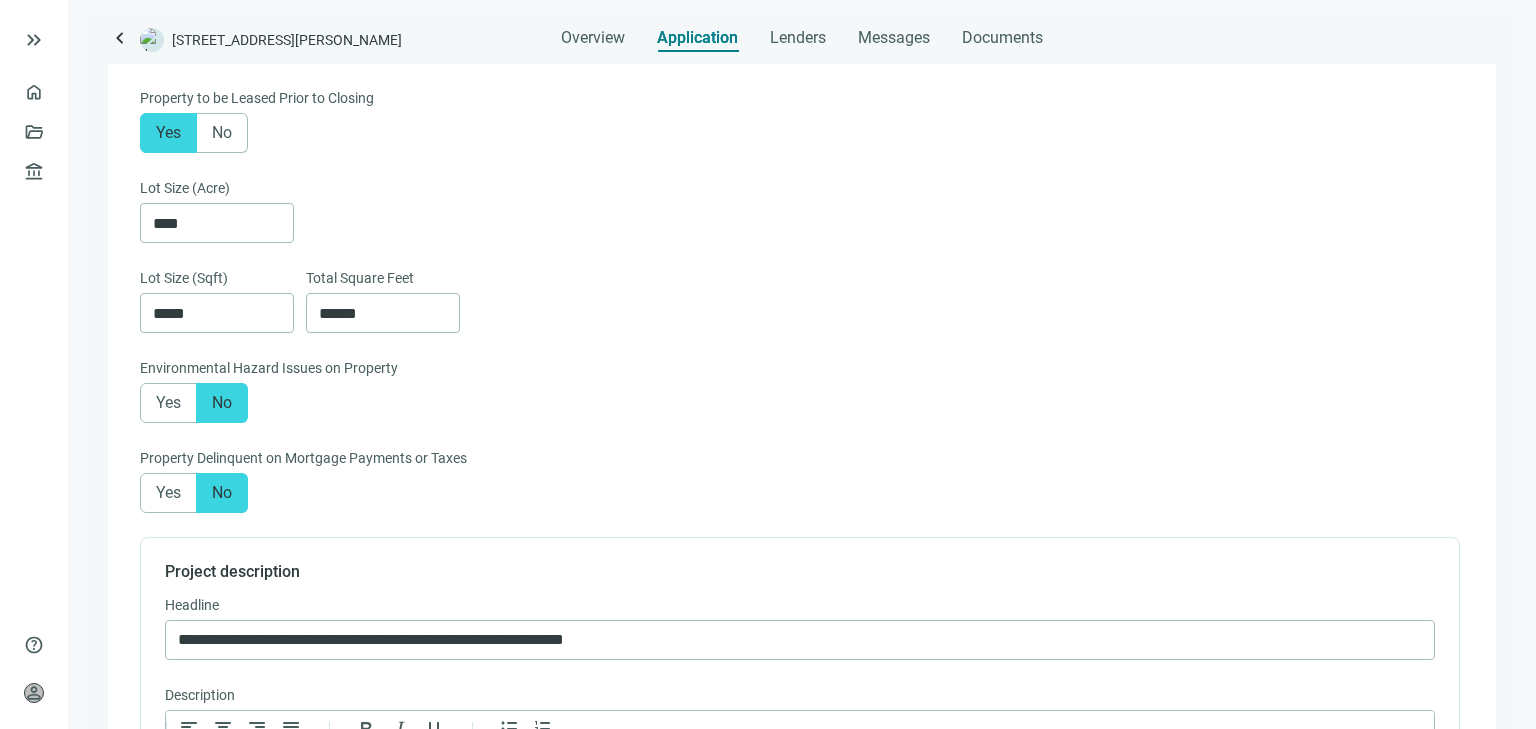 click on "Is Property Leased? Yes No Property to be Leased Prior to Closing Yes No Lot Size (Acre) **** Lot Size (Sqft) ***** Total Square Feet ******" at bounding box center [800, 177] 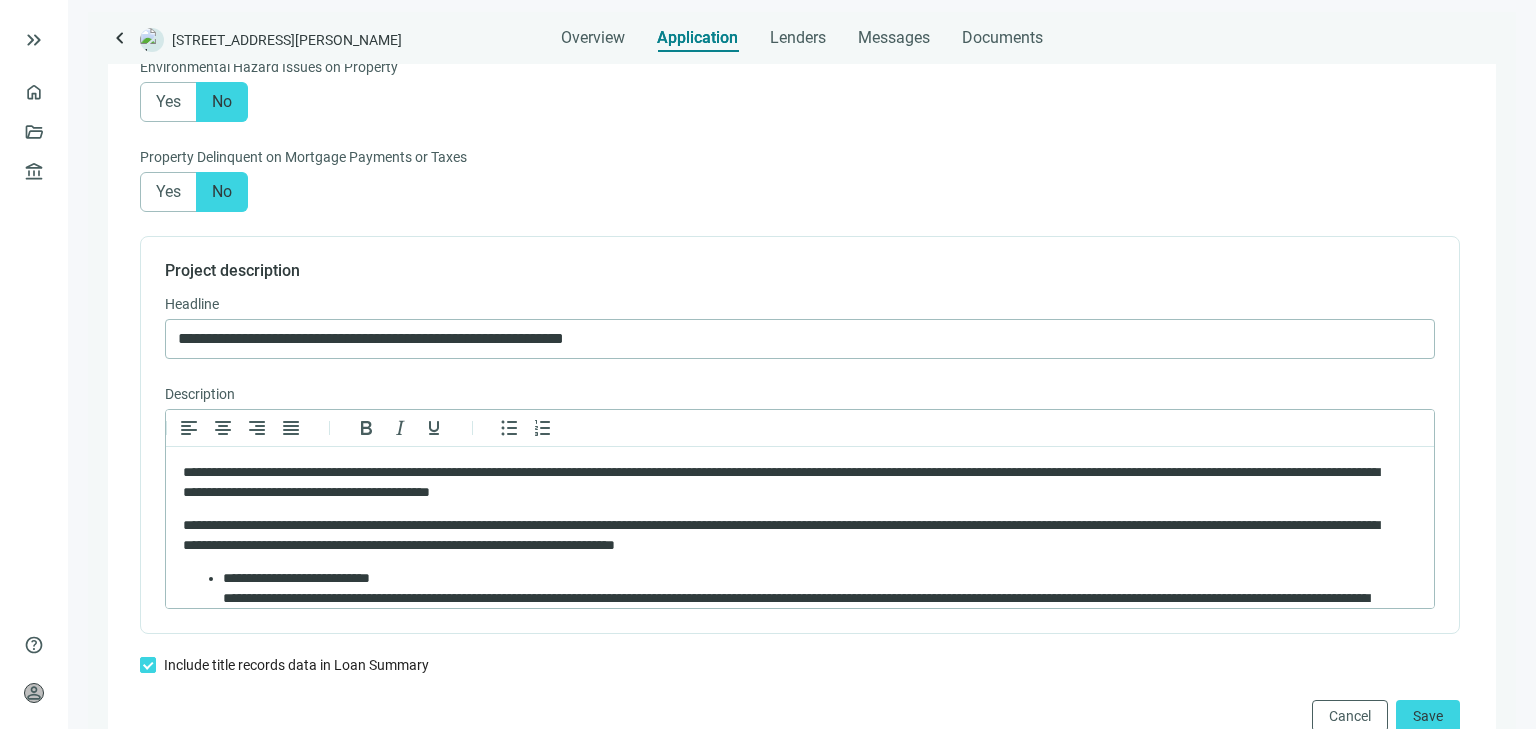 scroll, scrollTop: 1017, scrollLeft: 0, axis: vertical 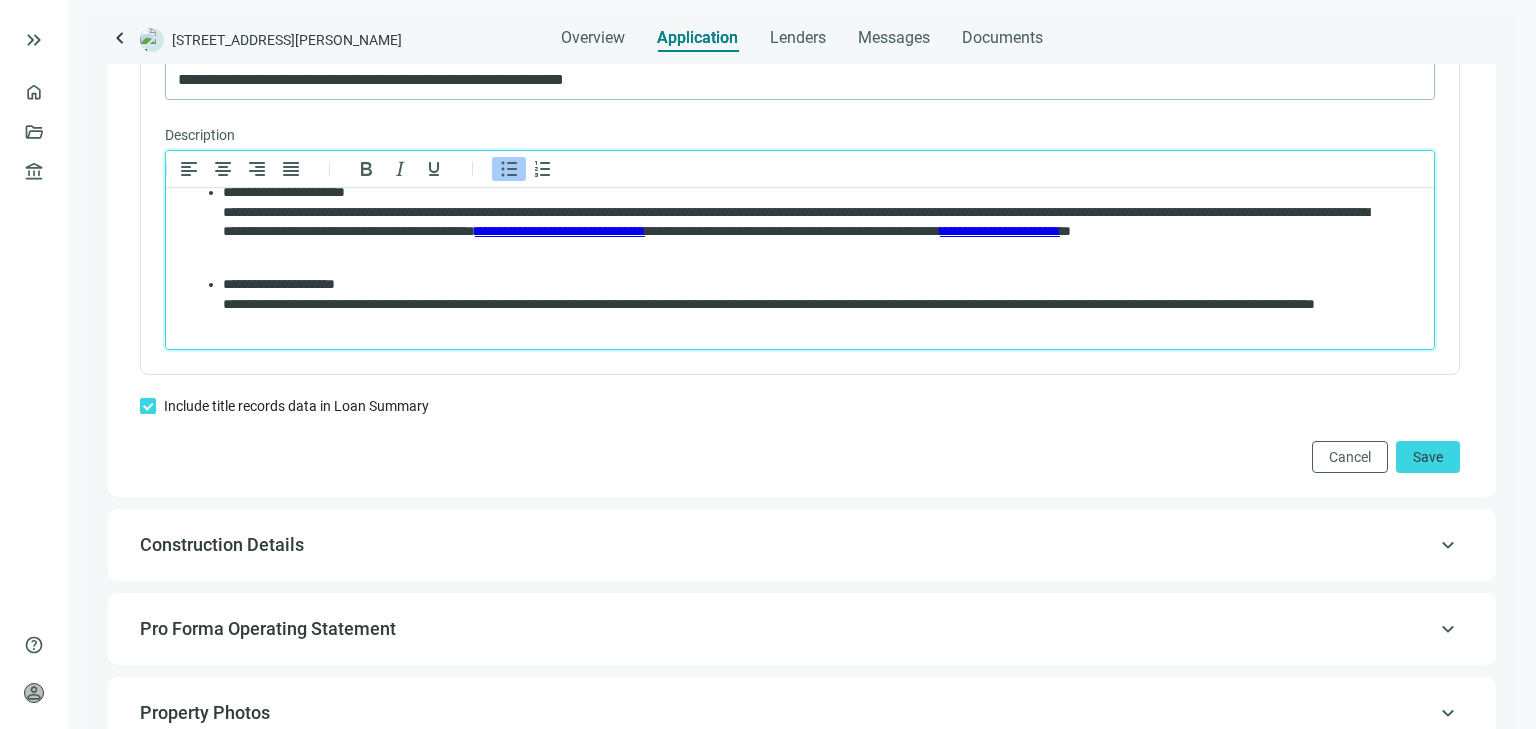 click on "**********" at bounding box center [804, 304] 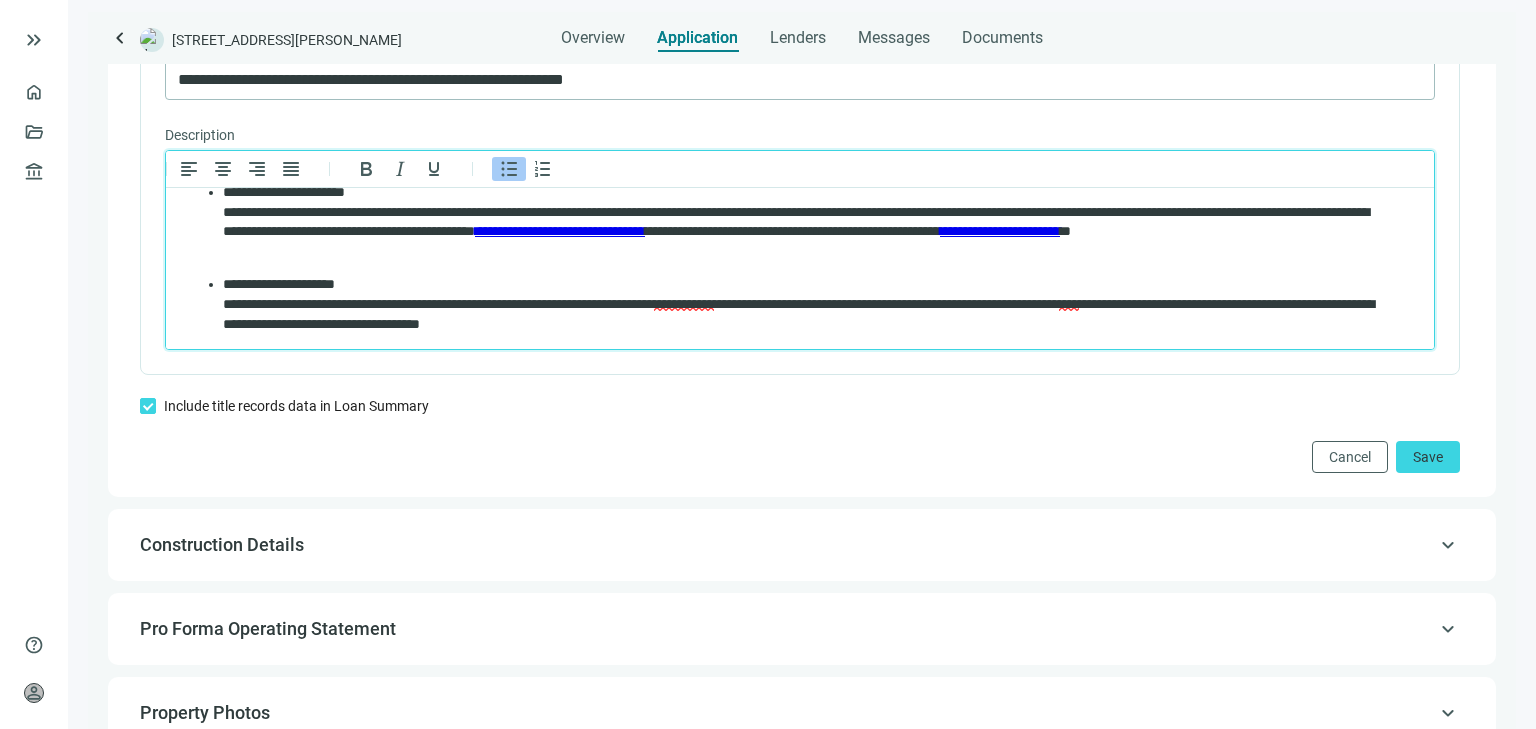 click on "****" at bounding box center [1069, 304] 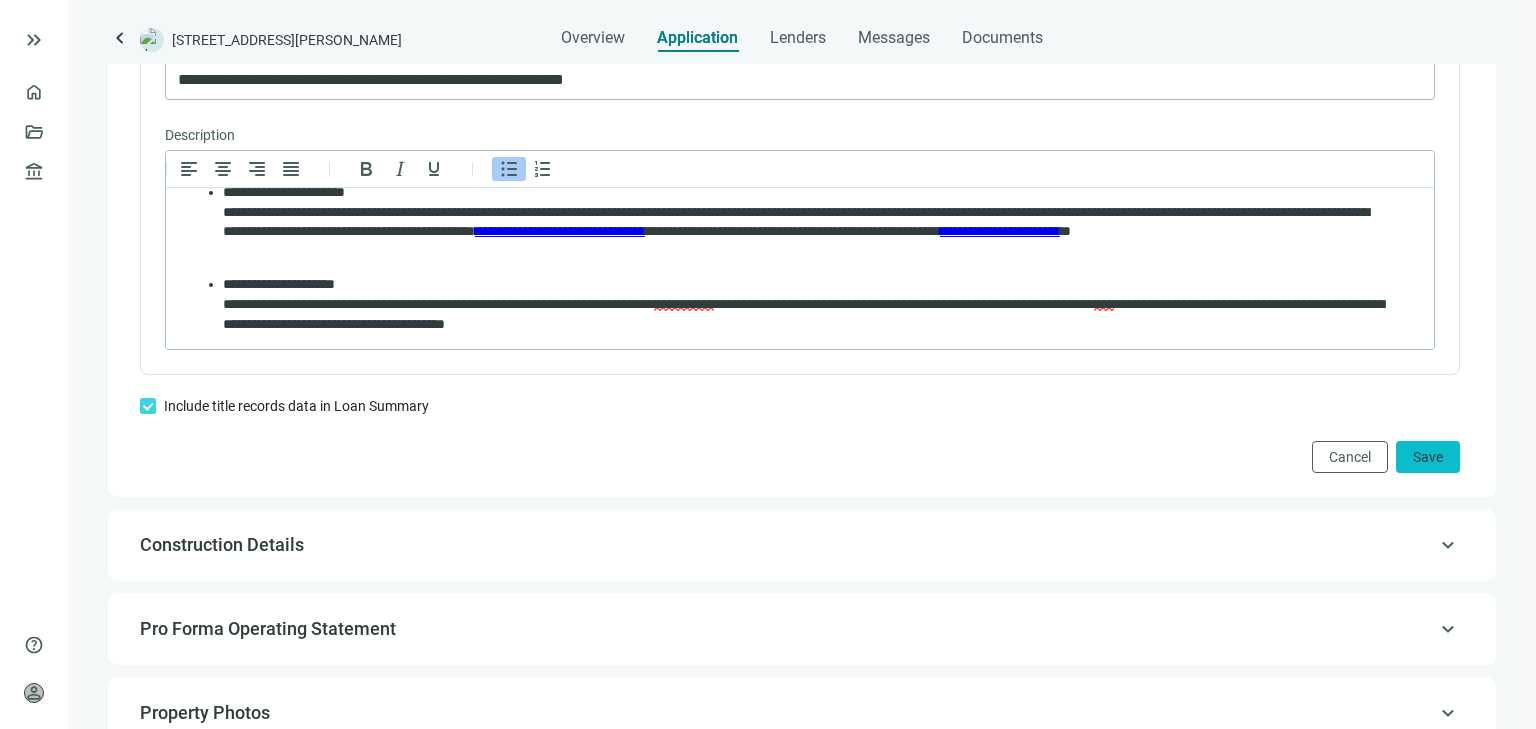 click on "Save" at bounding box center [1428, 457] 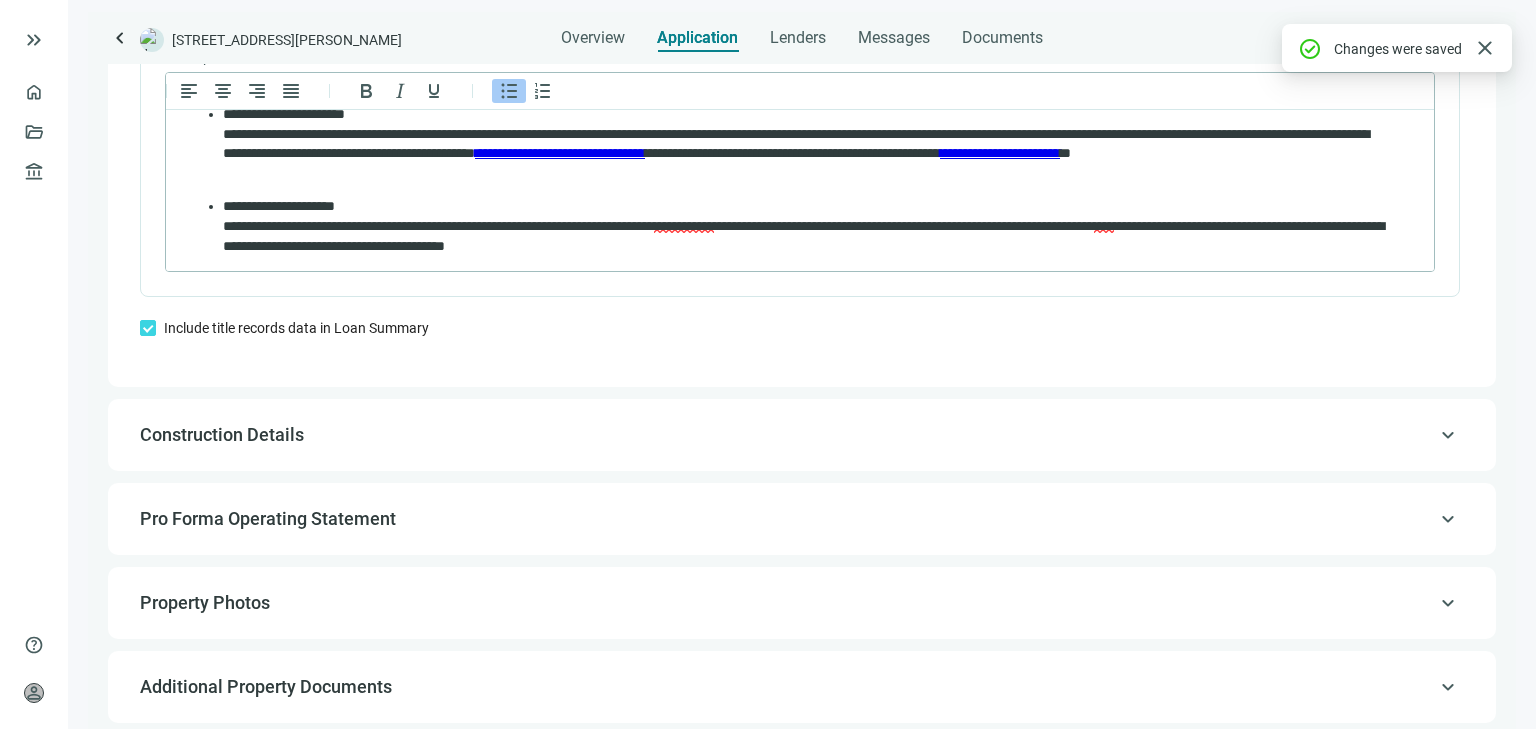 scroll, scrollTop: 1337, scrollLeft: 0, axis: vertical 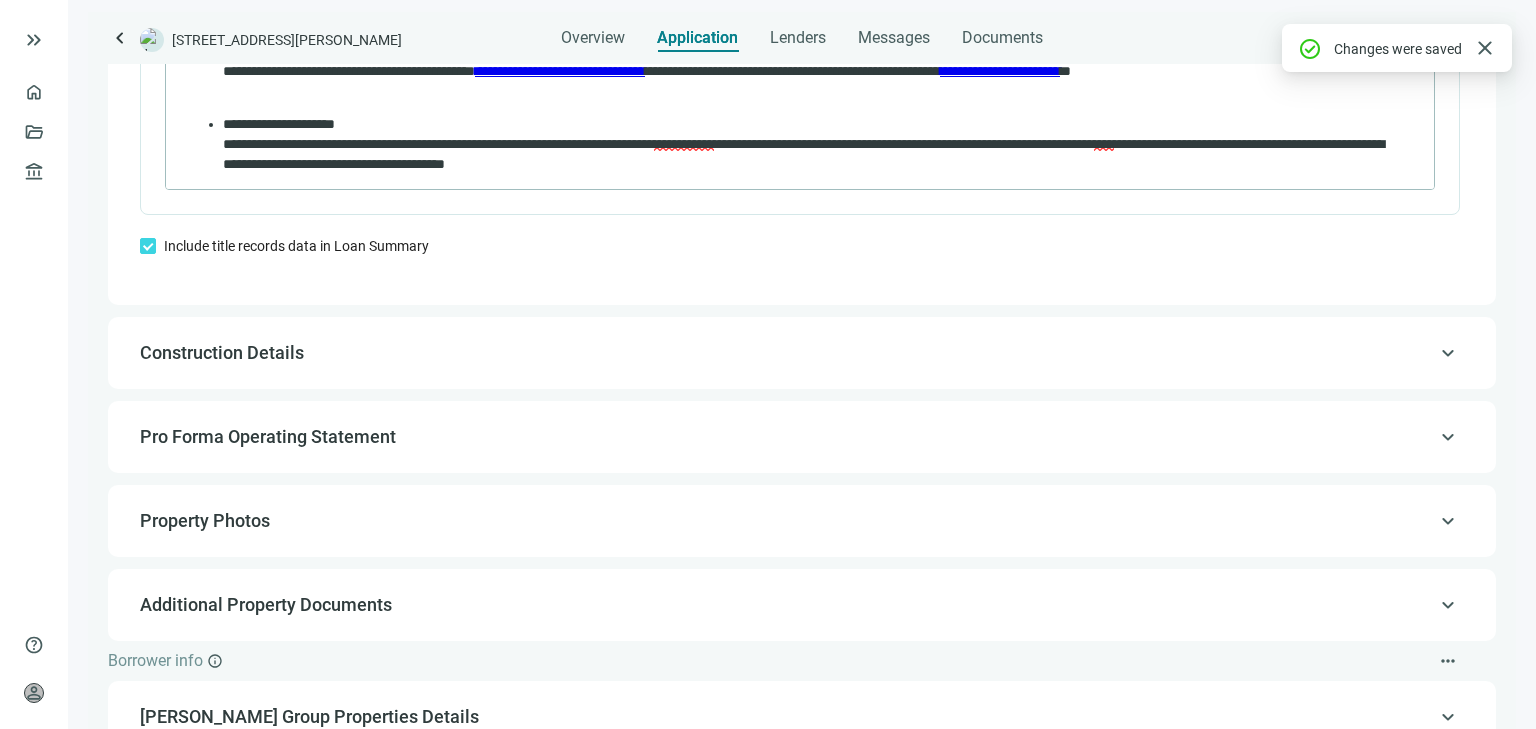 click on "Construction Details" at bounding box center (222, 352) 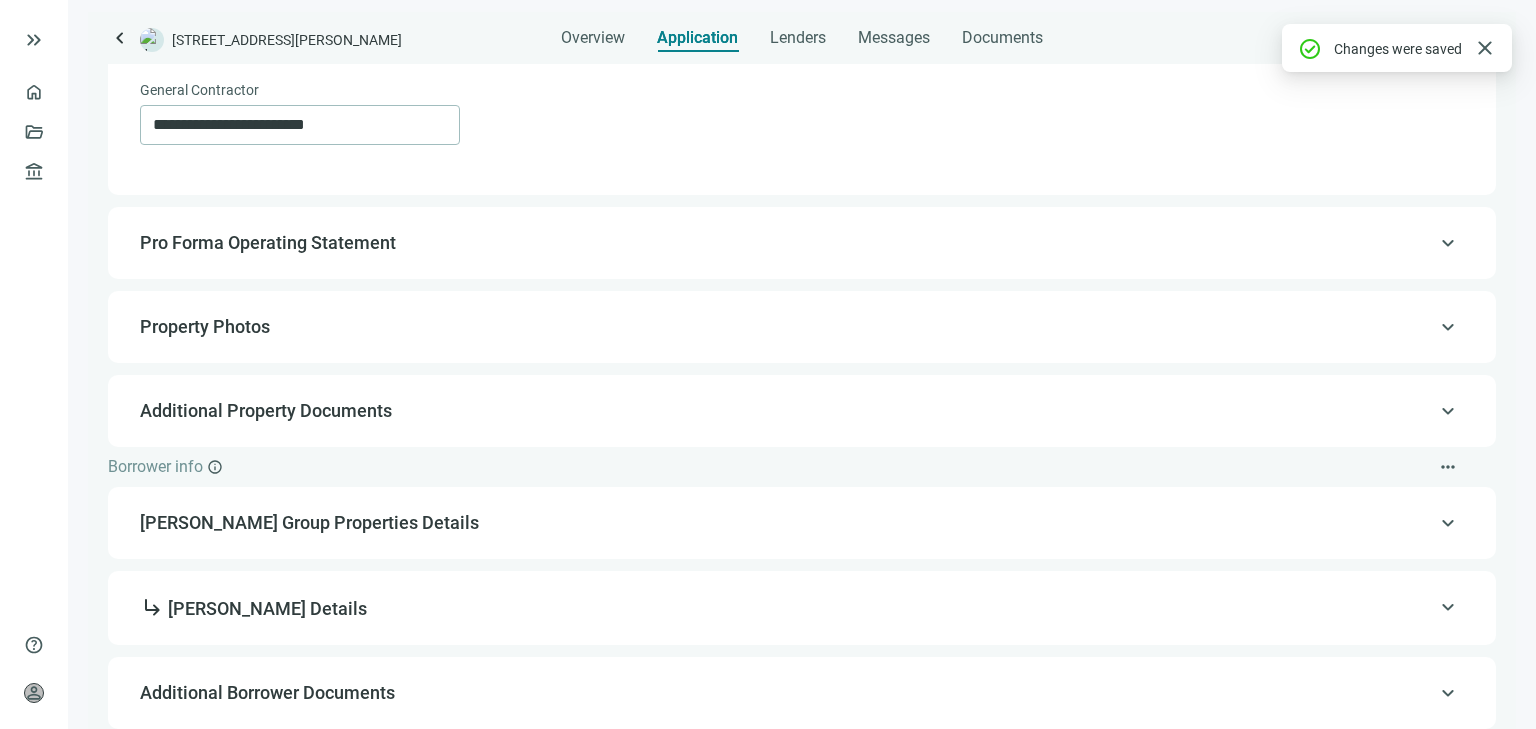 scroll, scrollTop: 1068, scrollLeft: 0, axis: vertical 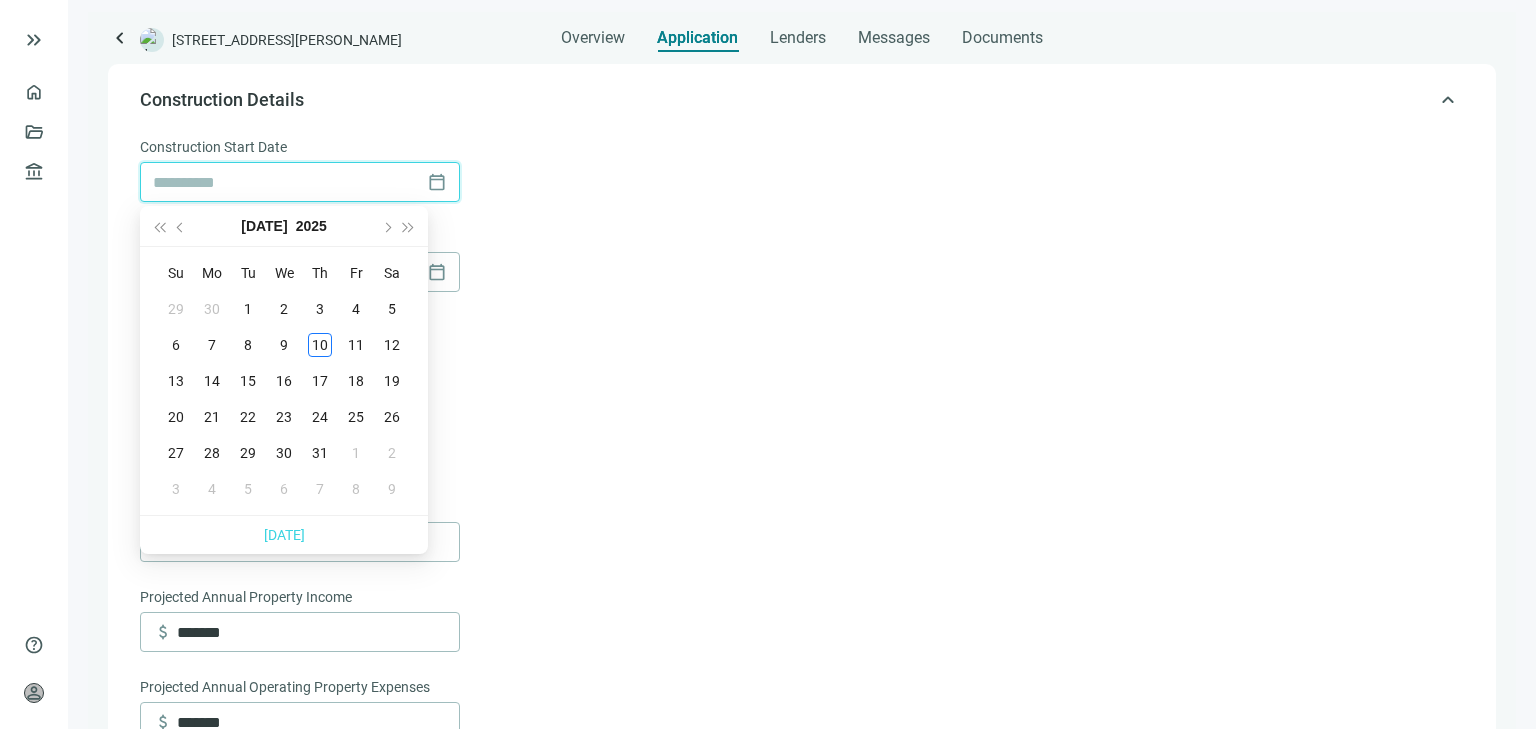 click at bounding box center [286, 182] 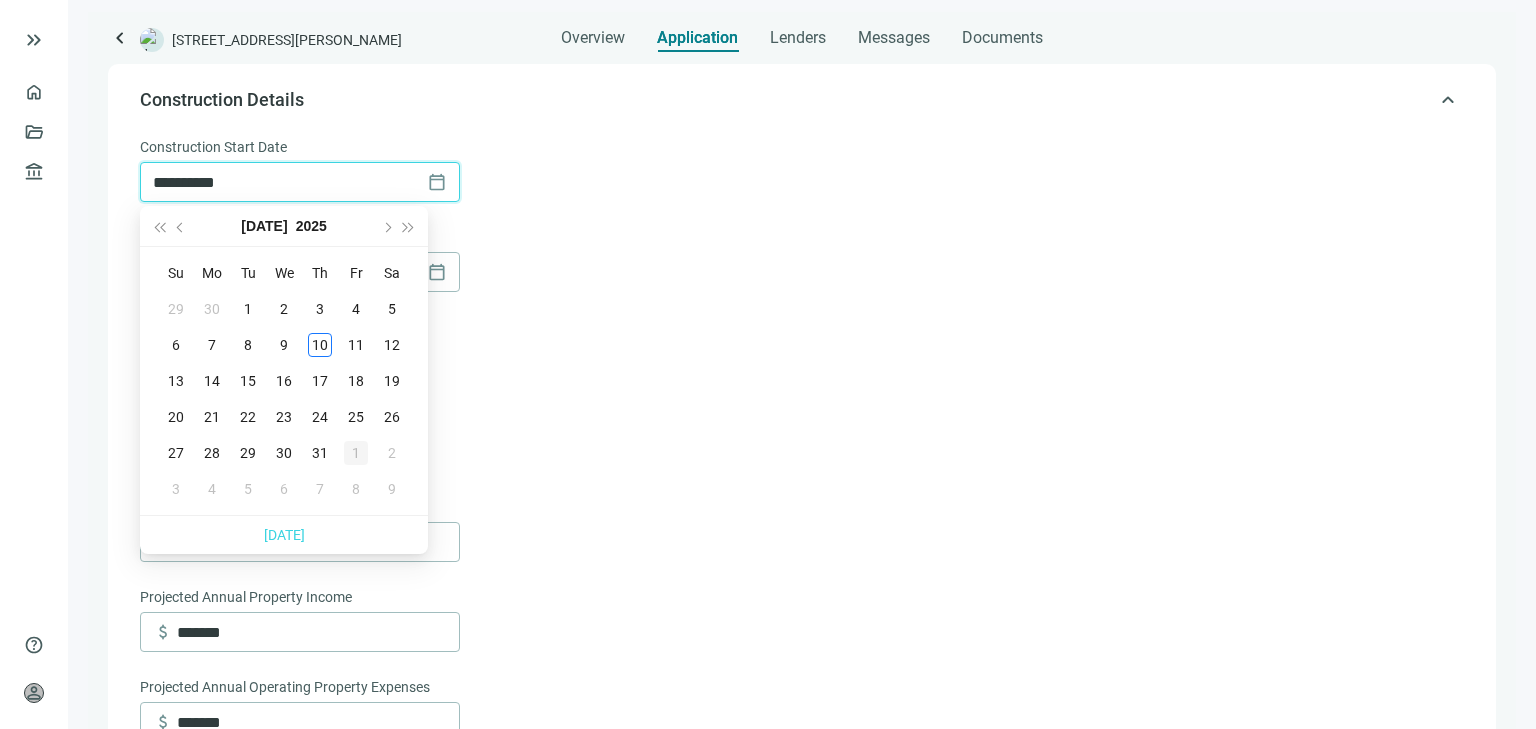 type on "**********" 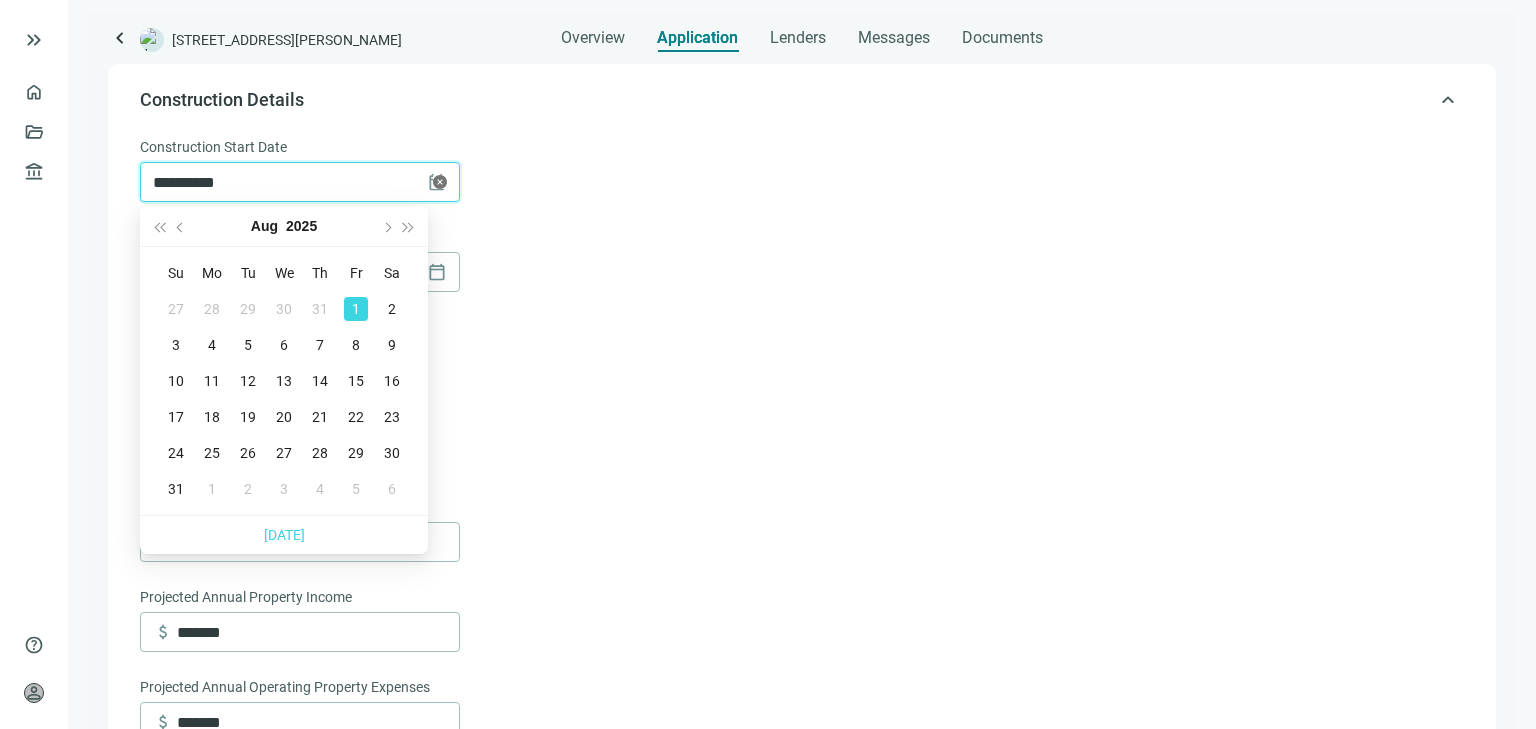click on "**********" at bounding box center [286, 182] 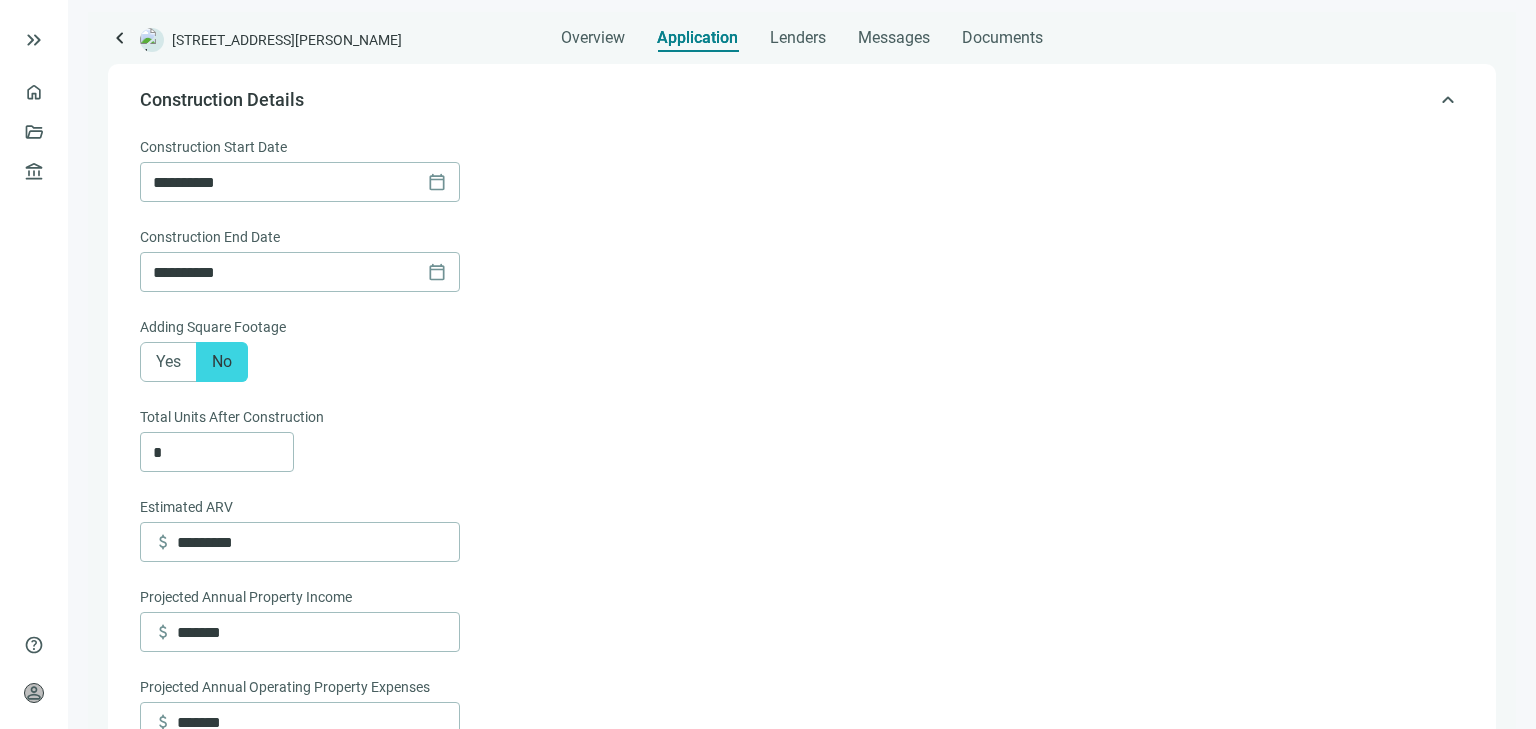 click on "**********" at bounding box center [800, 182] 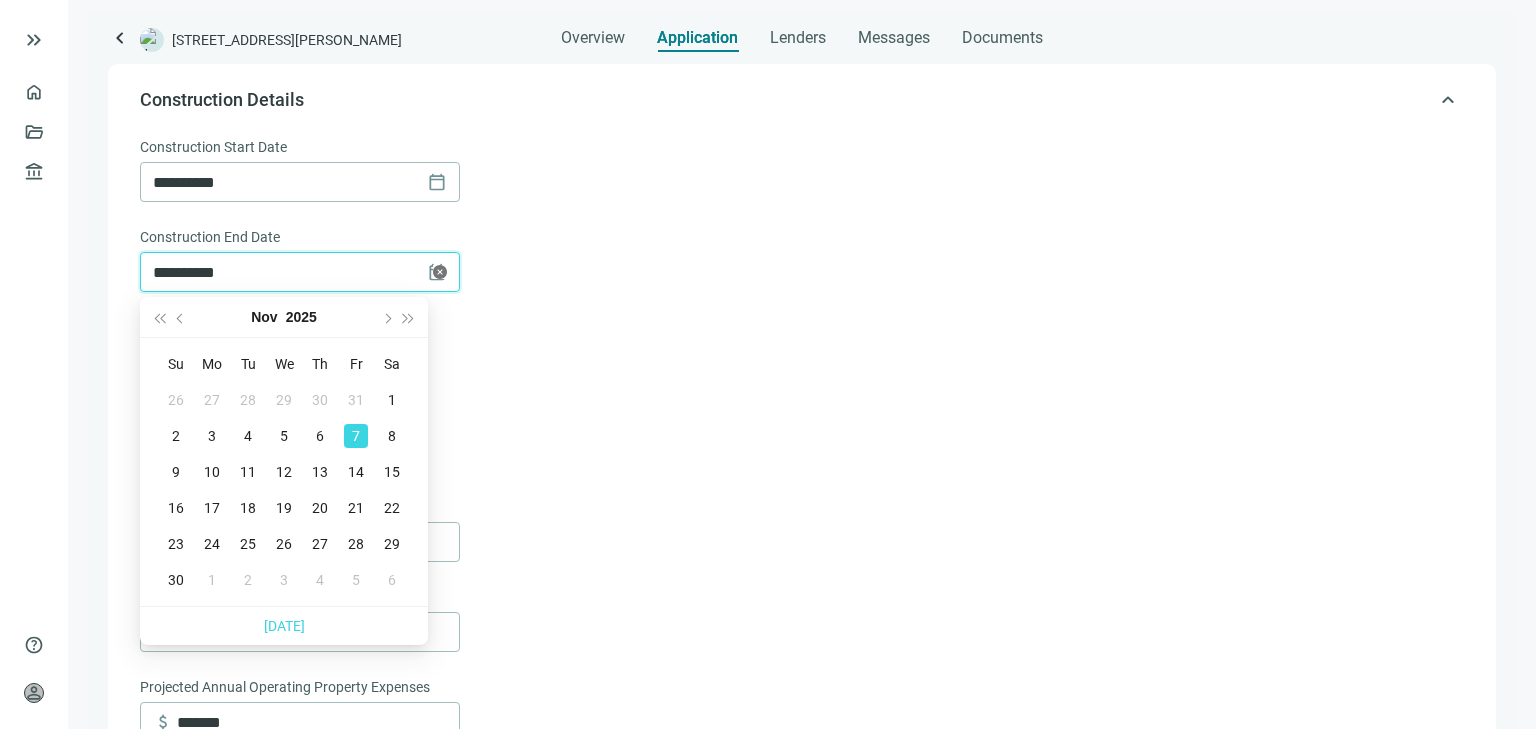 click on "**********" at bounding box center [286, 272] 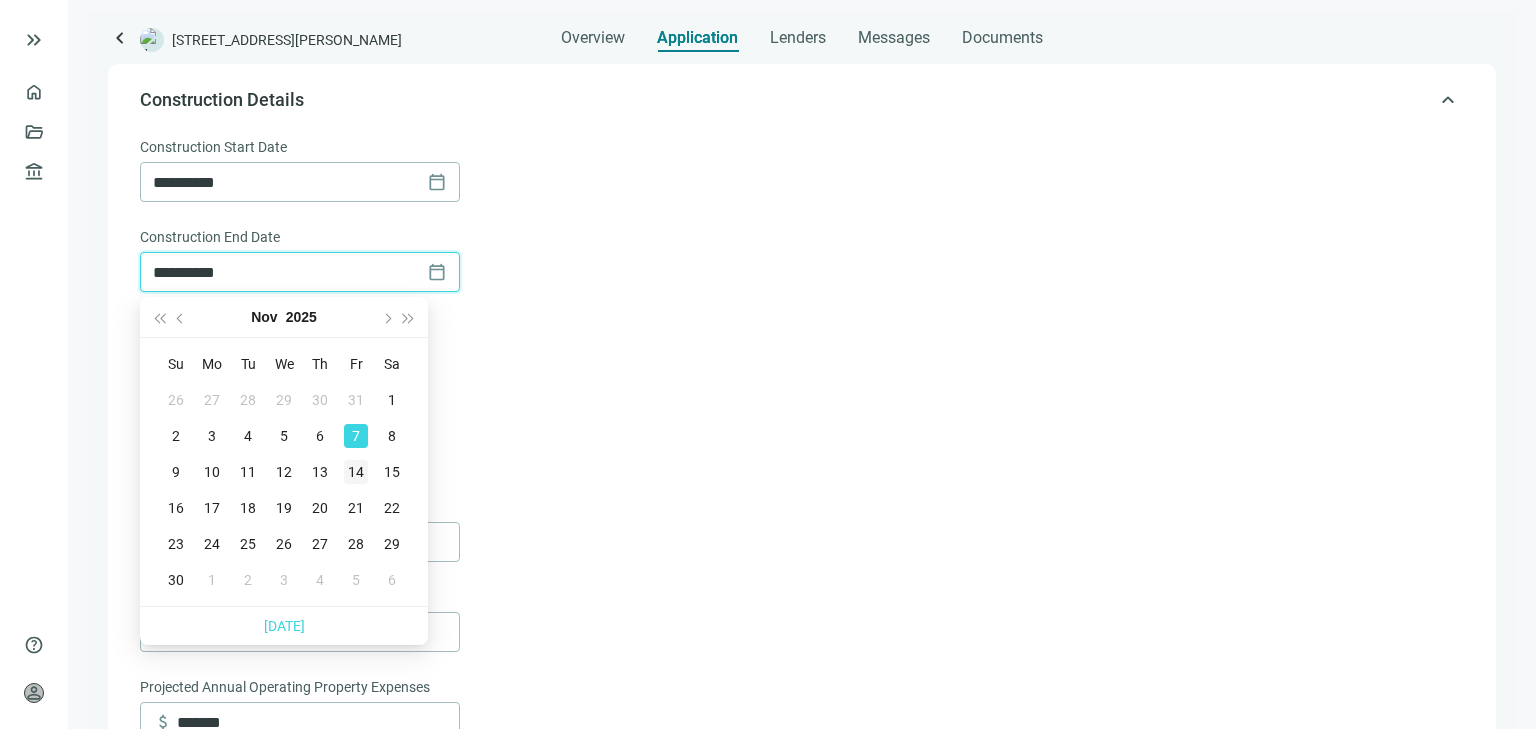 type on "**********" 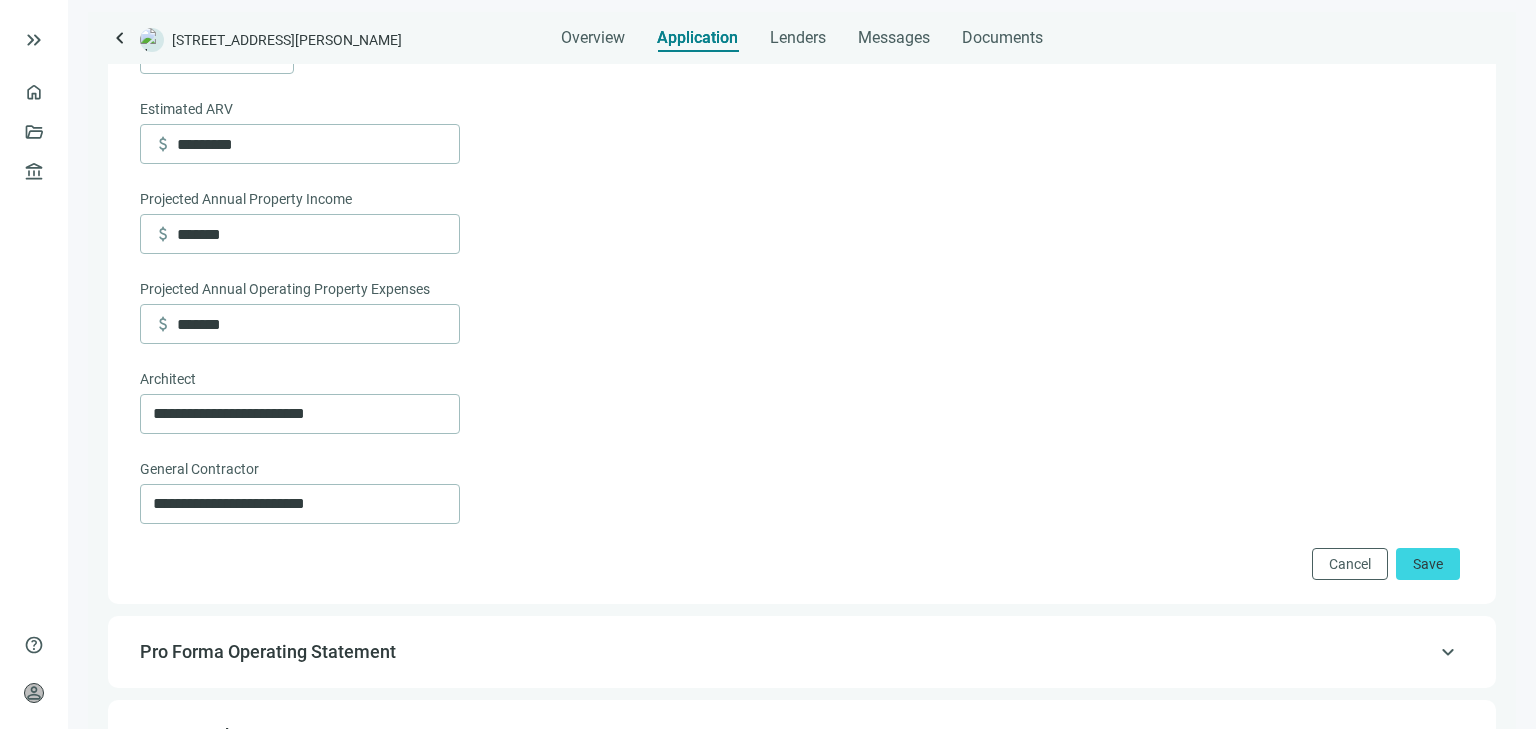 scroll, scrollTop: 692, scrollLeft: 0, axis: vertical 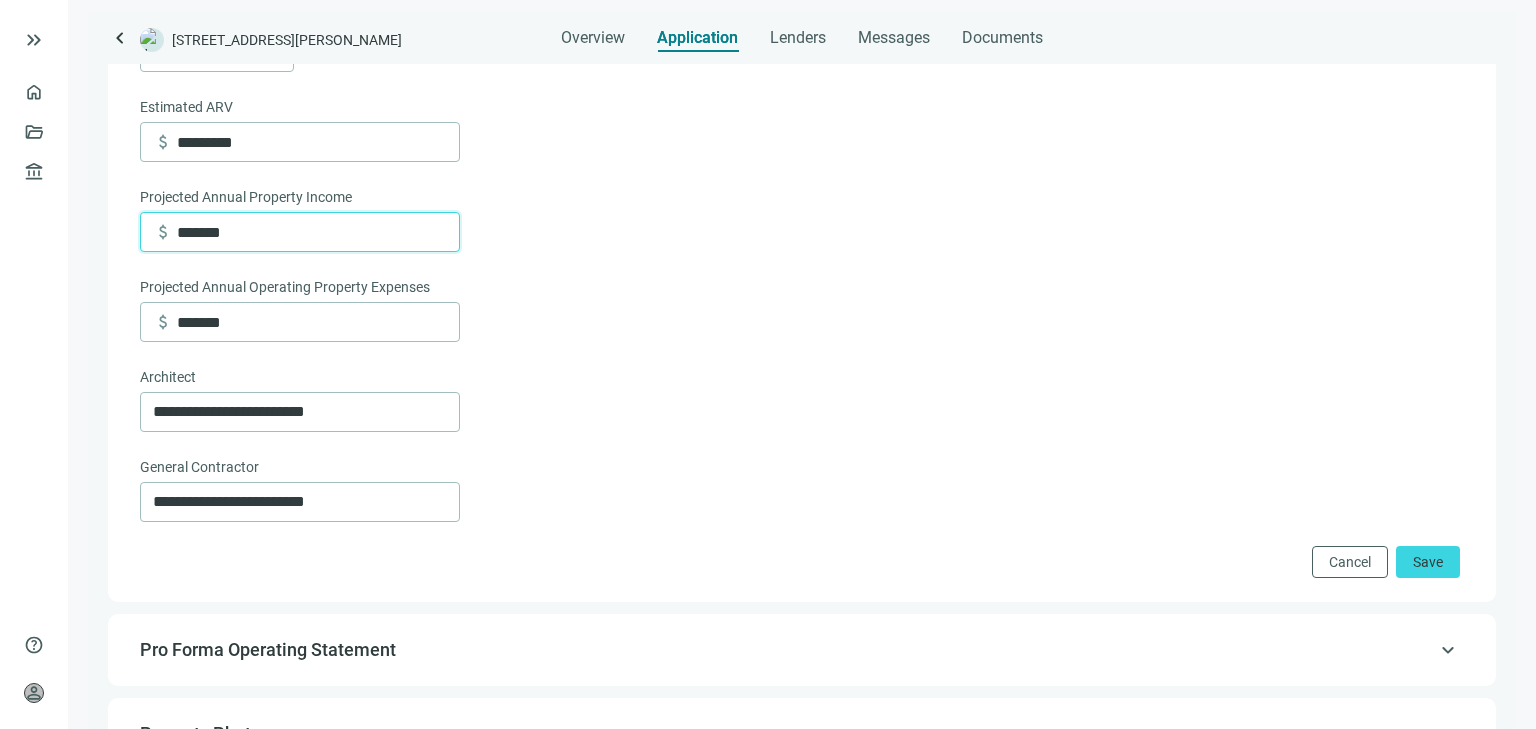 drag, startPoint x: 243, startPoint y: 238, endPoint x: 119, endPoint y: 214, distance: 126.30122 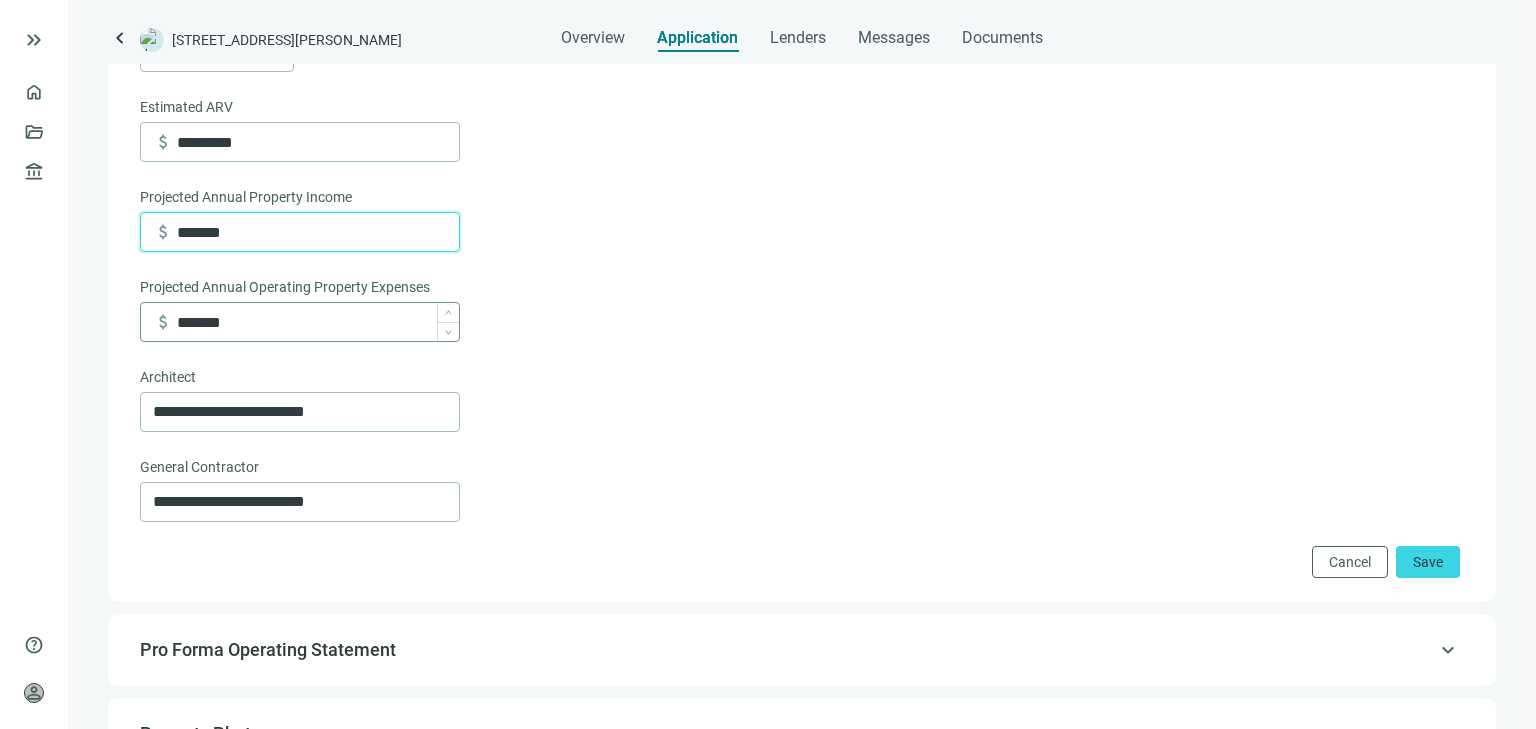 type on "*******" 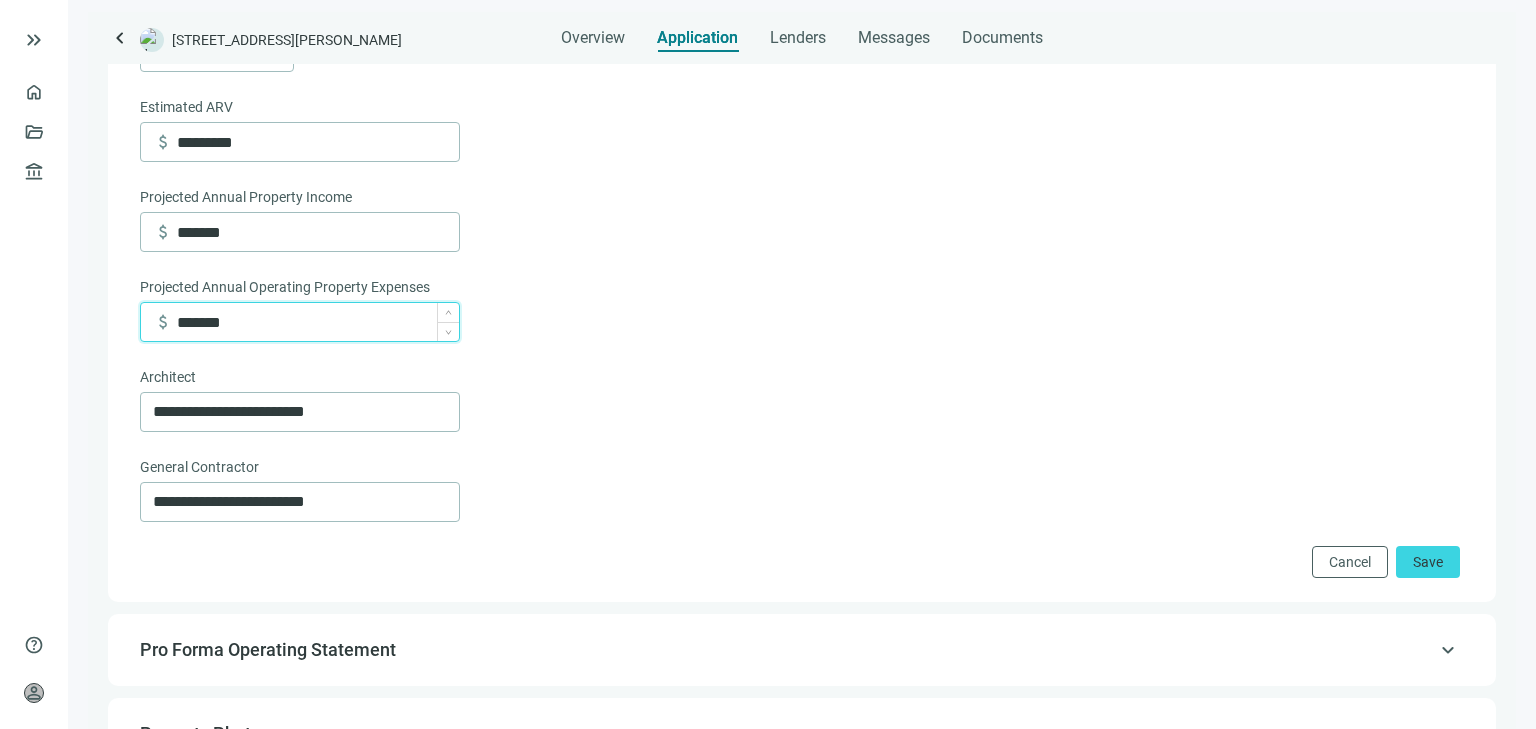 click on "*******" at bounding box center [318, 322] 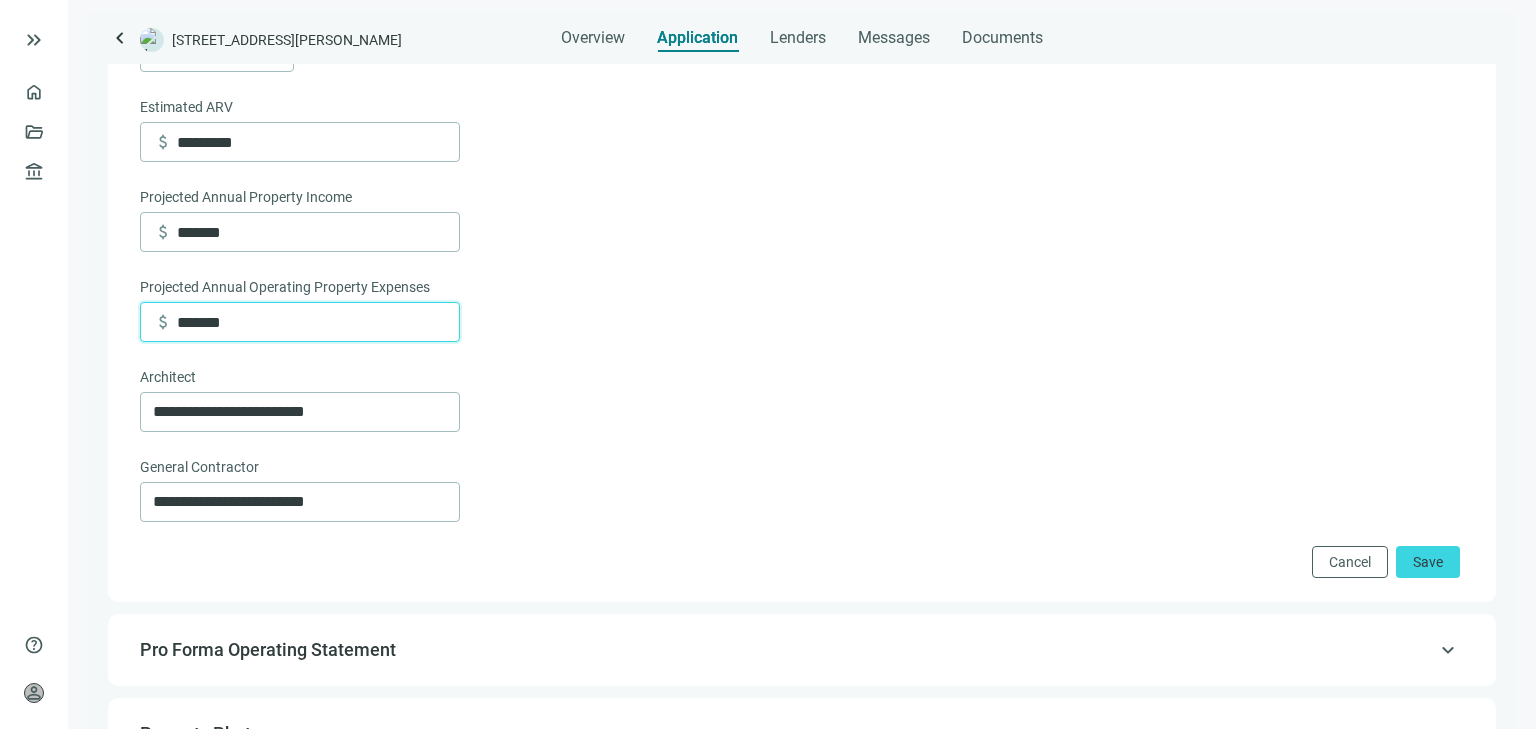 drag, startPoint x: 172, startPoint y: 332, endPoint x: 159, endPoint y: 332, distance: 13 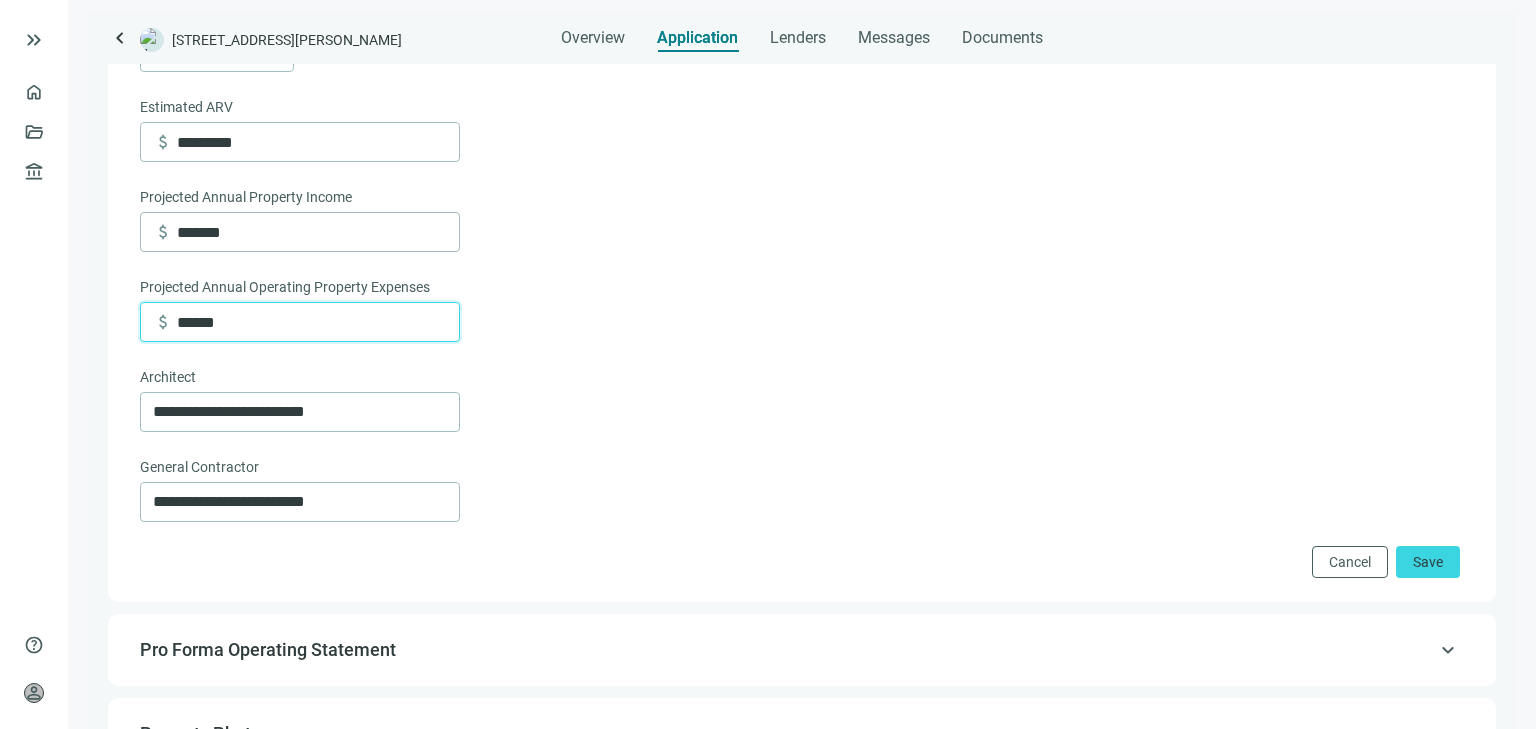 type on "******" 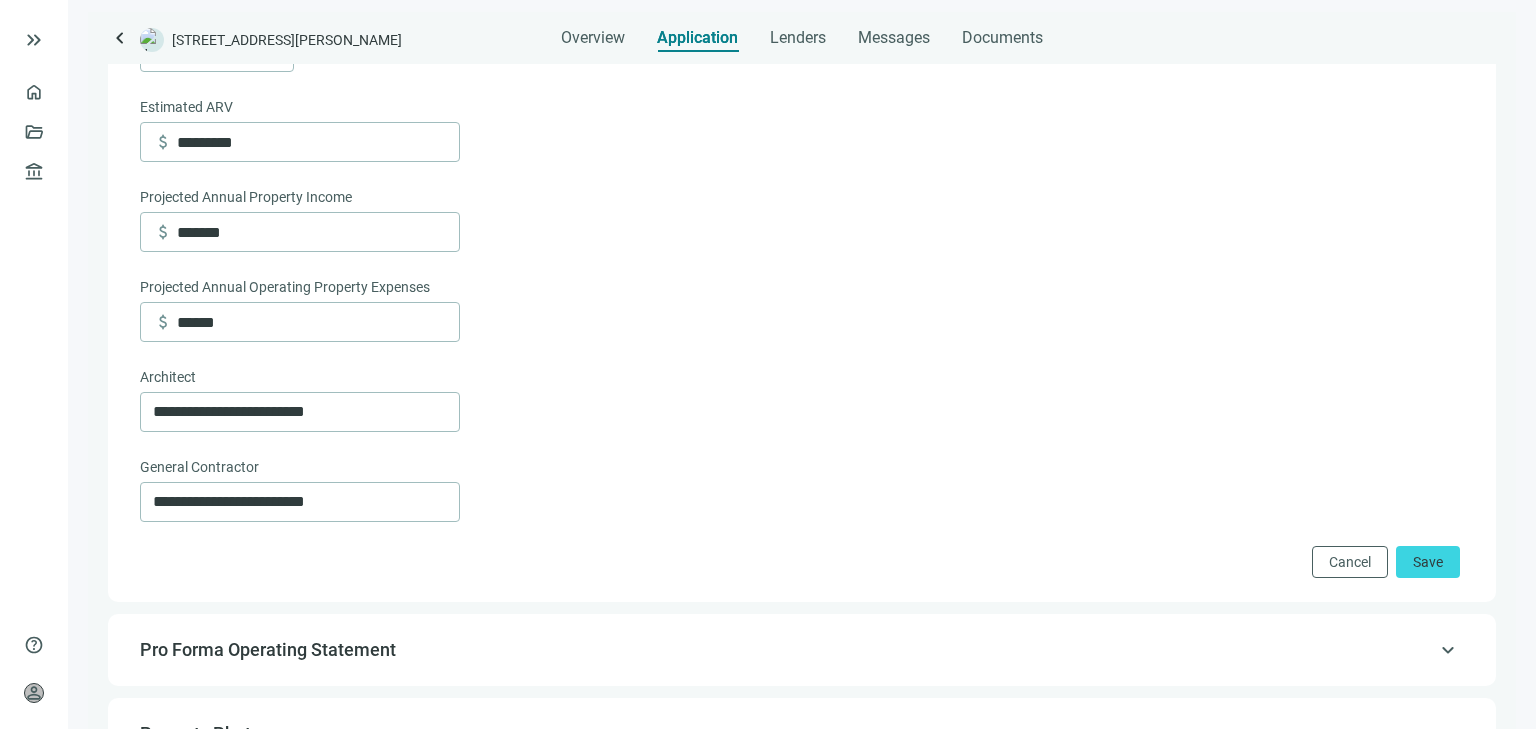 click on "Projected Annual Operating Property Expenses" at bounding box center [800, 289] 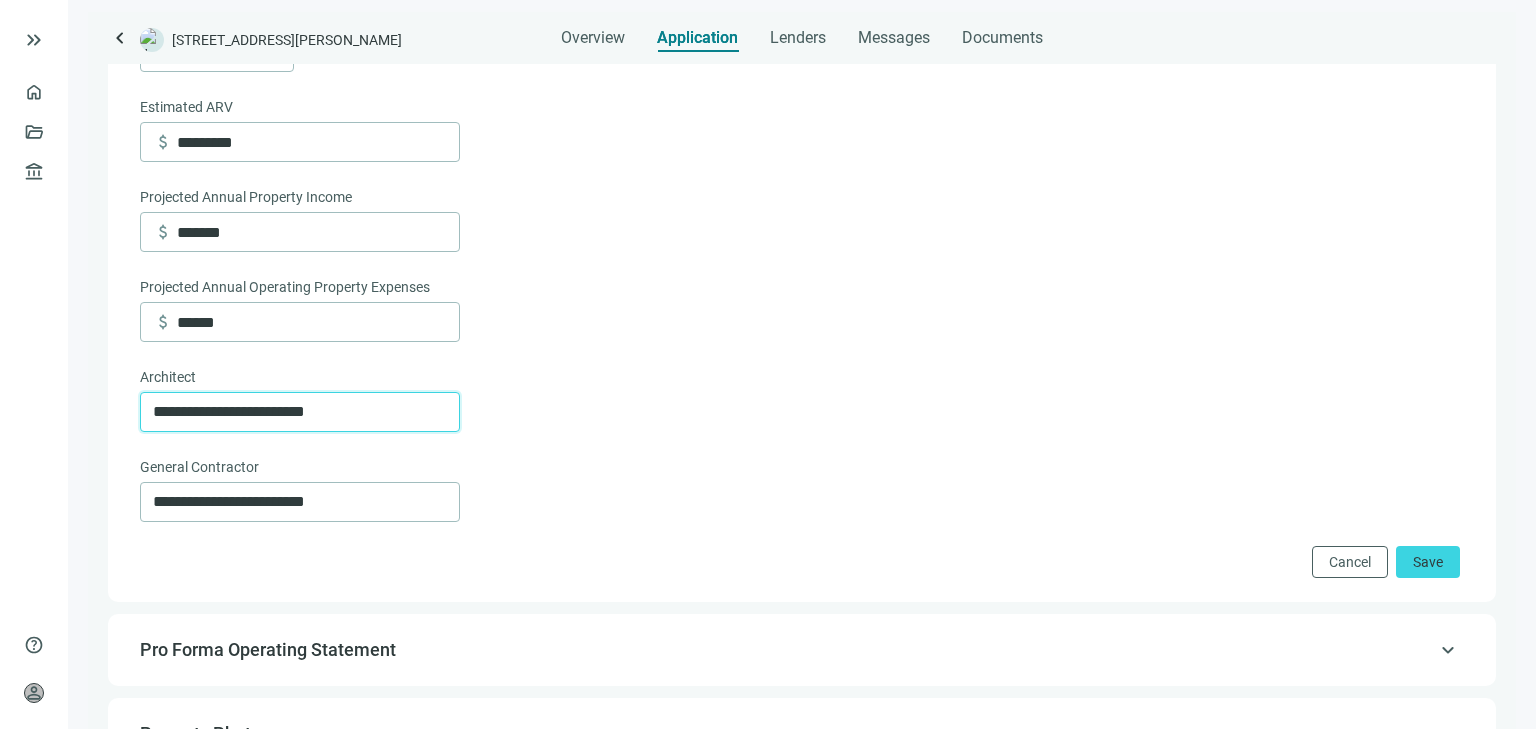 drag, startPoint x: 343, startPoint y: 417, endPoint x: 202, endPoint y: 418, distance: 141.00354 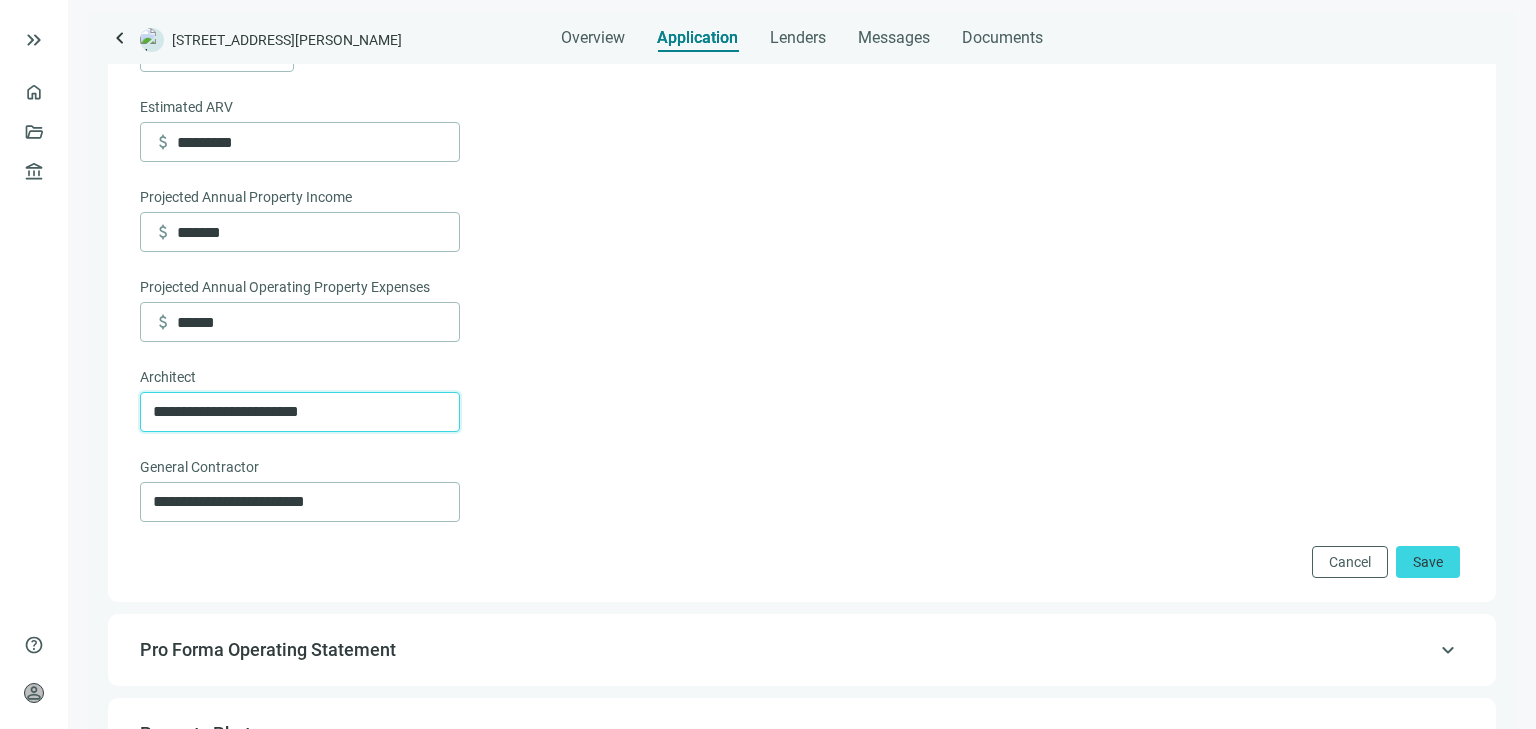 type on "**********" 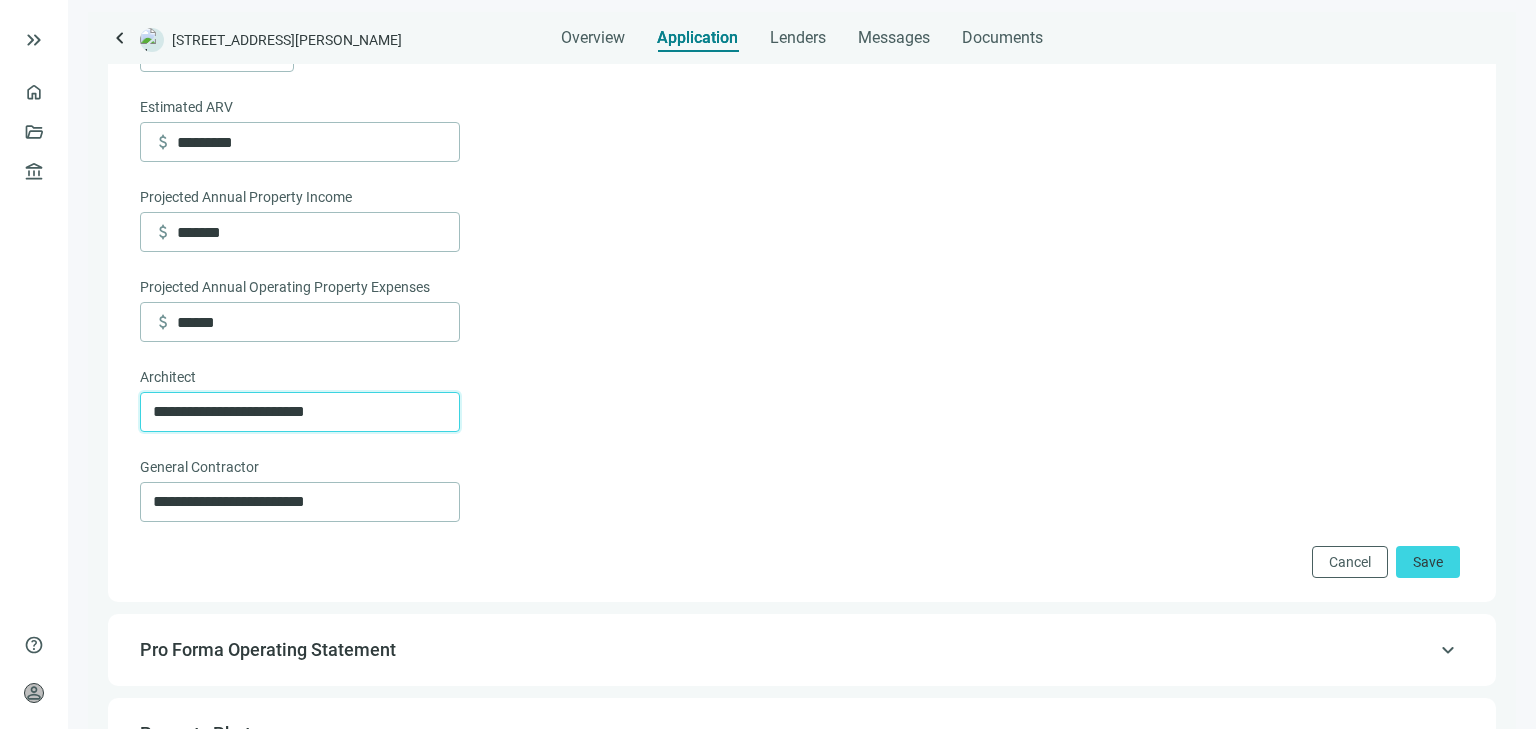 click on "**********" at bounding box center (800, 412) 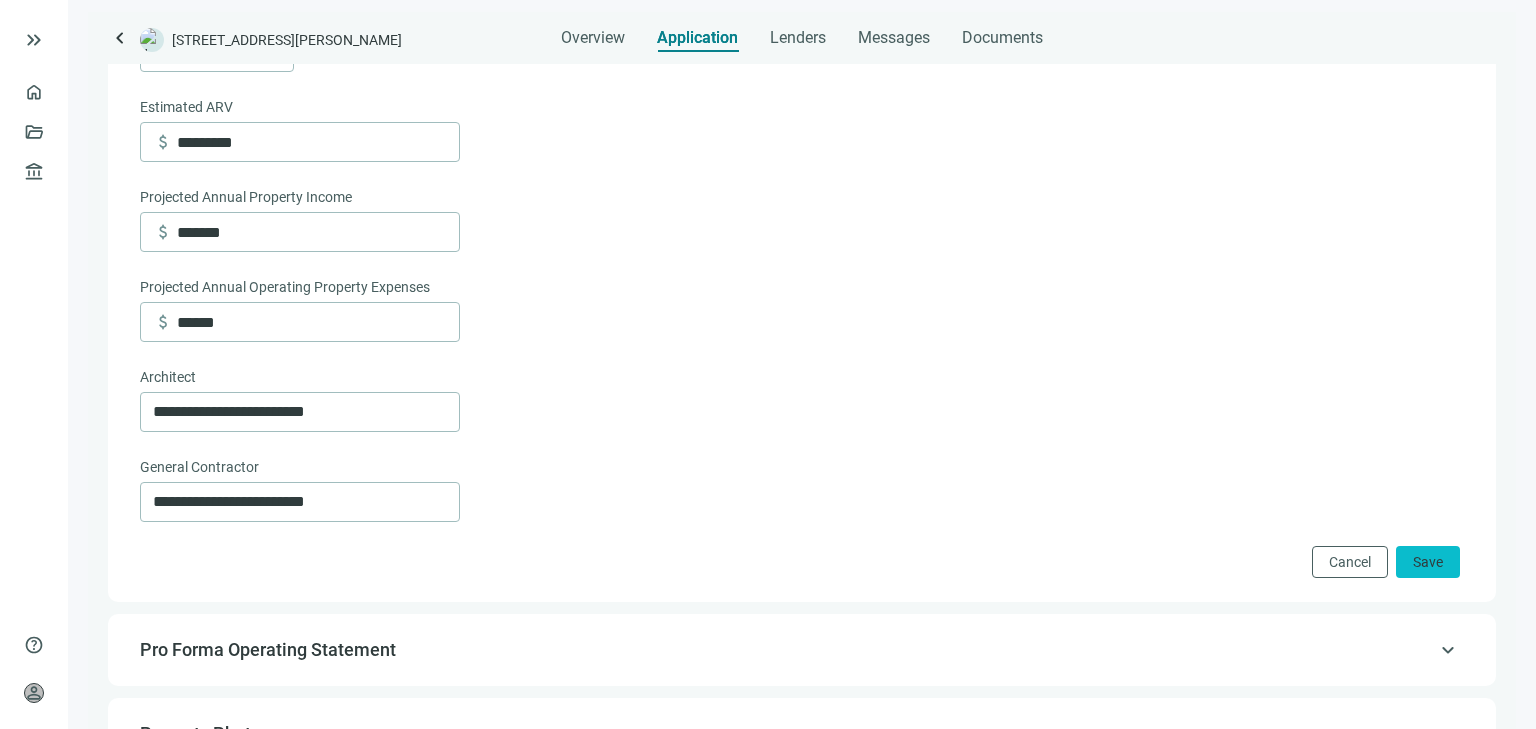 click on "Save" at bounding box center (1428, 562) 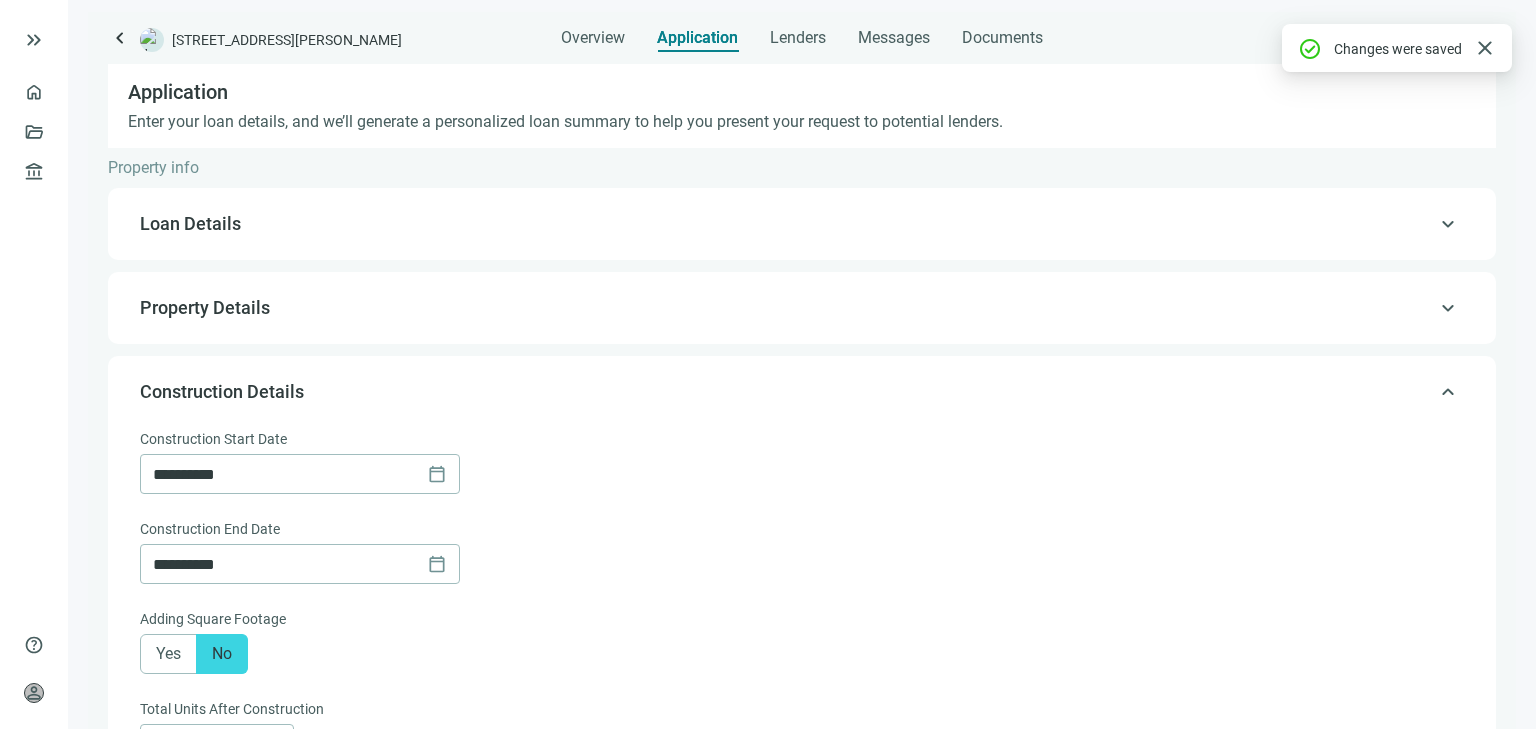 scroll, scrollTop: 400, scrollLeft: 0, axis: vertical 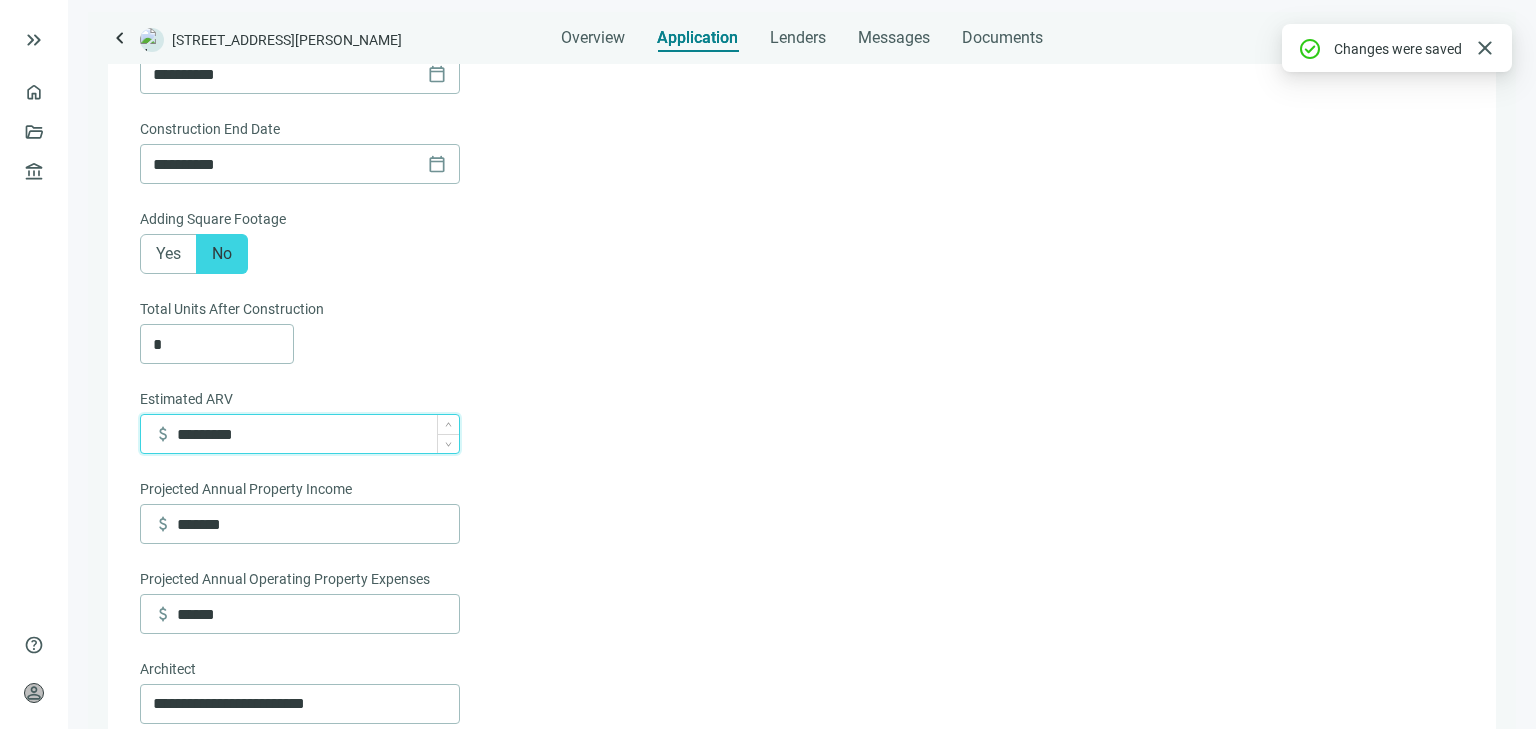click on "*********" at bounding box center (318, 434) 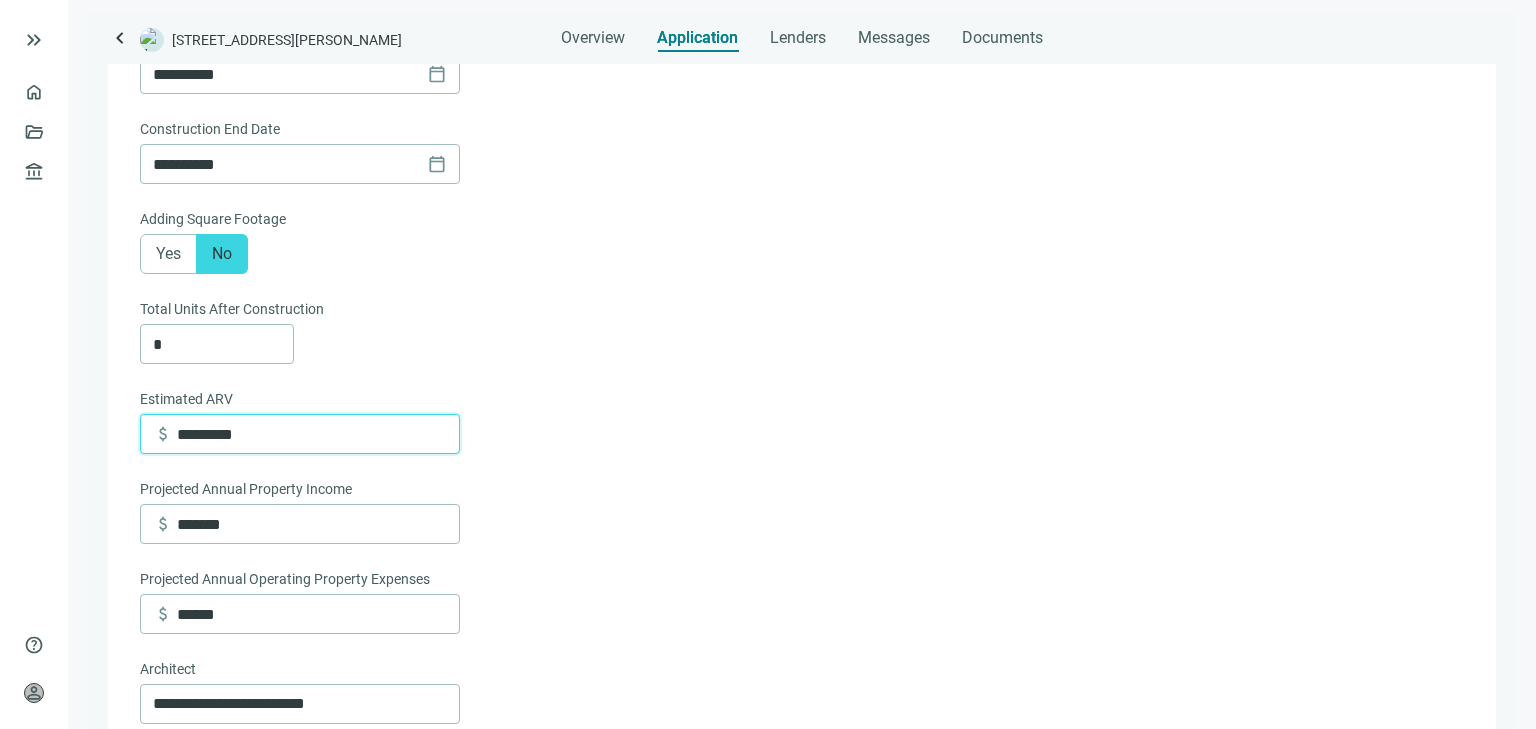 drag, startPoint x: 271, startPoint y: 430, endPoint x: 155, endPoint y: 416, distance: 116.841774 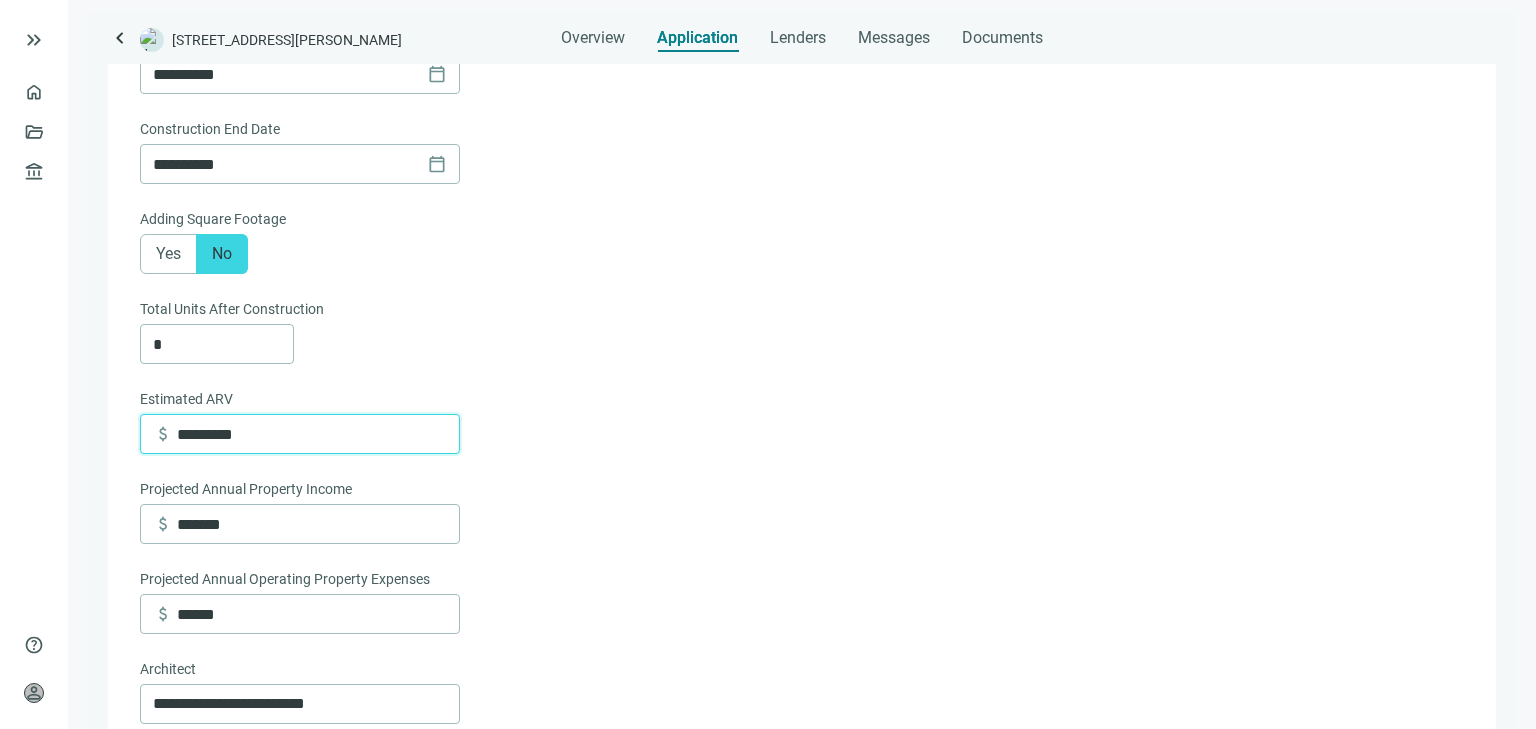 type on "*********" 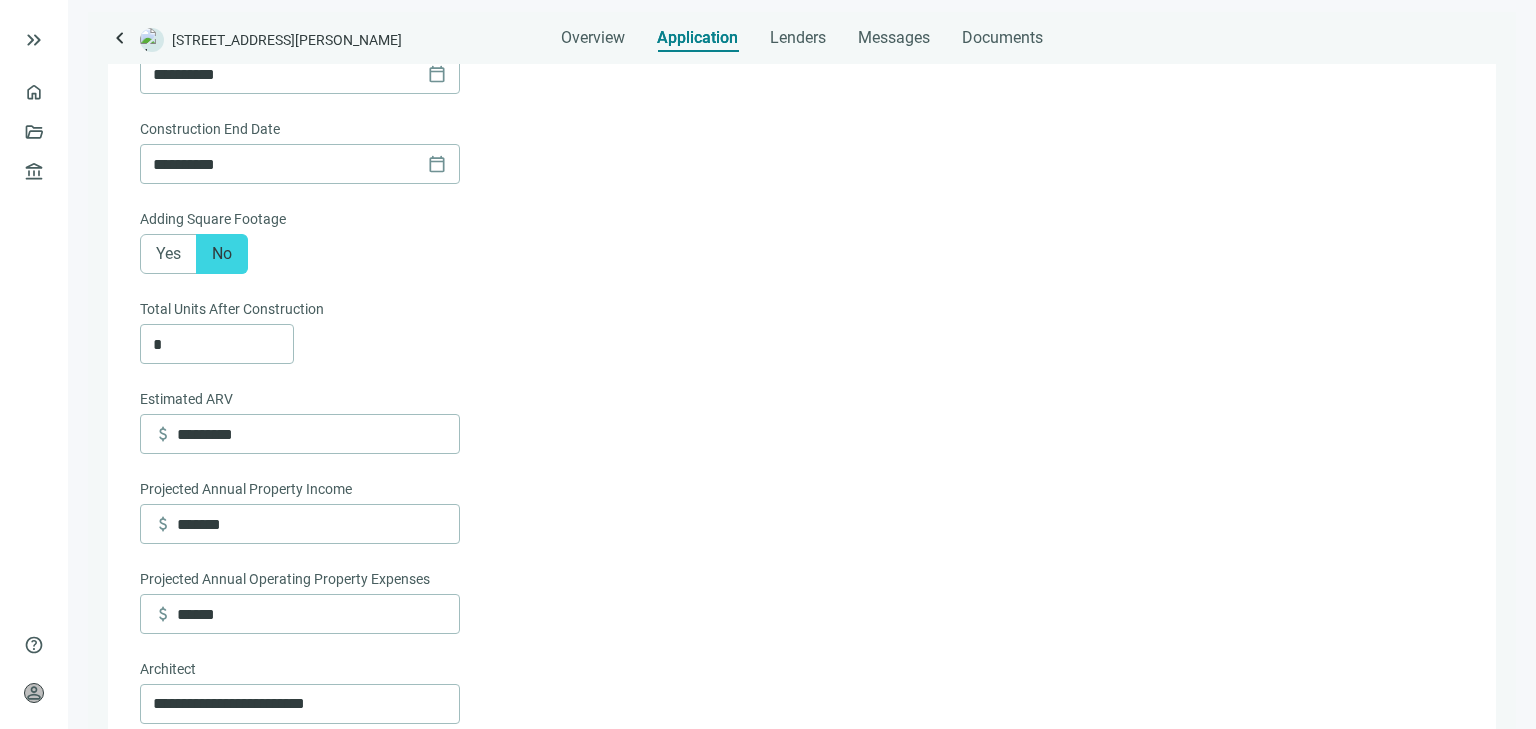 click on "**********" at bounding box center [800, 449] 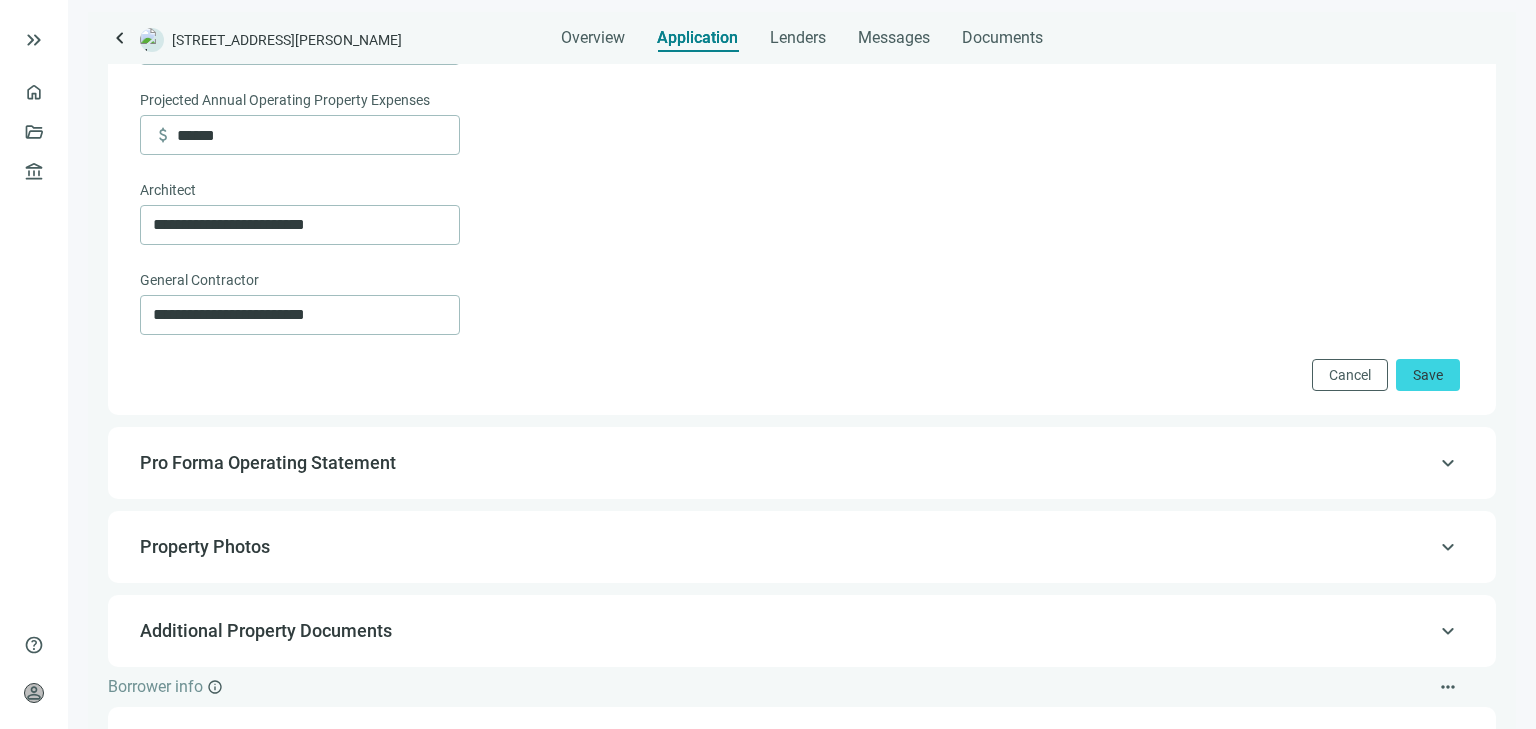 scroll, scrollTop: 880, scrollLeft: 0, axis: vertical 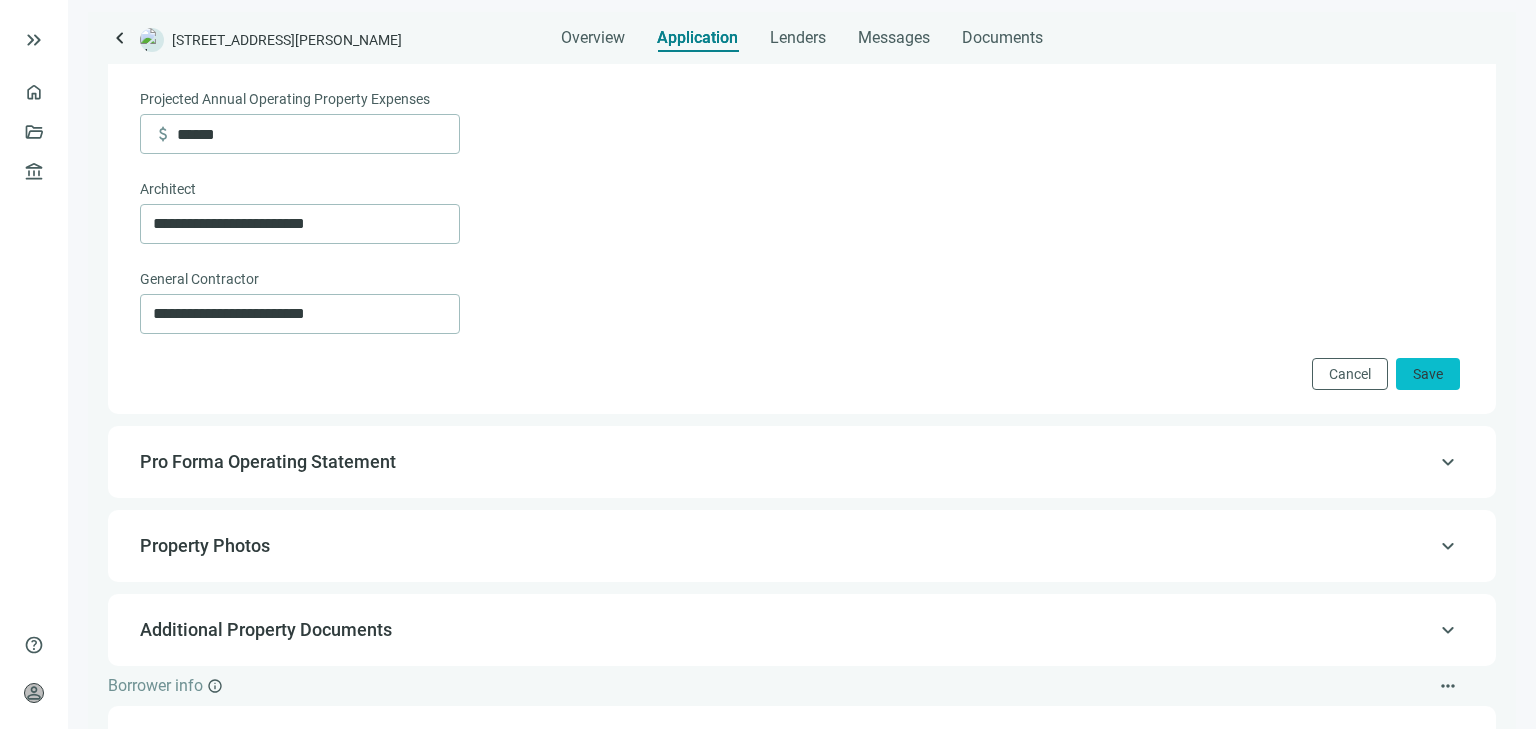 click on "Save" at bounding box center [1428, 374] 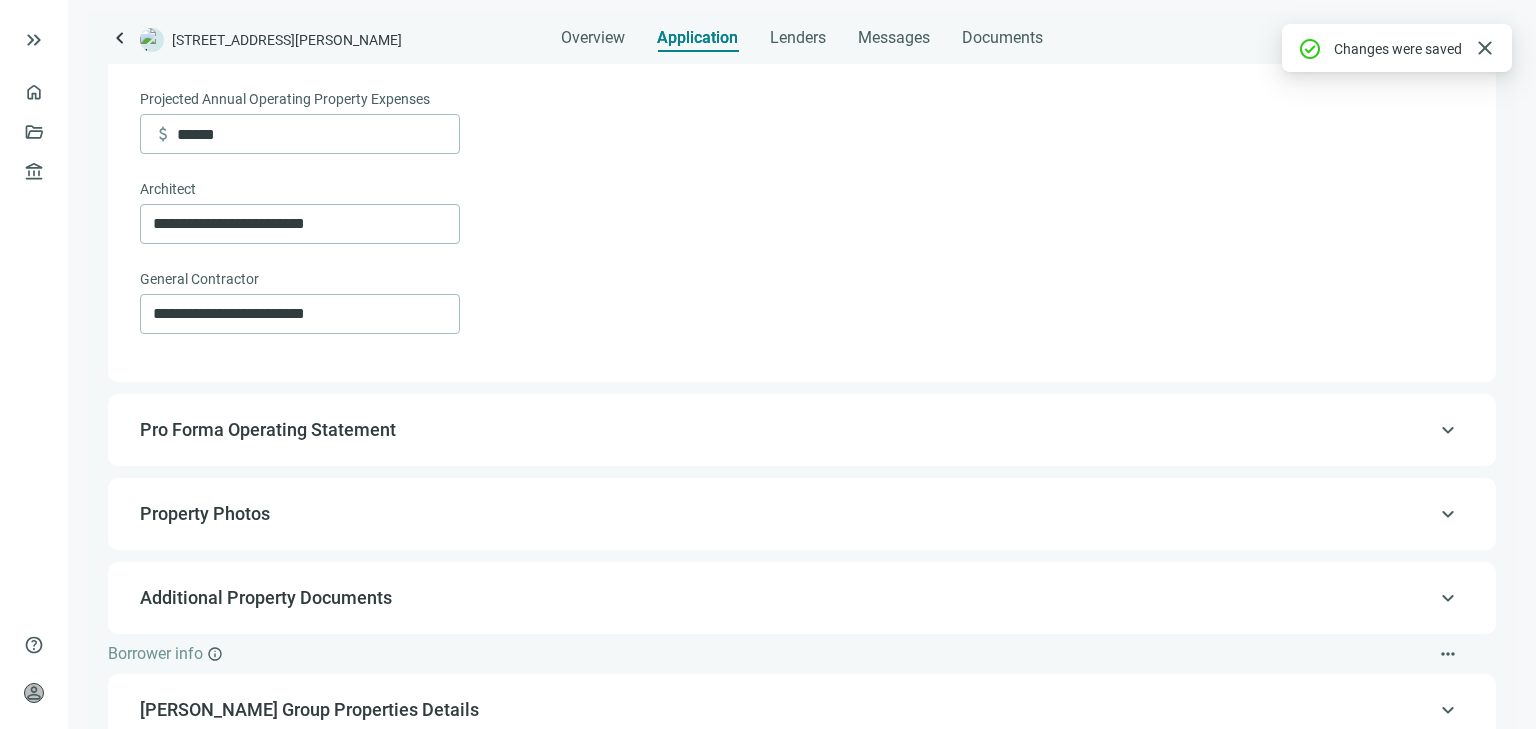 click on "Pro Forma Operating Statement" at bounding box center [268, 429] 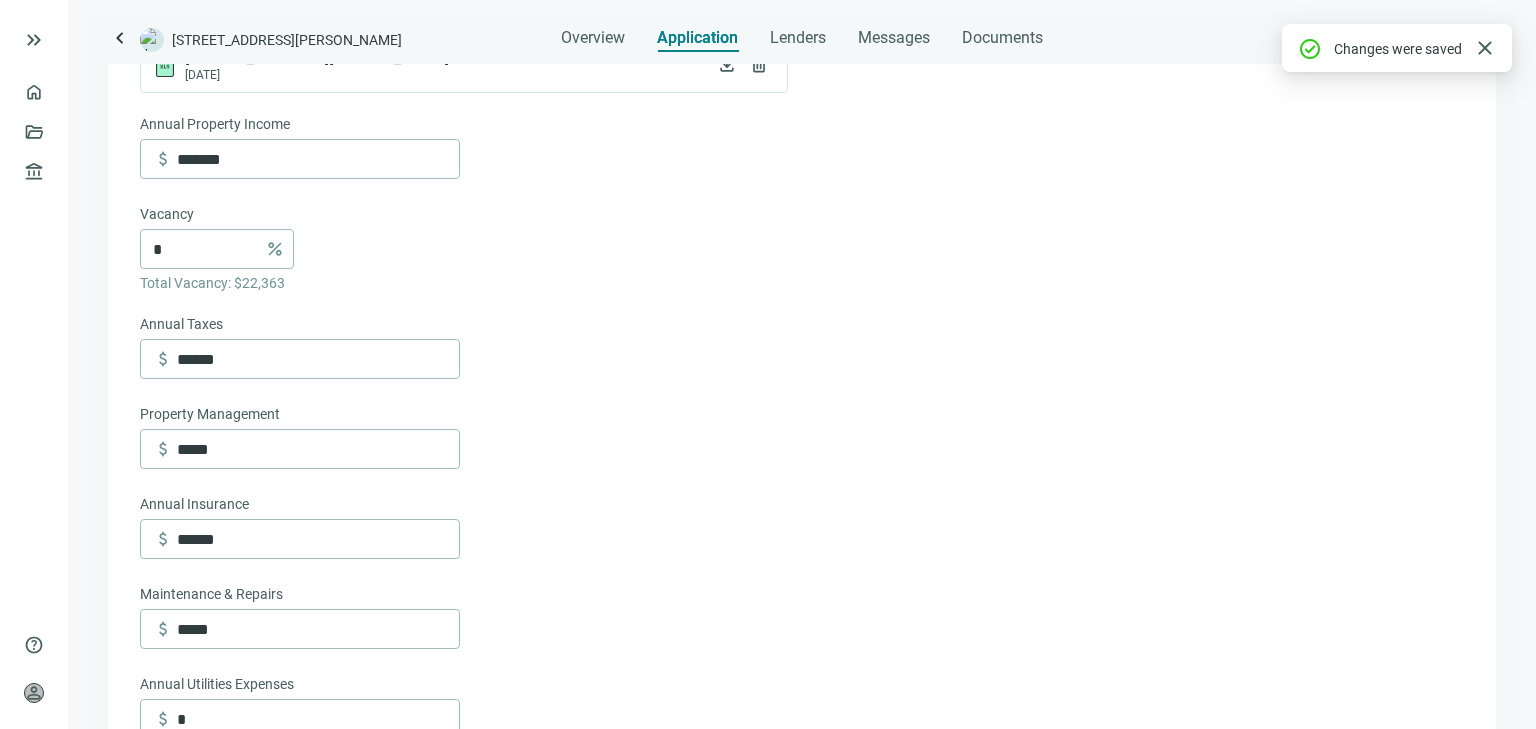 scroll, scrollTop: 398, scrollLeft: 0, axis: vertical 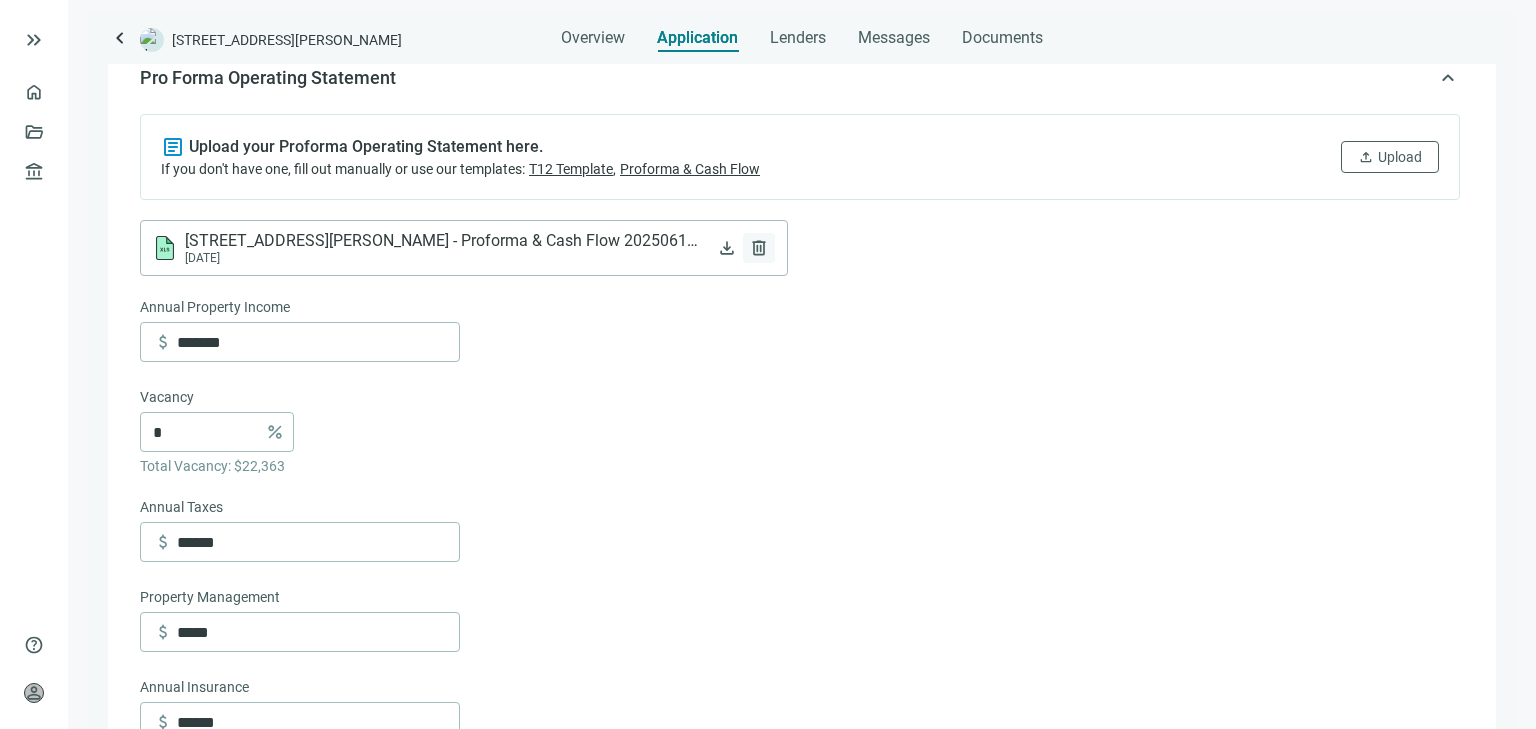 click on "delete" at bounding box center (759, 248) 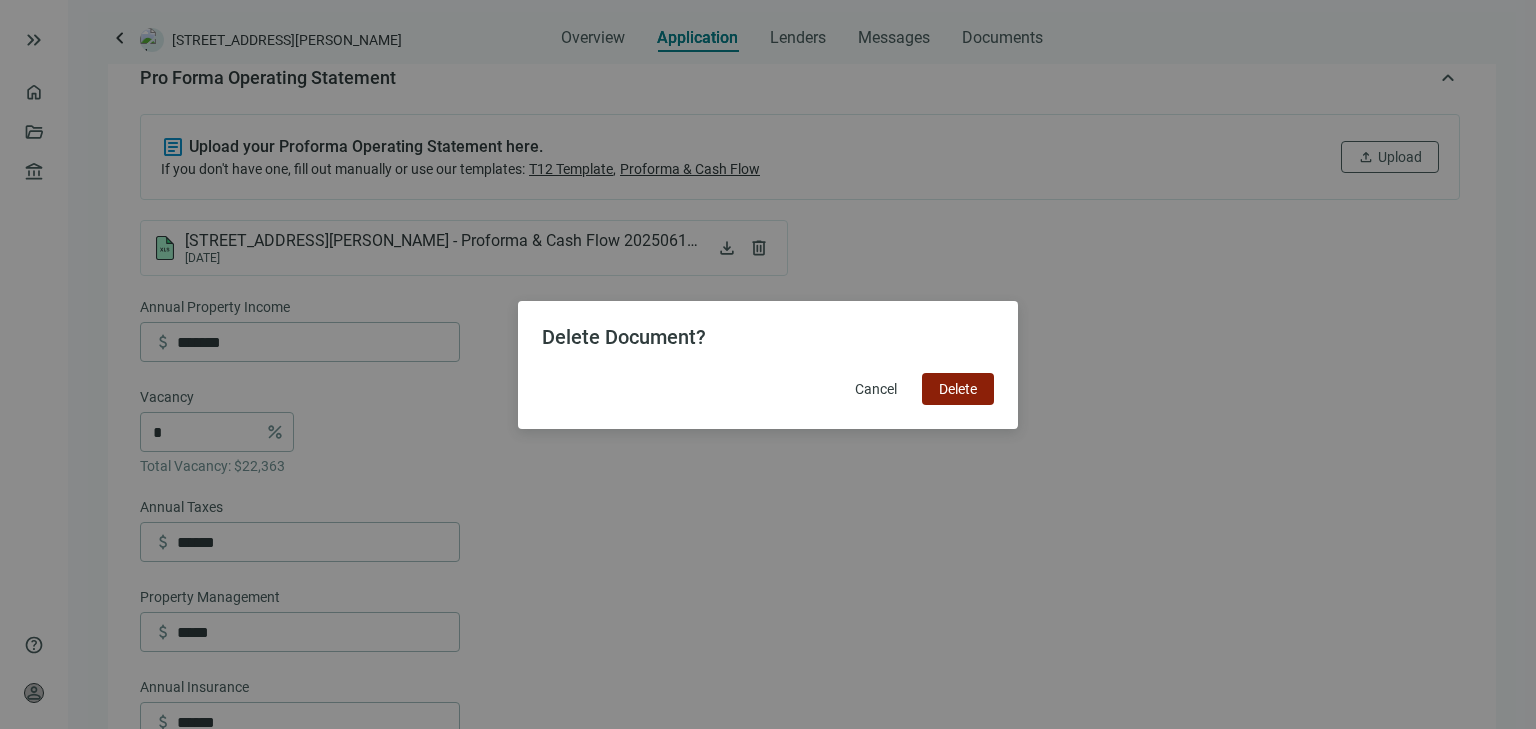 click on "Delete" at bounding box center (958, 389) 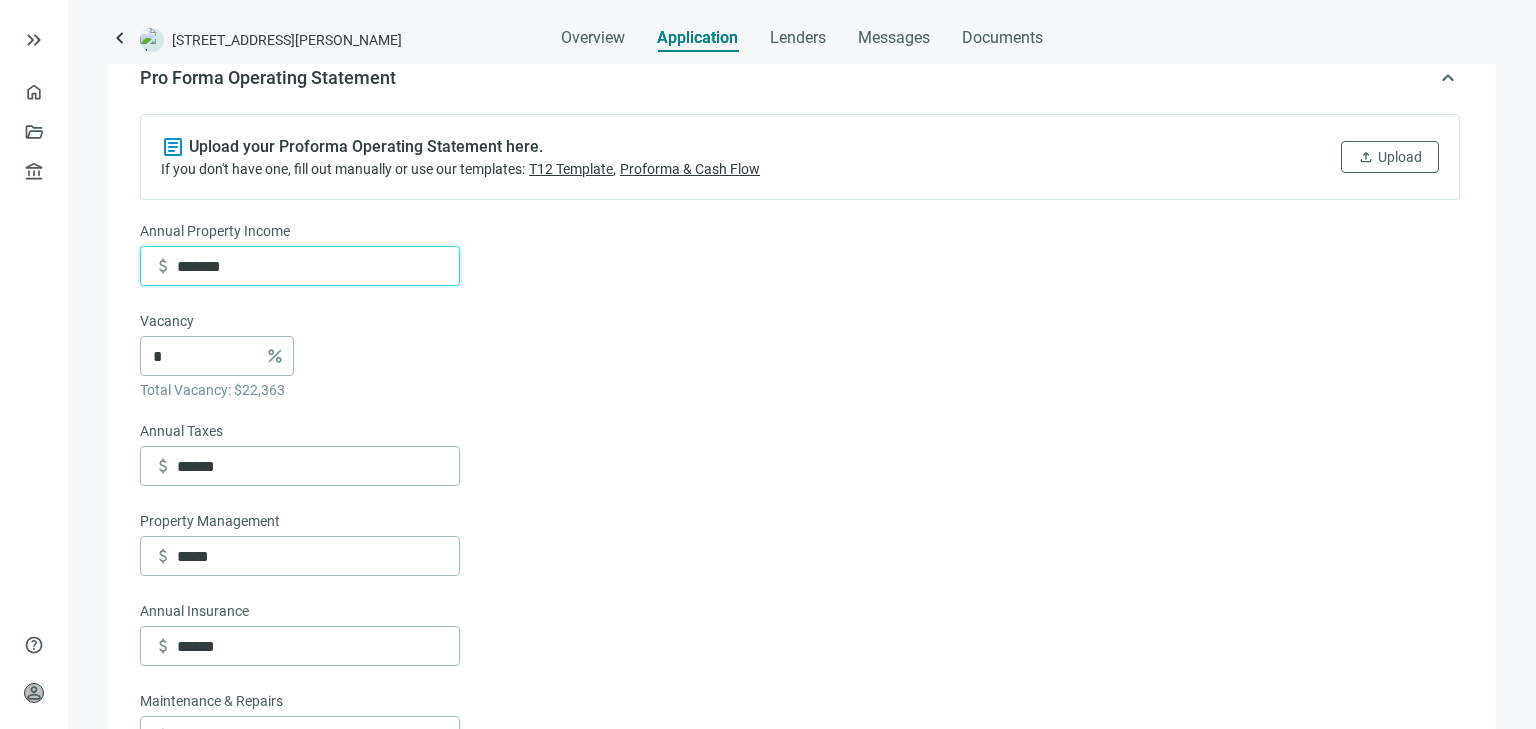 drag, startPoint x: 262, startPoint y: 268, endPoint x: 126, endPoint y: 265, distance: 136.03308 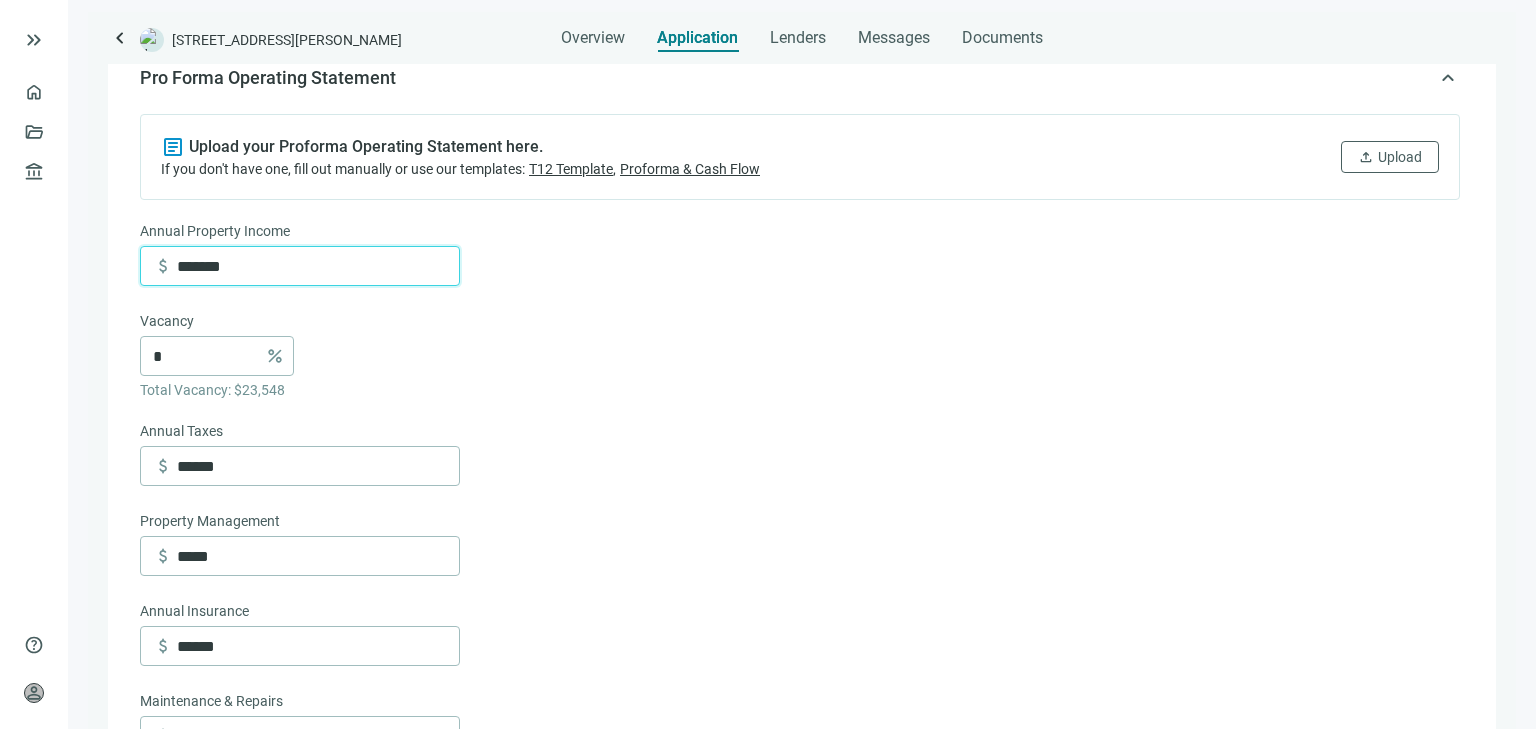 type on "*******" 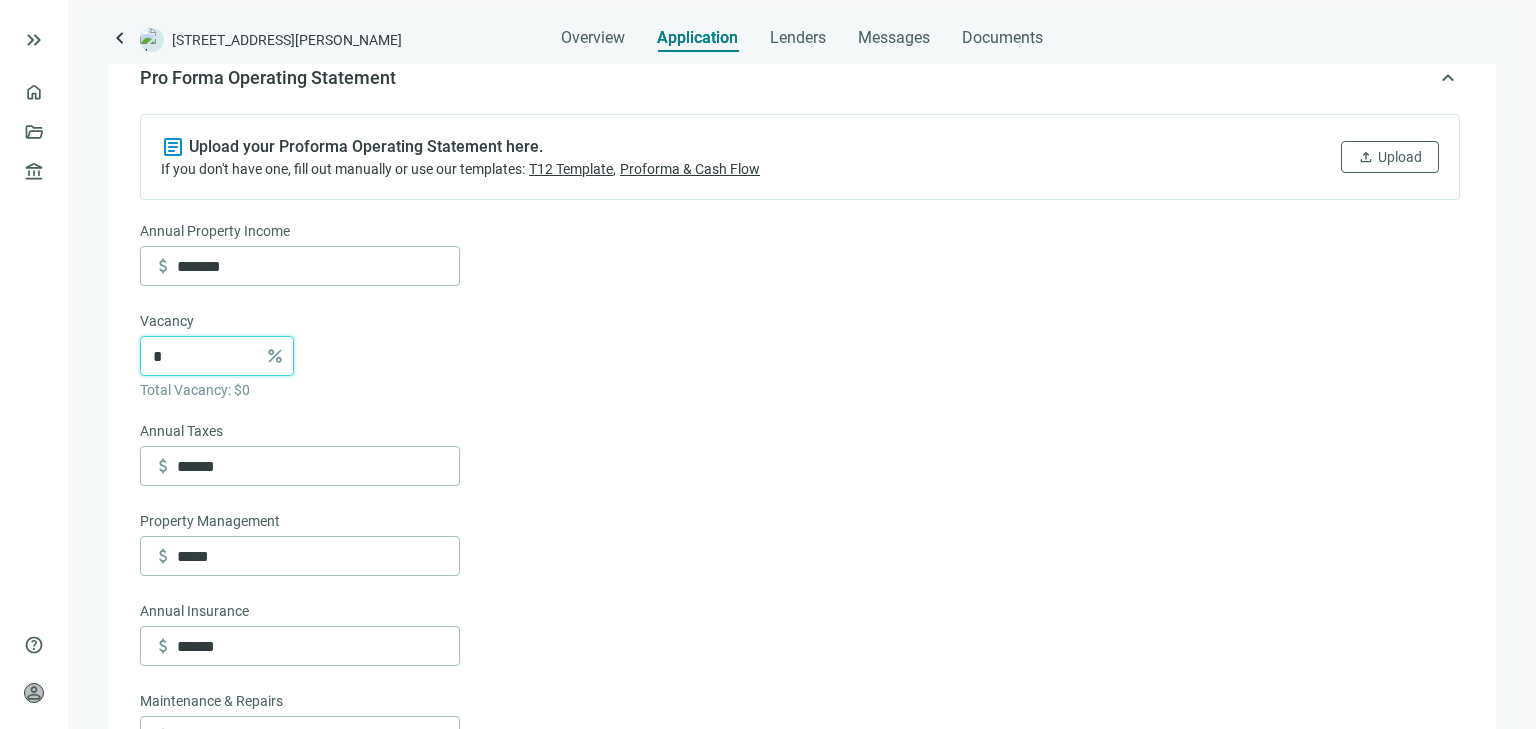 type on "*" 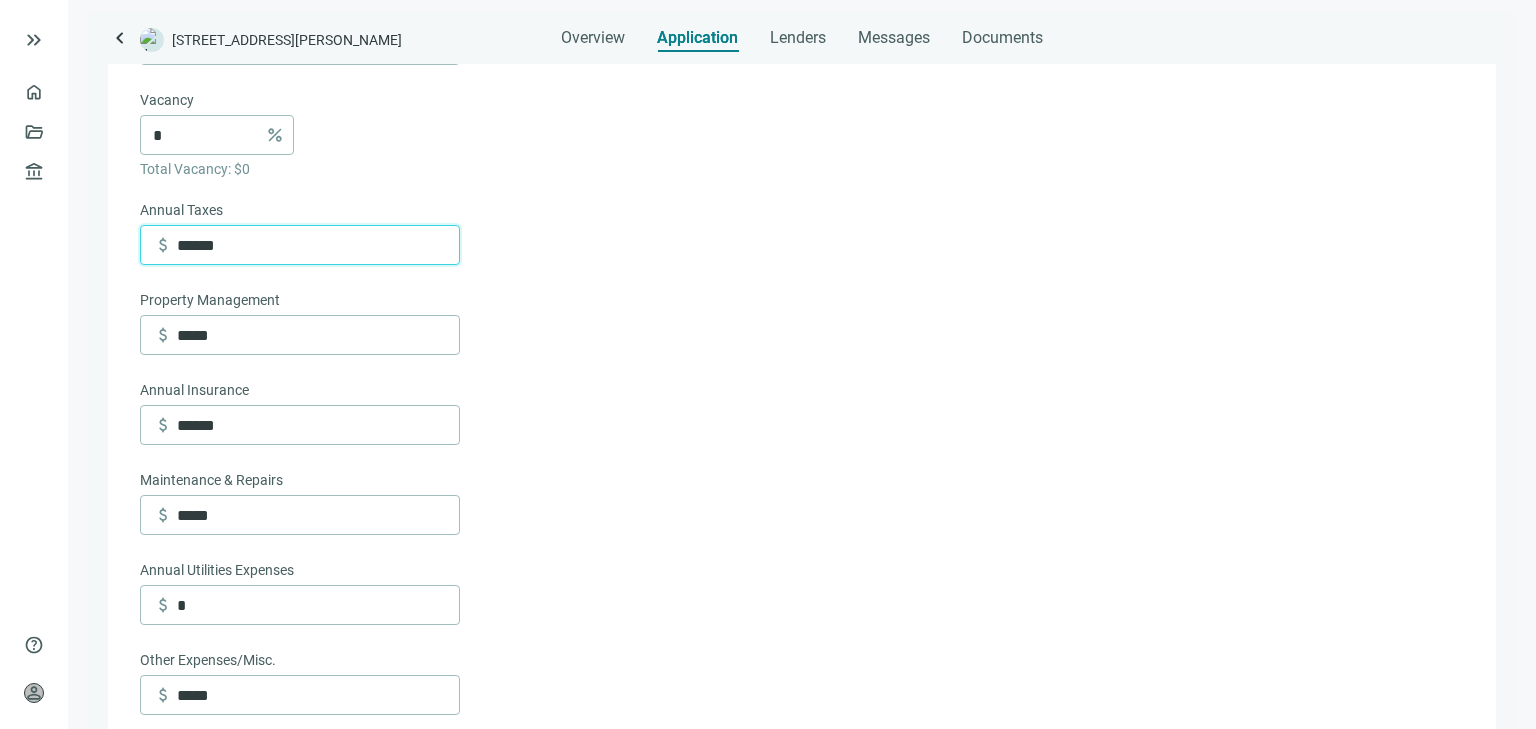 scroll, scrollTop: 638, scrollLeft: 0, axis: vertical 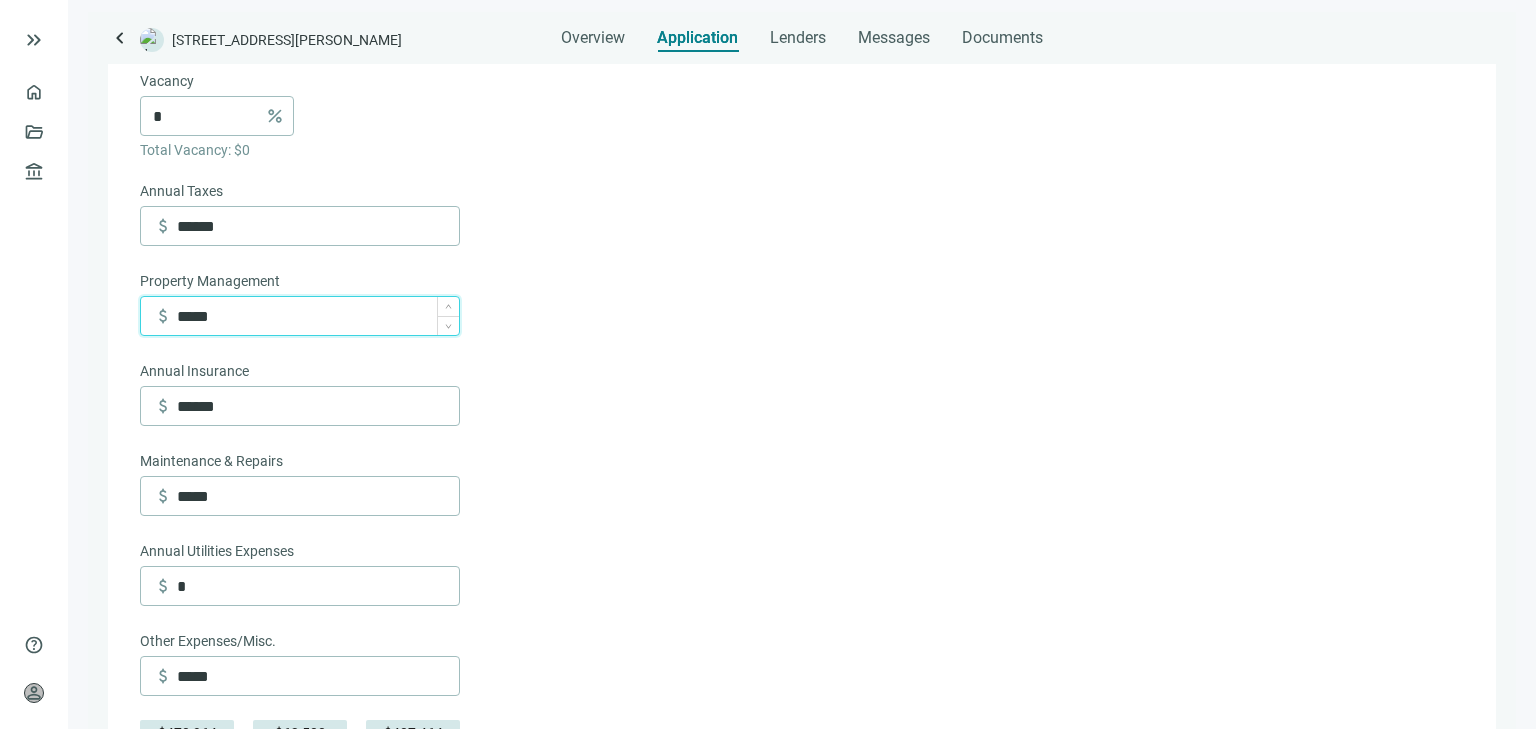 click on "*****" at bounding box center (318, 316) 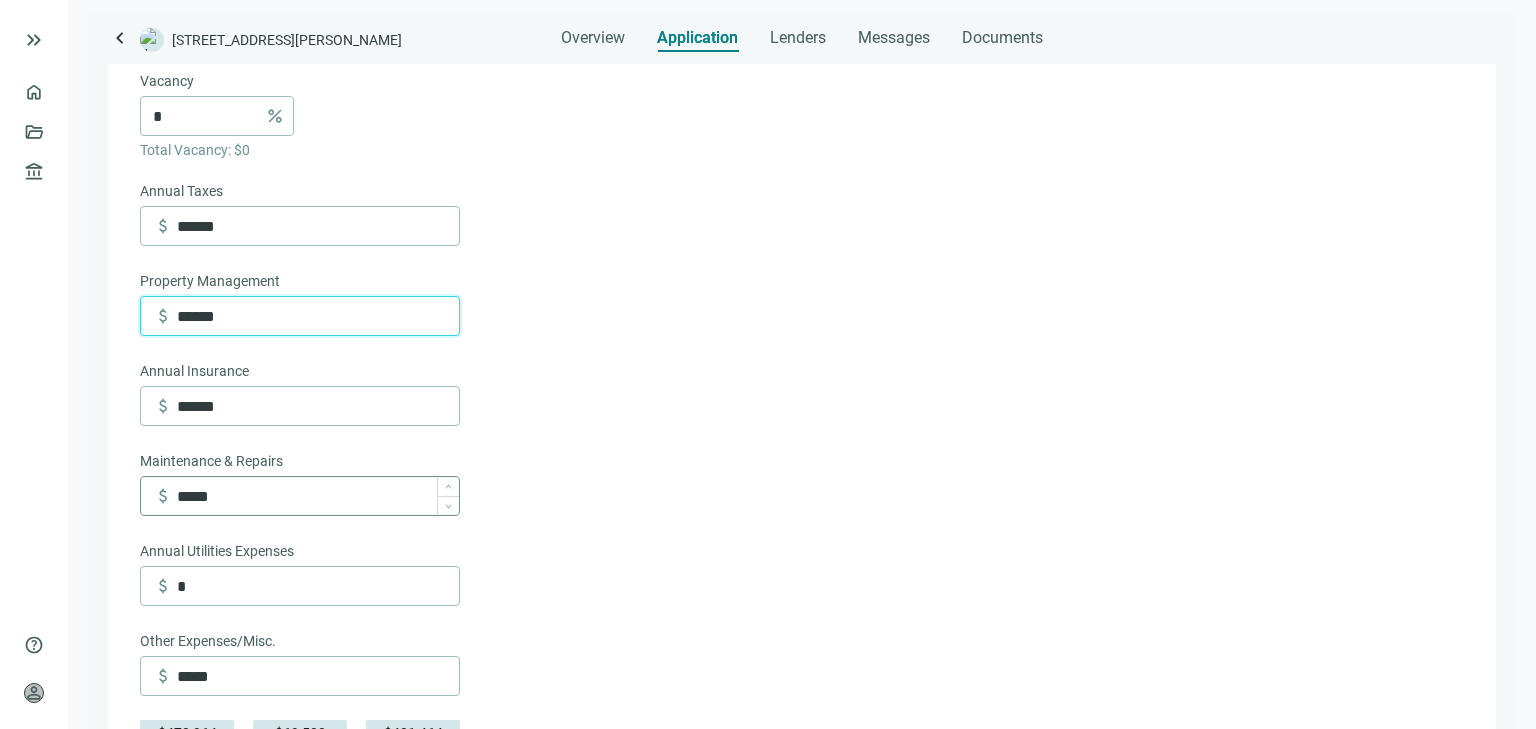 type on "******" 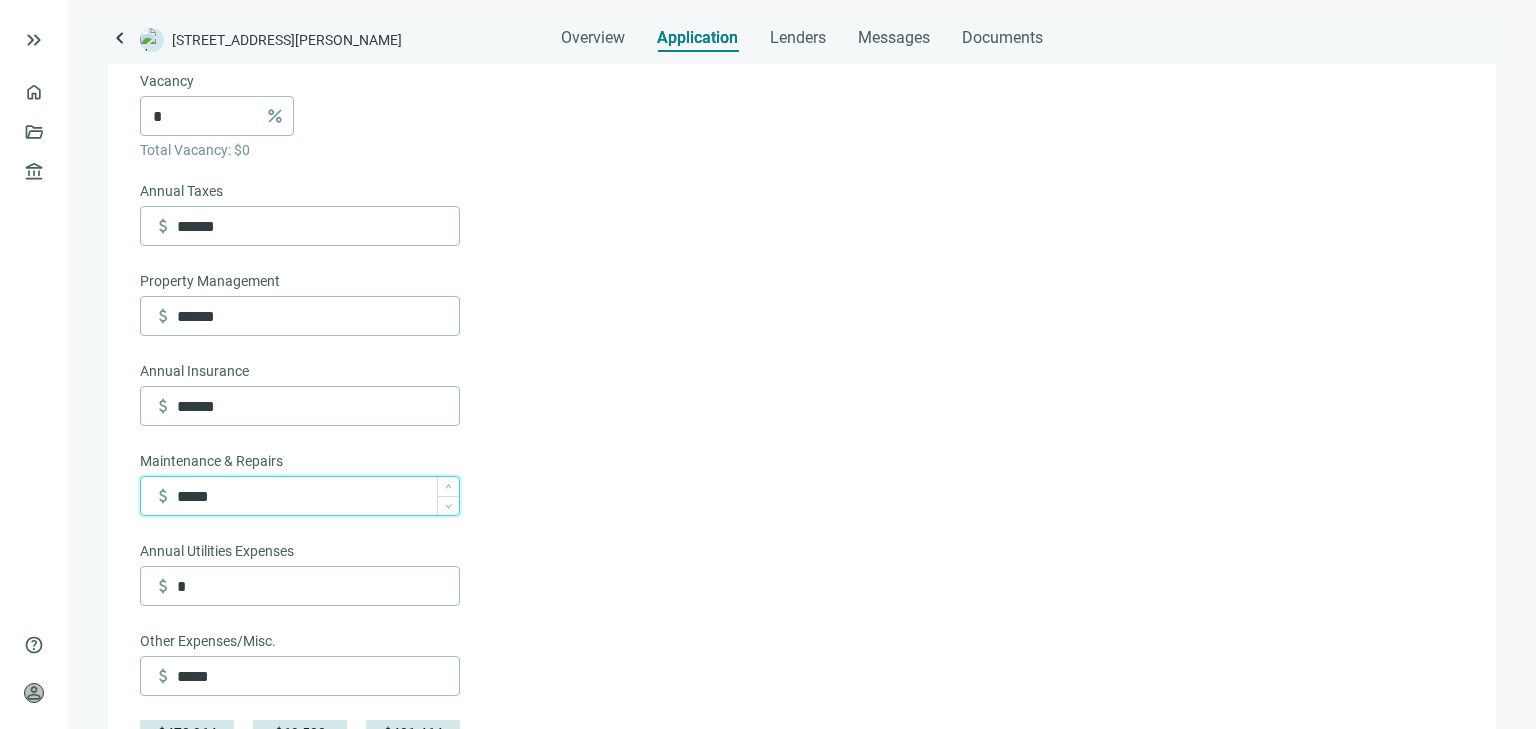 click on "*****" at bounding box center [318, 496] 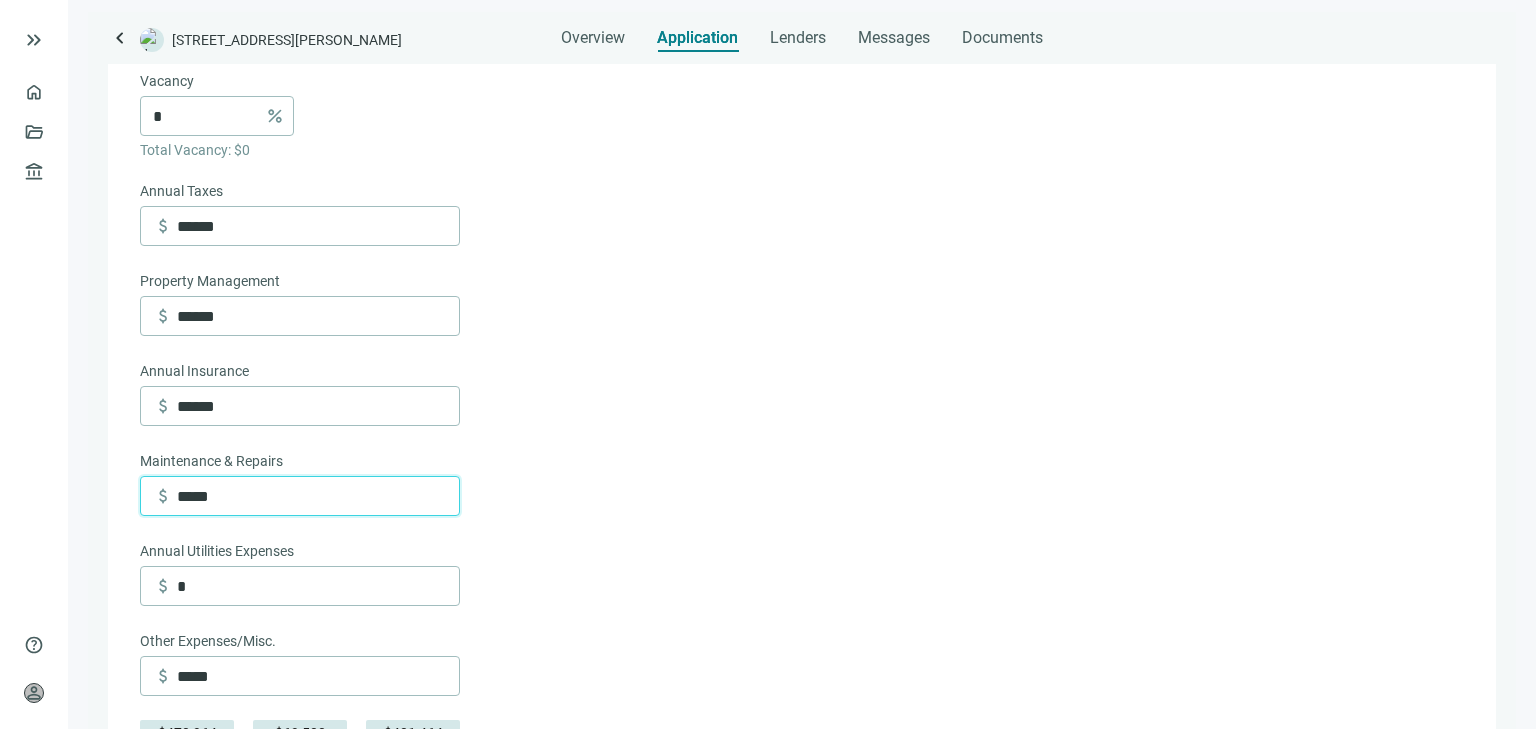 drag, startPoint x: 234, startPoint y: 494, endPoint x: 169, endPoint y: 491, distance: 65.06919 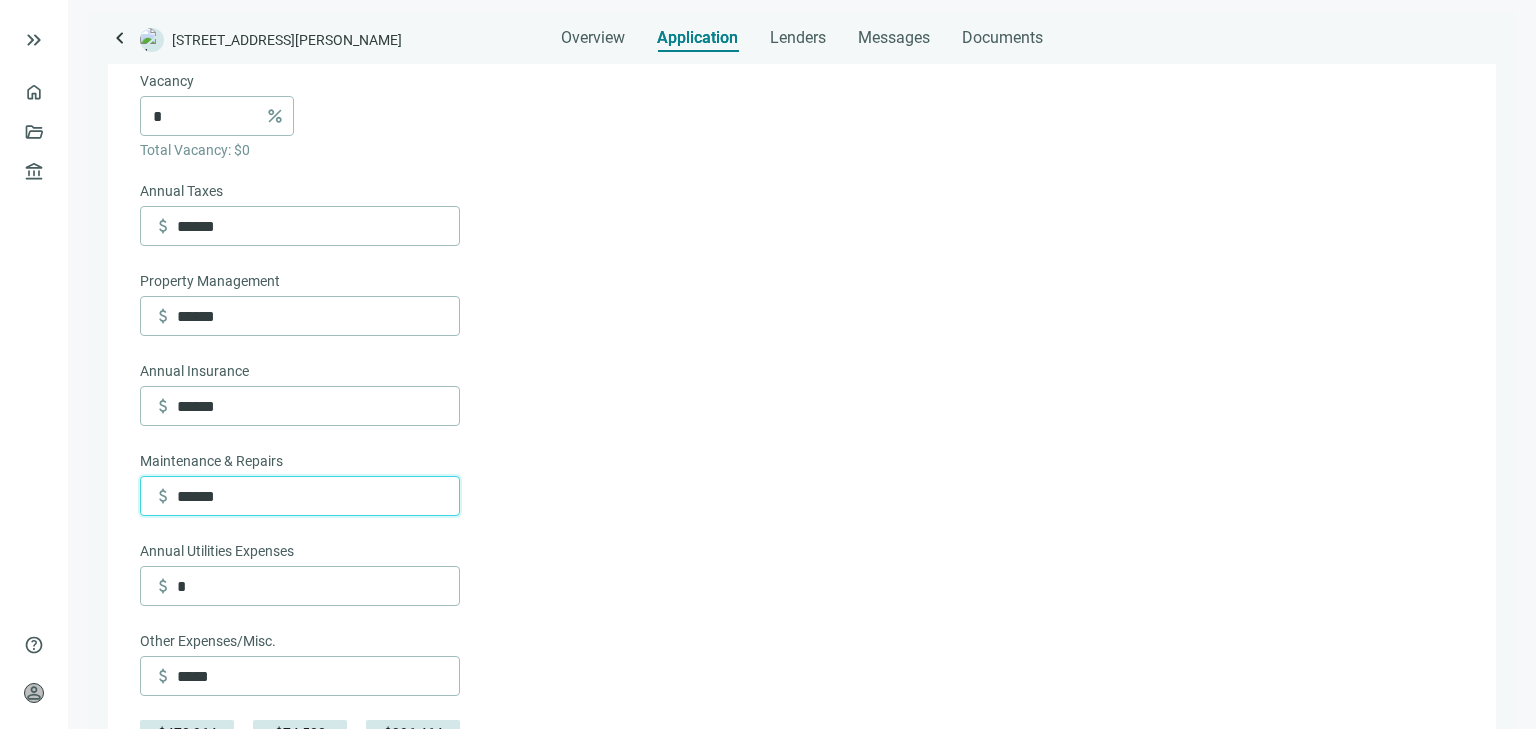 scroll, scrollTop: 798, scrollLeft: 0, axis: vertical 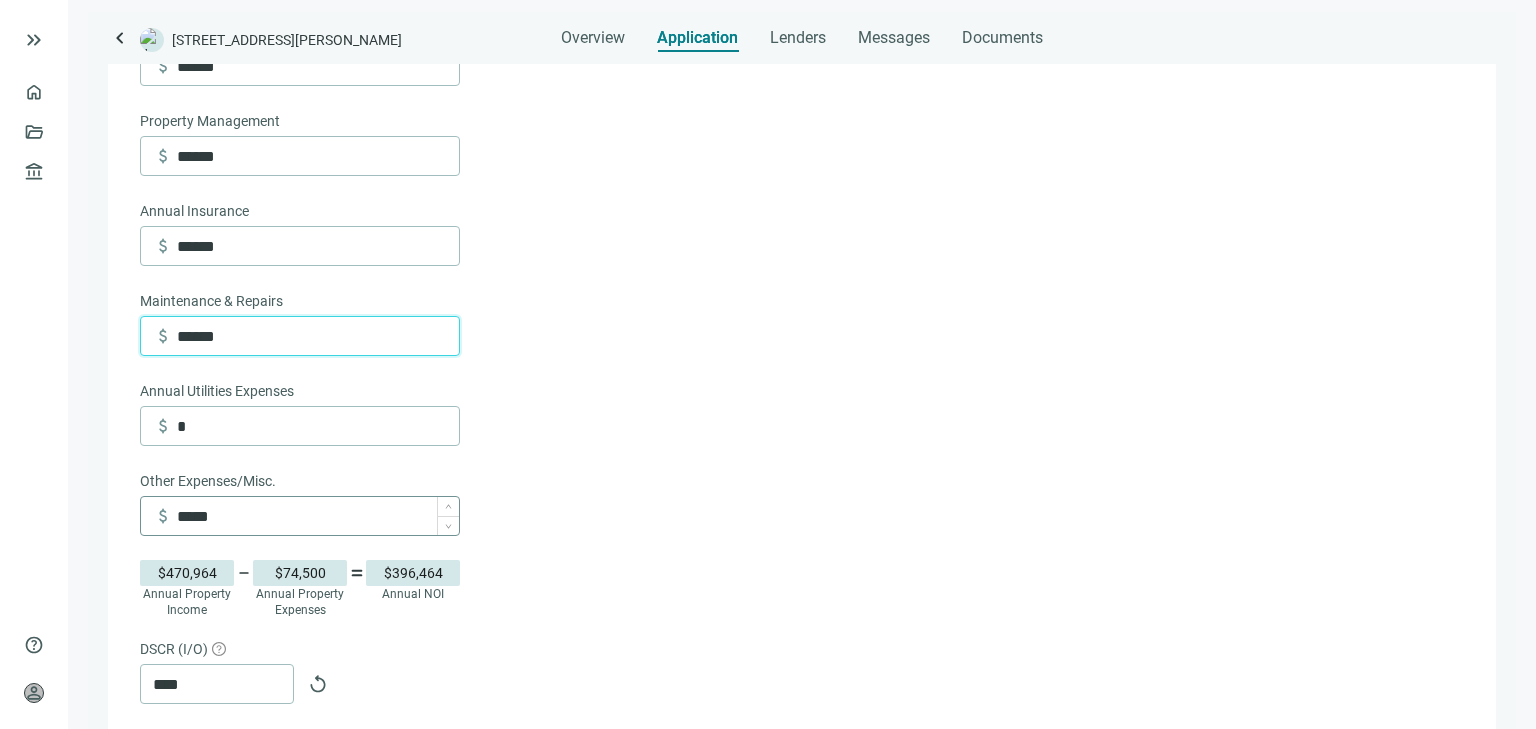 type on "******" 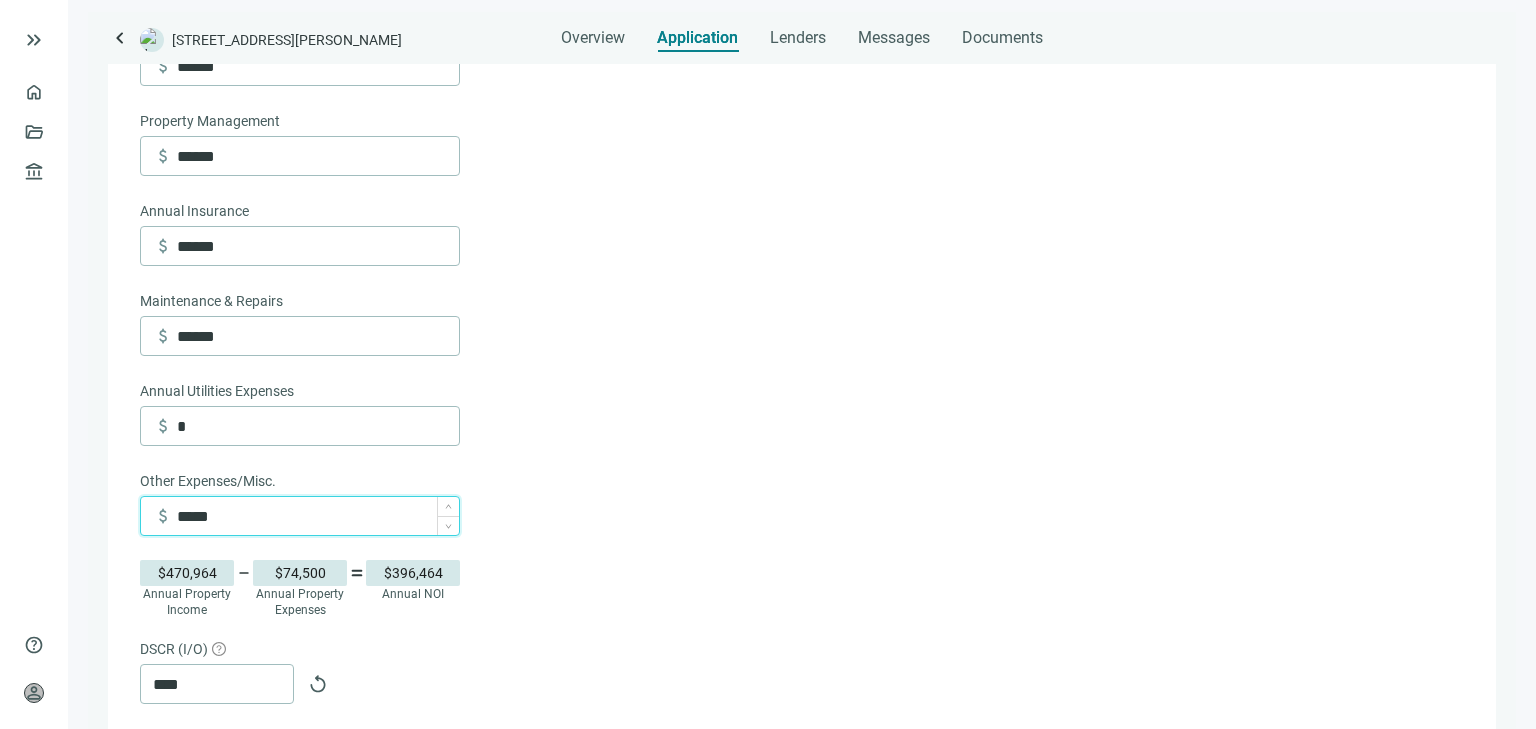 click on "*****" at bounding box center [318, 516] 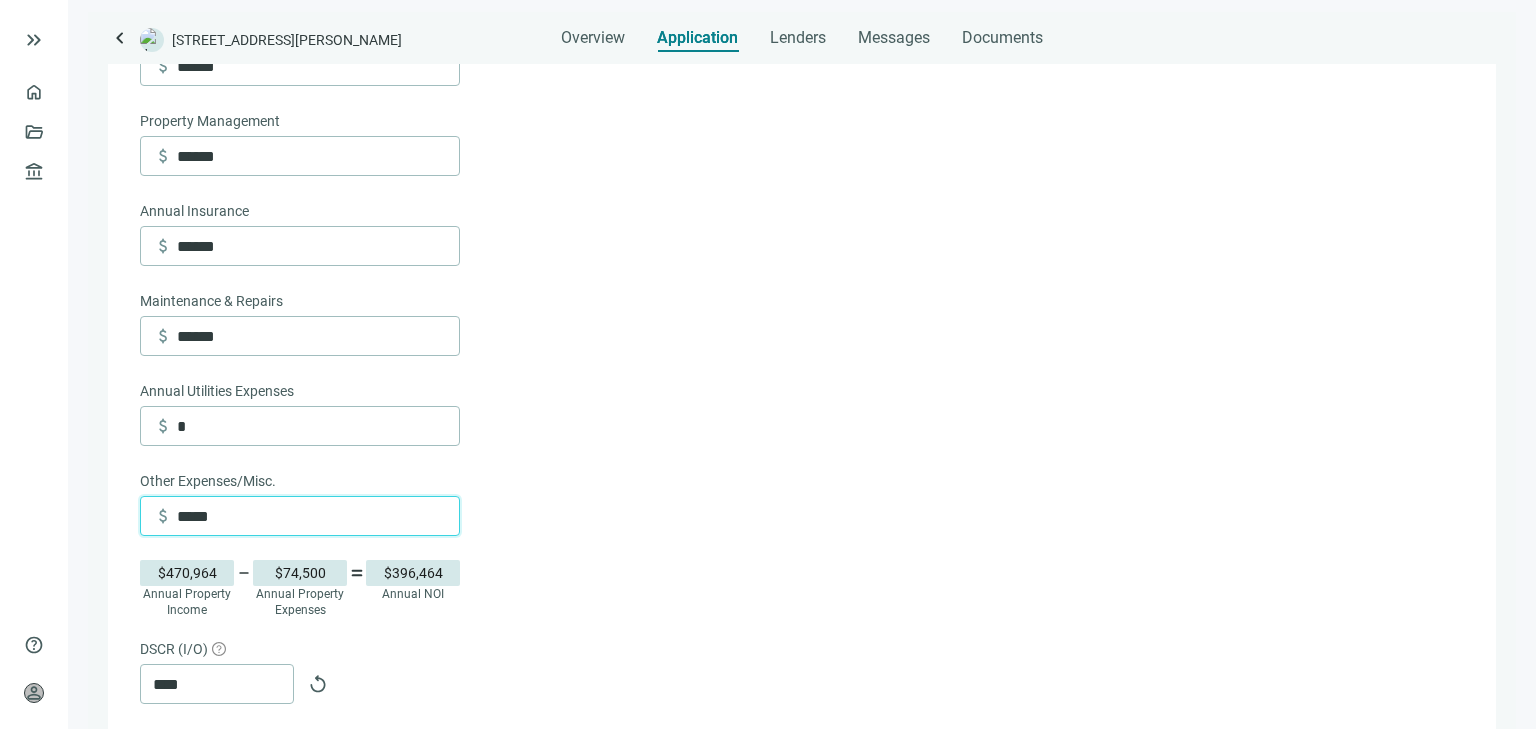 drag, startPoint x: 230, startPoint y: 513, endPoint x: 171, endPoint y: 513, distance: 59 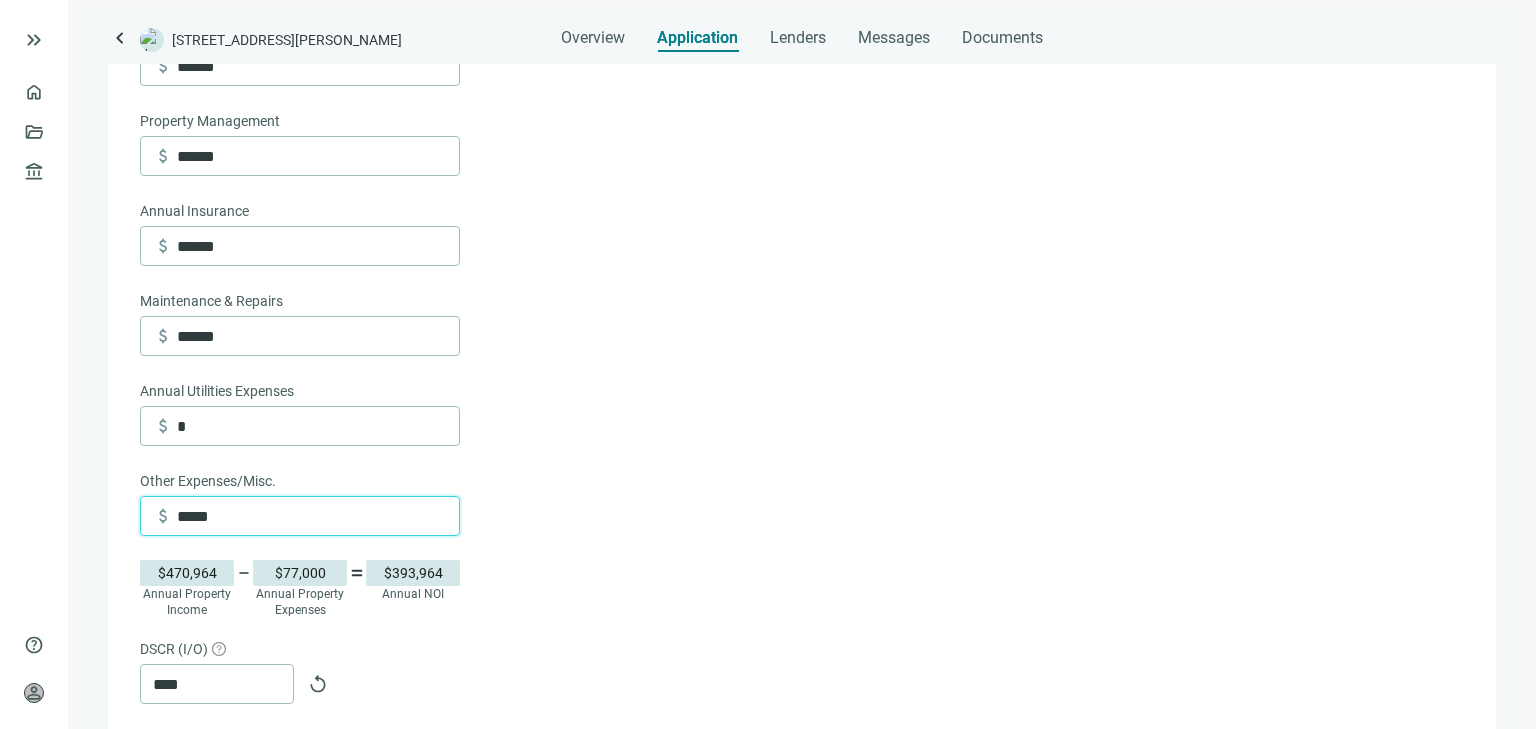 type on "*****" 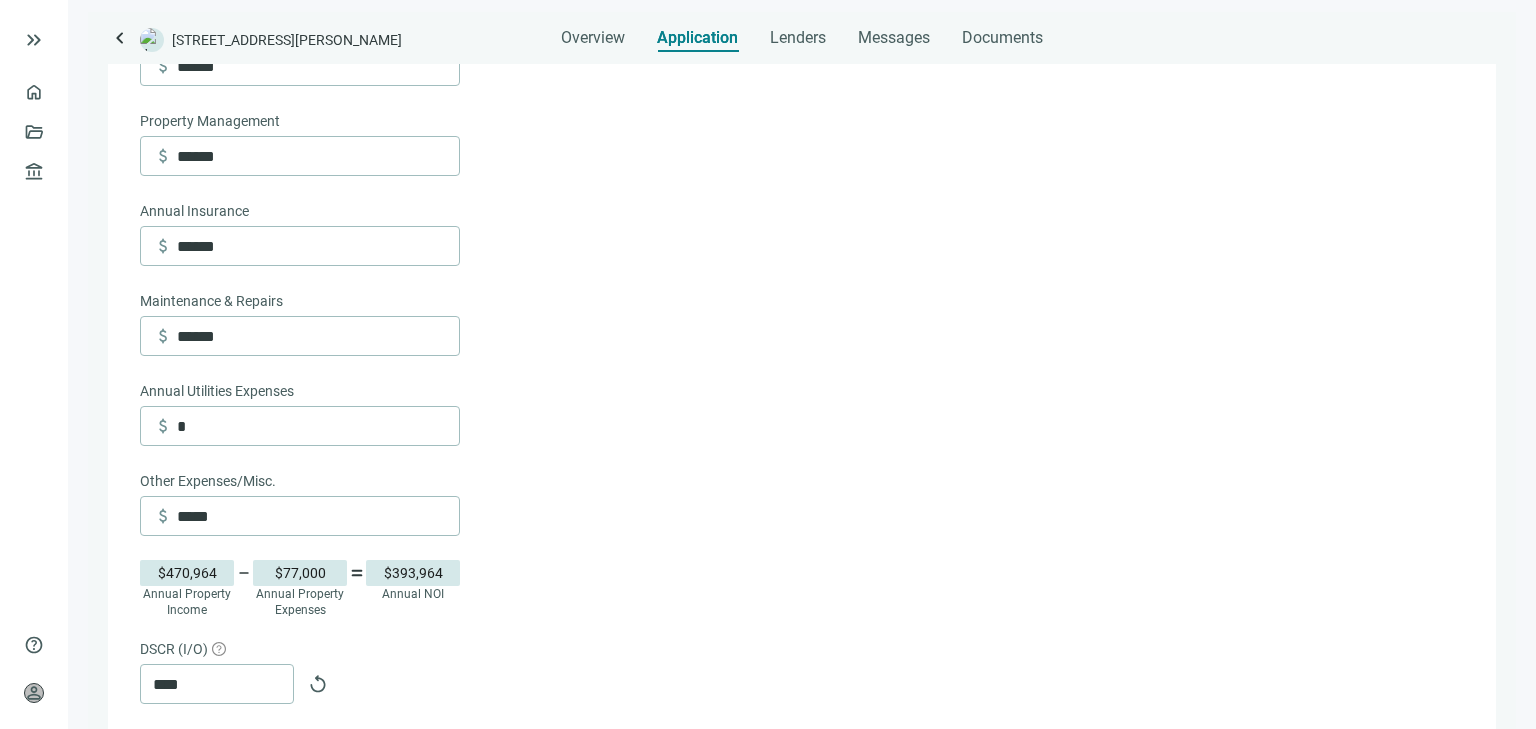 click on "Annual Property Income attach_money ******* Vacancy * percent Total Vacancy: $0 Annual Taxes attach_money ****** Property Management attach_money ****** Annual Insurance attach_money ****** Maintenance & Repairs attach_money ****** Annual Utilities Expenses attach_money * Other Expenses/Misc. attach_money ***** $470,964 Annual Property Income remove $77,000 Annual Property Expenses equal $393,964 Annual NOI DSCR (I/O) **** replay DSCR (30y Amortized v.) **** replay CAP Rate **** percent replay Cancel Save" at bounding box center [800, 380] 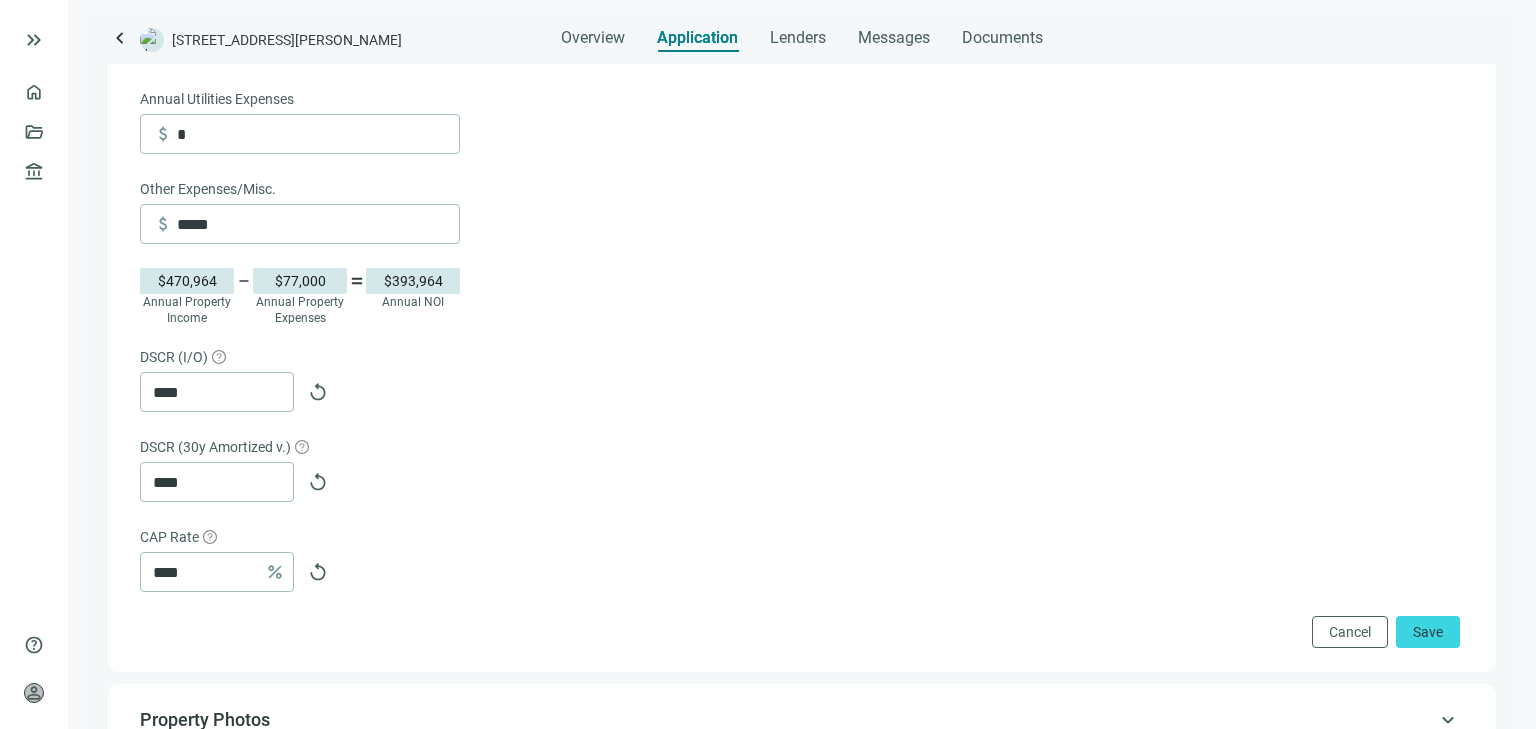 scroll, scrollTop: 1118, scrollLeft: 0, axis: vertical 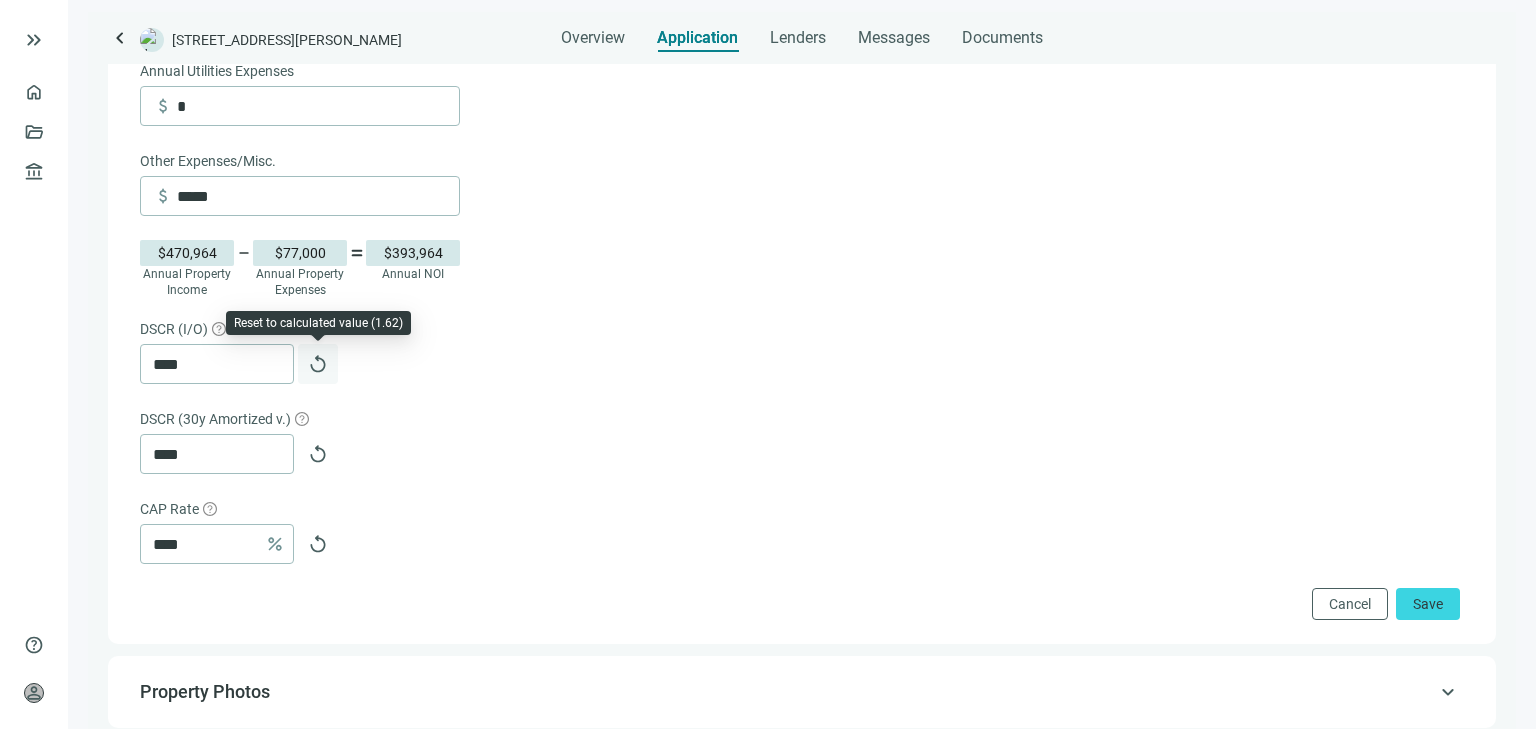 click on "replay" at bounding box center [318, 364] 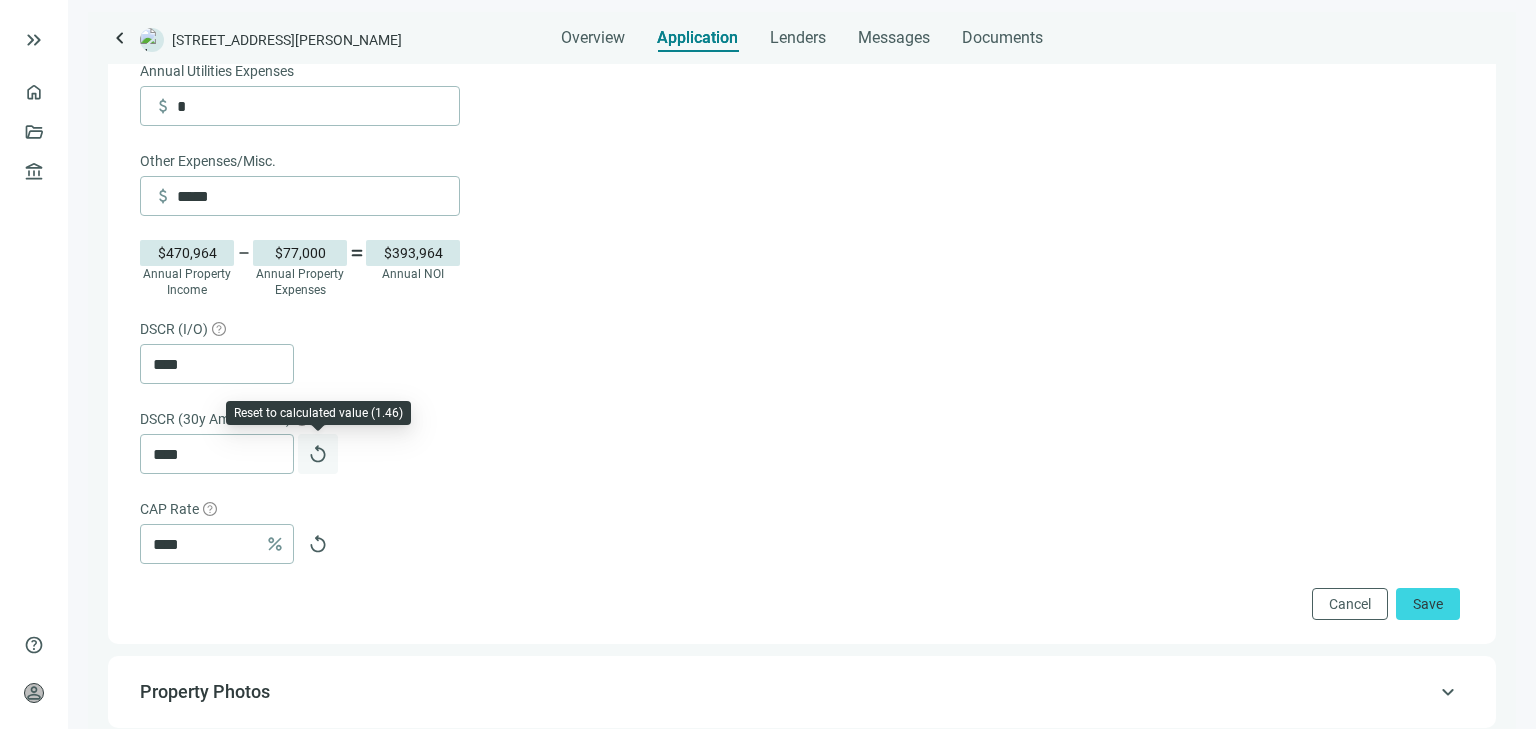 click on "replay" at bounding box center [318, 454] 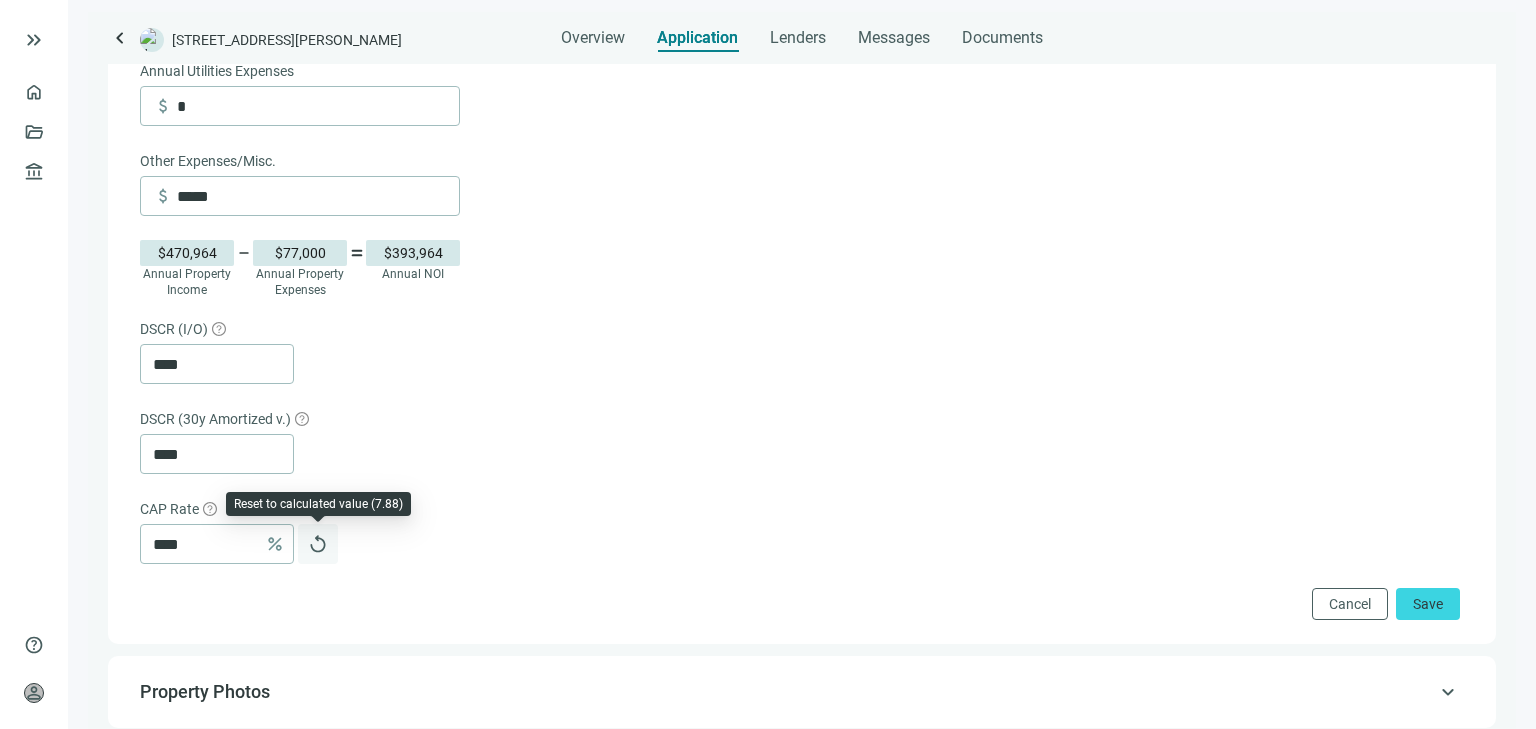 click on "replay" at bounding box center [318, 544] 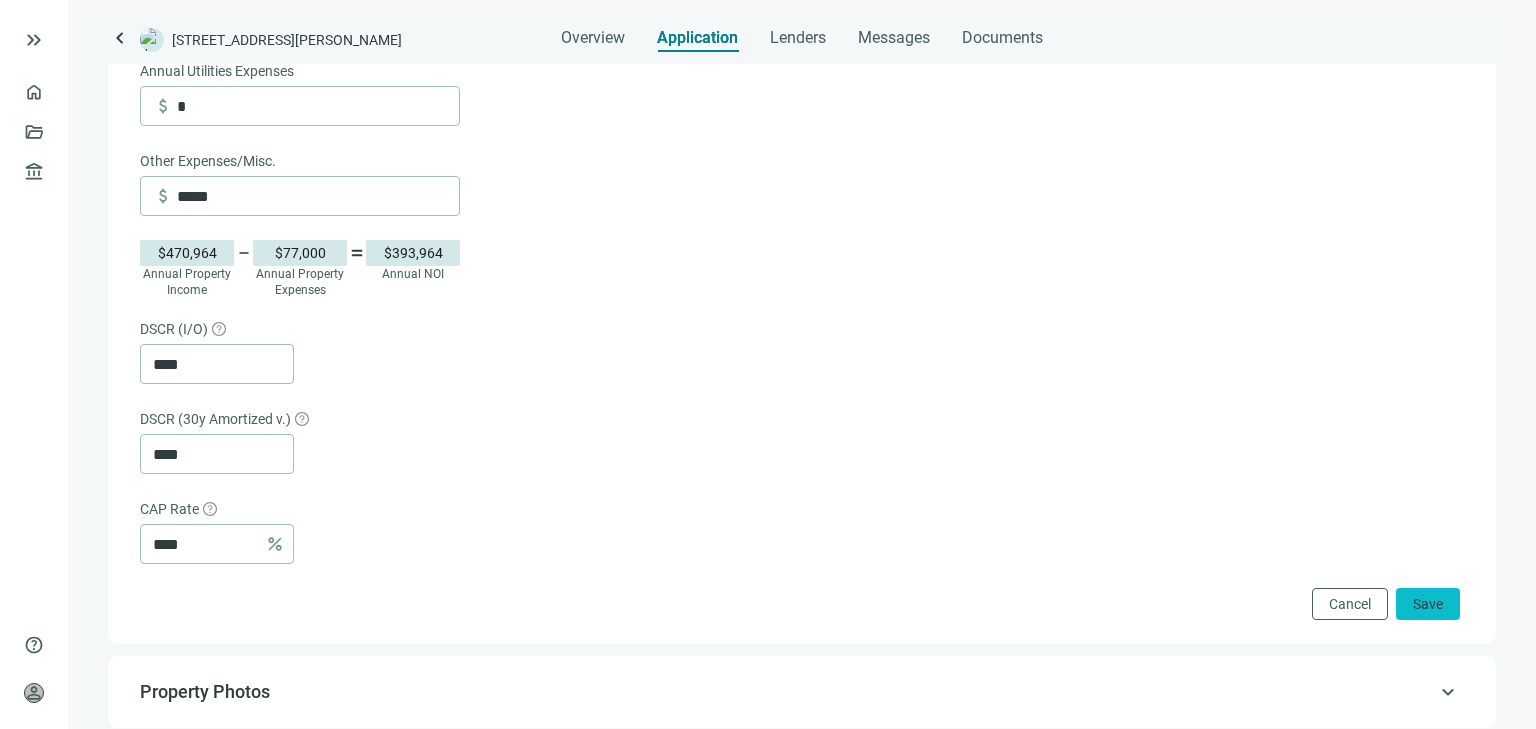click on "Save" at bounding box center (1428, 604) 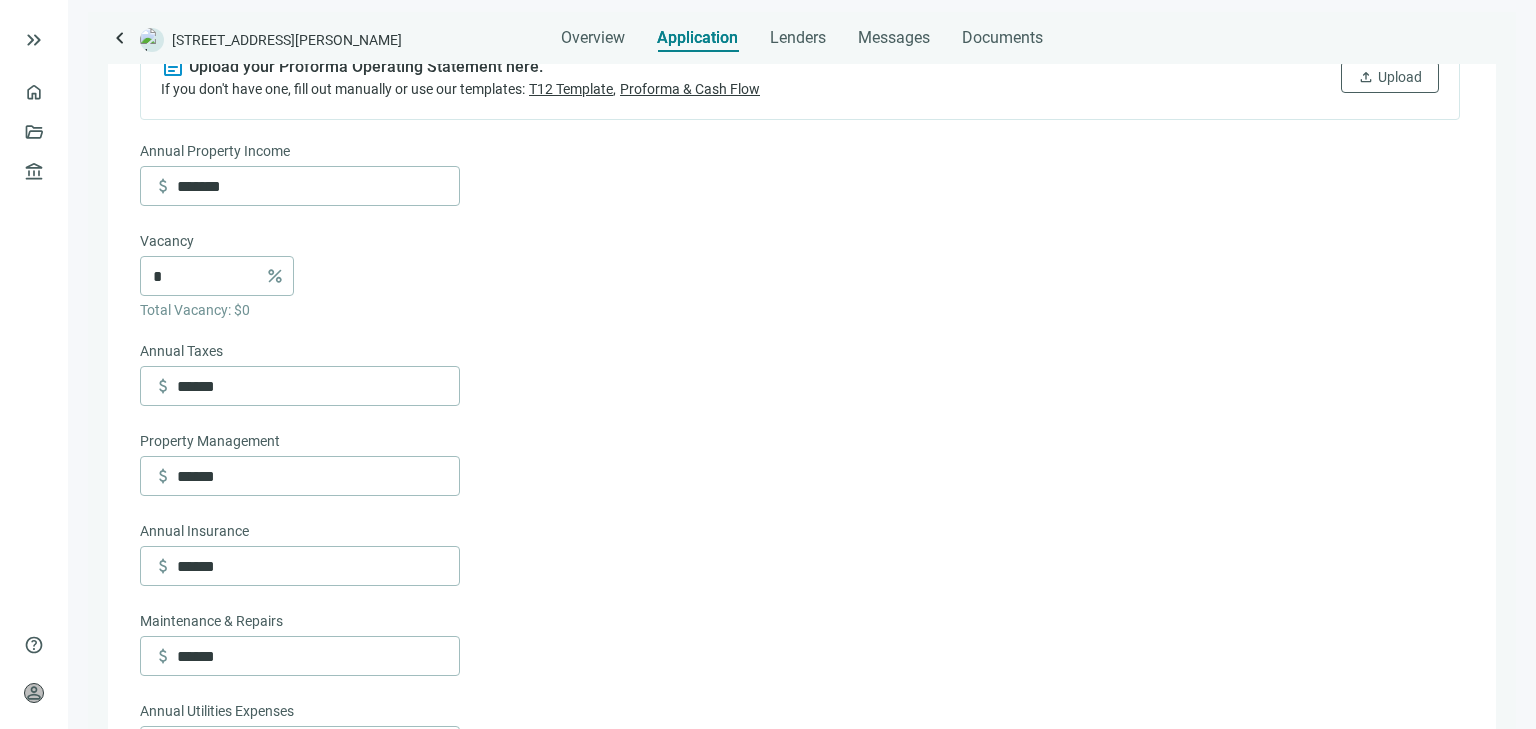 scroll, scrollTop: 318, scrollLeft: 0, axis: vertical 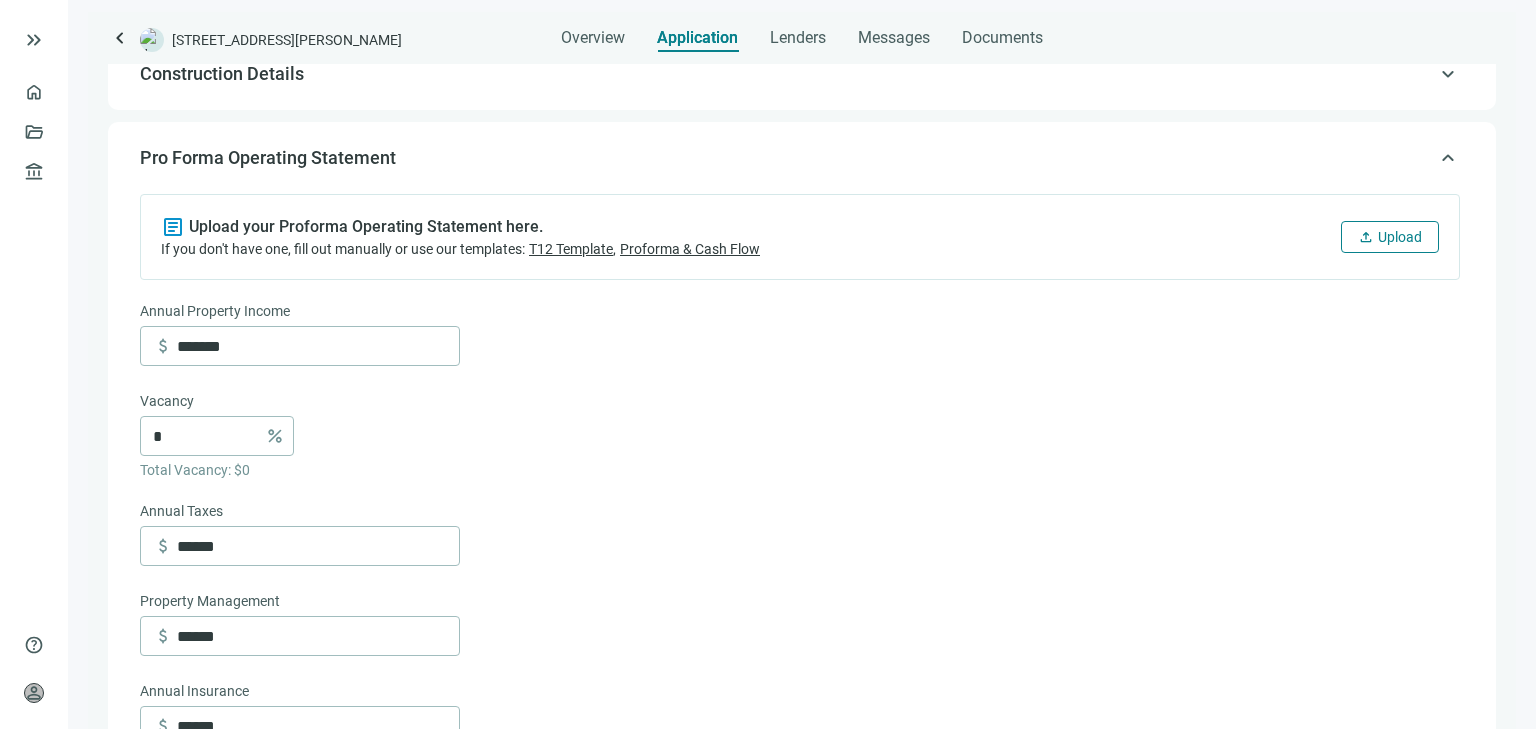 click on "Upload" at bounding box center [1400, 237] 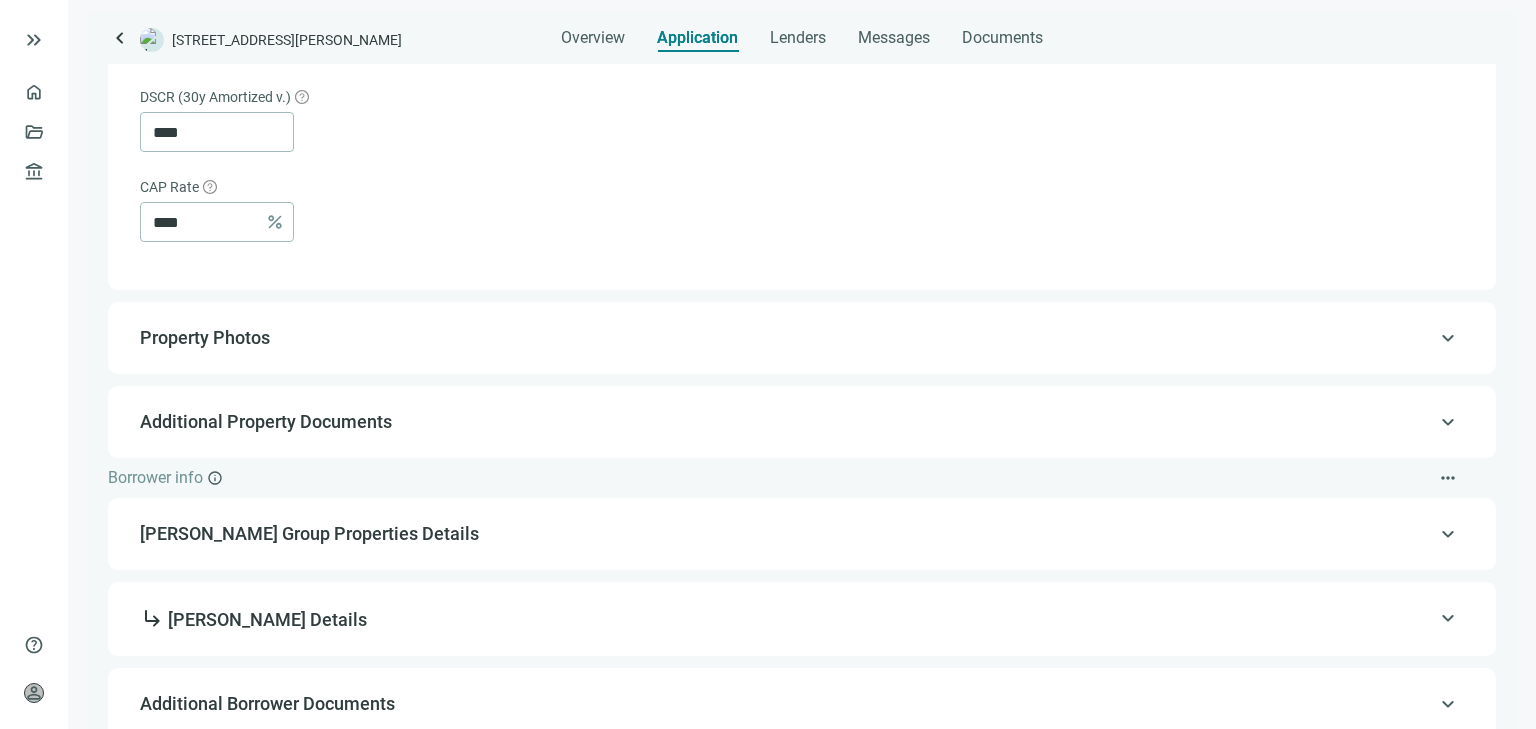 scroll, scrollTop: 1530, scrollLeft: 0, axis: vertical 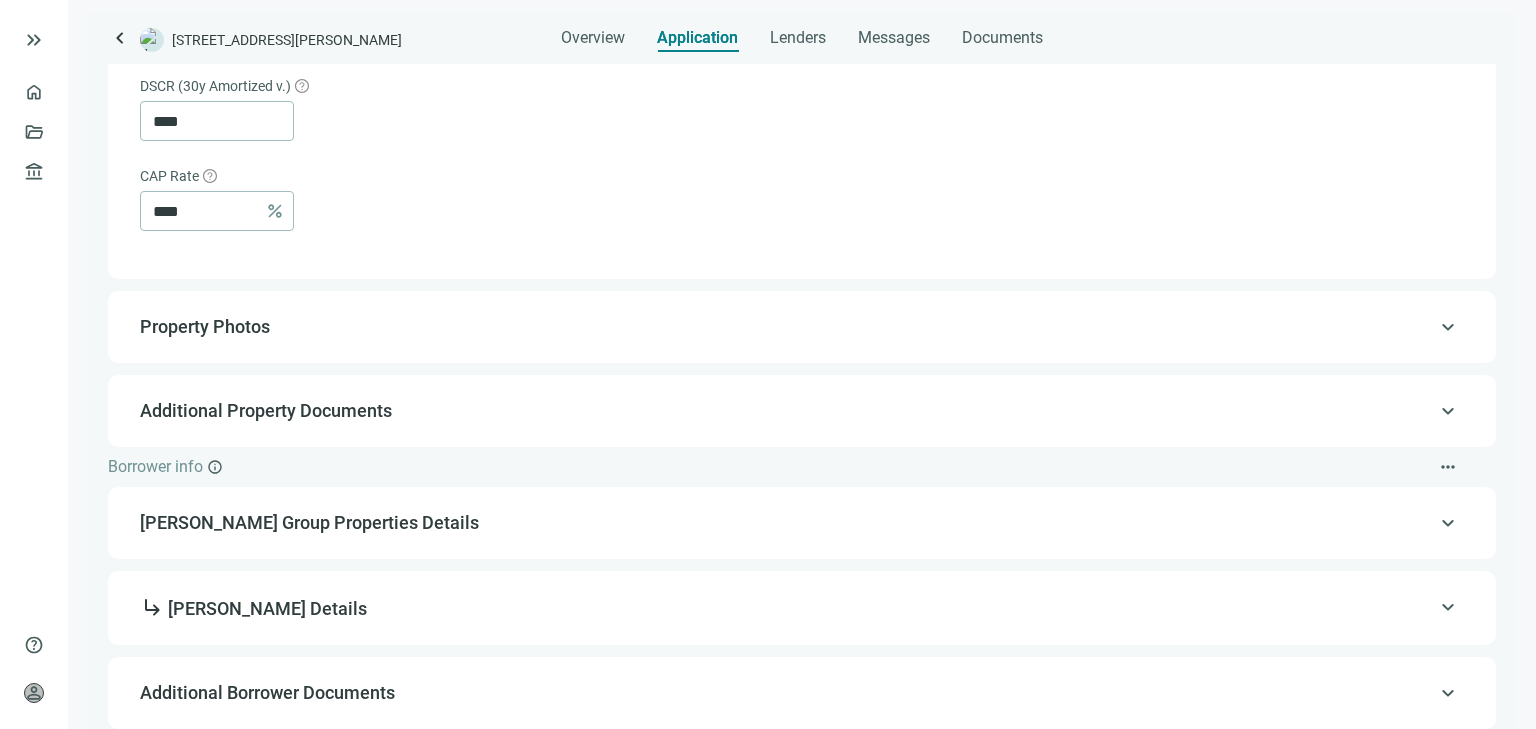 click on "keyboard_arrow_up" at bounding box center [1448, 327] 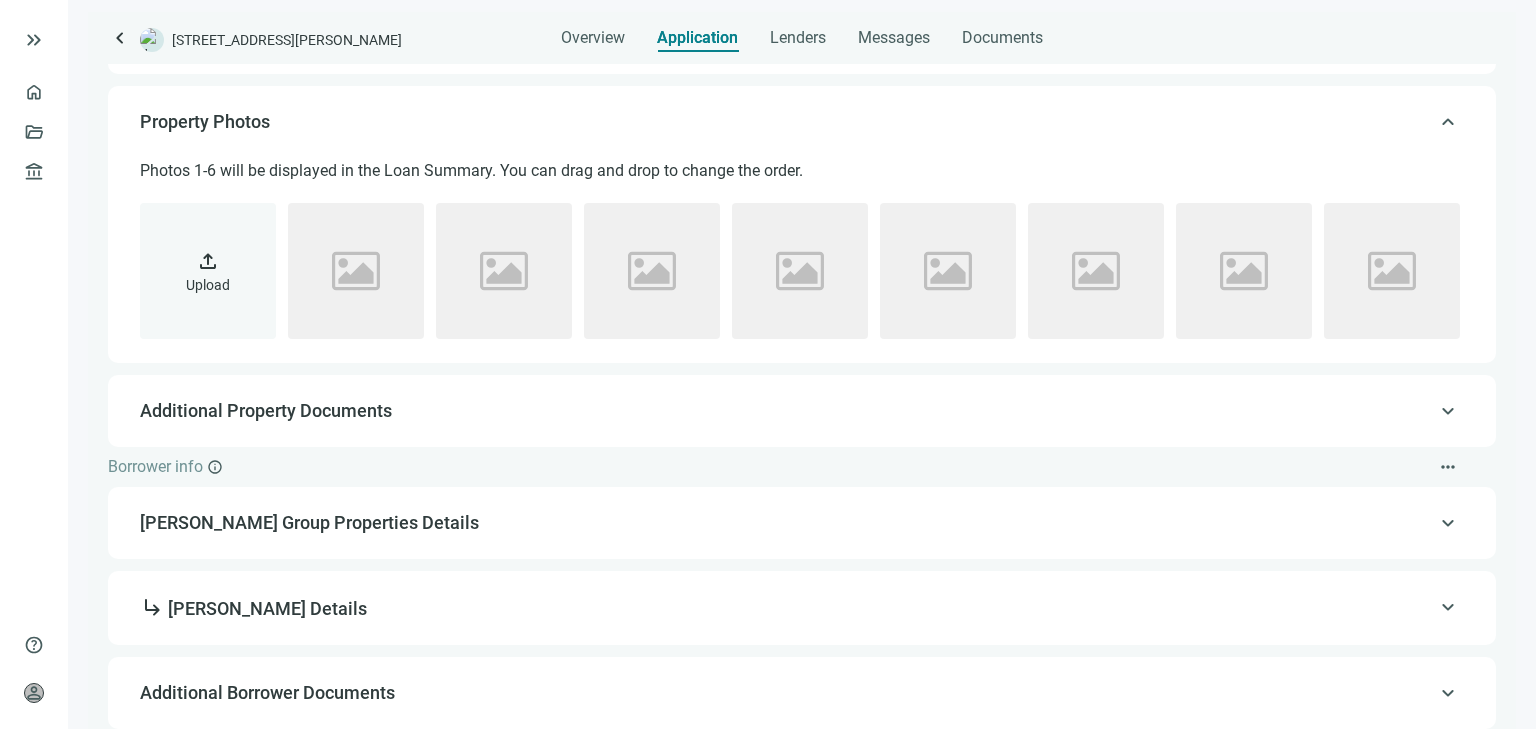 scroll, scrollTop: 444, scrollLeft: 0, axis: vertical 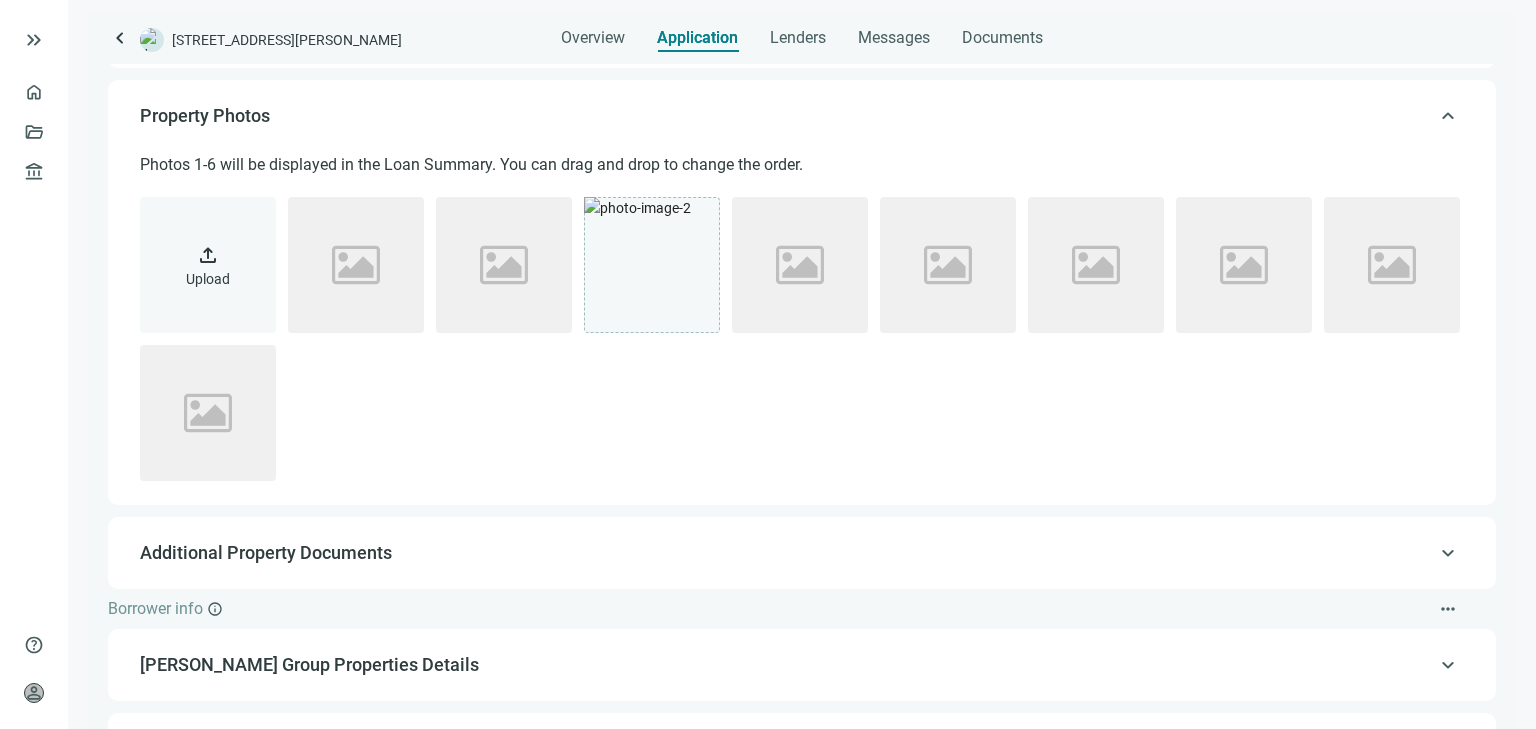 click on "keyboard_arrow_up" at bounding box center (1448, 116) 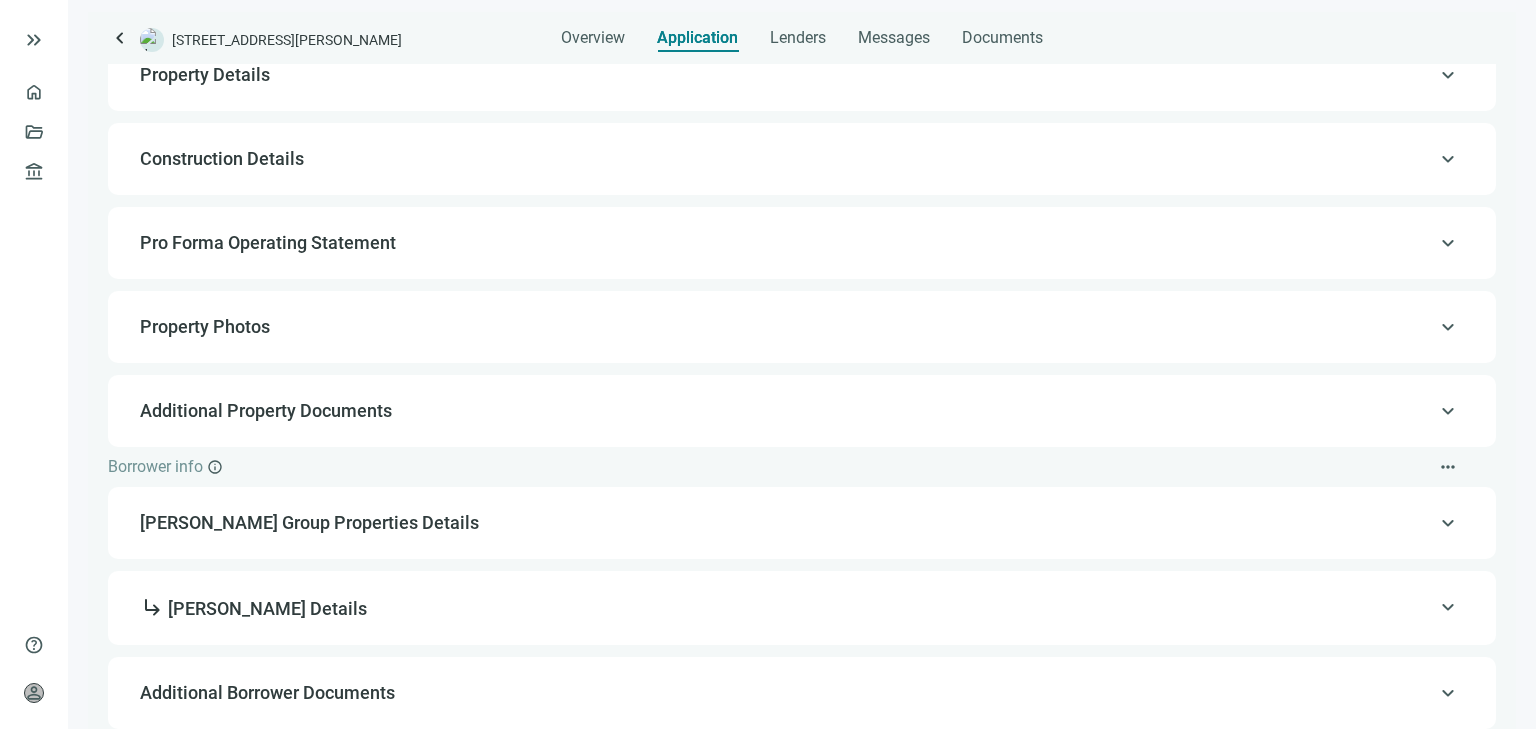scroll, scrollTop: 0, scrollLeft: 0, axis: both 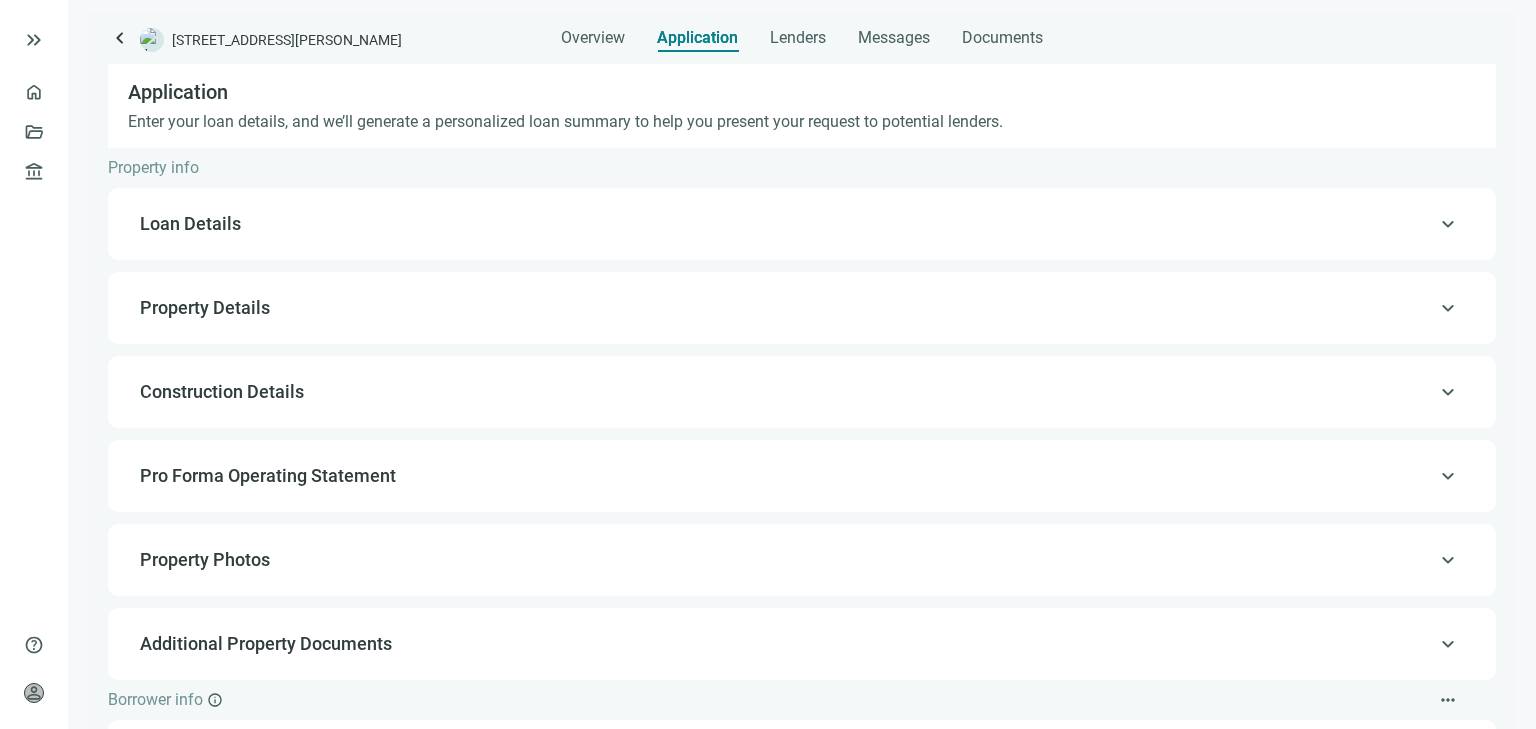 click on "Pro Forma Operating Statement" at bounding box center (268, 475) 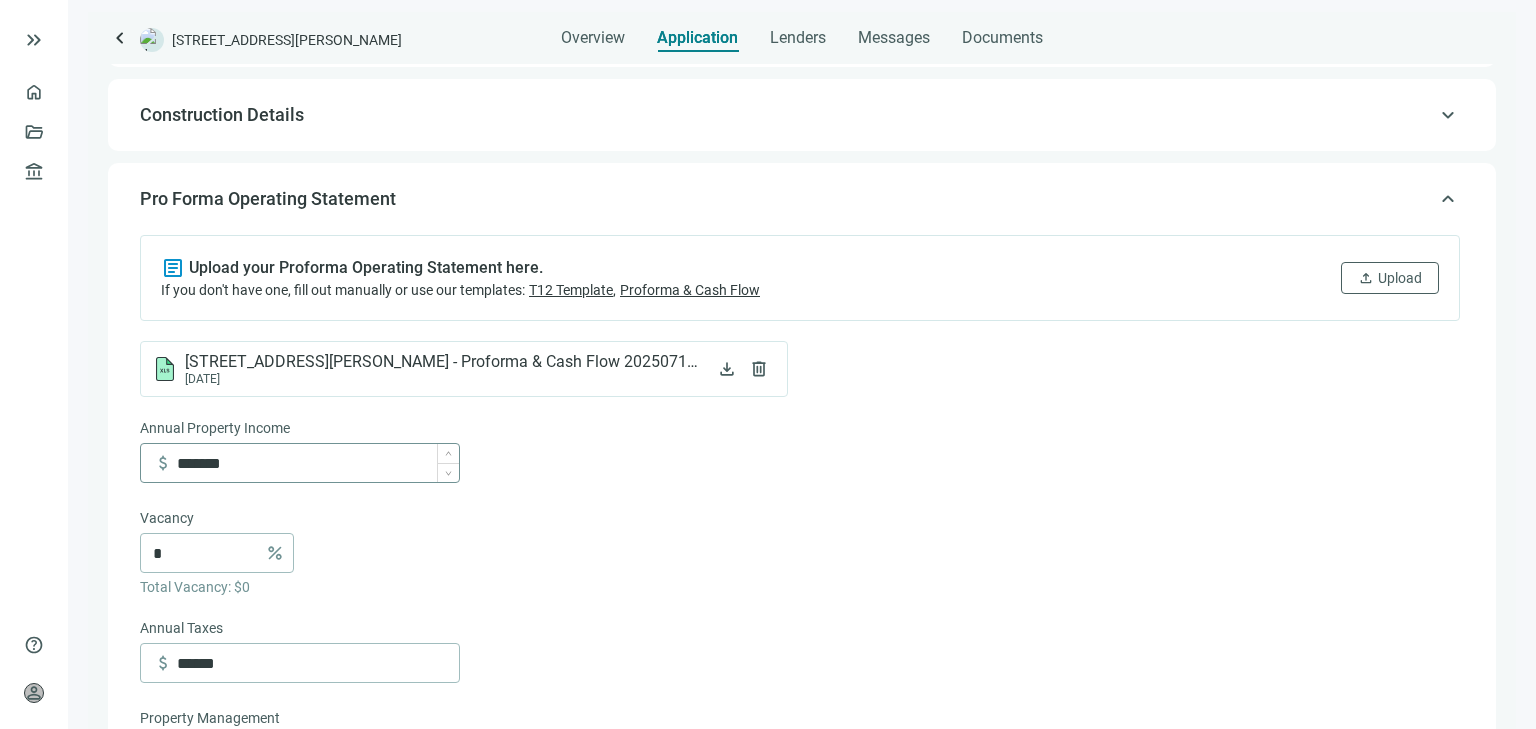 scroll, scrollTop: 376, scrollLeft: 0, axis: vertical 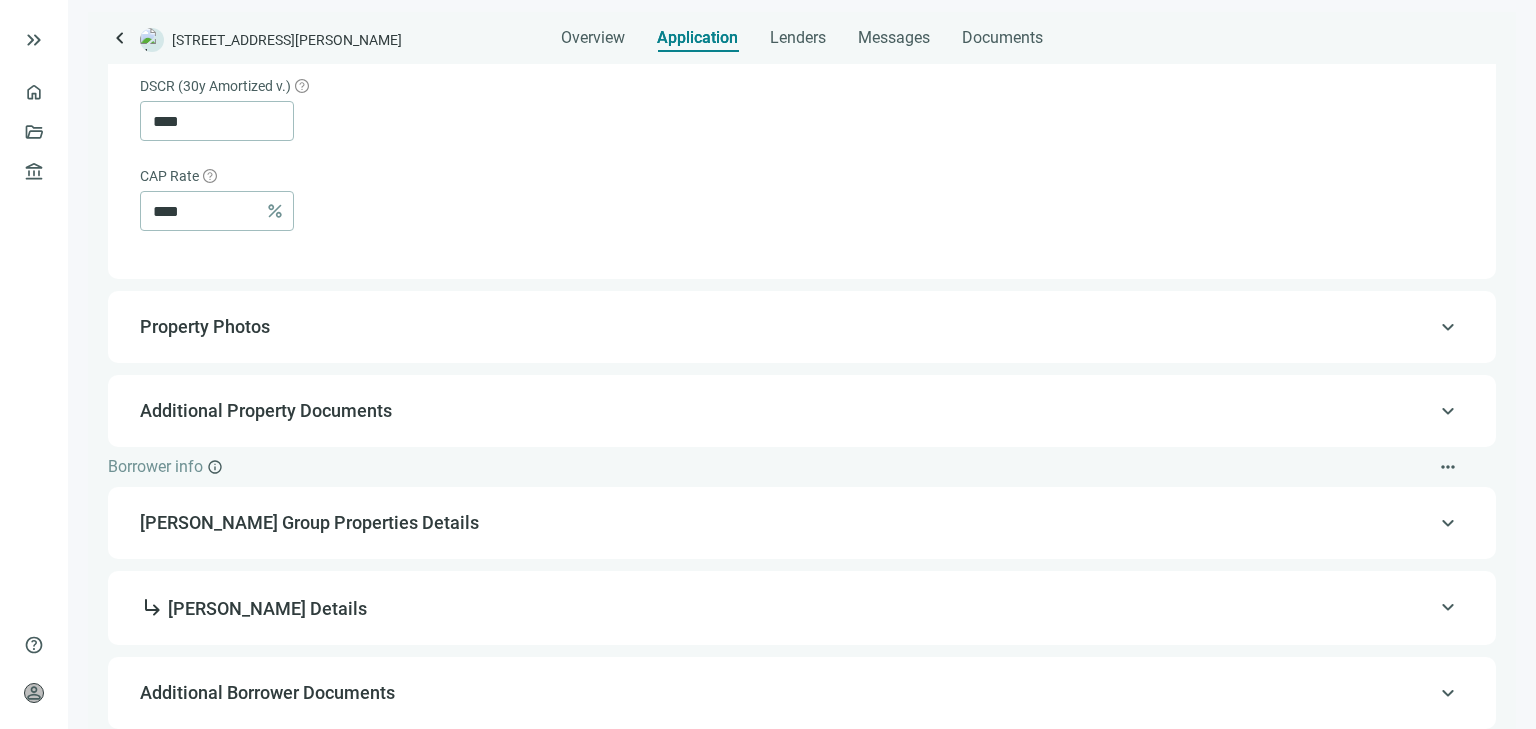 click on "Property Photos" at bounding box center [205, 326] 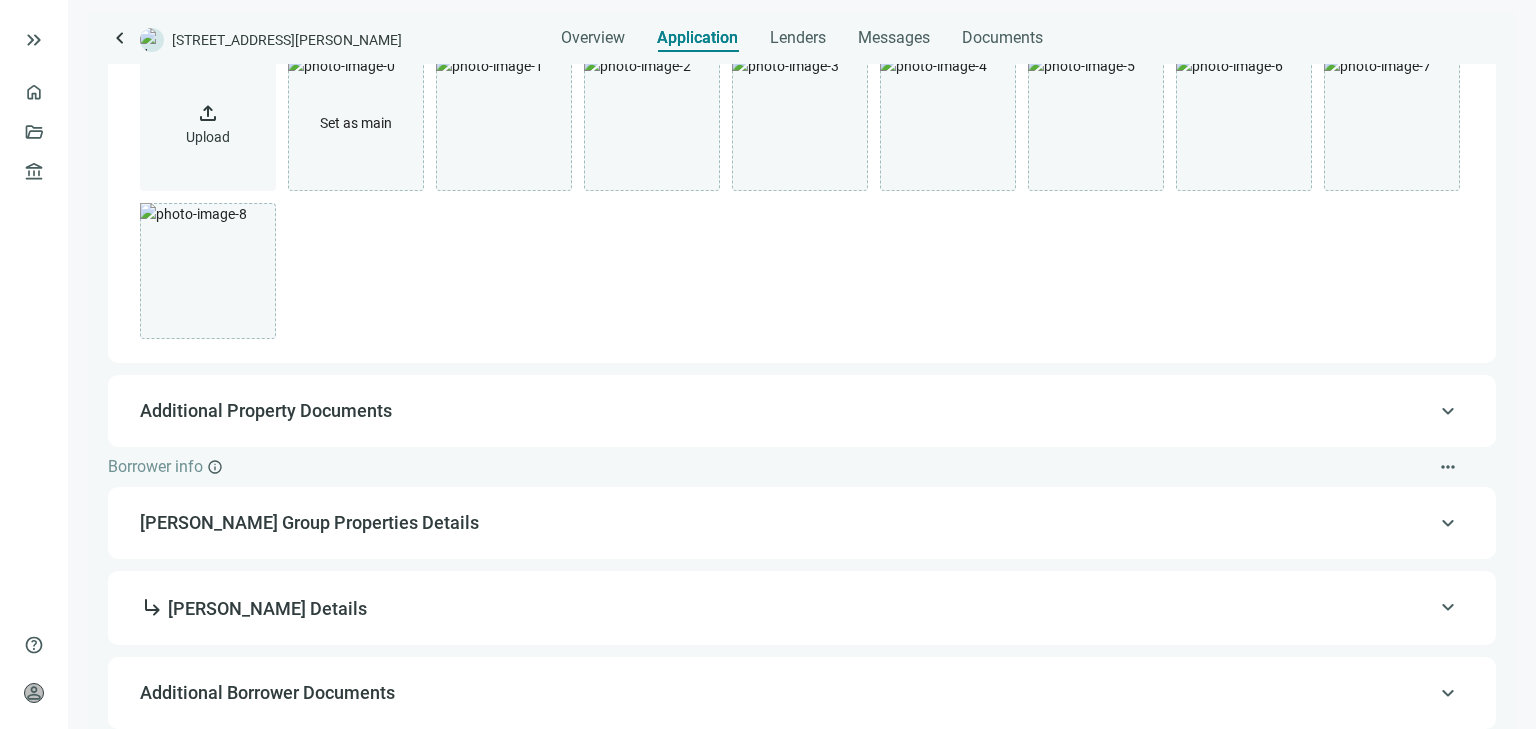 scroll, scrollTop: 585, scrollLeft: 0, axis: vertical 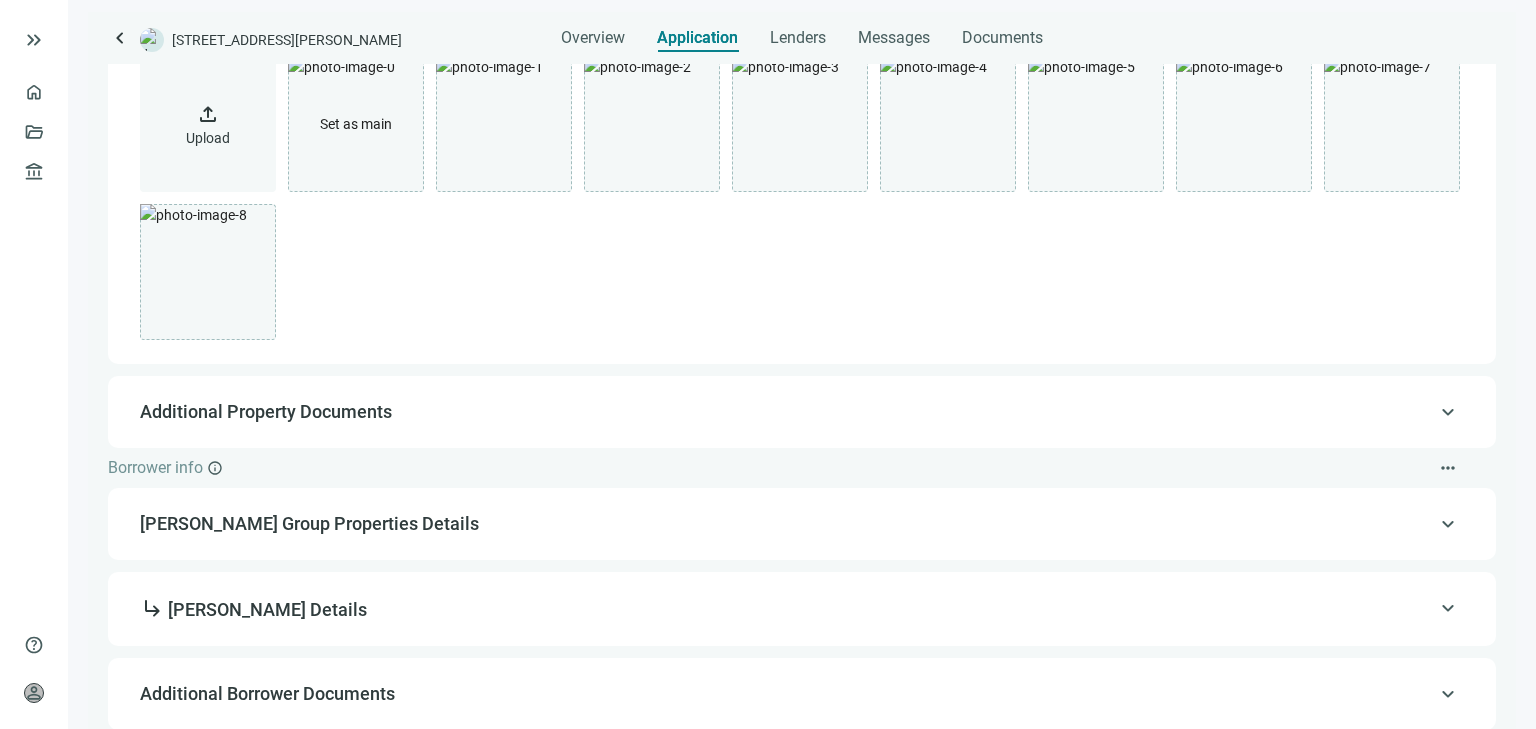 click on "delete" at bounding box center (208, 272) 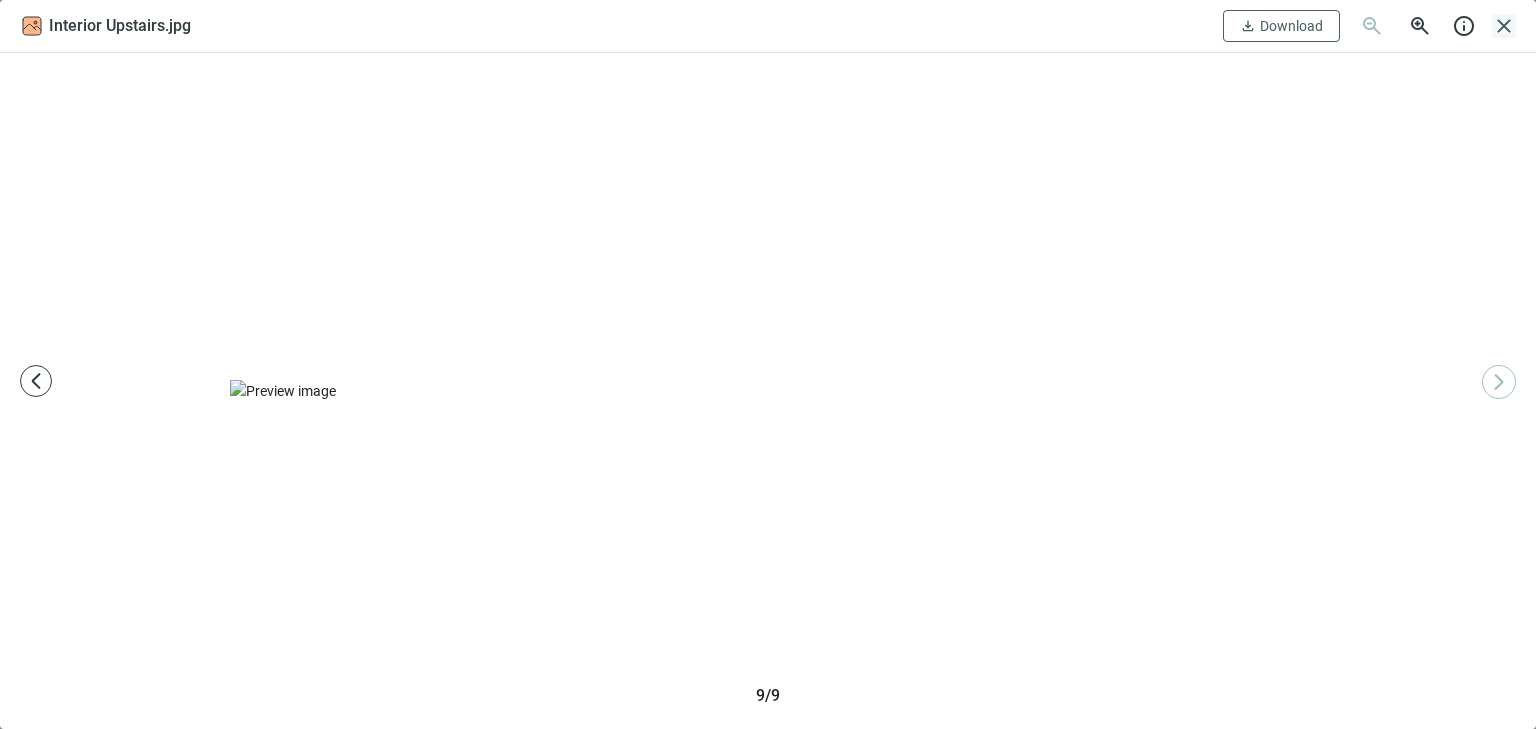 click on "close" at bounding box center [1504, 26] 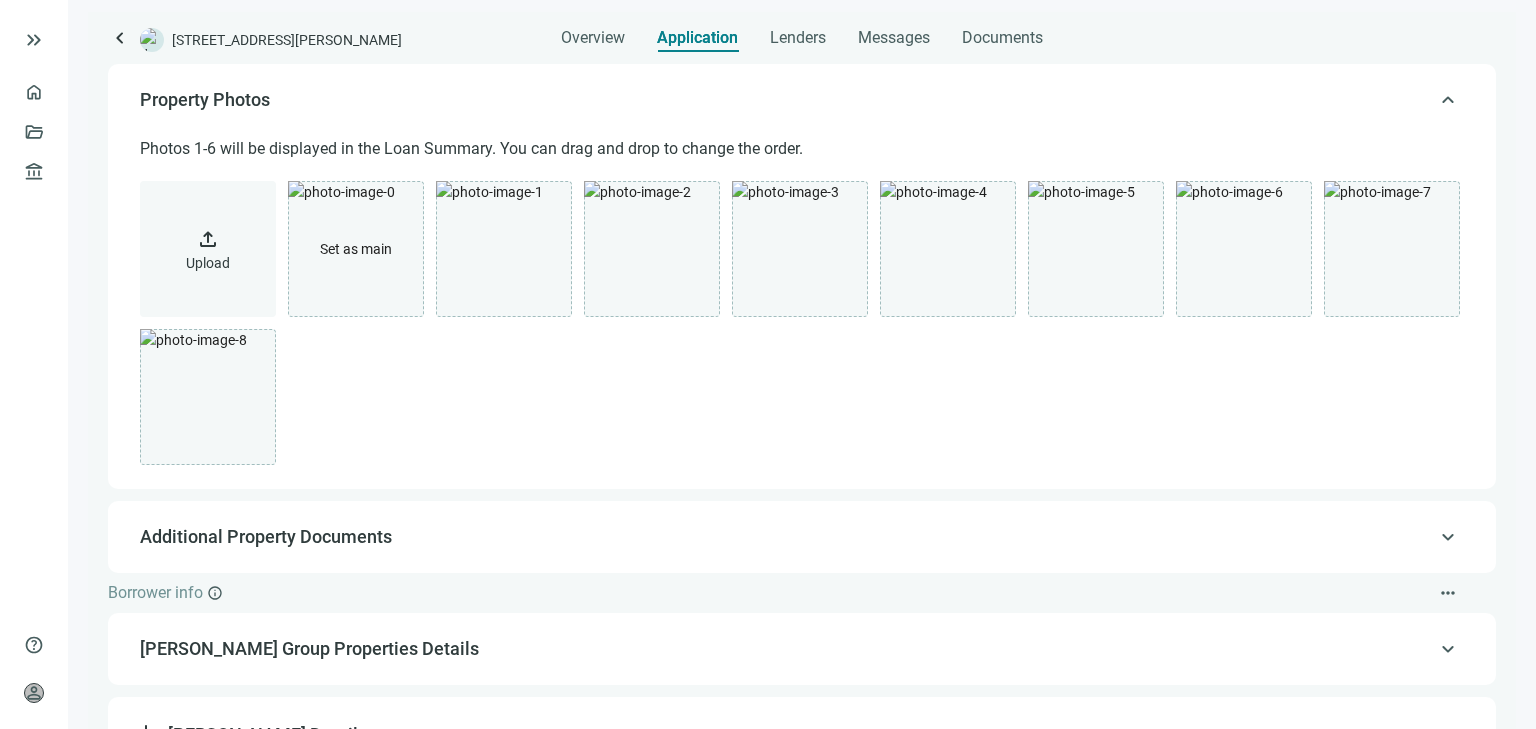scroll, scrollTop: 585, scrollLeft: 0, axis: vertical 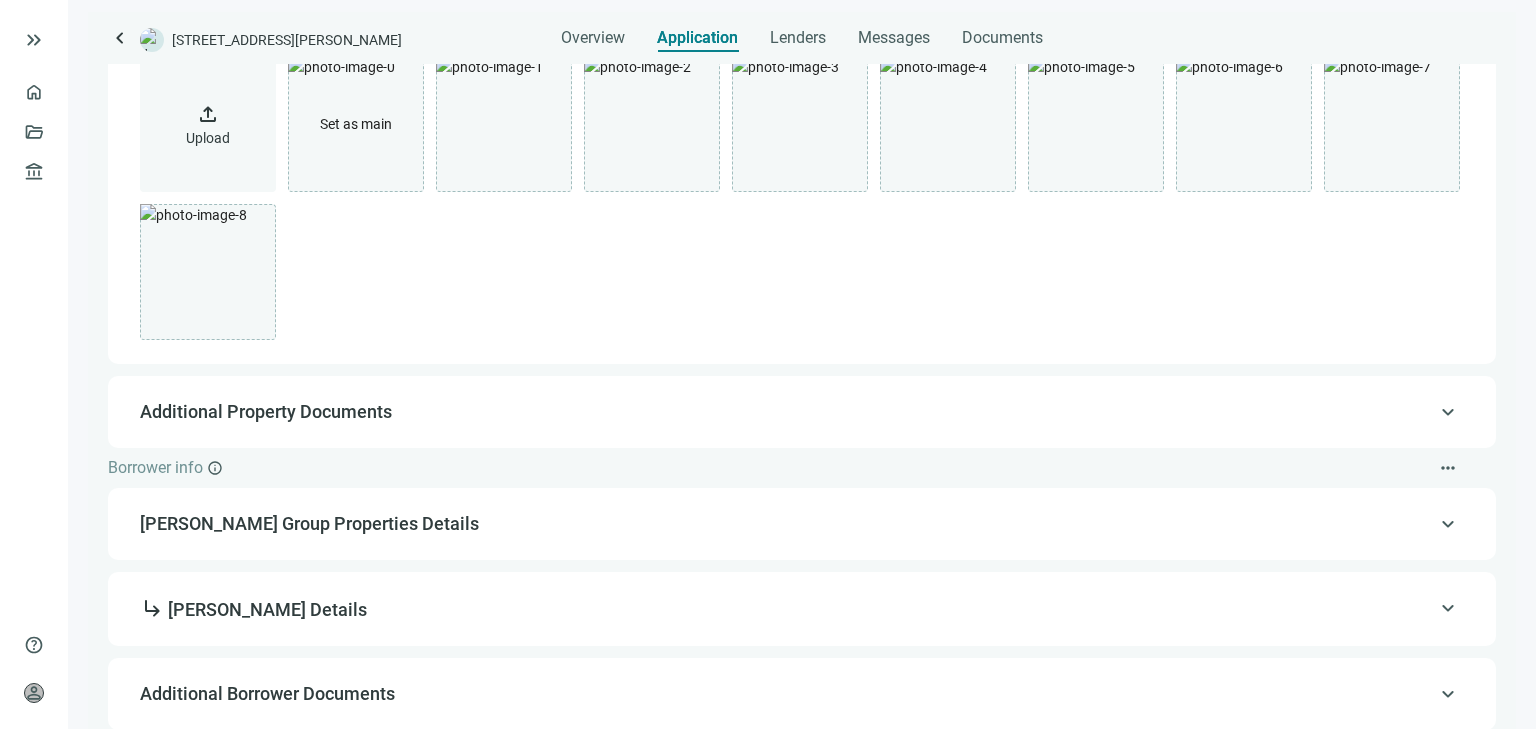 click on "Beale Group Properties Details" at bounding box center [800, 524] 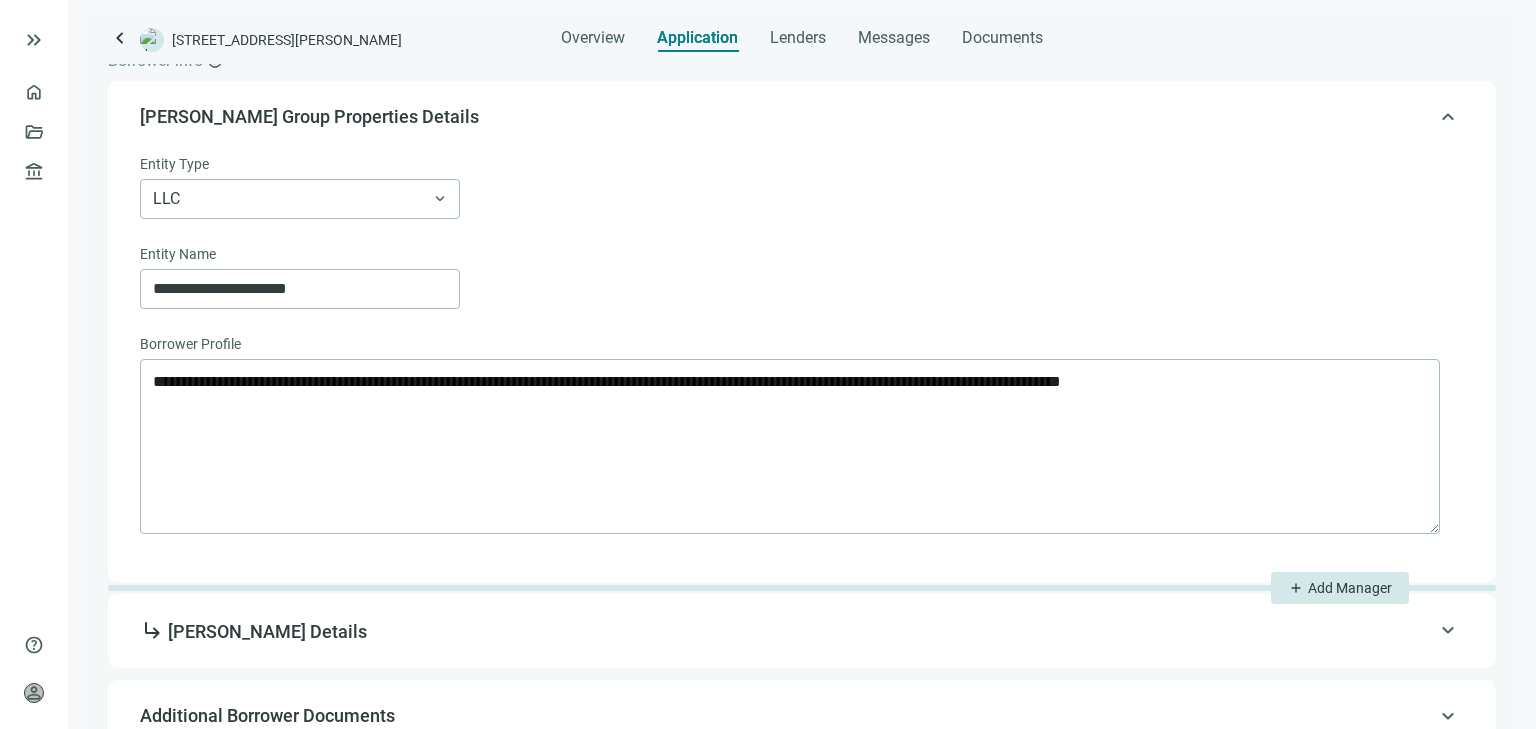 scroll, scrollTop: 662, scrollLeft: 0, axis: vertical 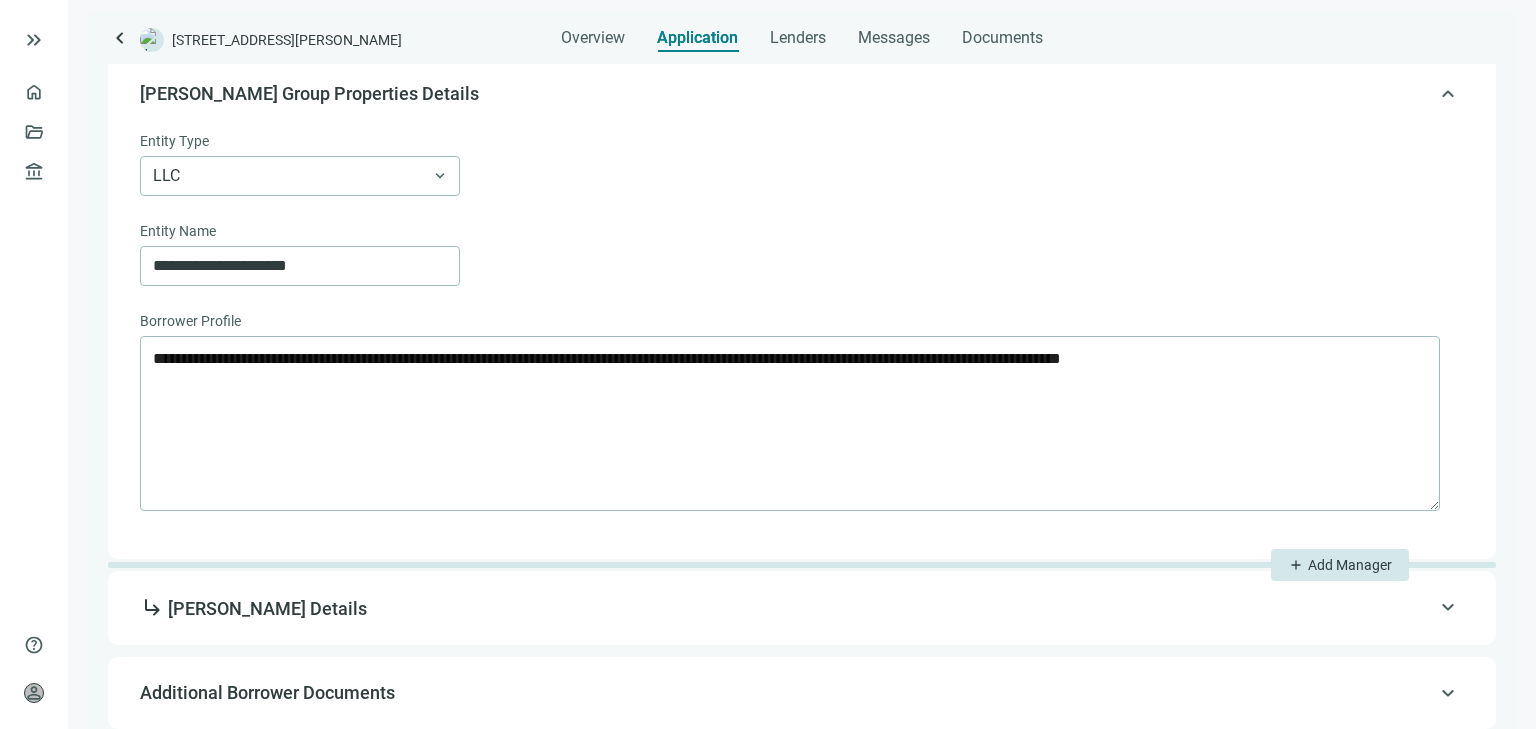 click on "keyboard_arrow_up" at bounding box center (1448, 94) 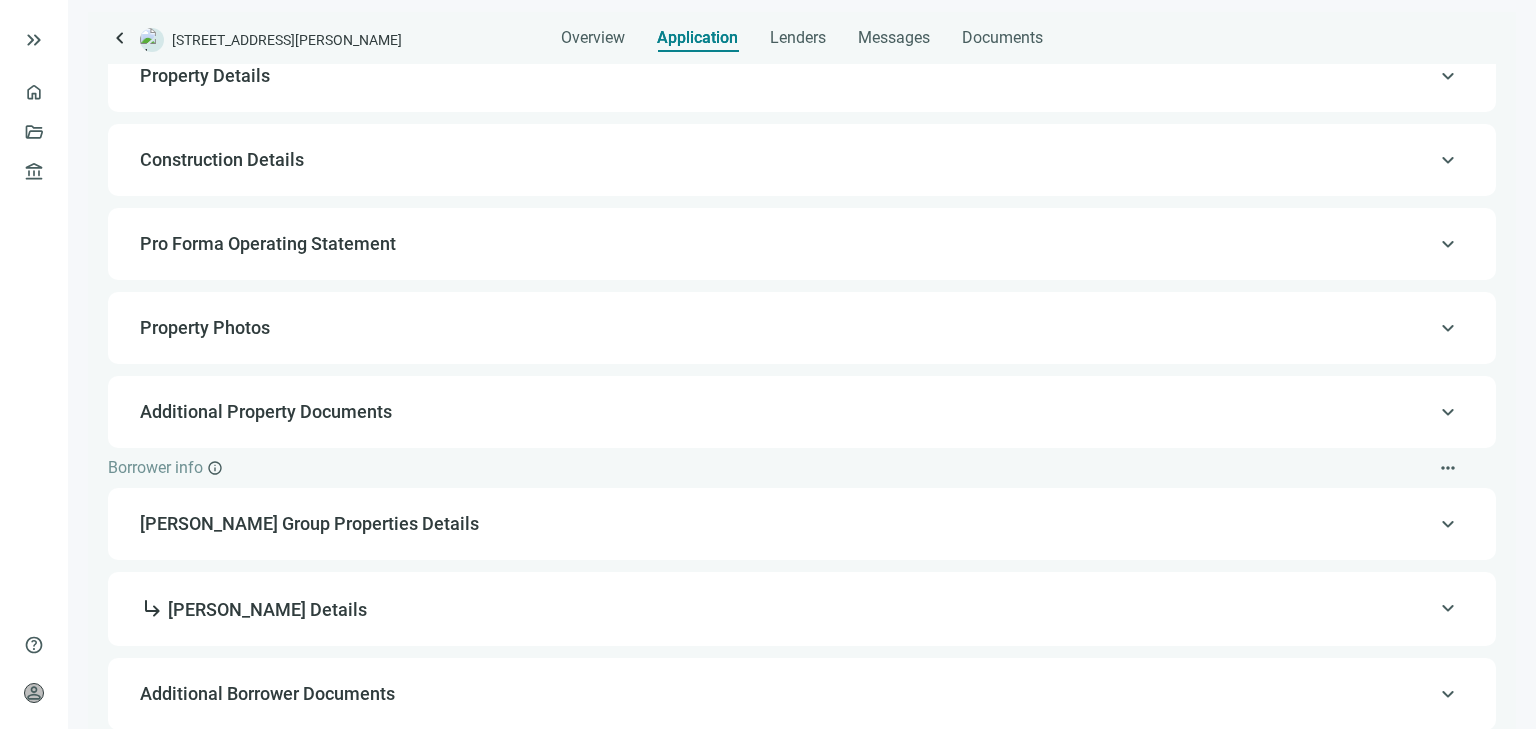 scroll, scrollTop: 232, scrollLeft: 0, axis: vertical 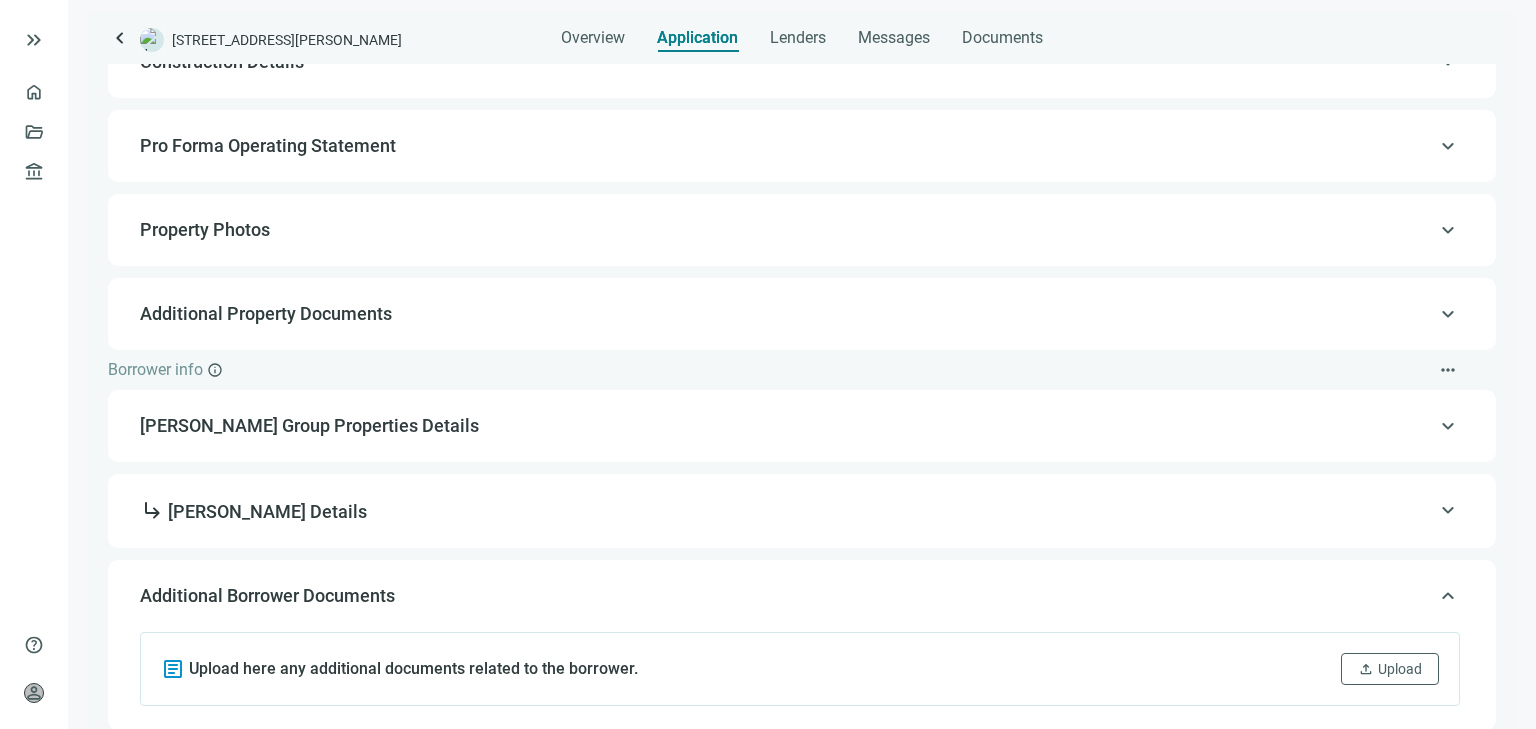 click on "Additional Borrower Documents" at bounding box center [267, 595] 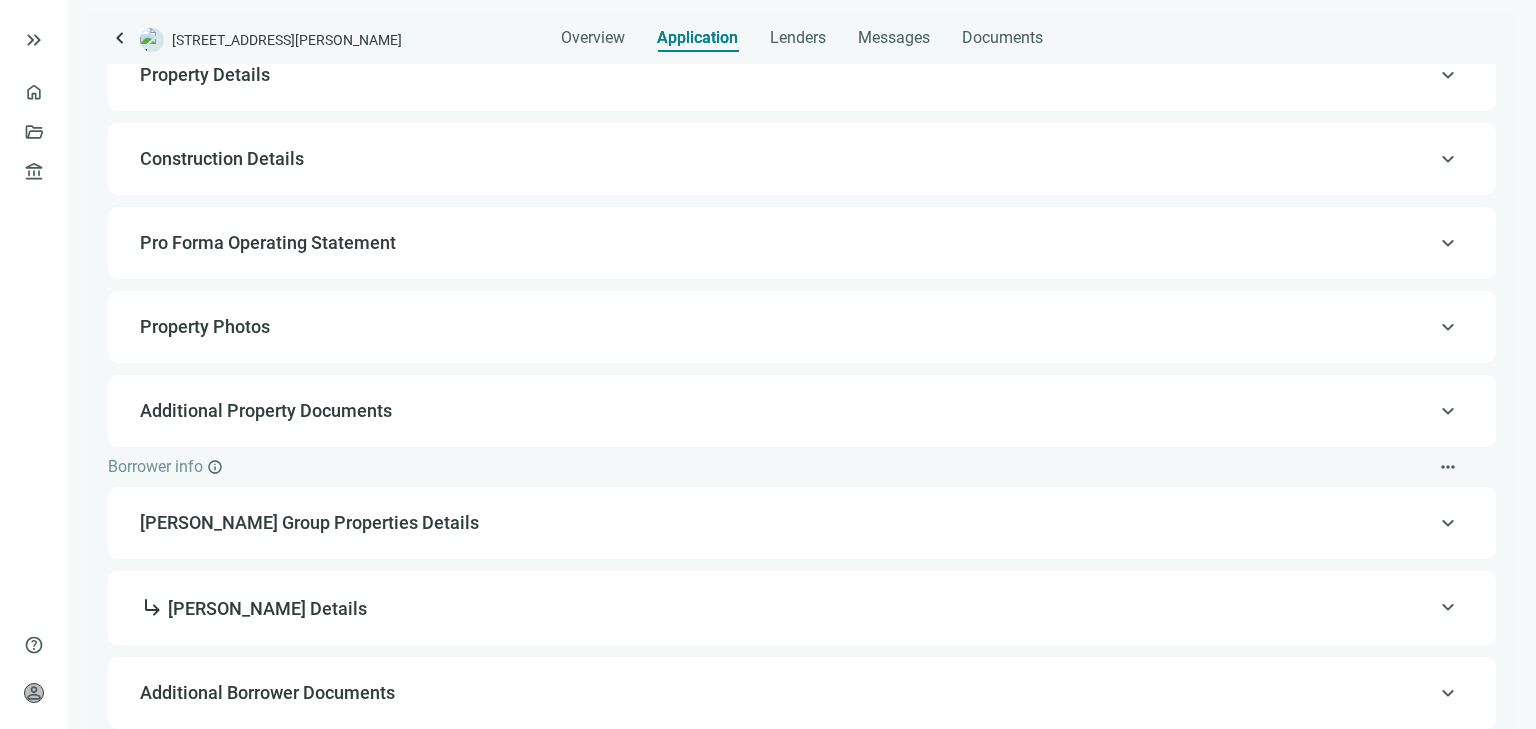 scroll, scrollTop: 232, scrollLeft: 0, axis: vertical 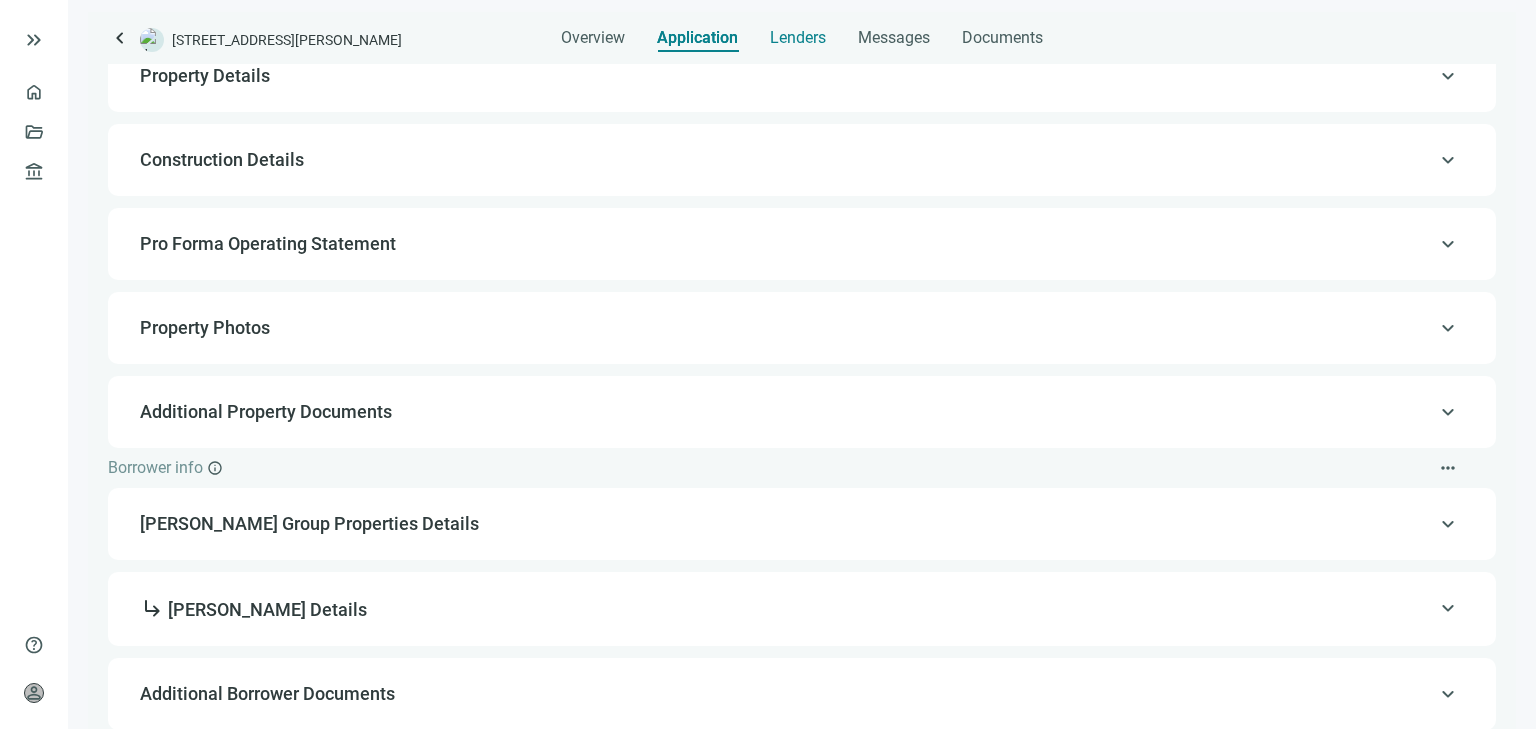 click on "Lenders" at bounding box center (798, 38) 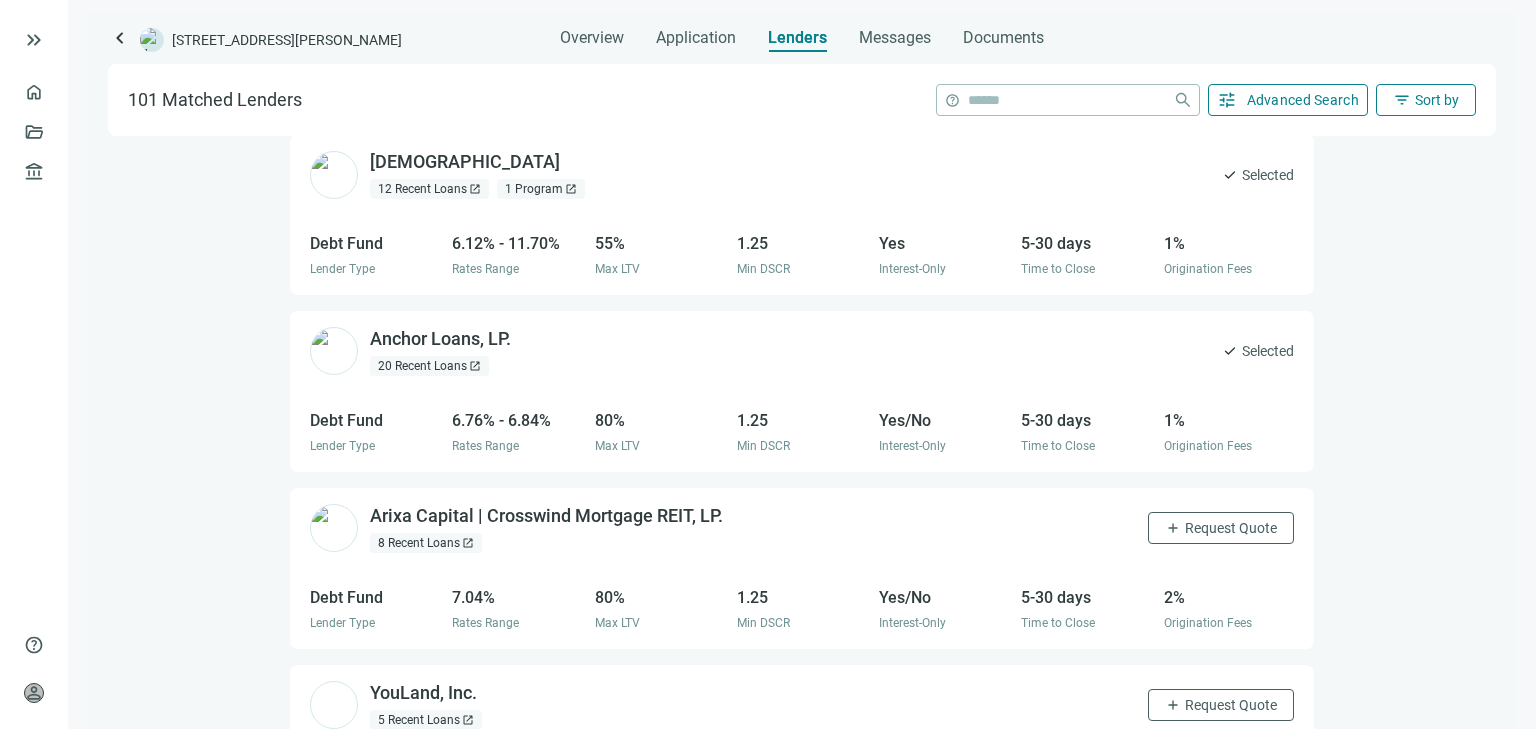 scroll, scrollTop: 240, scrollLeft: 0, axis: vertical 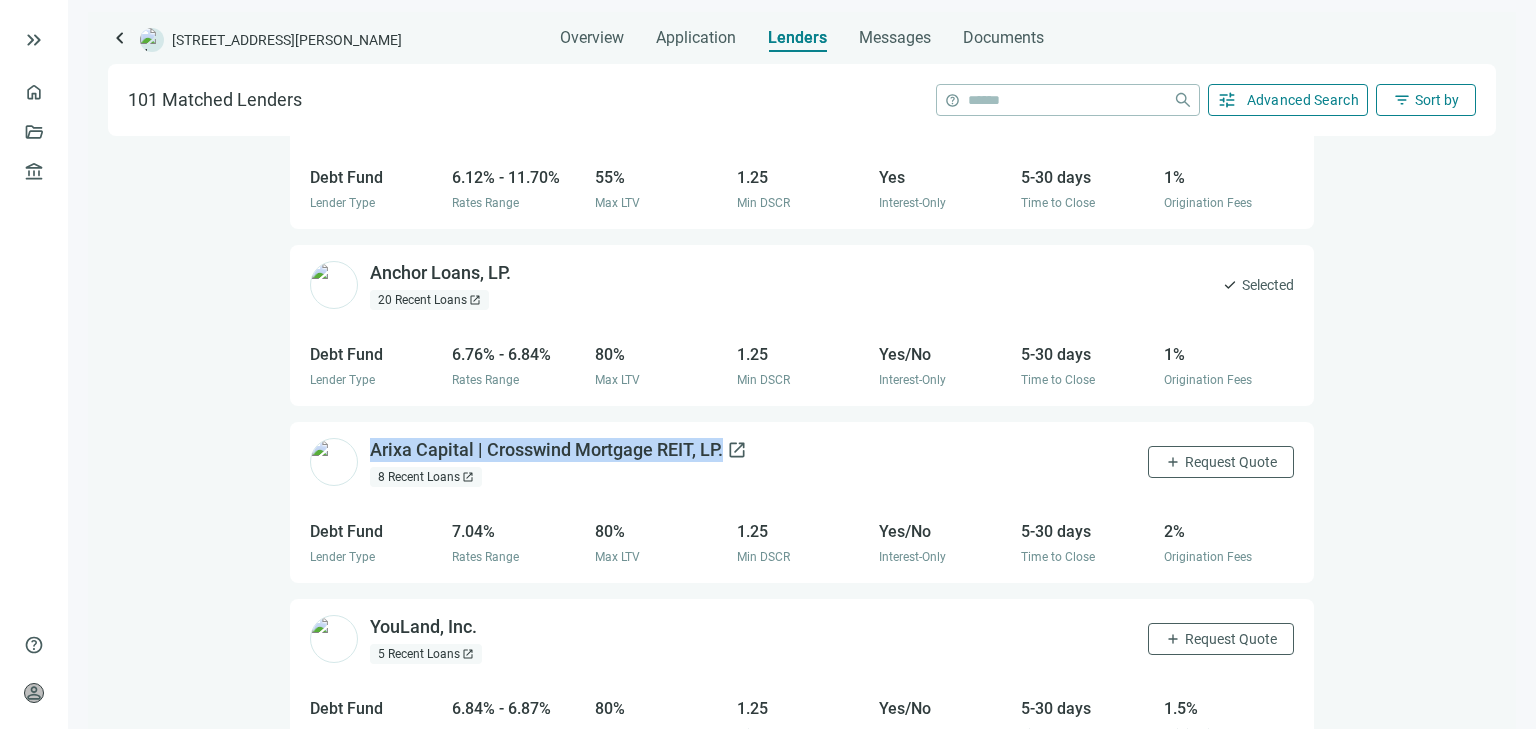 drag, startPoint x: 365, startPoint y: 446, endPoint x: 724, endPoint y: 453, distance: 359.06824 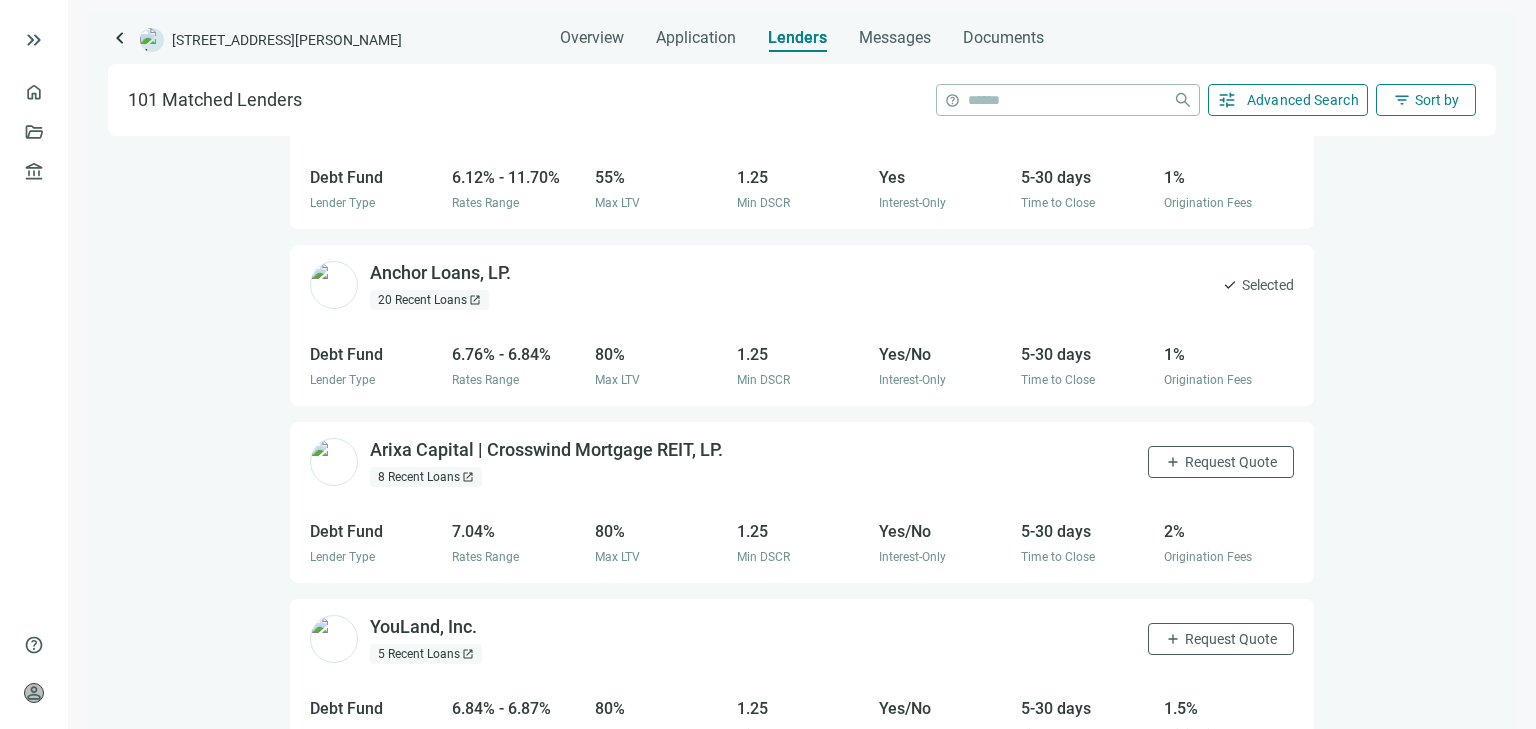 drag, startPoint x: 739, startPoint y: 447, endPoint x: 985, endPoint y: 510, distance: 253.93896 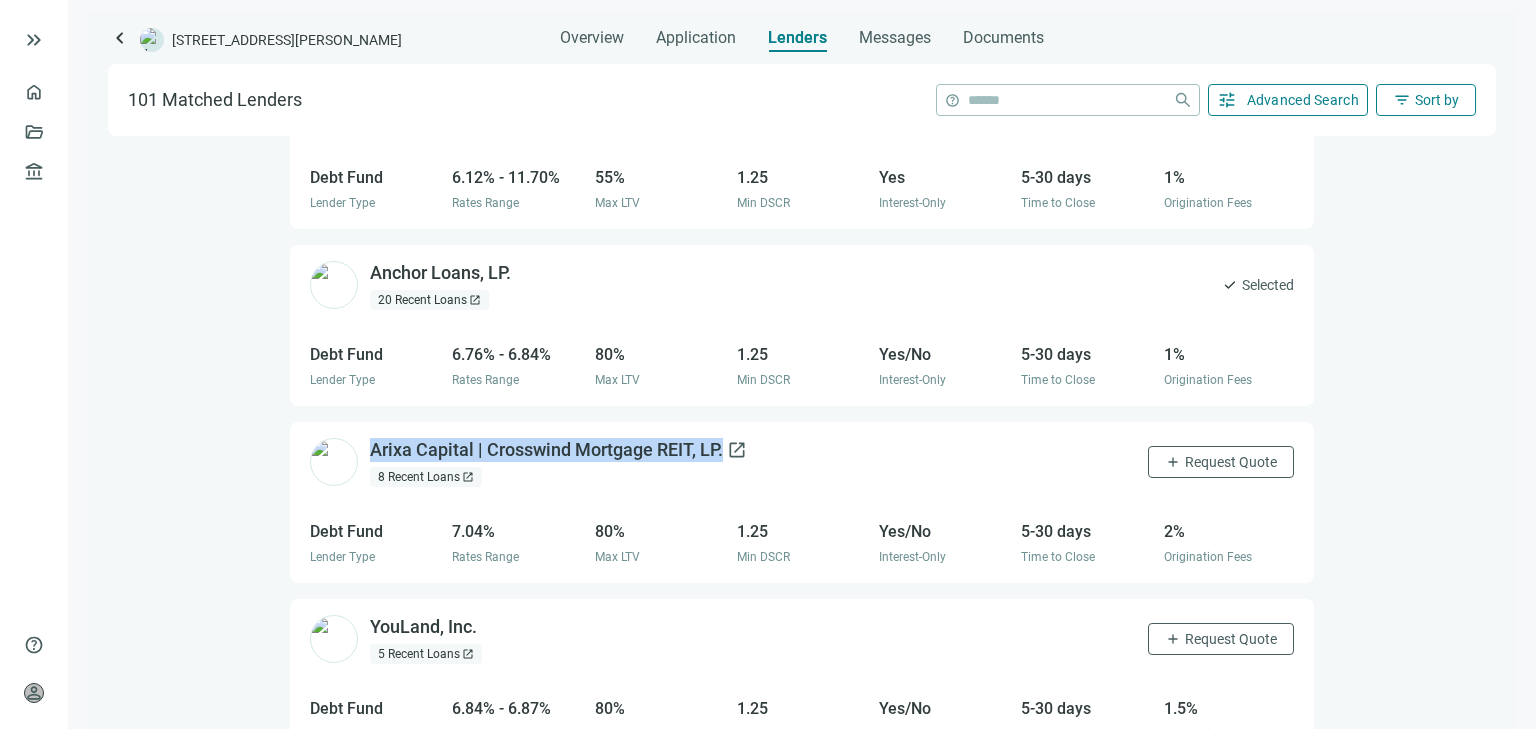 drag, startPoint x: 375, startPoint y: 448, endPoint x: 724, endPoint y: 448, distance: 349 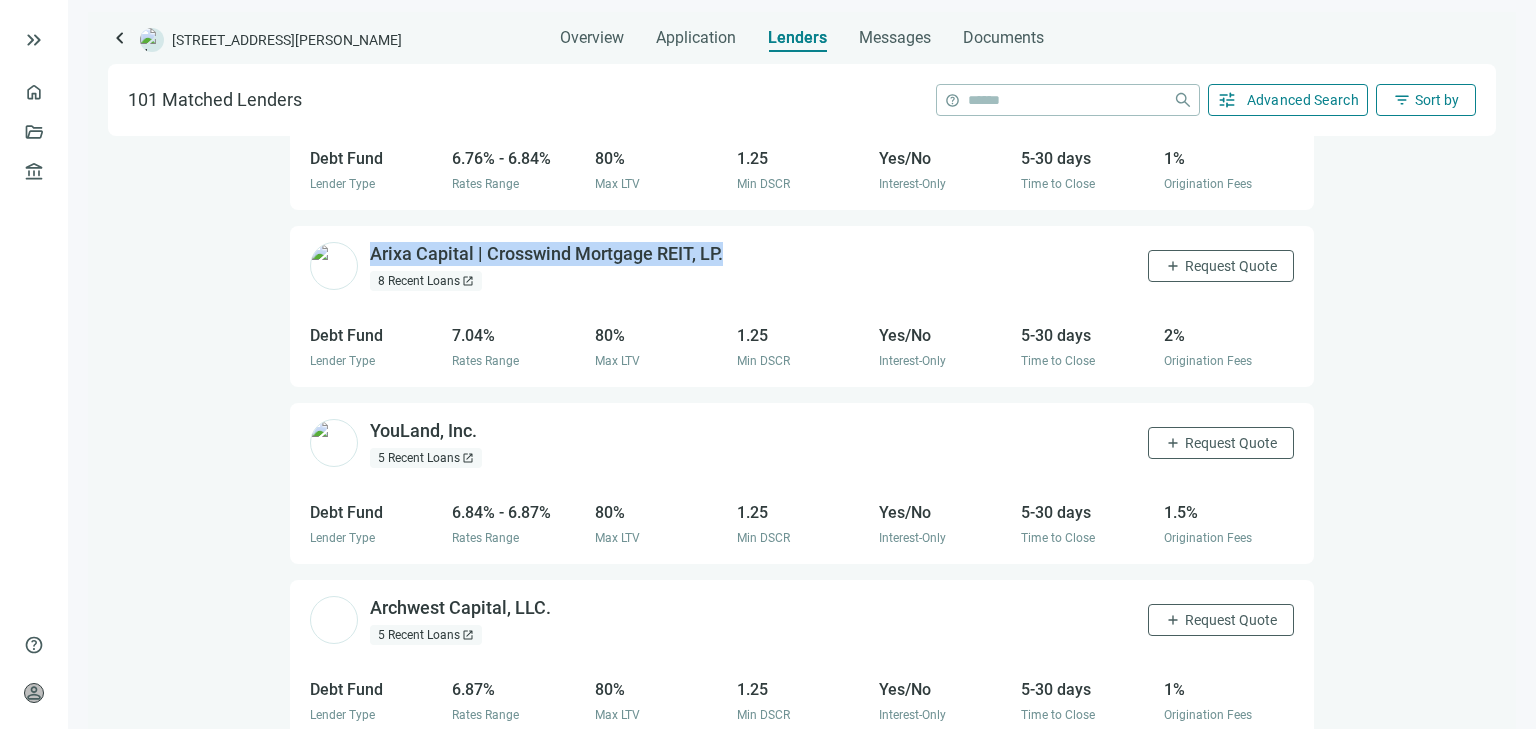scroll, scrollTop: 480, scrollLeft: 0, axis: vertical 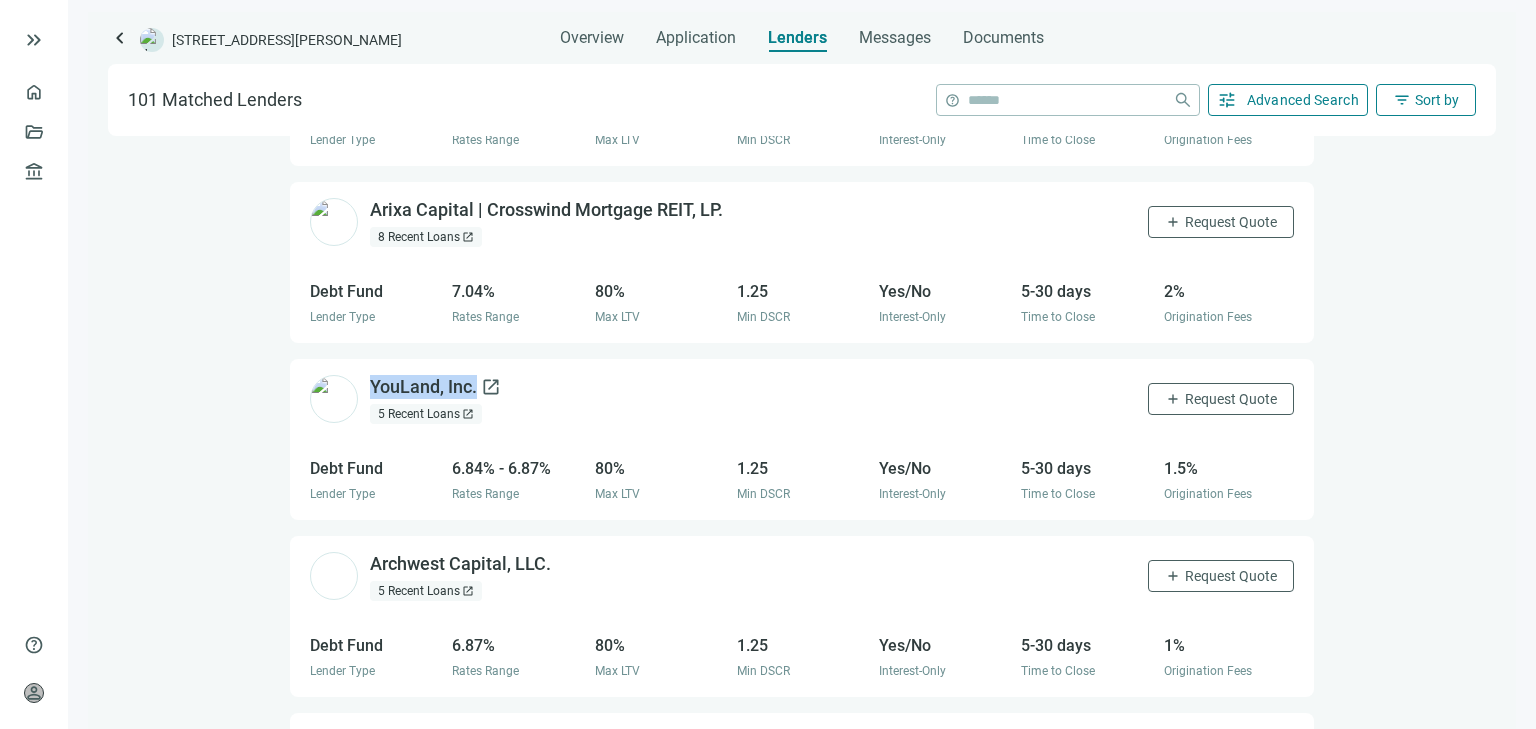 drag, startPoint x: 371, startPoint y: 386, endPoint x: 477, endPoint y: 390, distance: 106.07545 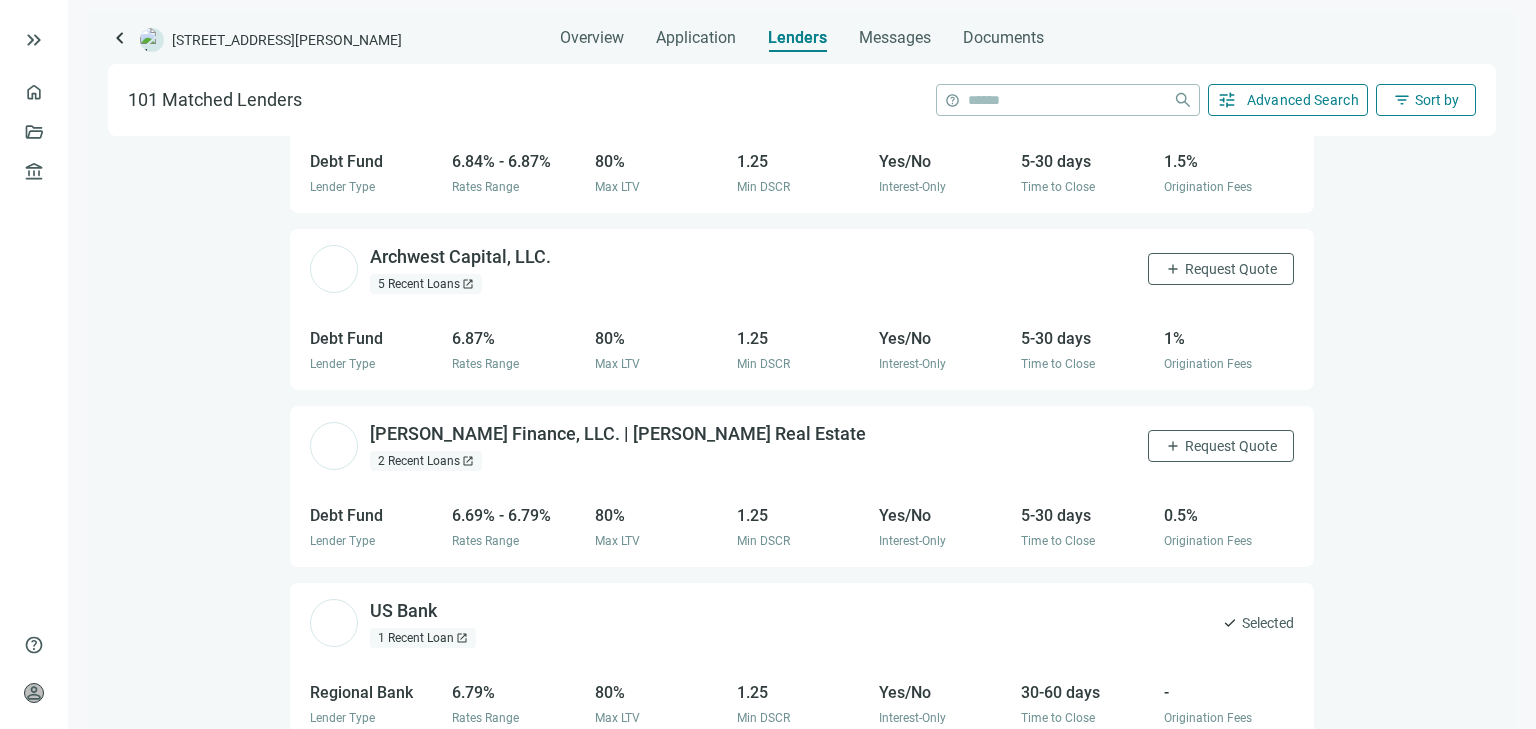 scroll, scrollTop: 800, scrollLeft: 0, axis: vertical 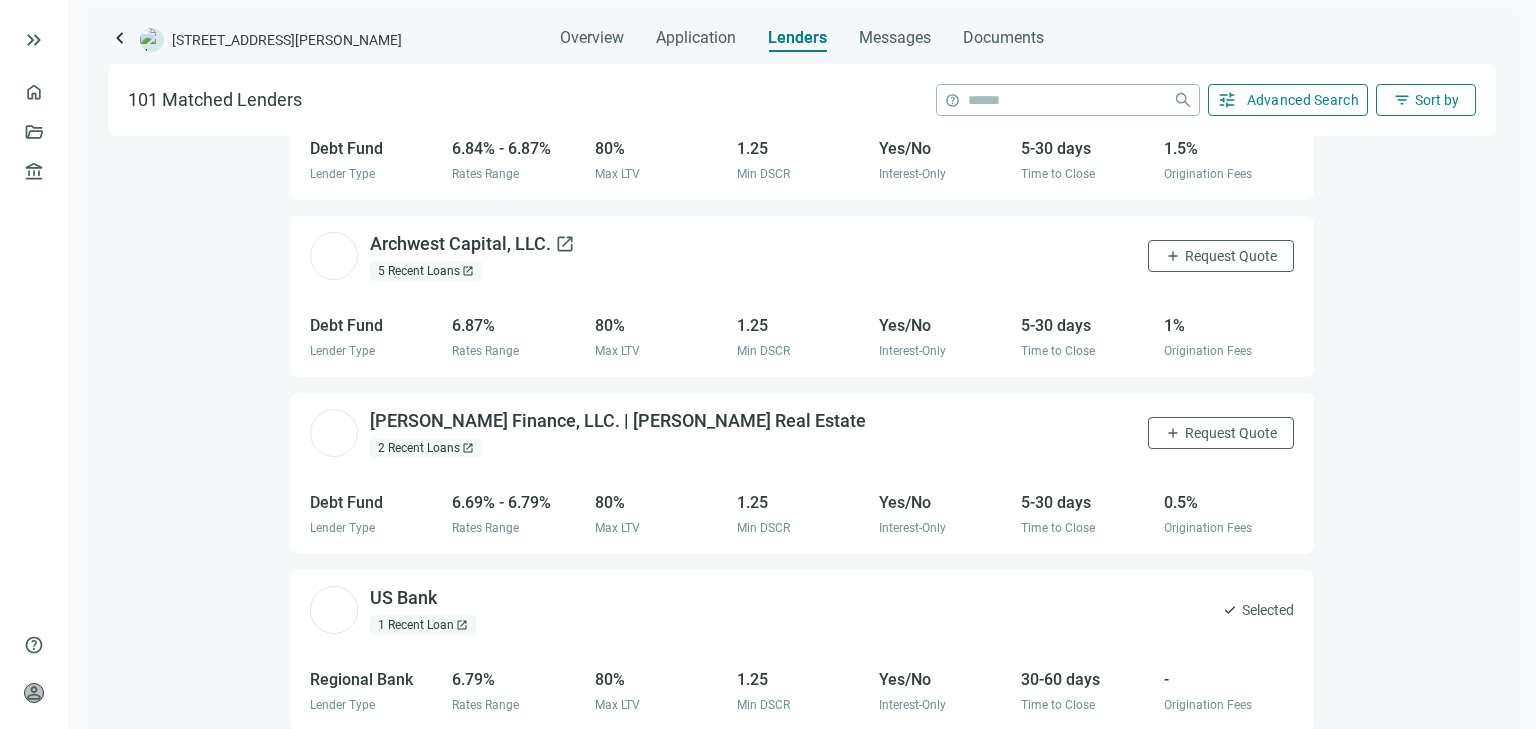 click on "Archwest Capital, LLC. open_in_new" at bounding box center (472, 244) 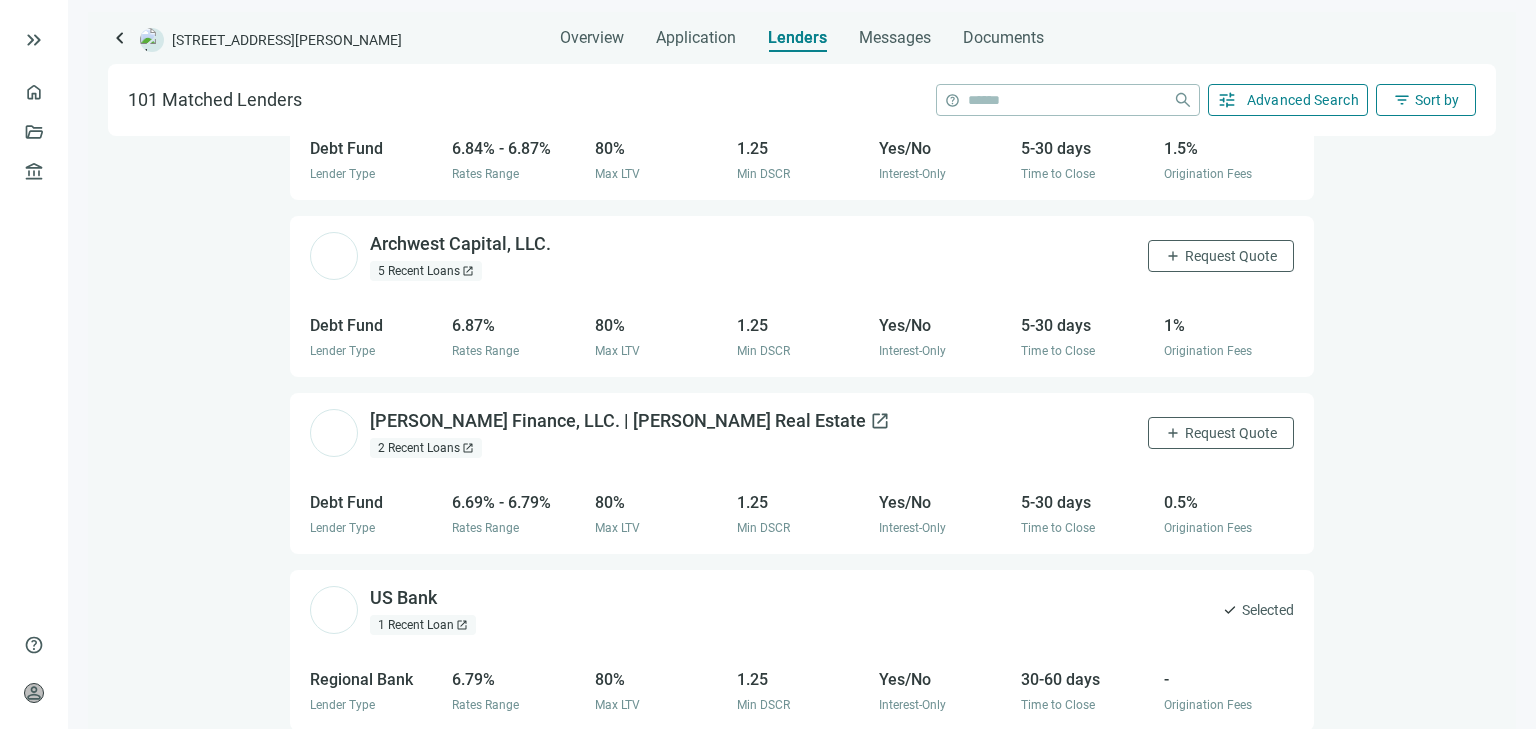 click on "Churchill Finance, LLC. | Churchill Real Estate open_in_new" at bounding box center [630, 421] 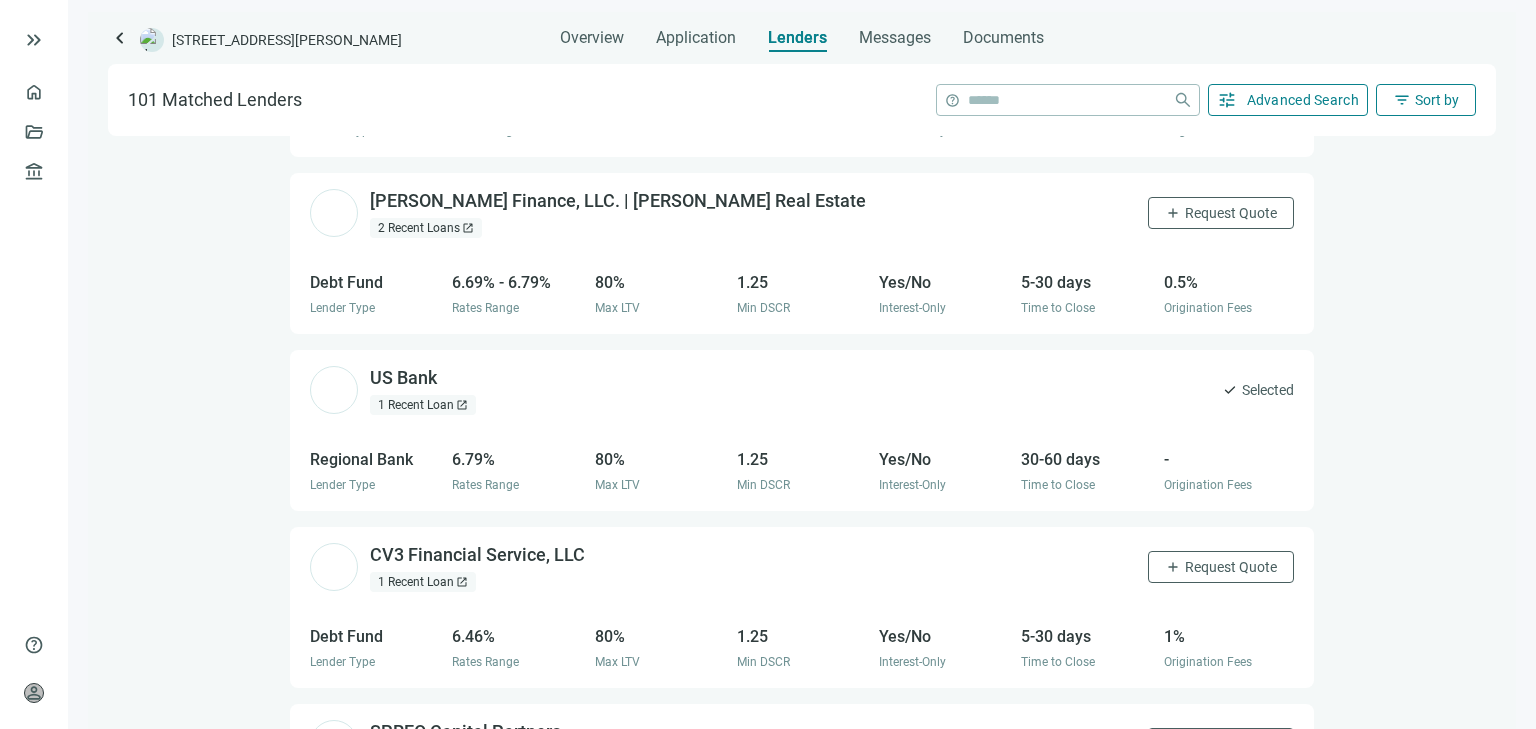 scroll, scrollTop: 1120, scrollLeft: 0, axis: vertical 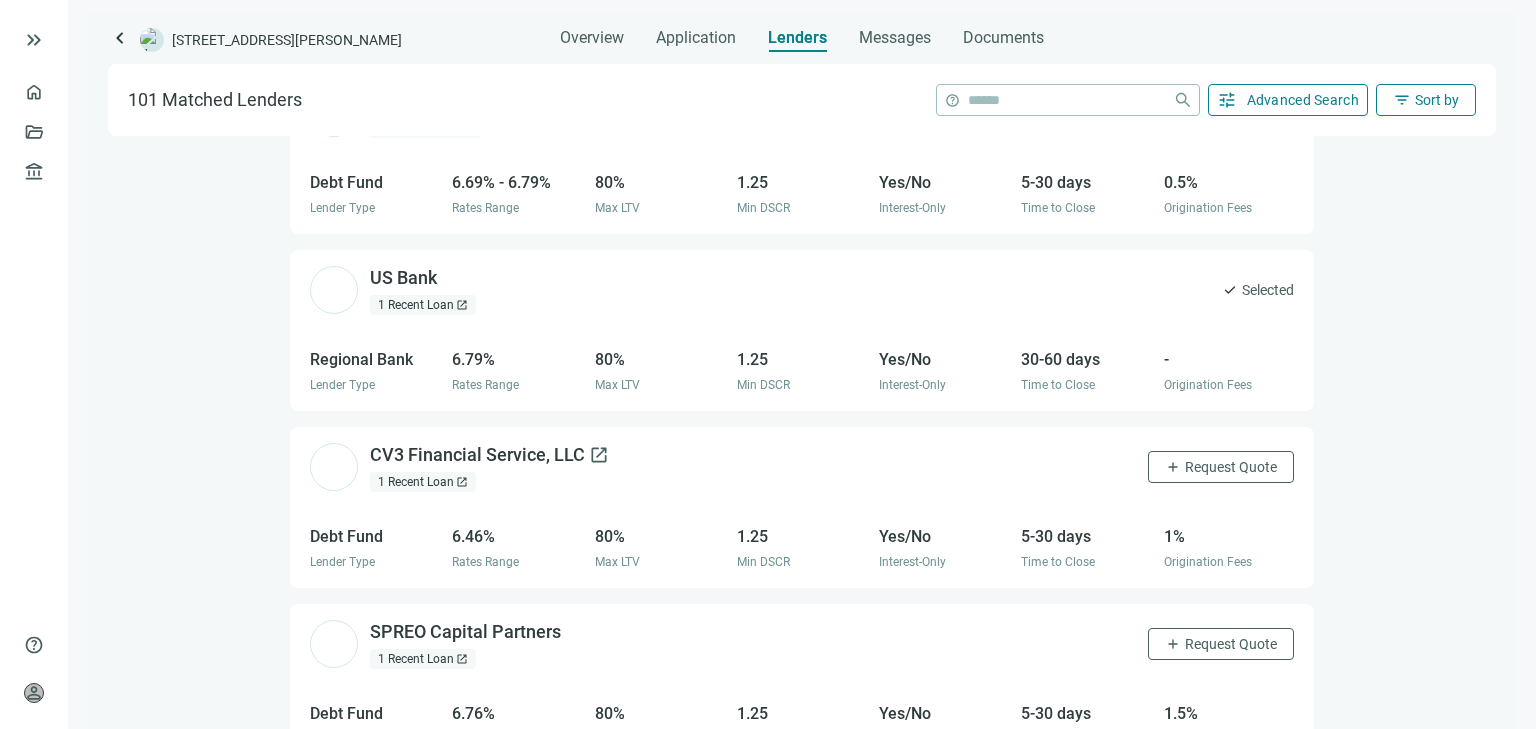 click on "CV3 Financial Service, LLC open_in_new" at bounding box center (489, 455) 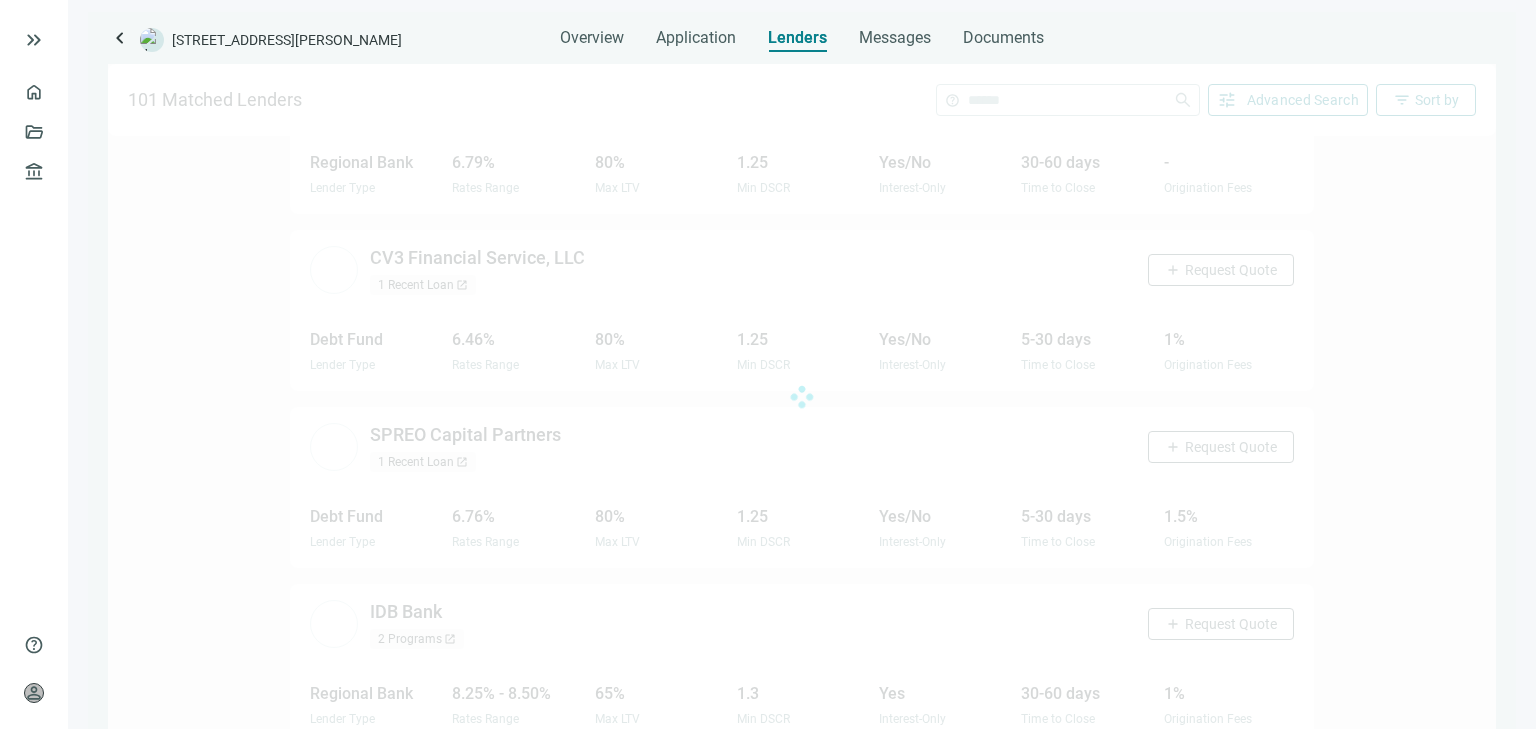 scroll, scrollTop: 1331, scrollLeft: 0, axis: vertical 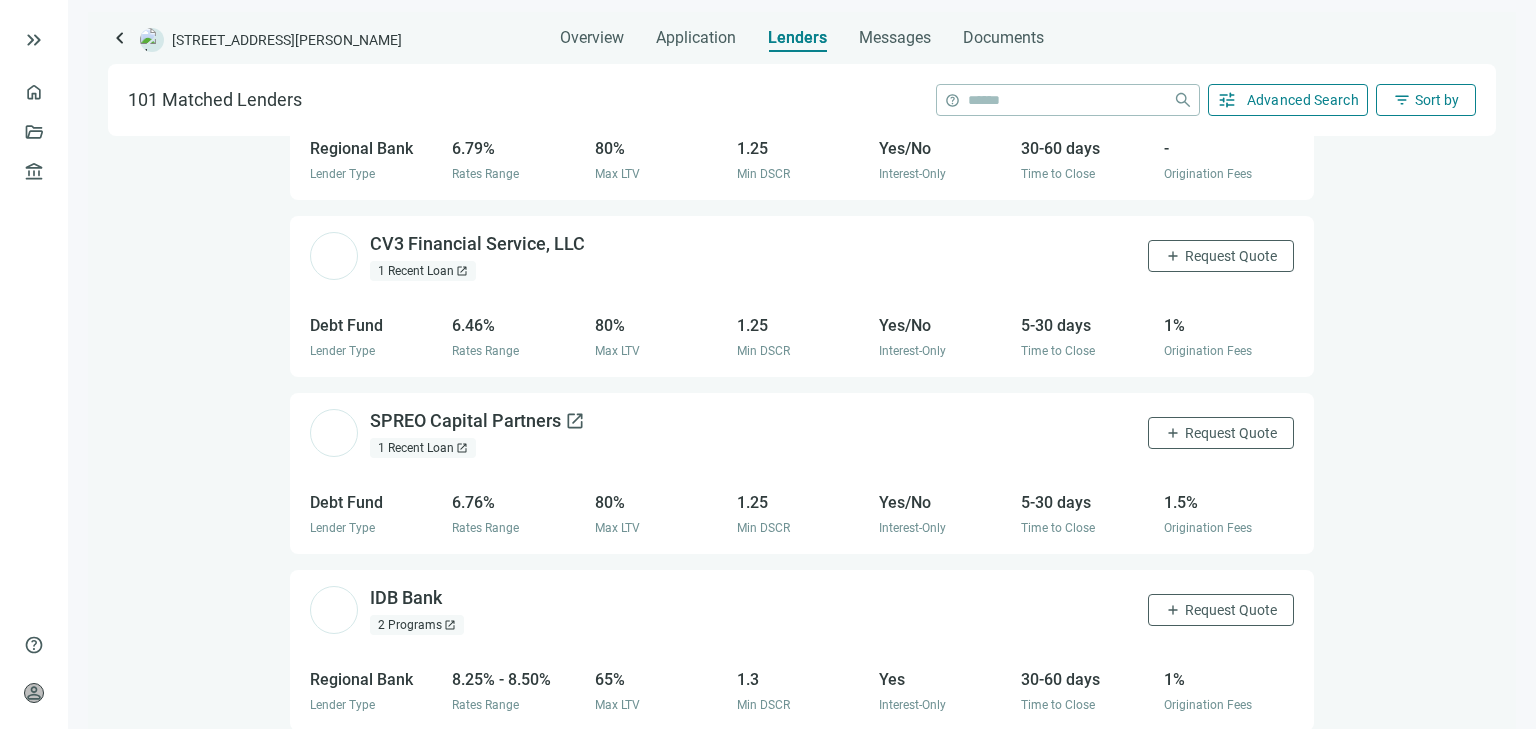 click on "SPREO Capital Partners open_in_new" at bounding box center (477, 421) 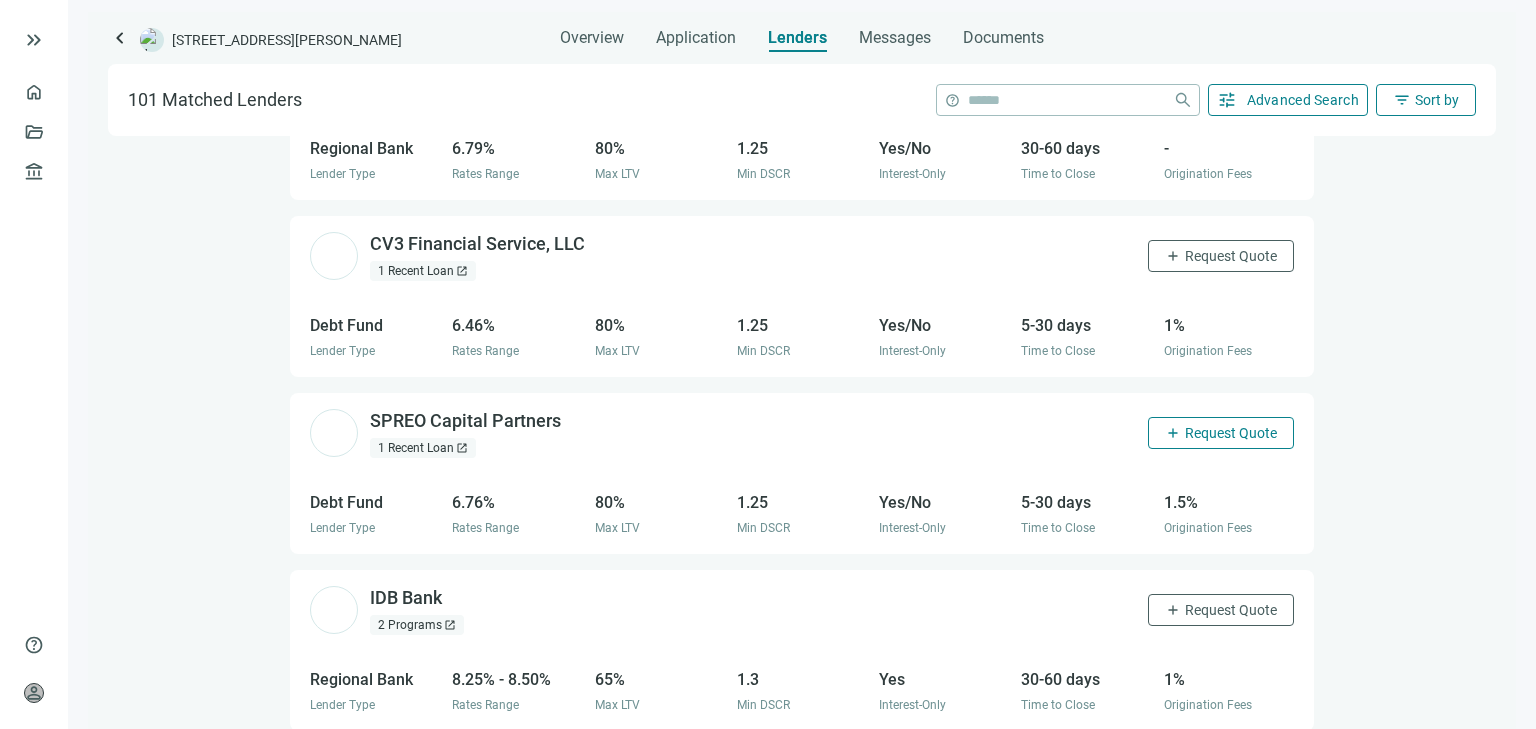 click on "Request Quote" at bounding box center (1231, 433) 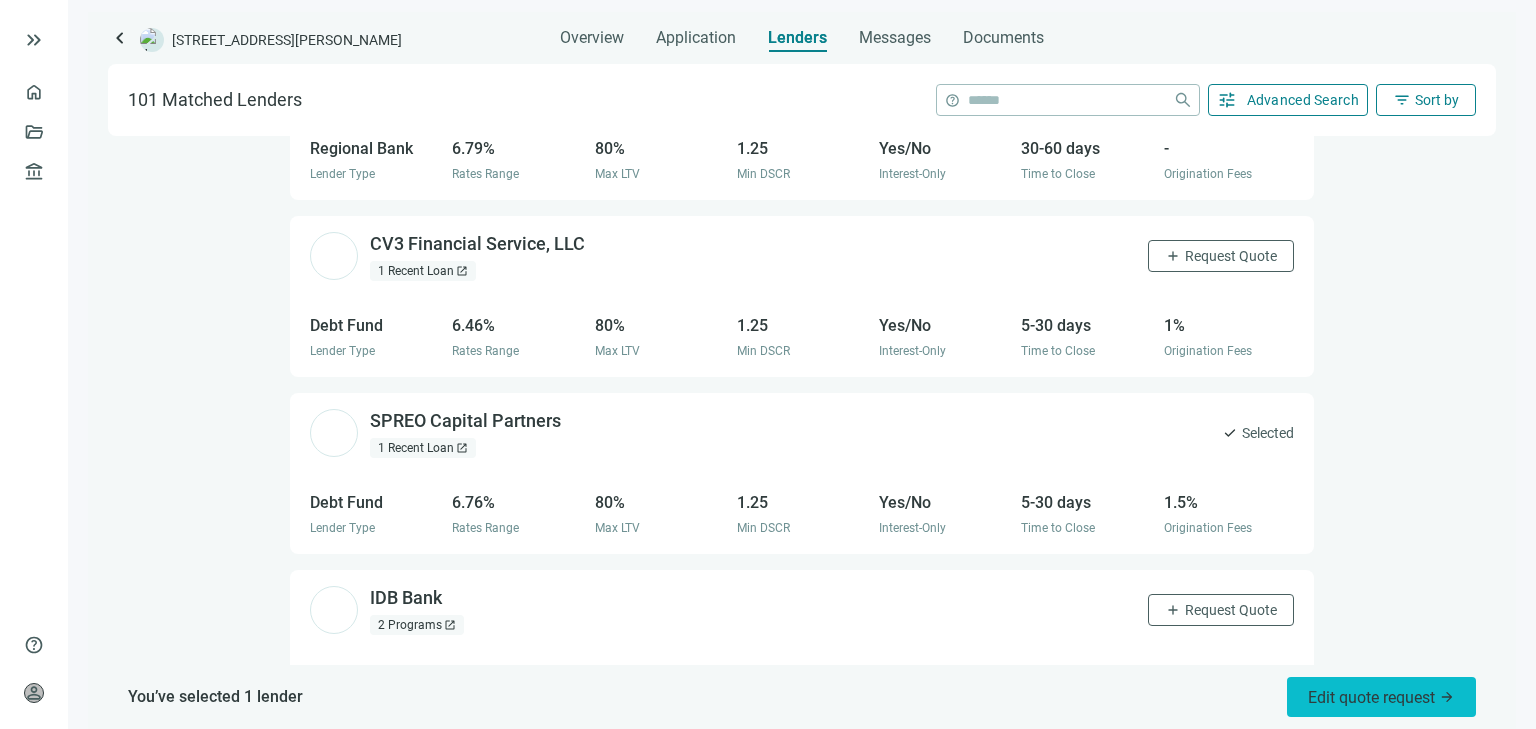 click on "Edit quote request   arrow_forward" at bounding box center (1381, 697) 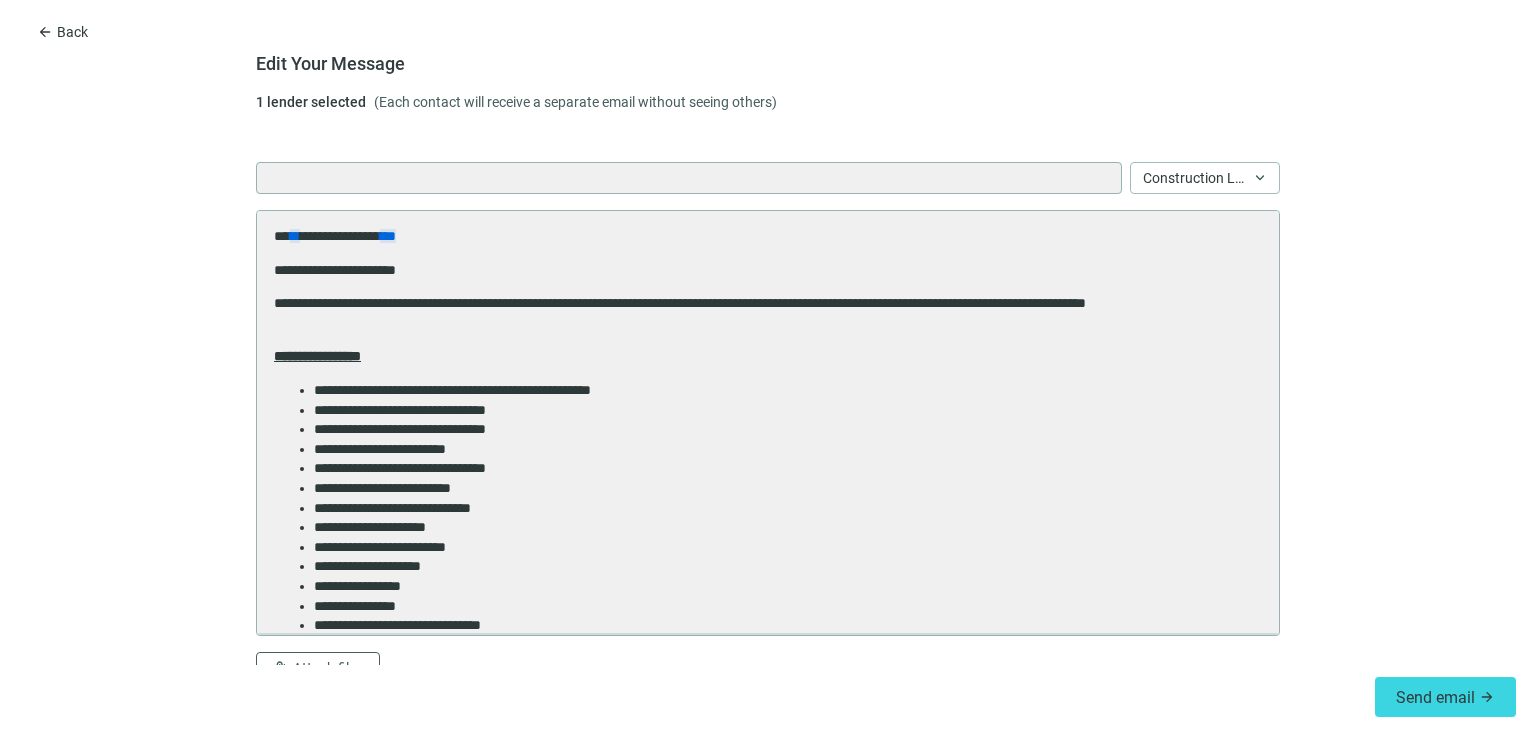 scroll, scrollTop: 0, scrollLeft: 0, axis: both 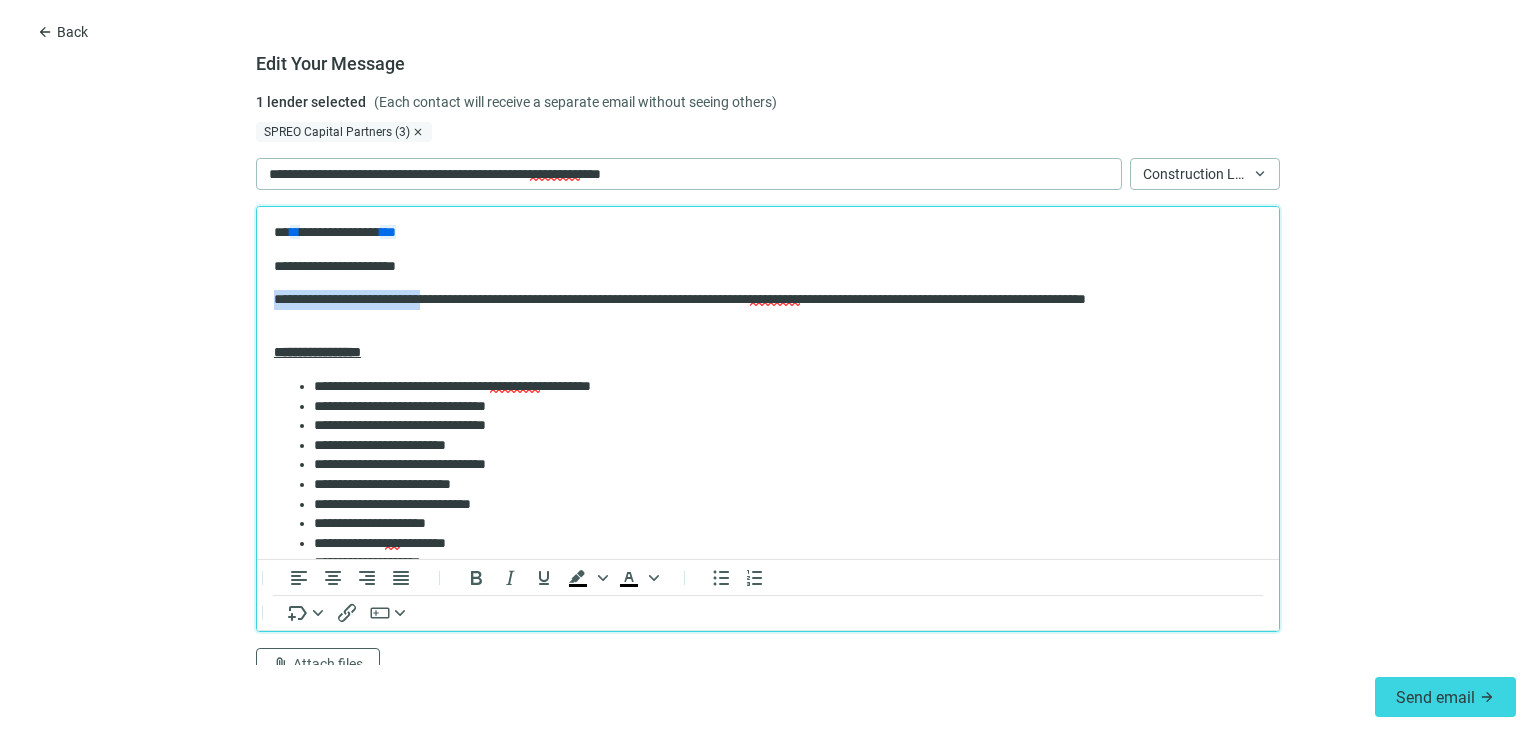 drag, startPoint x: 275, startPoint y: 300, endPoint x: 466, endPoint y: 297, distance: 191.02356 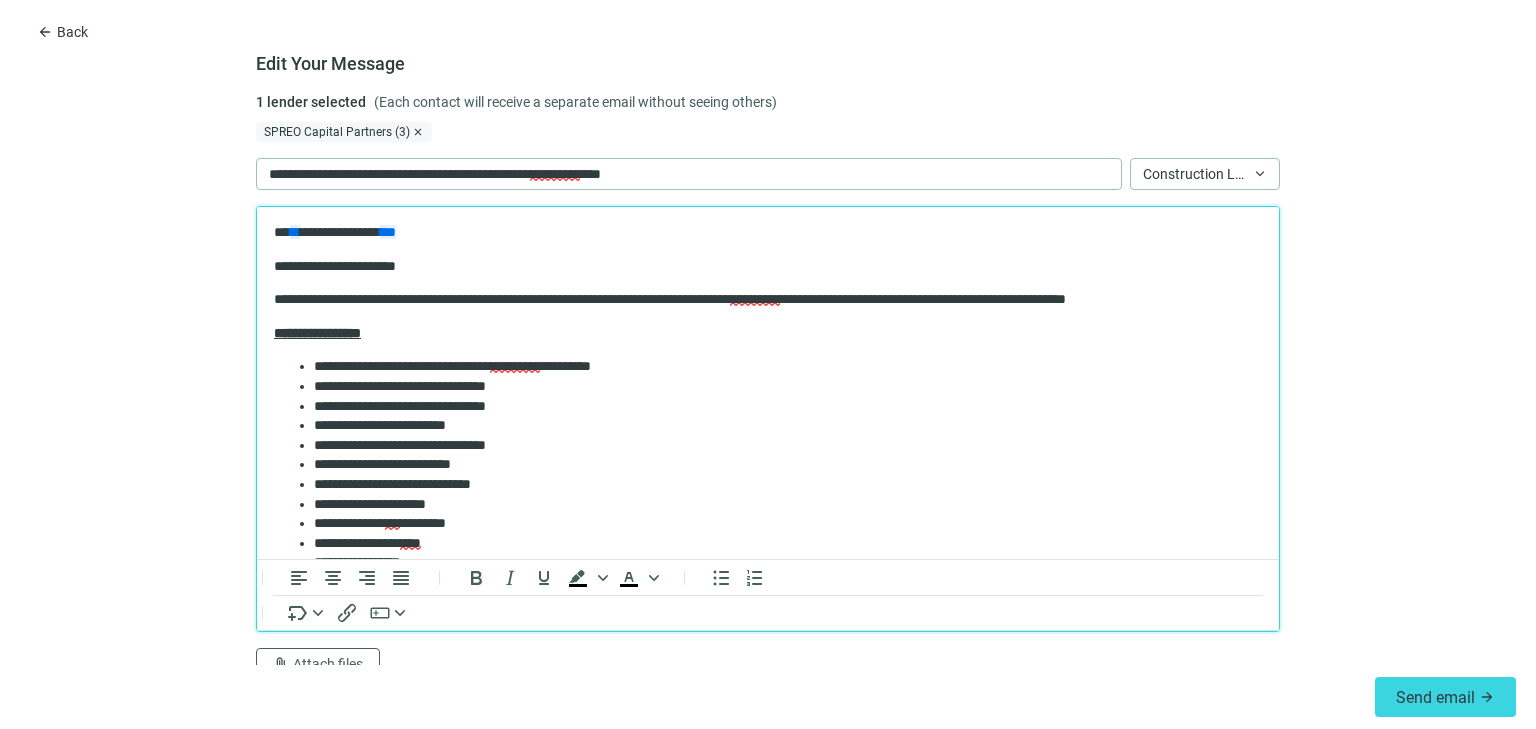 click on "**********" at bounding box center [762, 300] 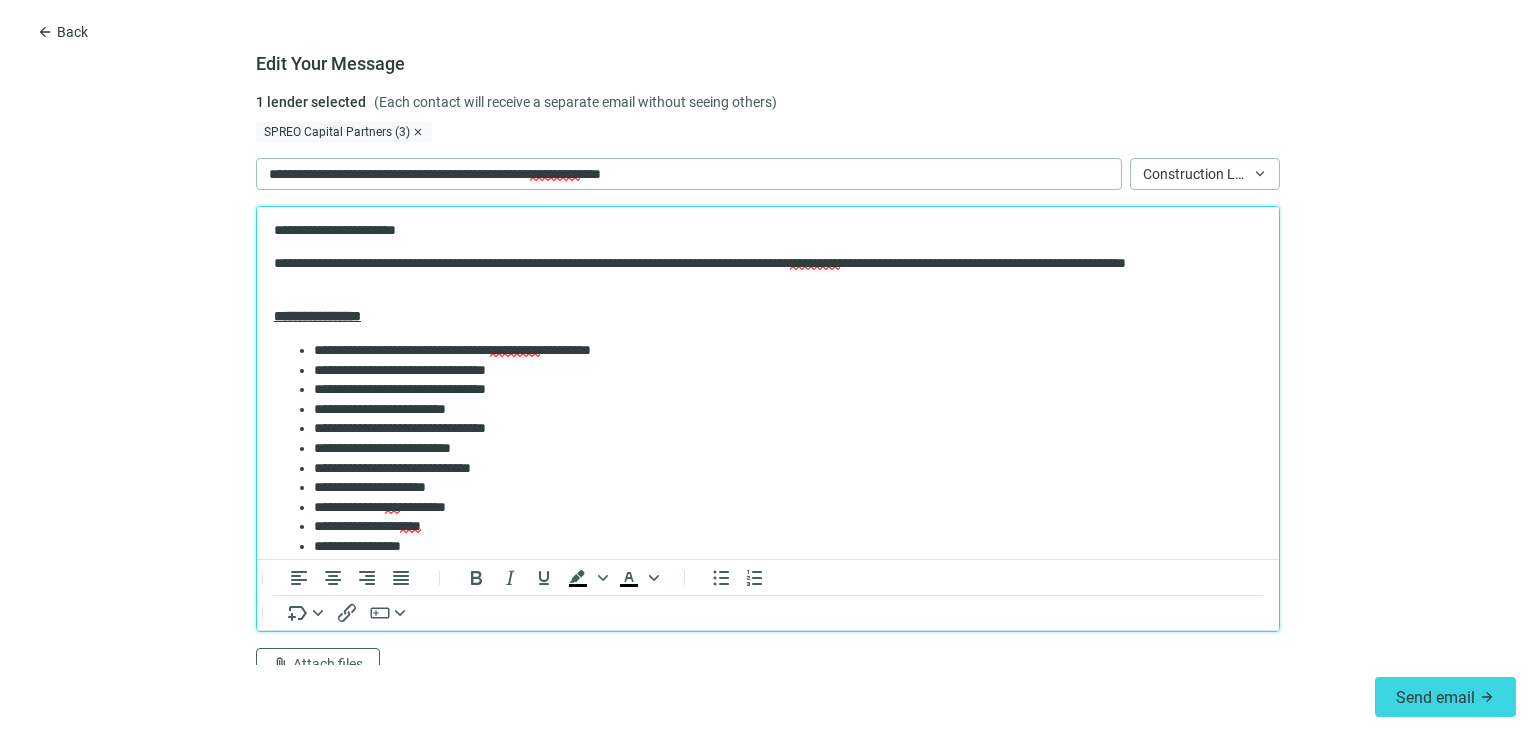 scroll, scrollTop: 0, scrollLeft: 0, axis: both 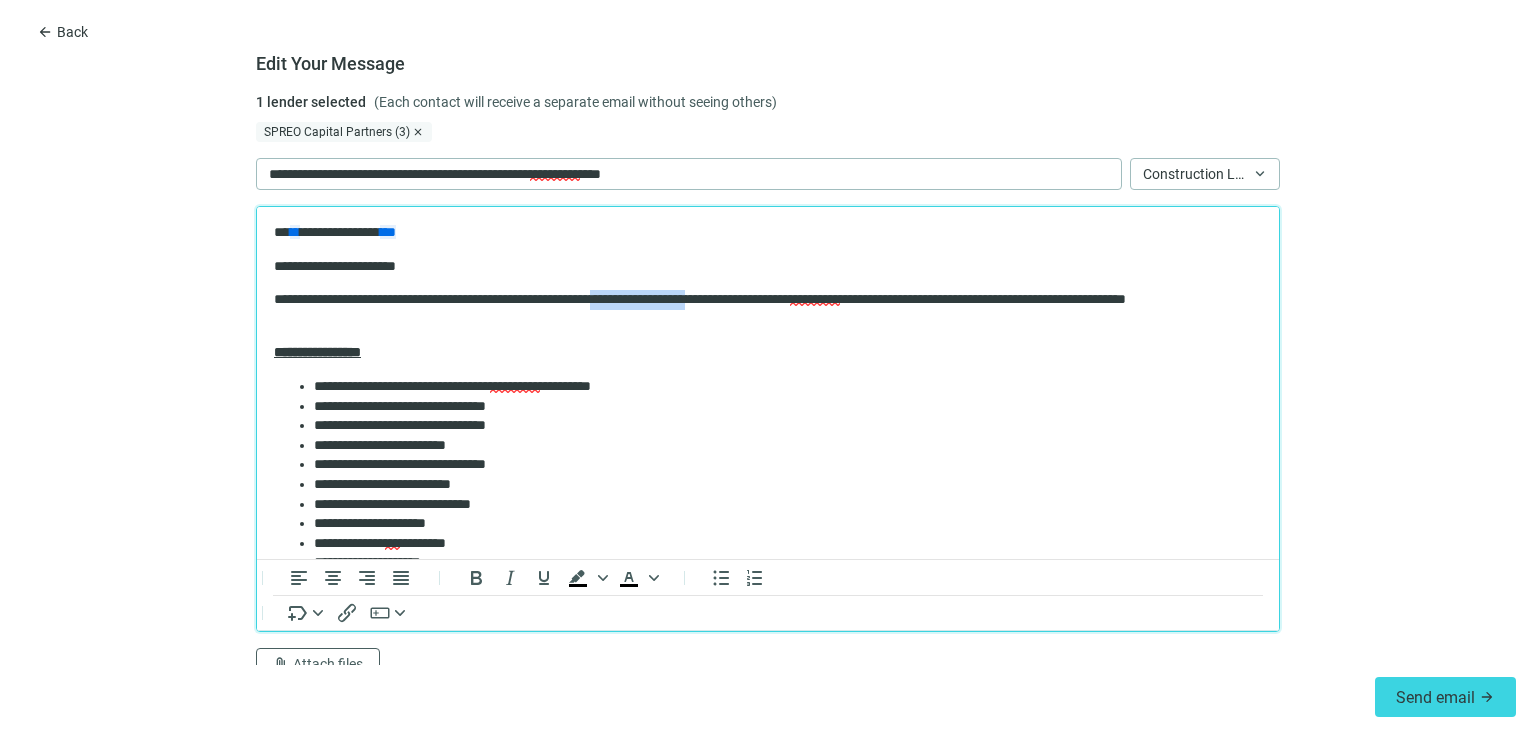 drag, startPoint x: 784, startPoint y: 300, endPoint x: 659, endPoint y: 295, distance: 125.09996 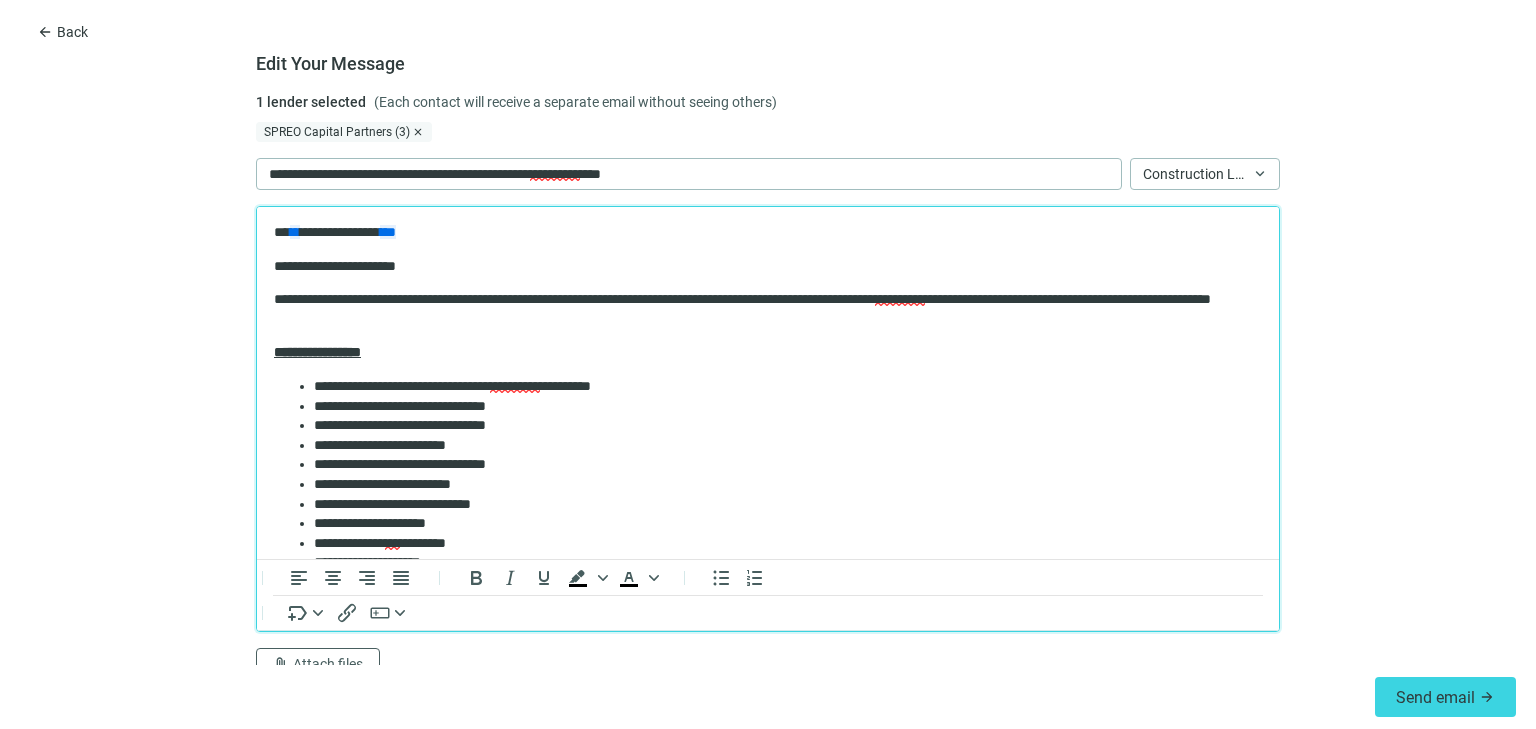 click on "**********" at bounding box center (762, 309) 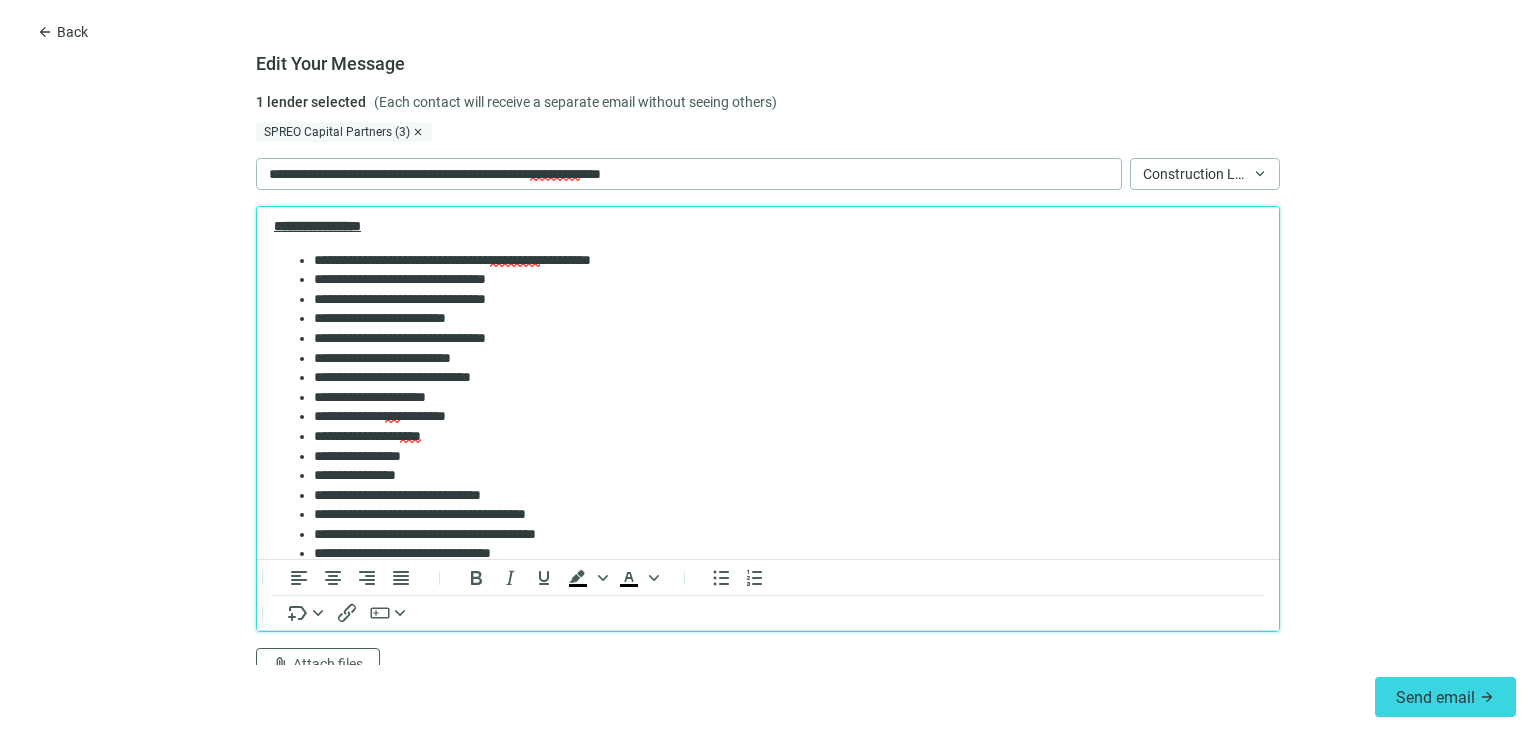 scroll, scrollTop: 160, scrollLeft: 0, axis: vertical 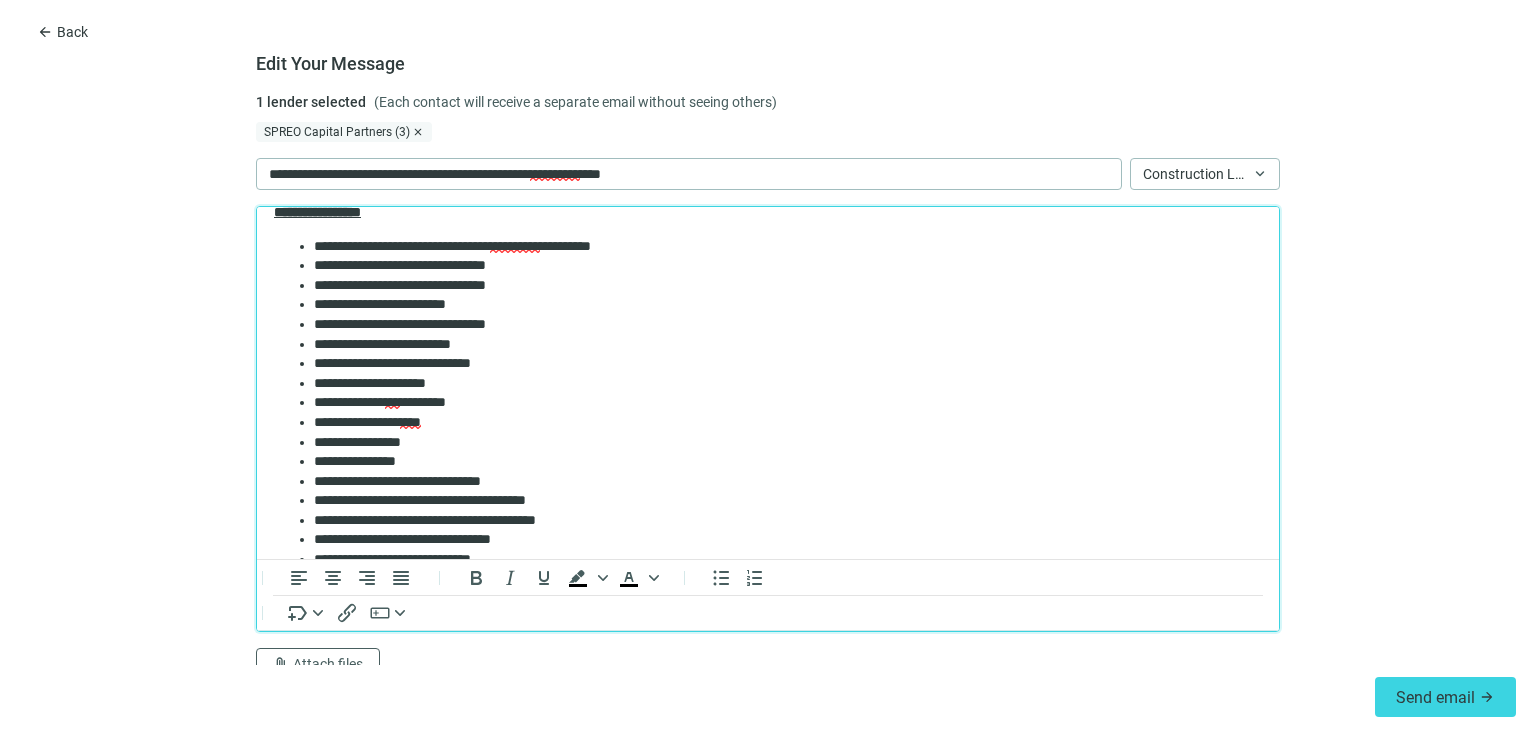 click on "**********" at bounding box center [782, 305] 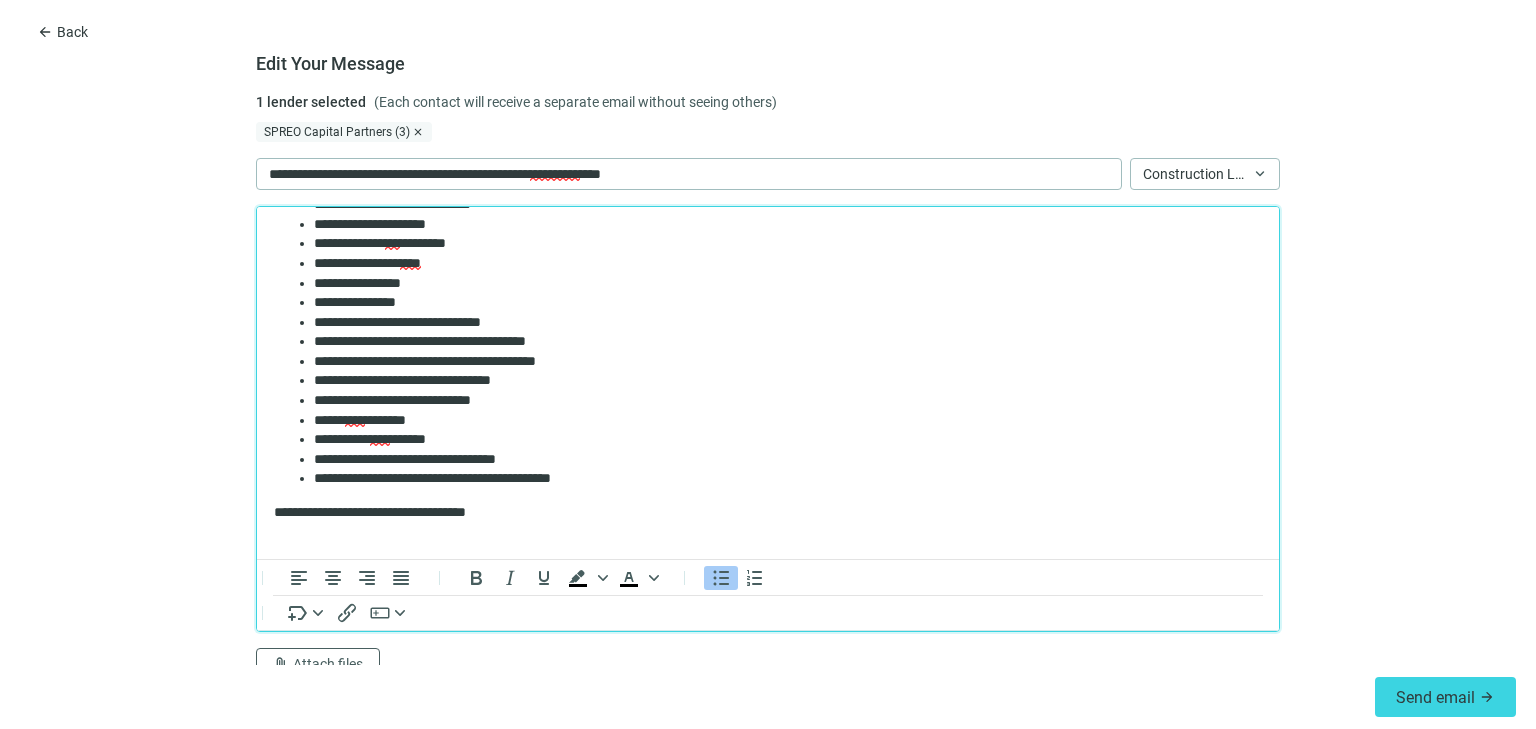 scroll, scrollTop: 320, scrollLeft: 0, axis: vertical 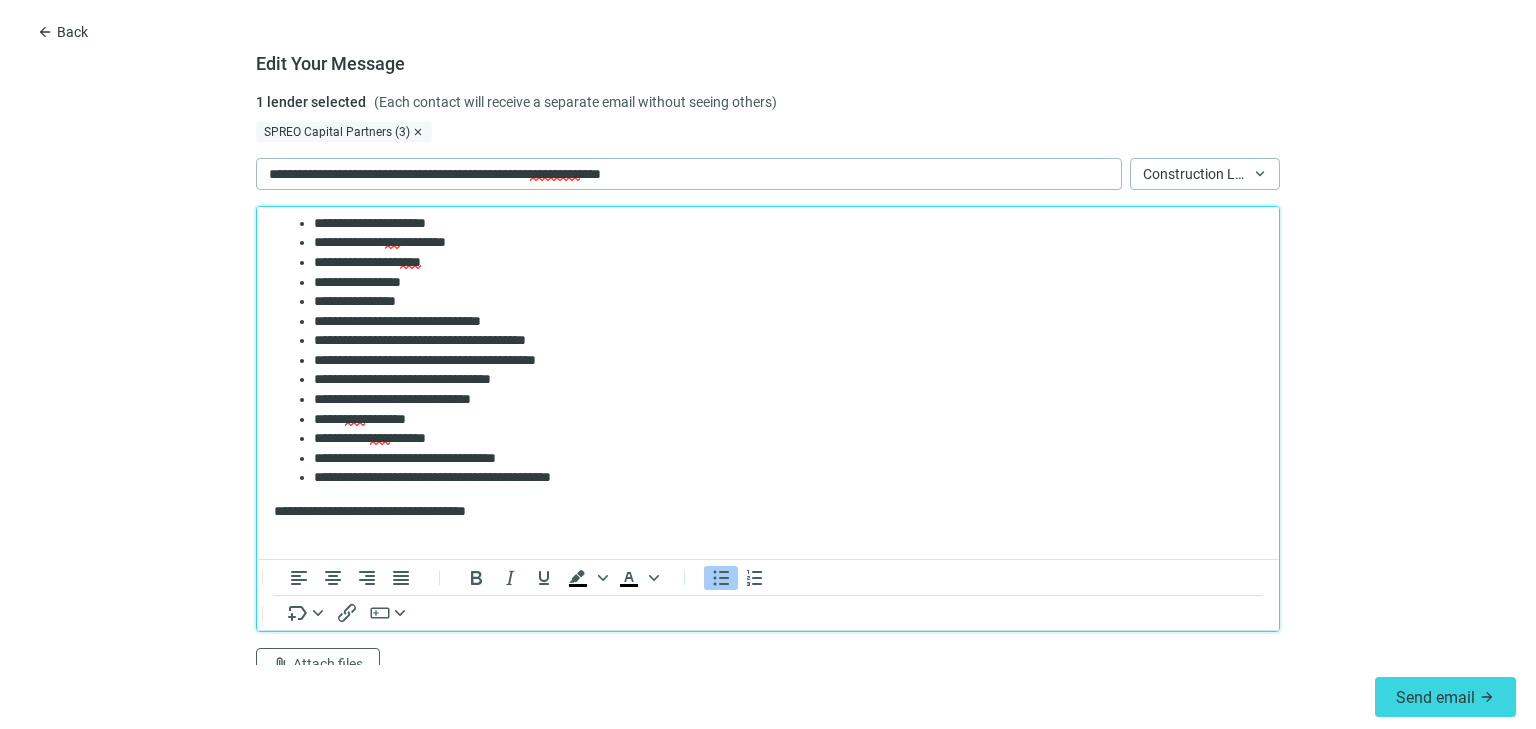 click on "**********" at bounding box center (782, 400) 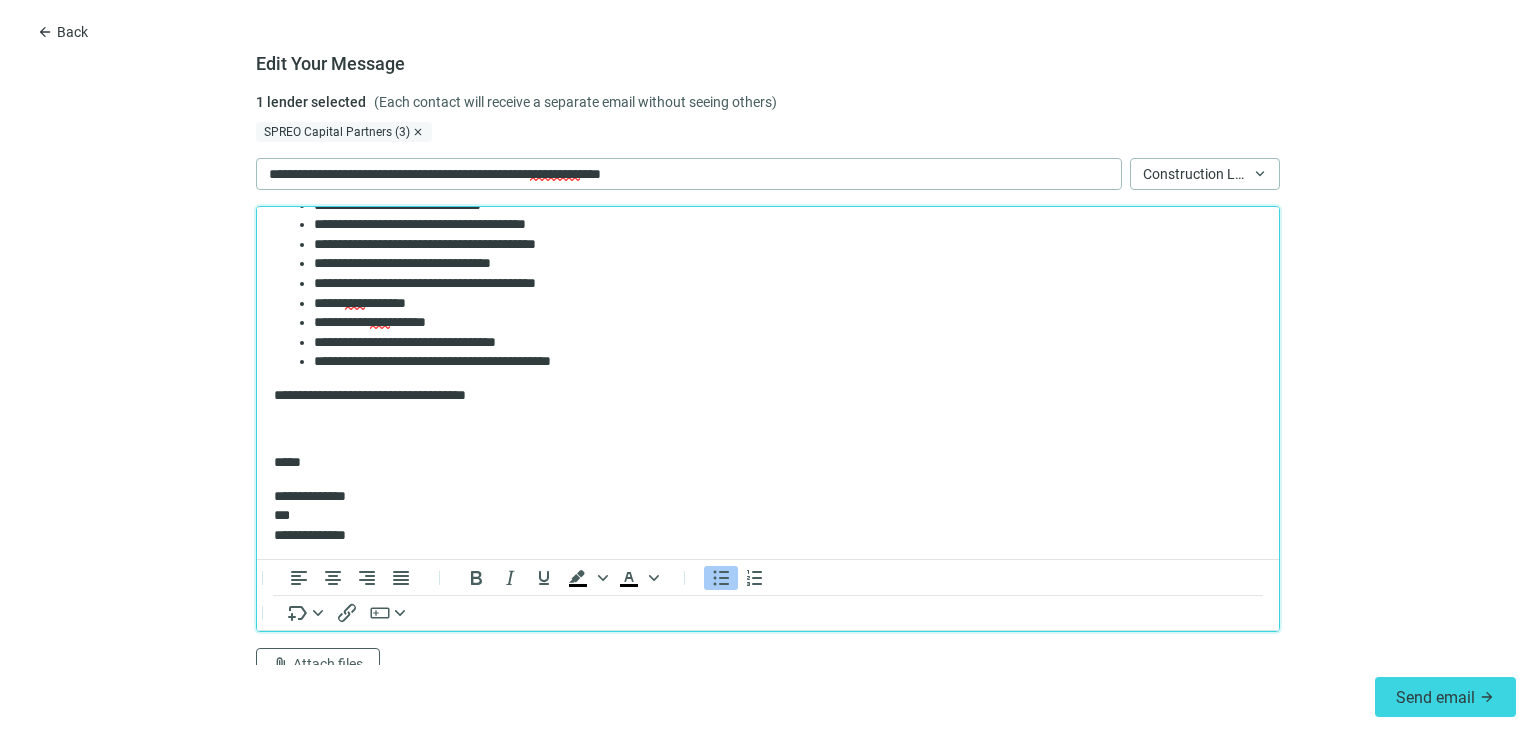 scroll, scrollTop: 472, scrollLeft: 0, axis: vertical 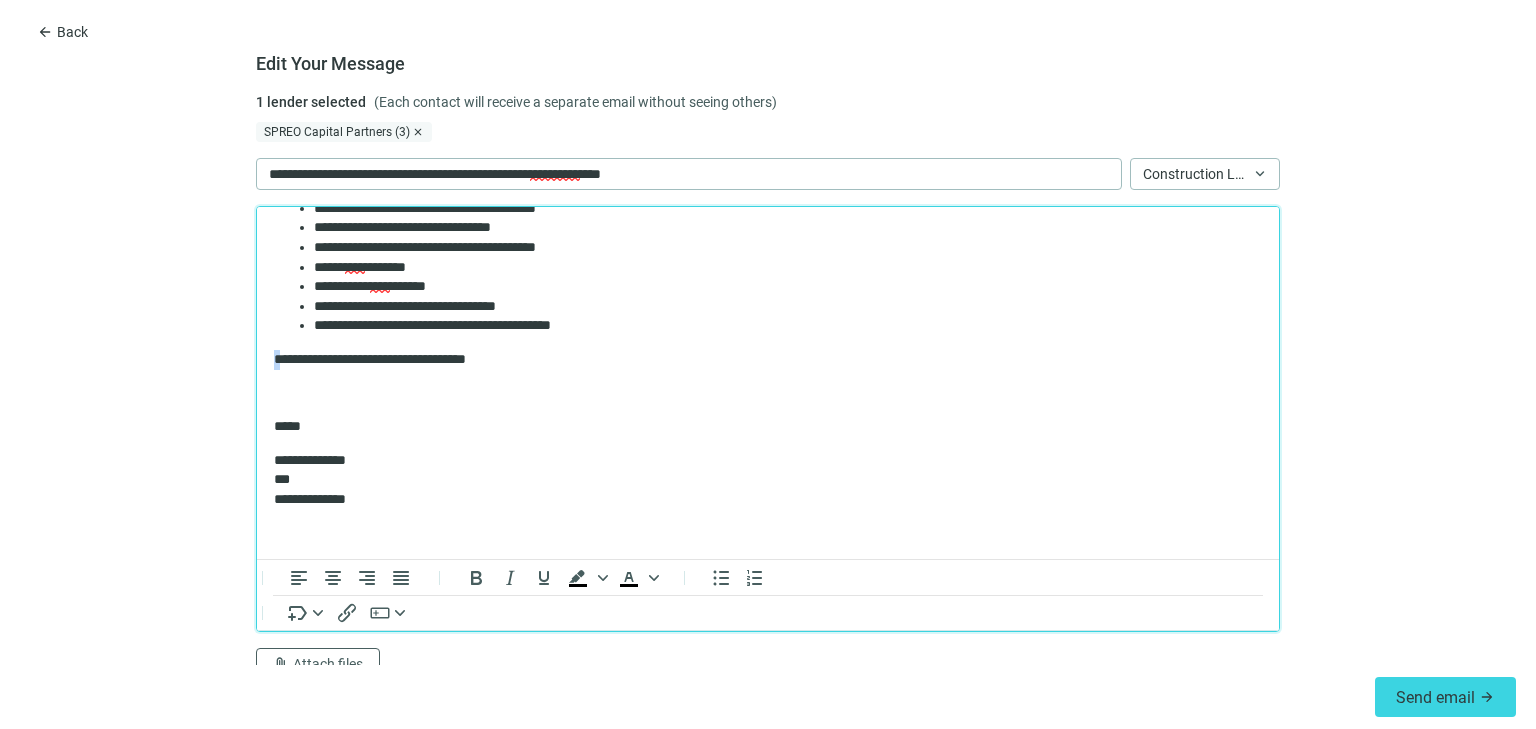 drag, startPoint x: 283, startPoint y: 359, endPoint x: 264, endPoint y: 359, distance: 19 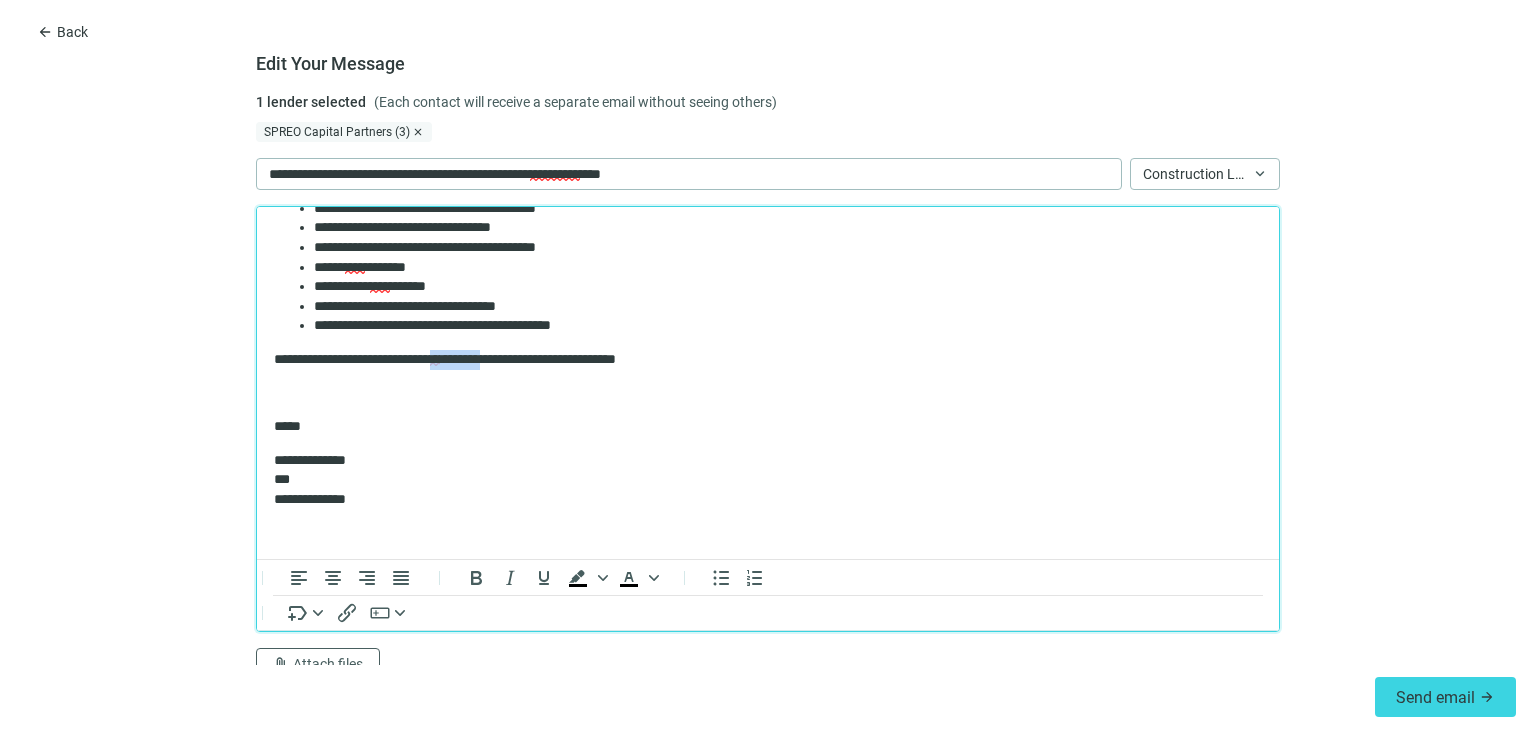 drag, startPoint x: 463, startPoint y: 359, endPoint x: 532, endPoint y: 364, distance: 69.18092 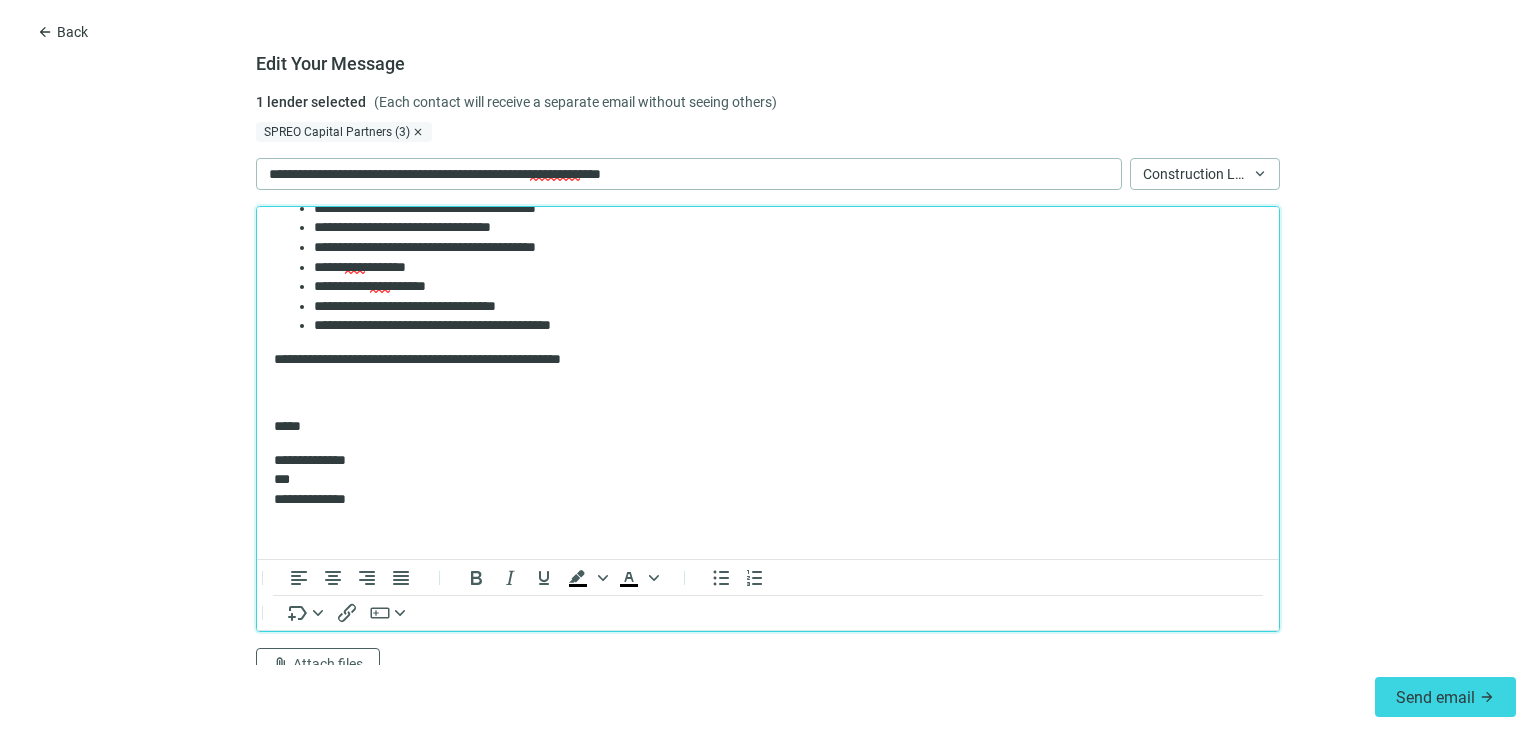 click at bounding box center (768, 394) 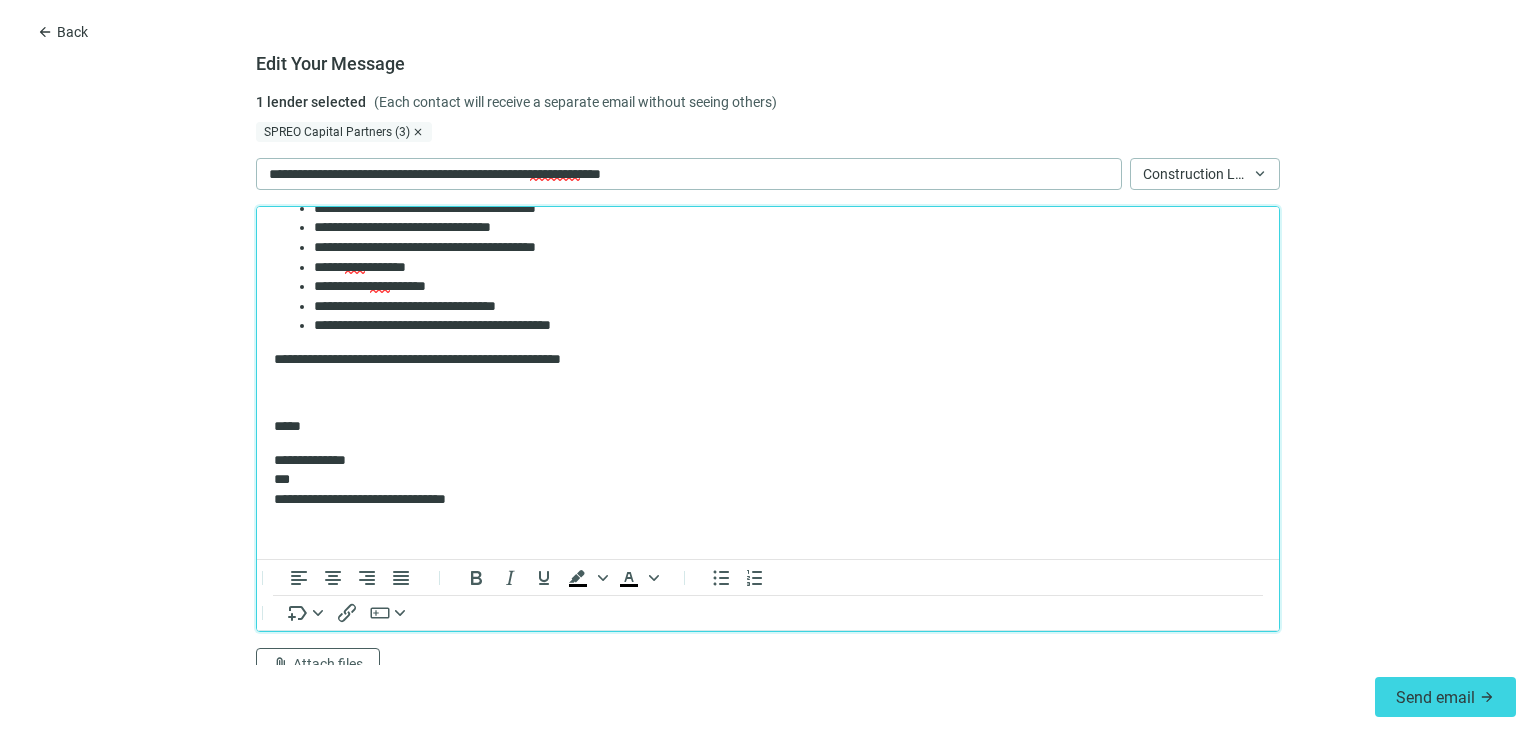 click on "**********" at bounding box center (768, 147) 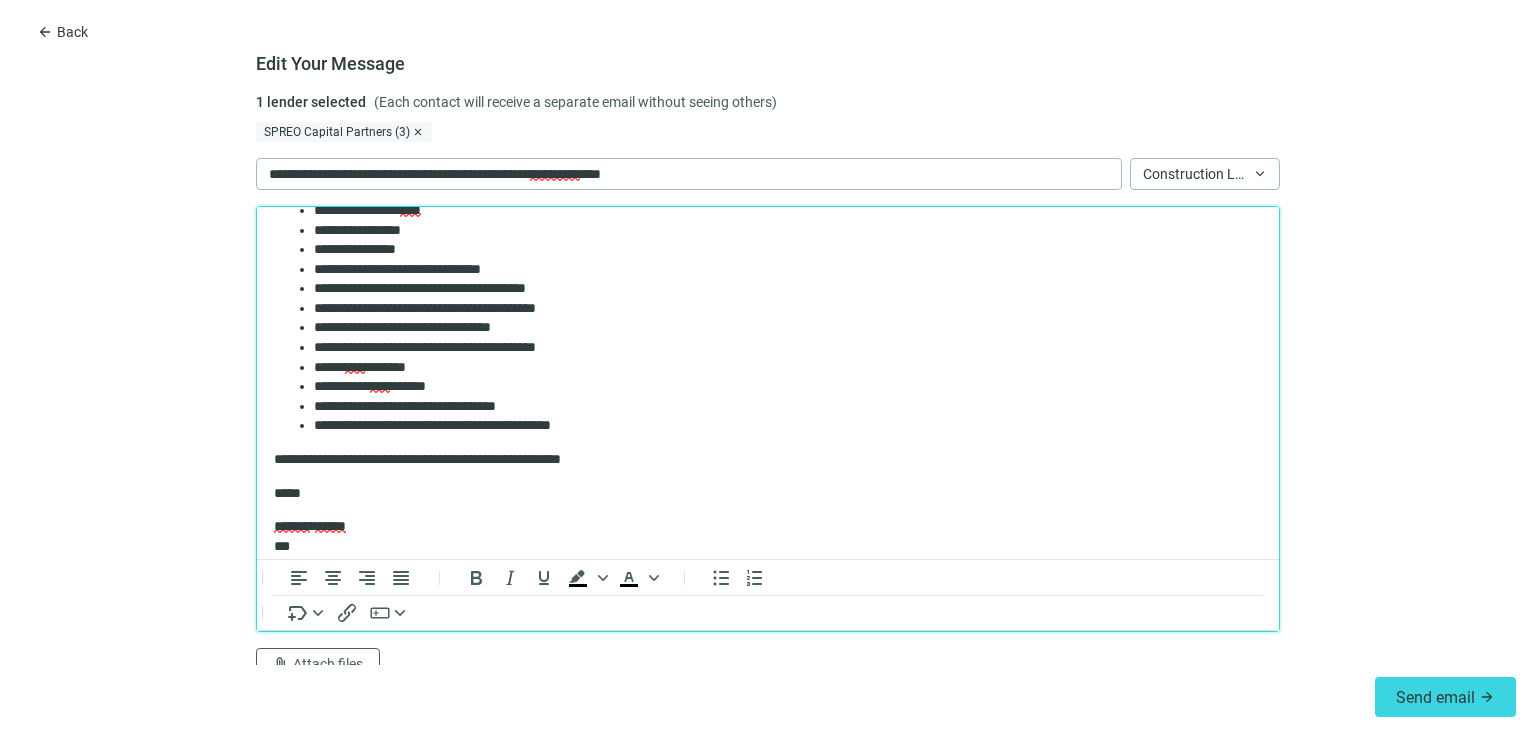 scroll, scrollTop: 438, scrollLeft: 0, axis: vertical 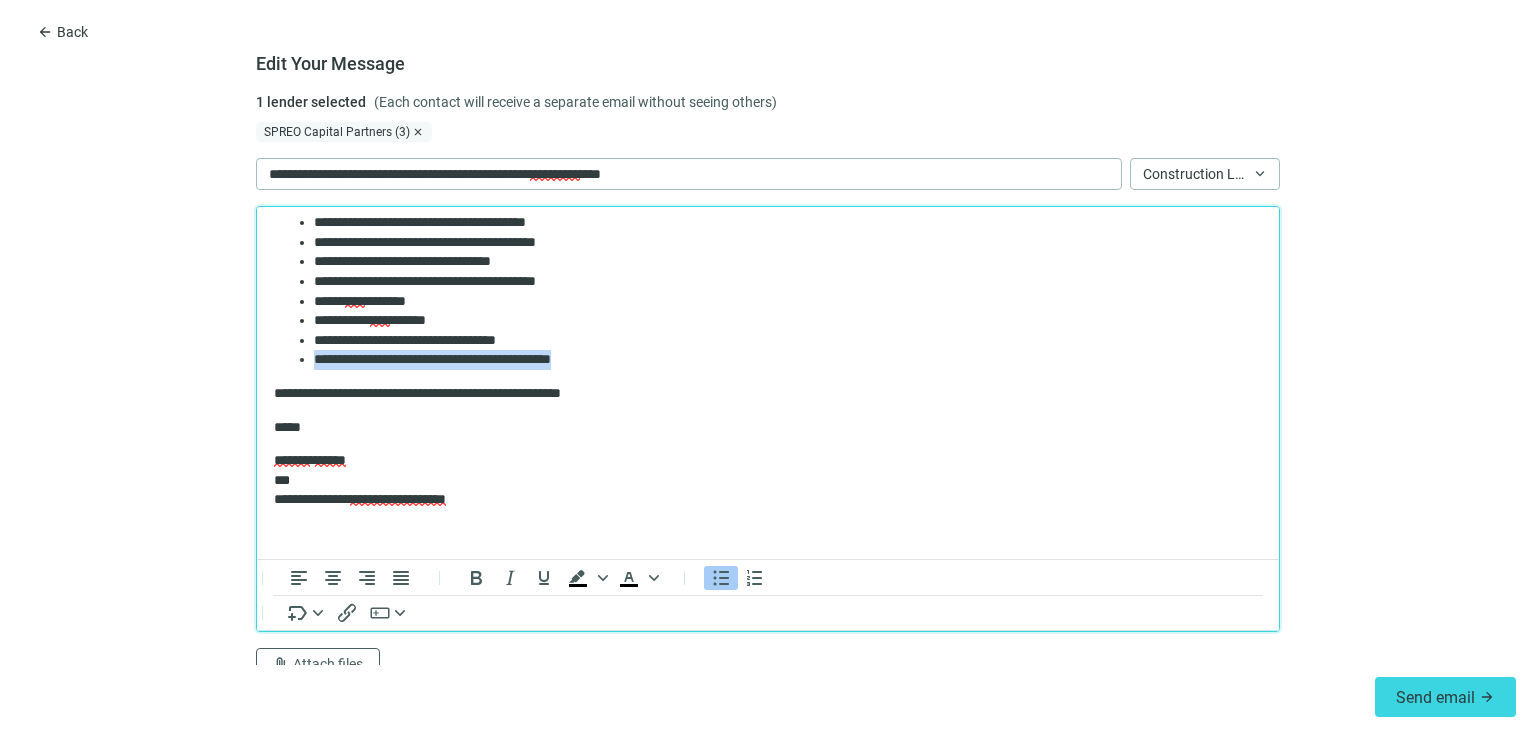 drag, startPoint x: 631, startPoint y: 360, endPoint x: 298, endPoint y: 354, distance: 333.05405 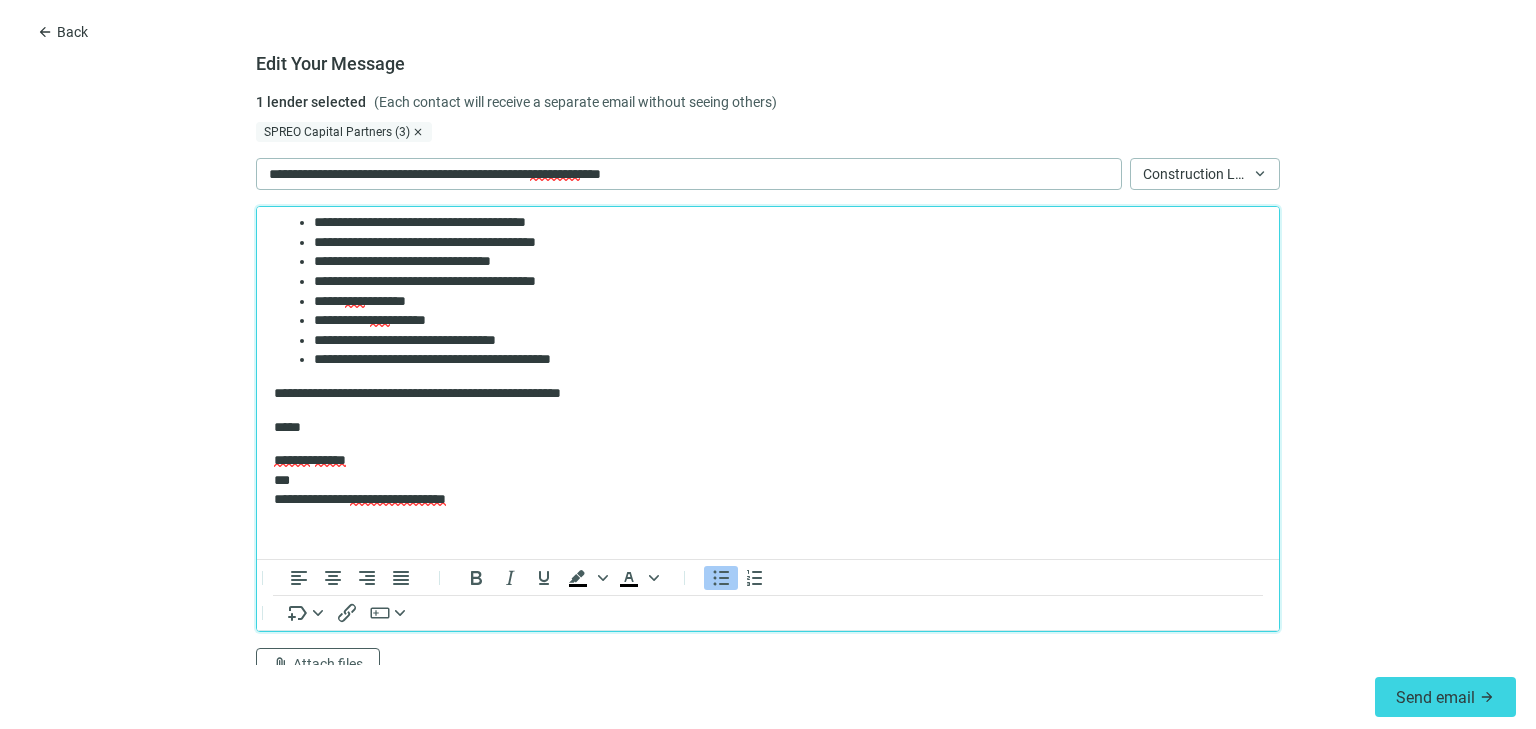 click on "**********" at bounding box center [762, 394] 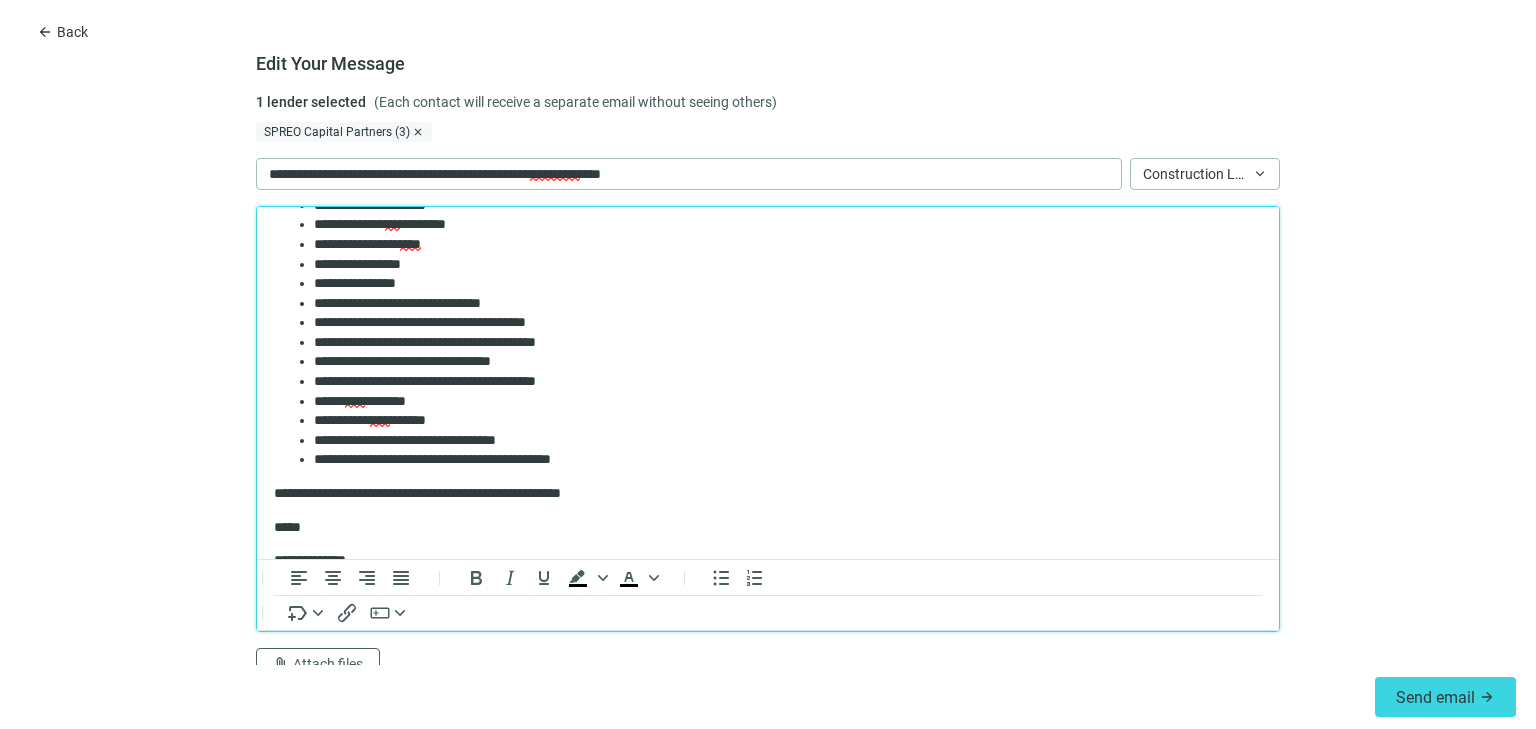 scroll, scrollTop: 438, scrollLeft: 0, axis: vertical 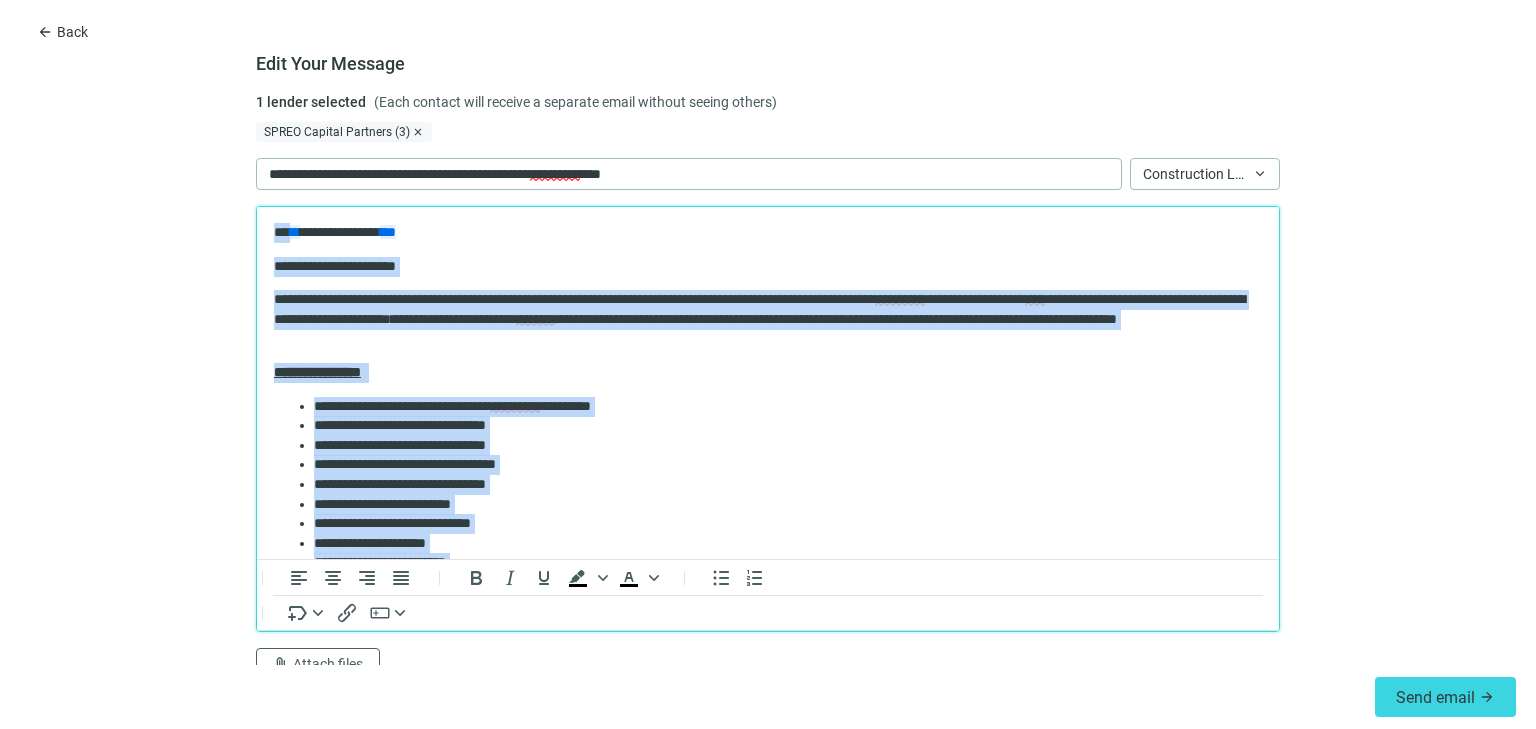 drag, startPoint x: 523, startPoint y: 503, endPoint x: 195, endPoint y: 104, distance: 516.5123 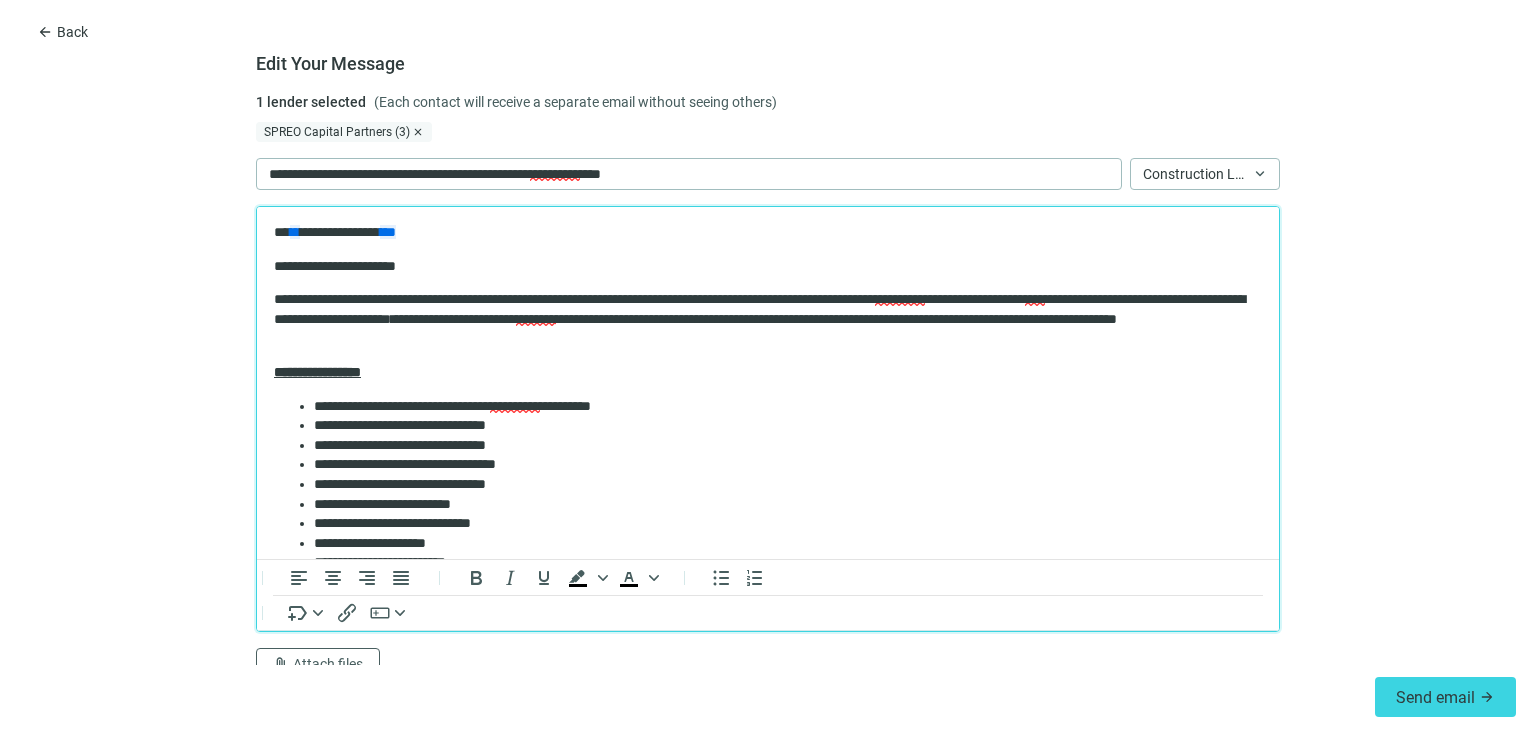 click on "**********" at bounding box center (768, 602) 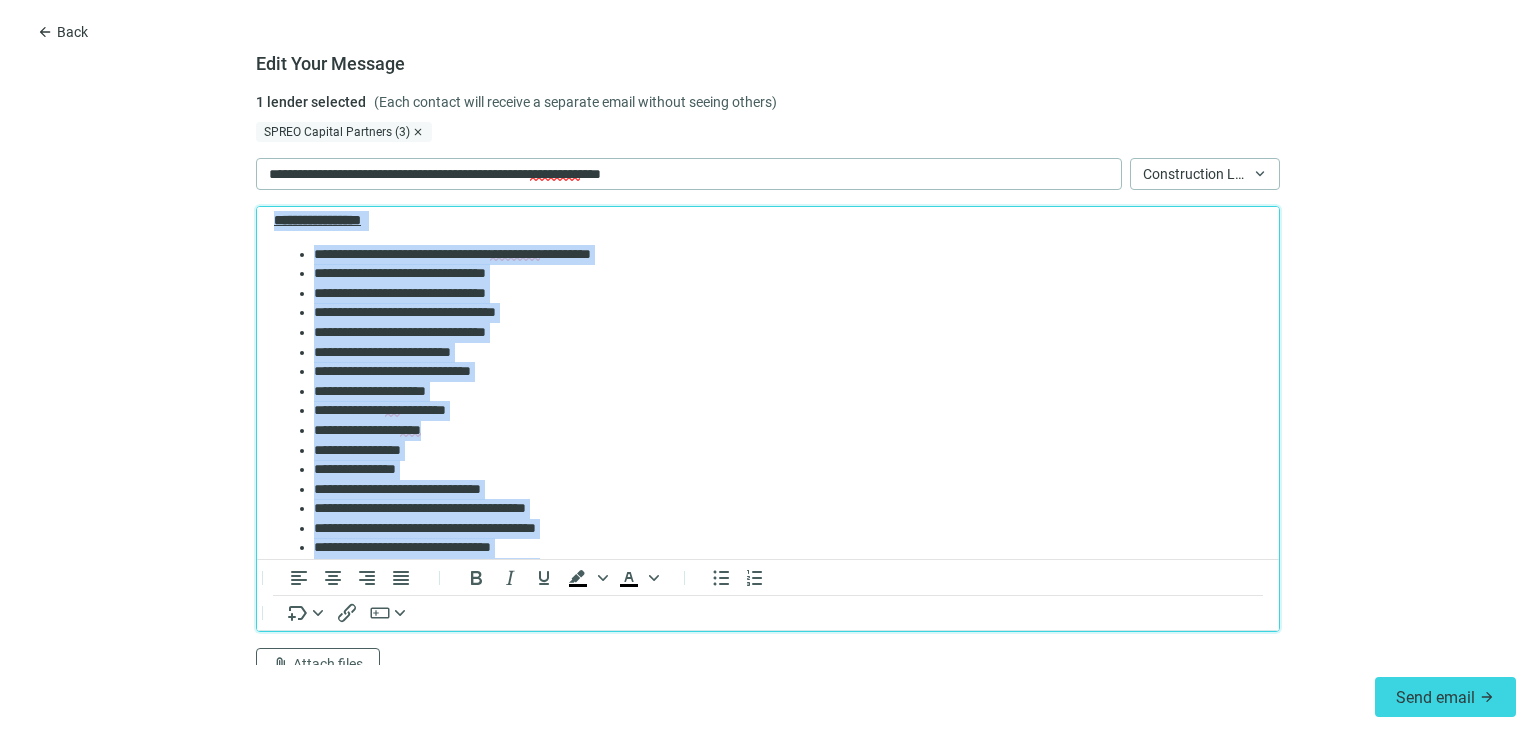 scroll, scrollTop: 438, scrollLeft: 0, axis: vertical 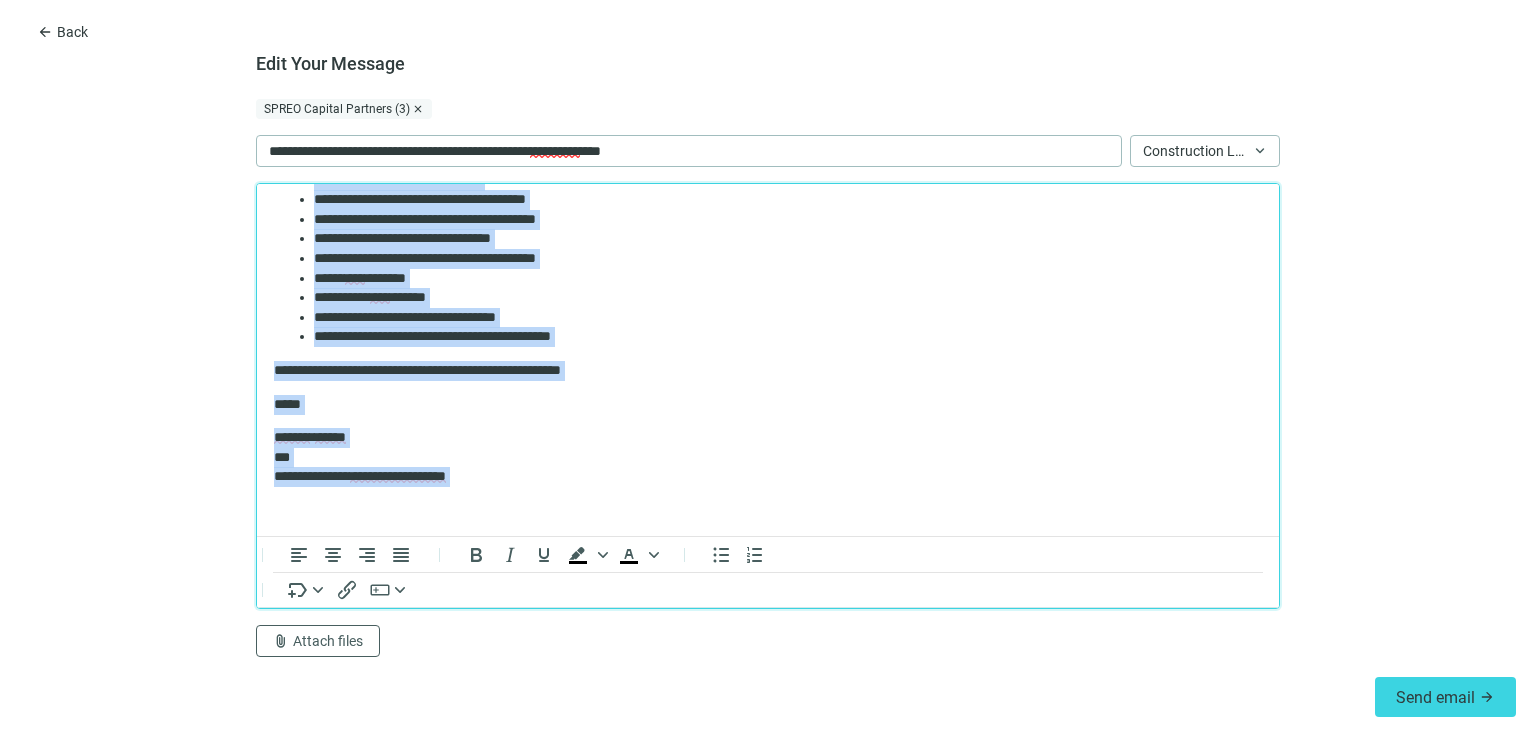 drag, startPoint x: 275, startPoint y: 245, endPoint x: 799, endPoint y: 673, distance: 676.57965 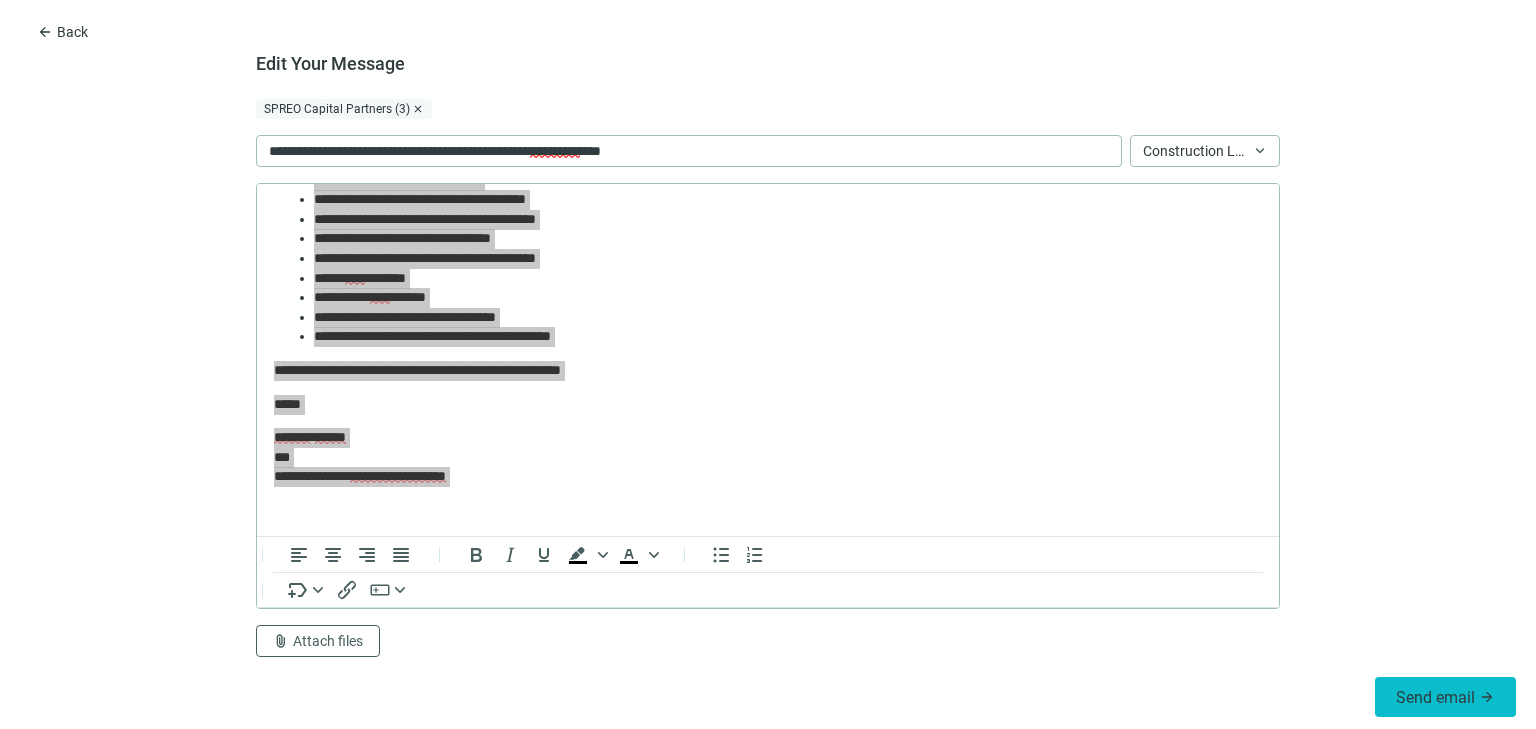 click on "Send email" at bounding box center [1435, 697] 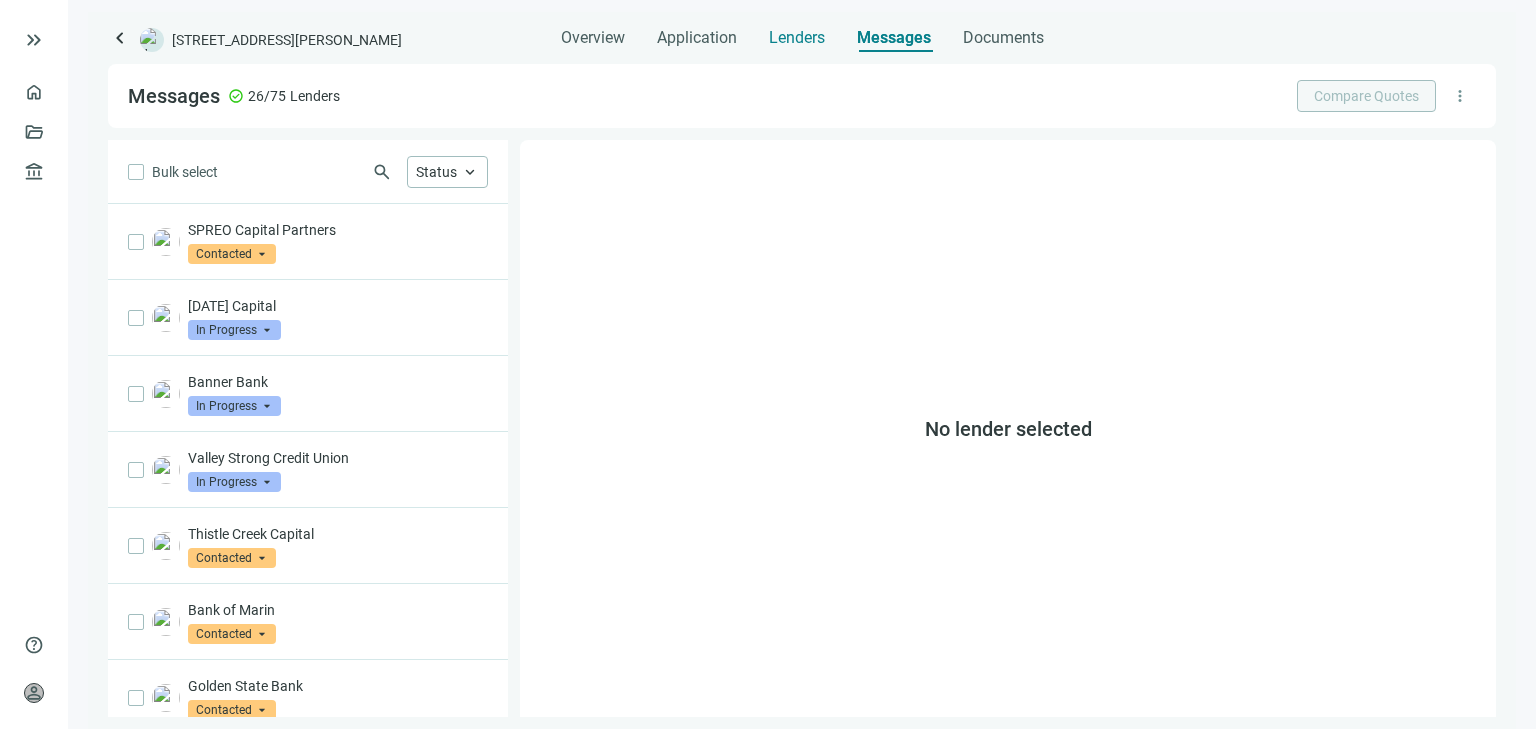 click on "Lenders" at bounding box center (797, 38) 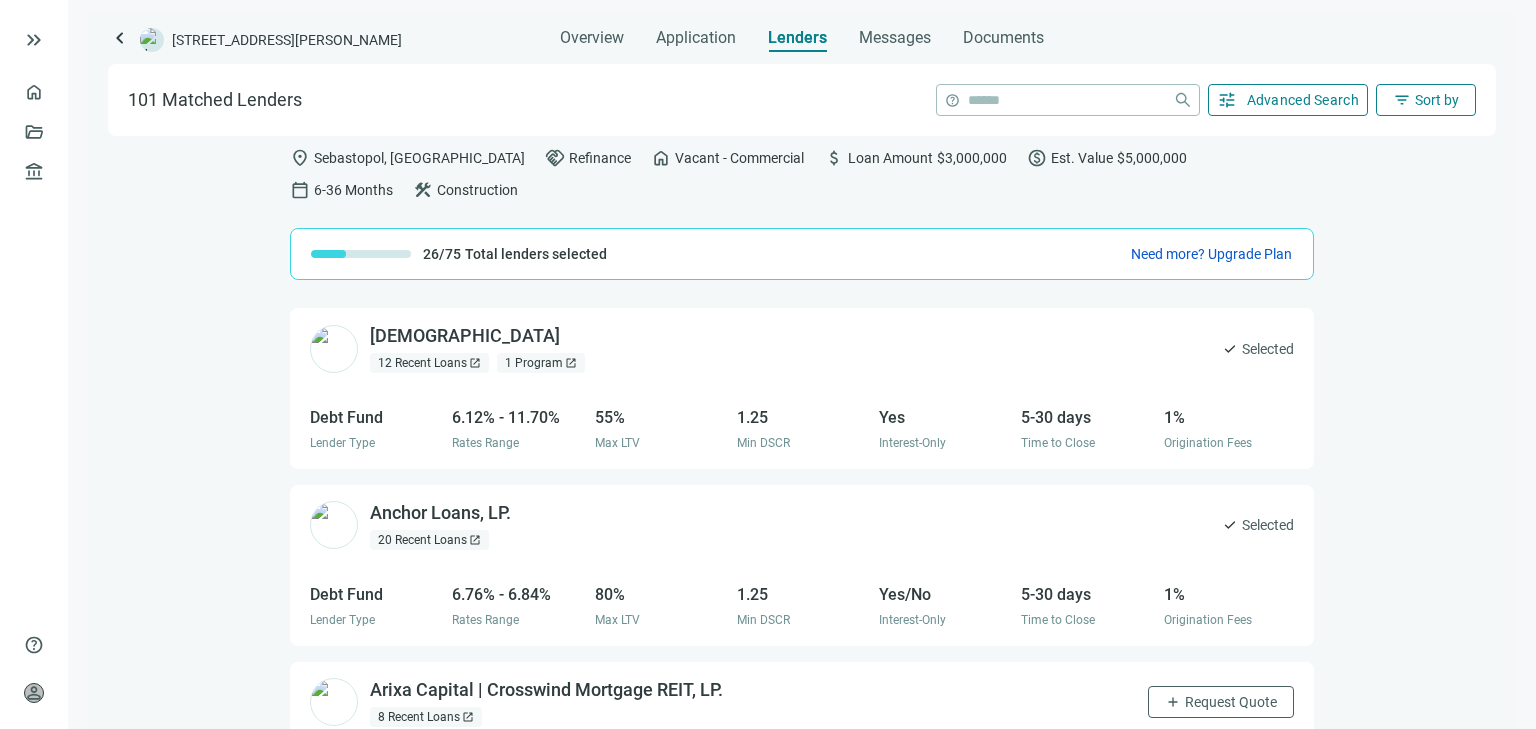 click on "Sort by" at bounding box center [1437, 100] 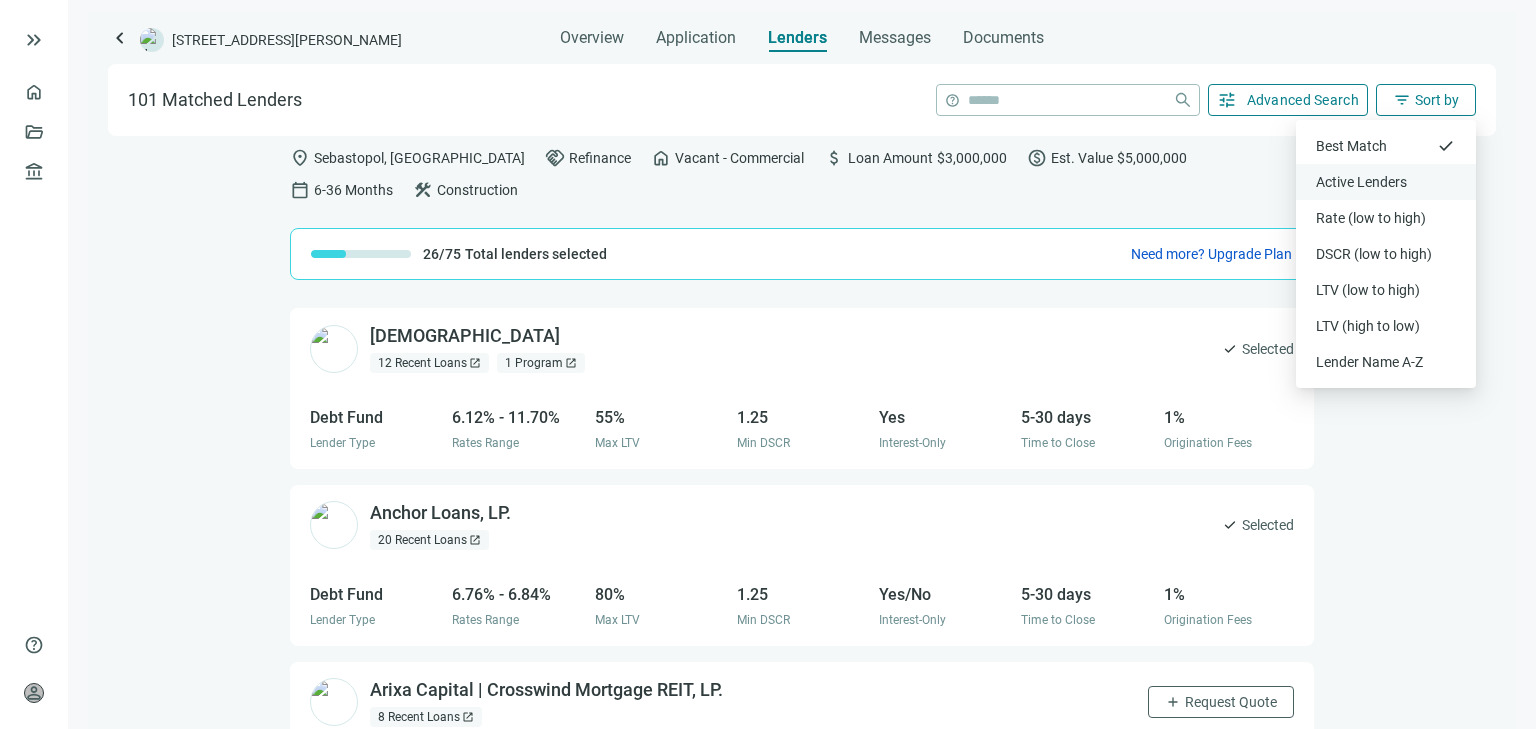click on "Active Lenders" at bounding box center [1386, 182] 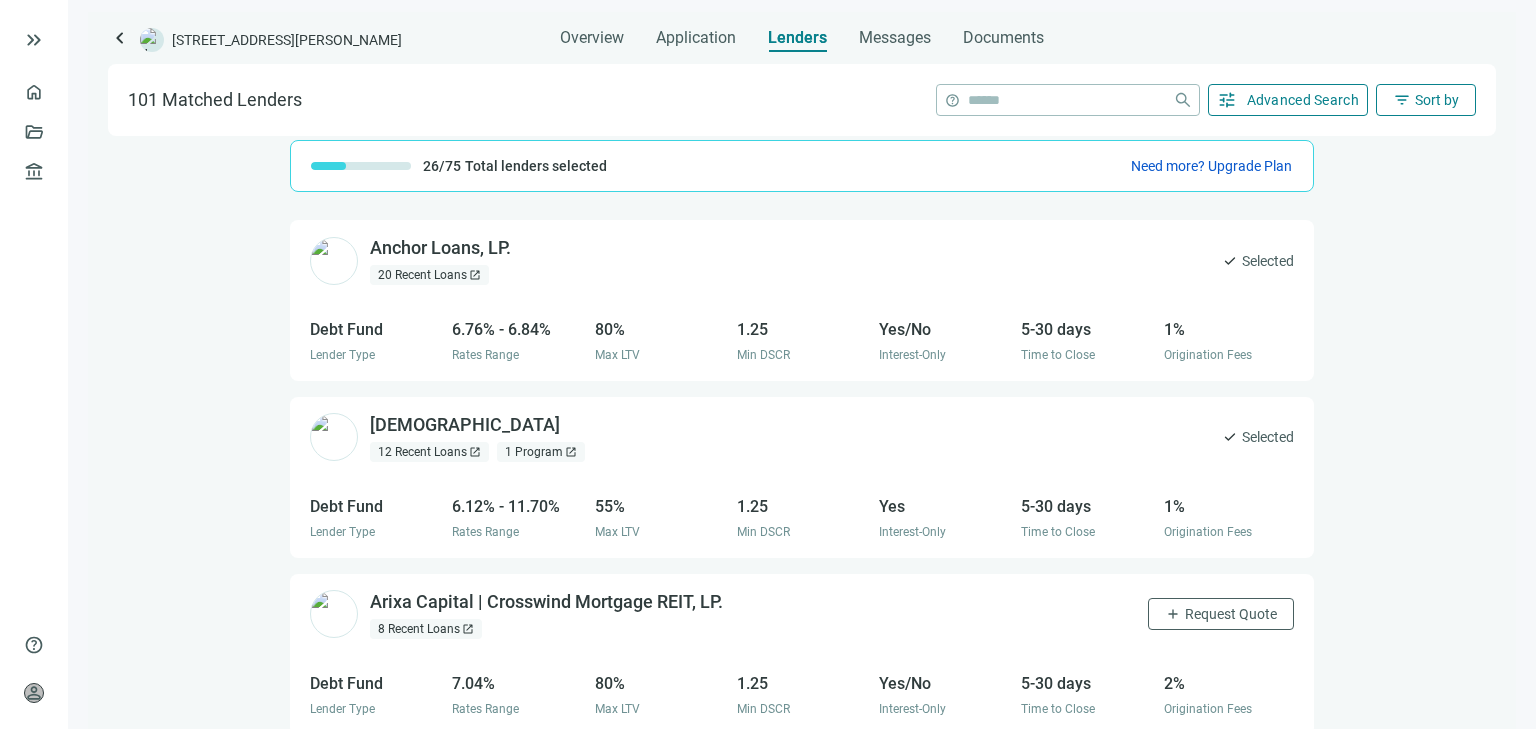 scroll, scrollTop: 320, scrollLeft: 0, axis: vertical 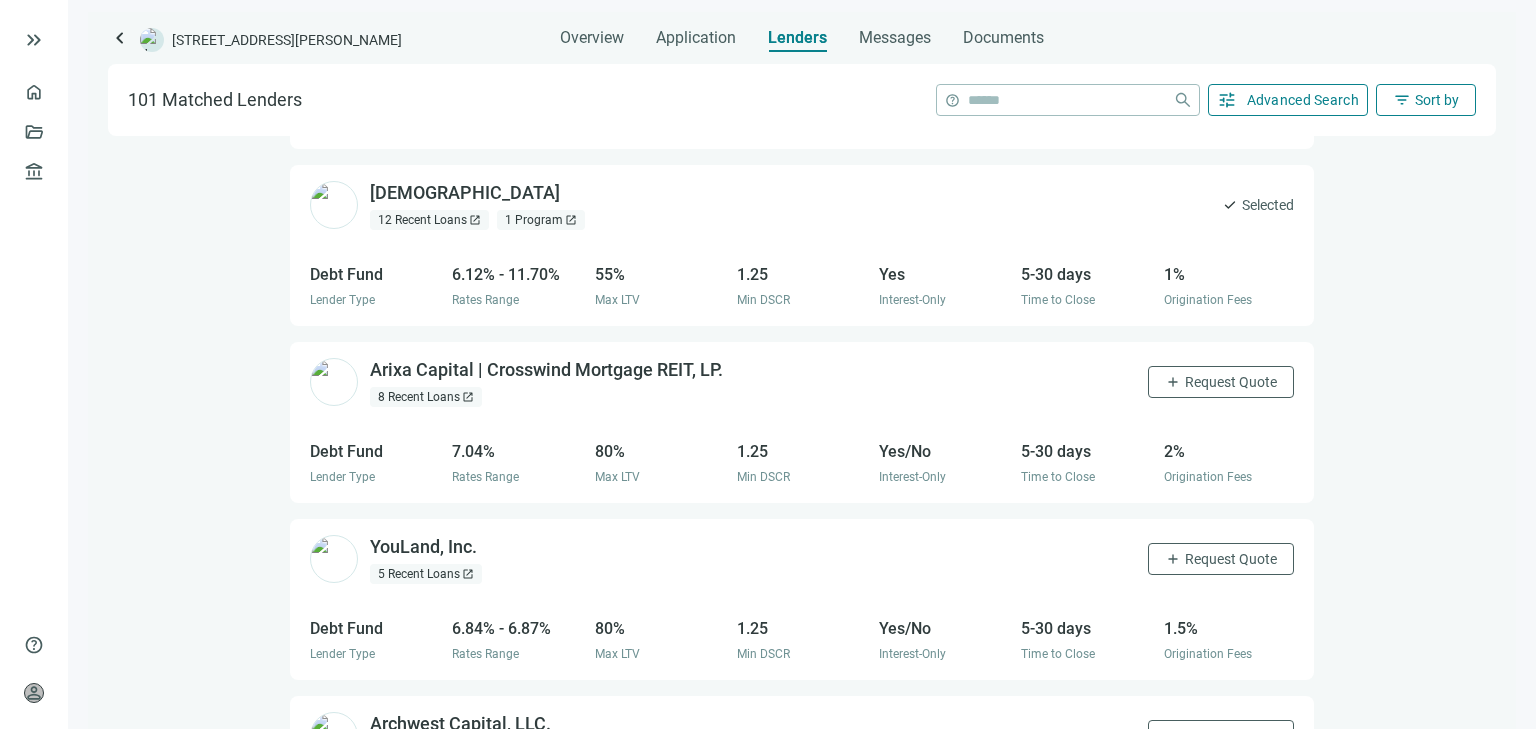 click on "Advanced Search" at bounding box center [1303, 100] 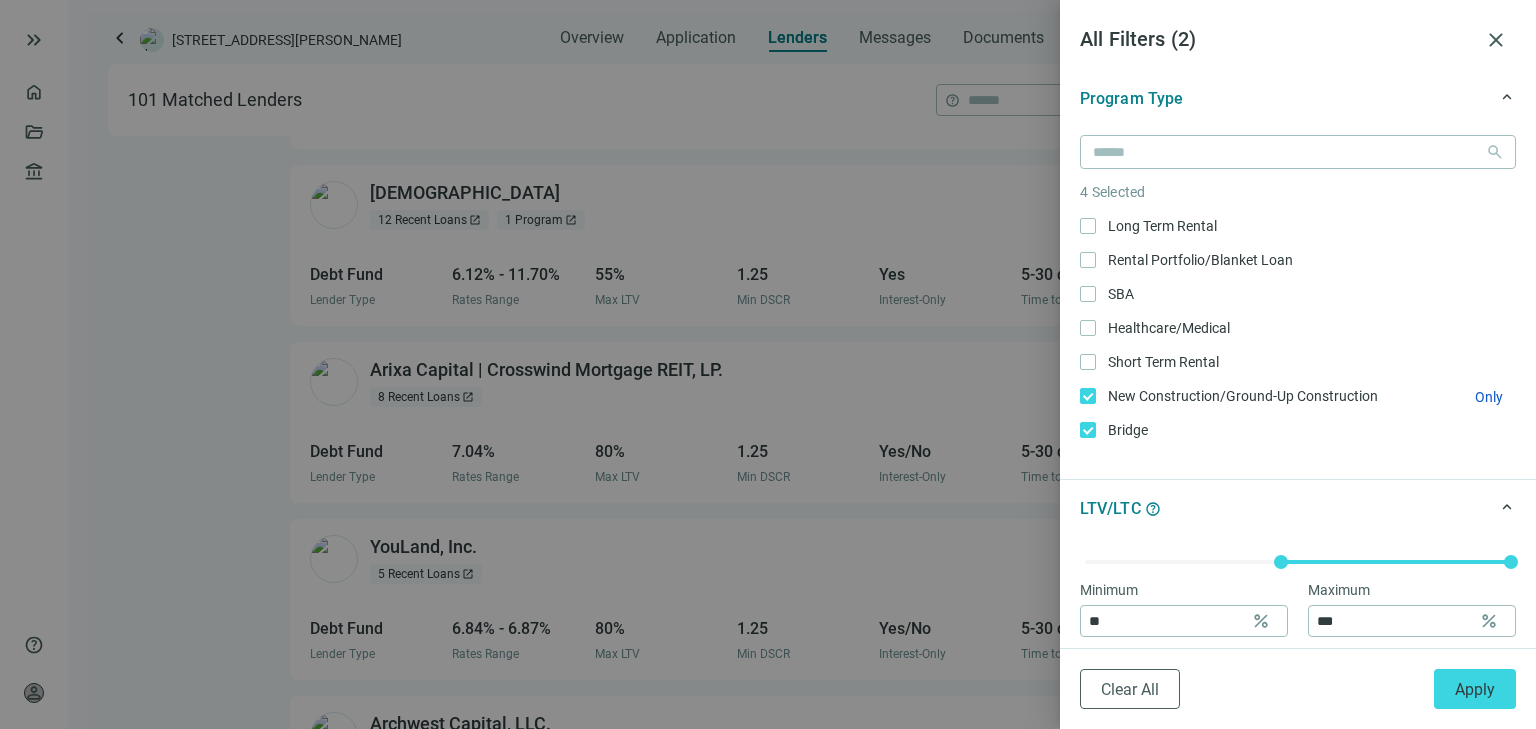 scroll, scrollTop: 400, scrollLeft: 0, axis: vertical 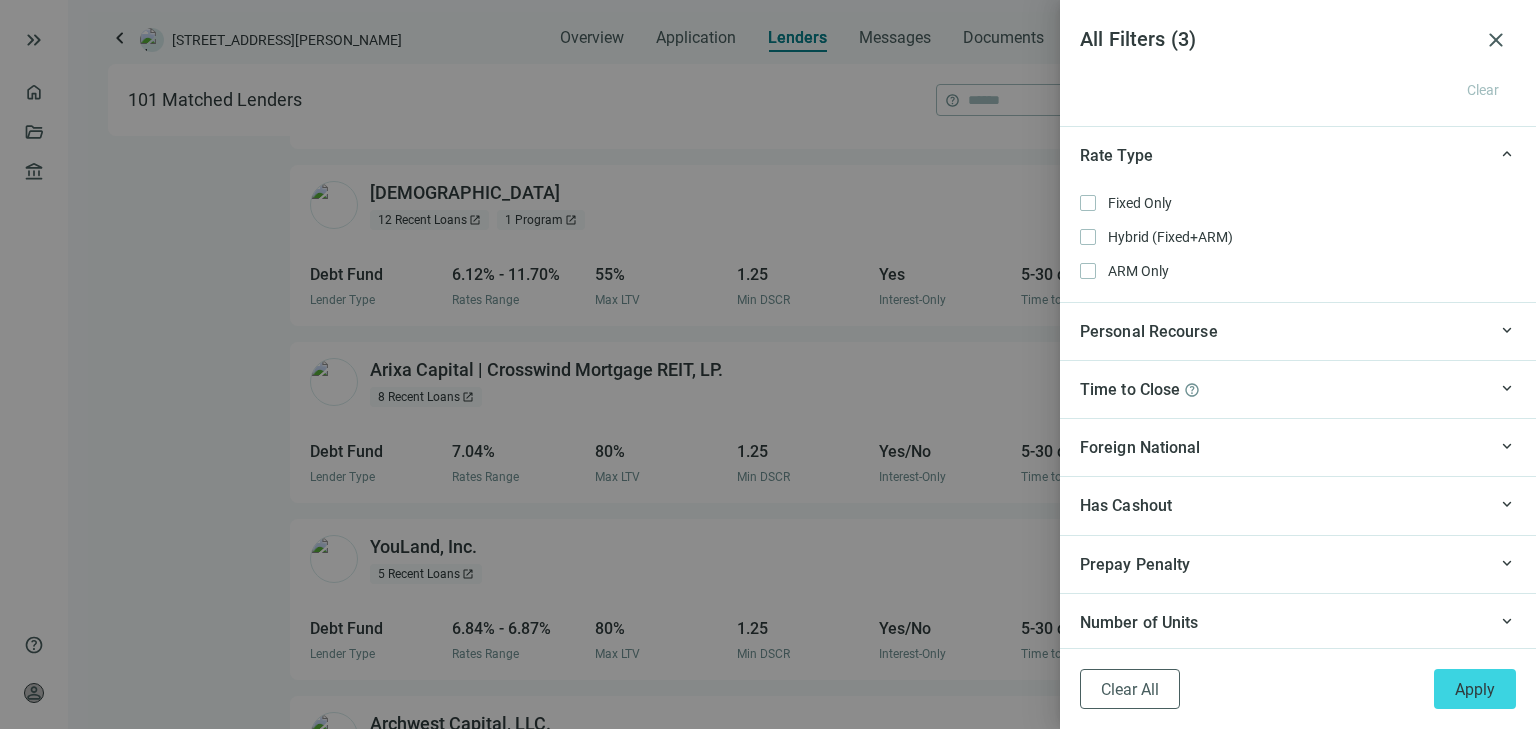 click on "Personal Recourse" at bounding box center (1149, 331) 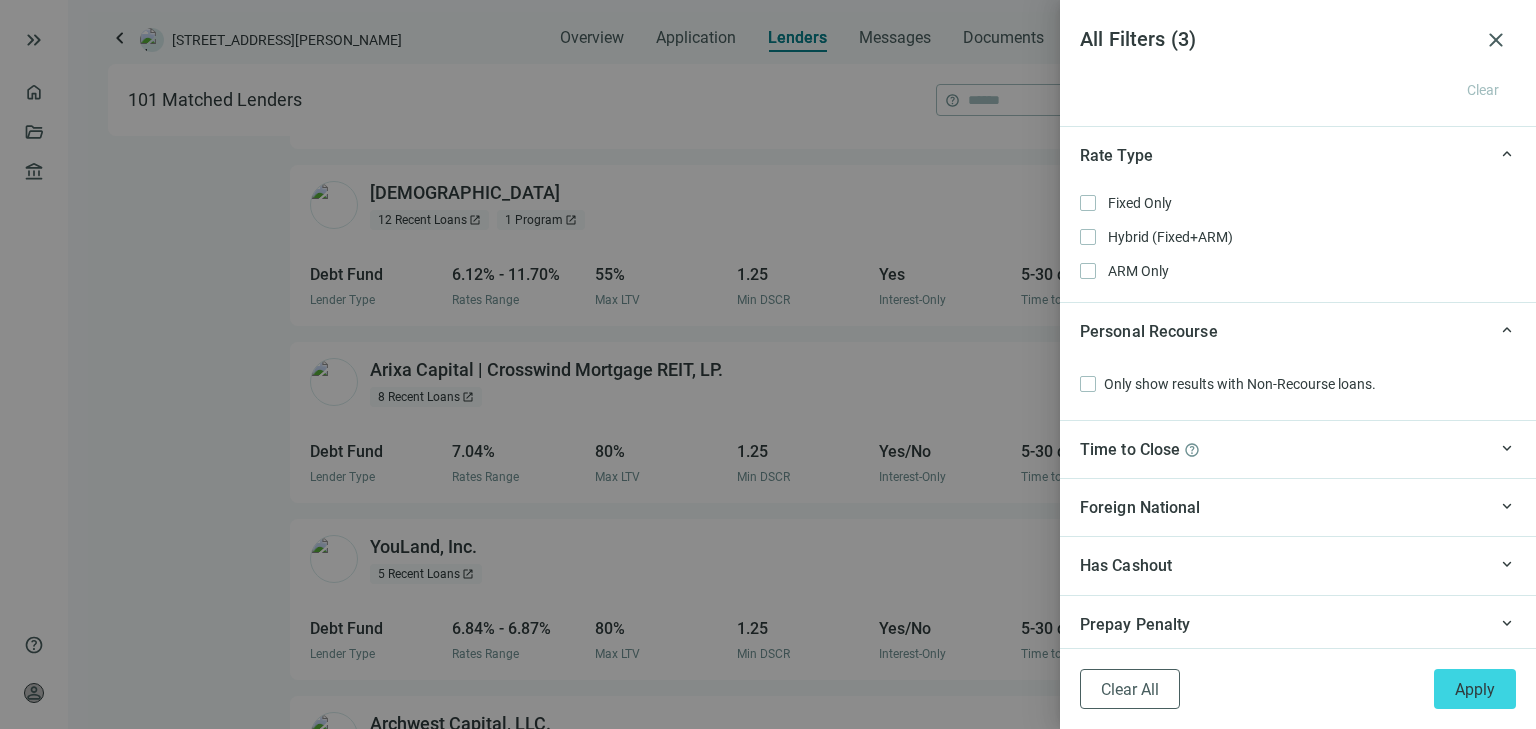 click on "Time to Close help" at bounding box center (1281, 449) 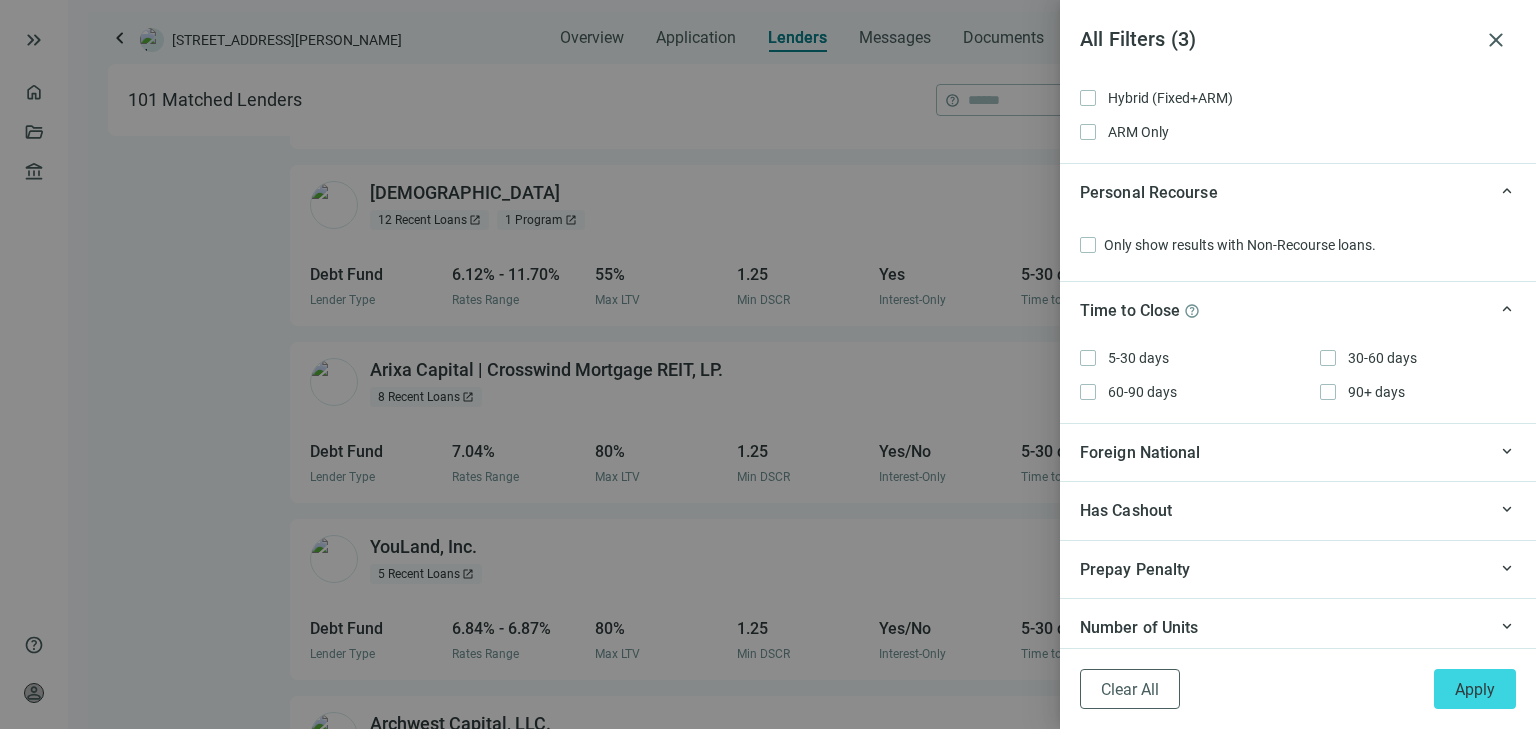 scroll, scrollTop: 1869, scrollLeft: 0, axis: vertical 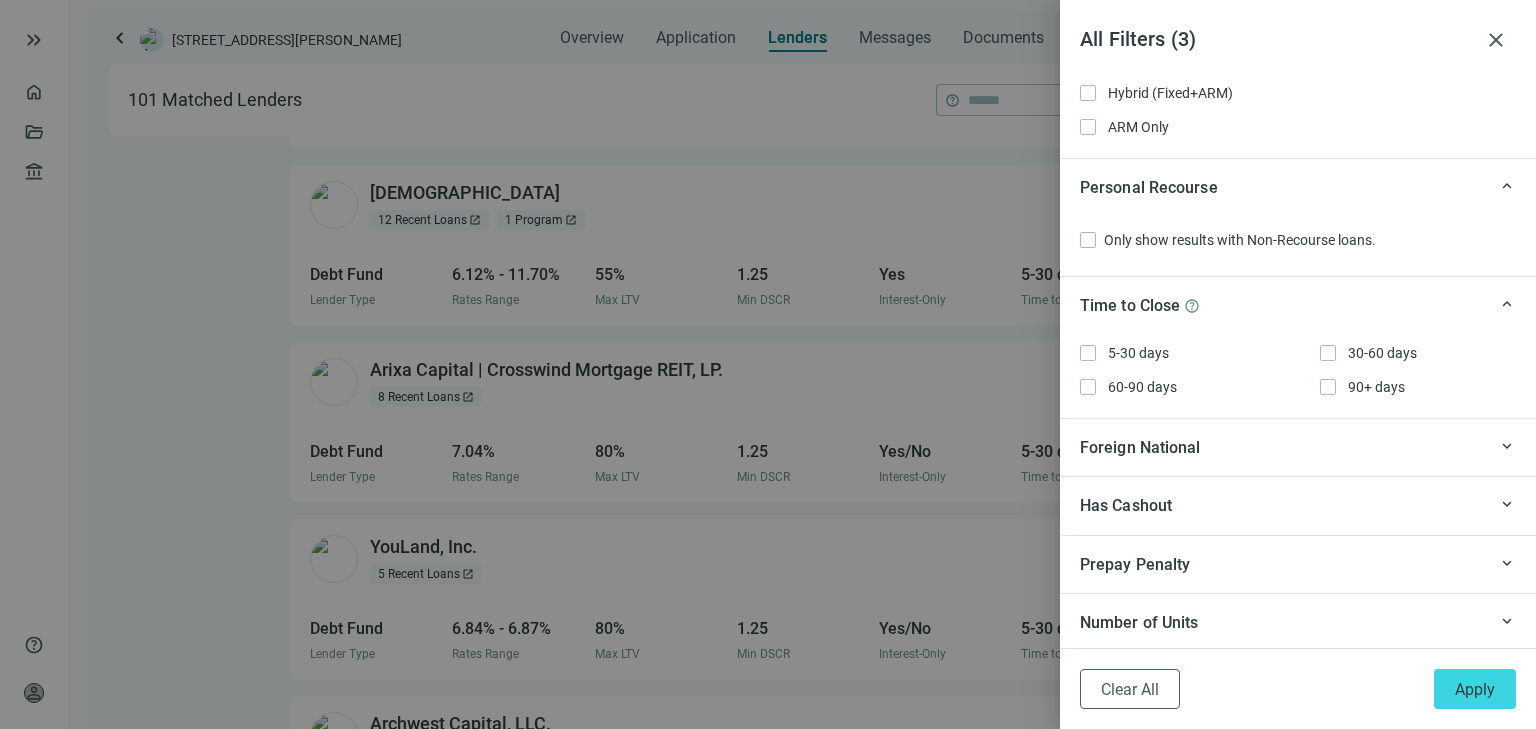 click on "Foreign National" at bounding box center [1281, 447] 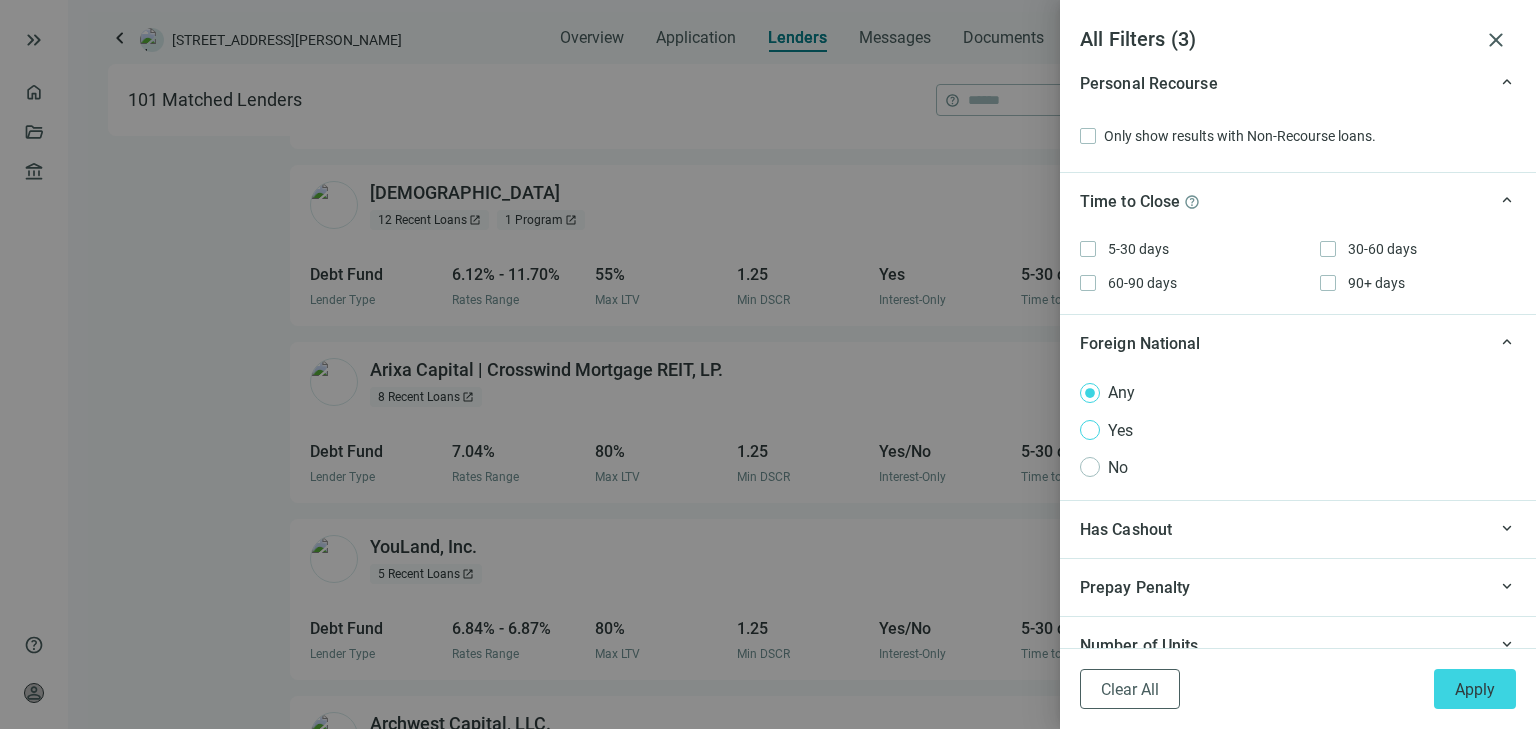 scroll, scrollTop: 1997, scrollLeft: 0, axis: vertical 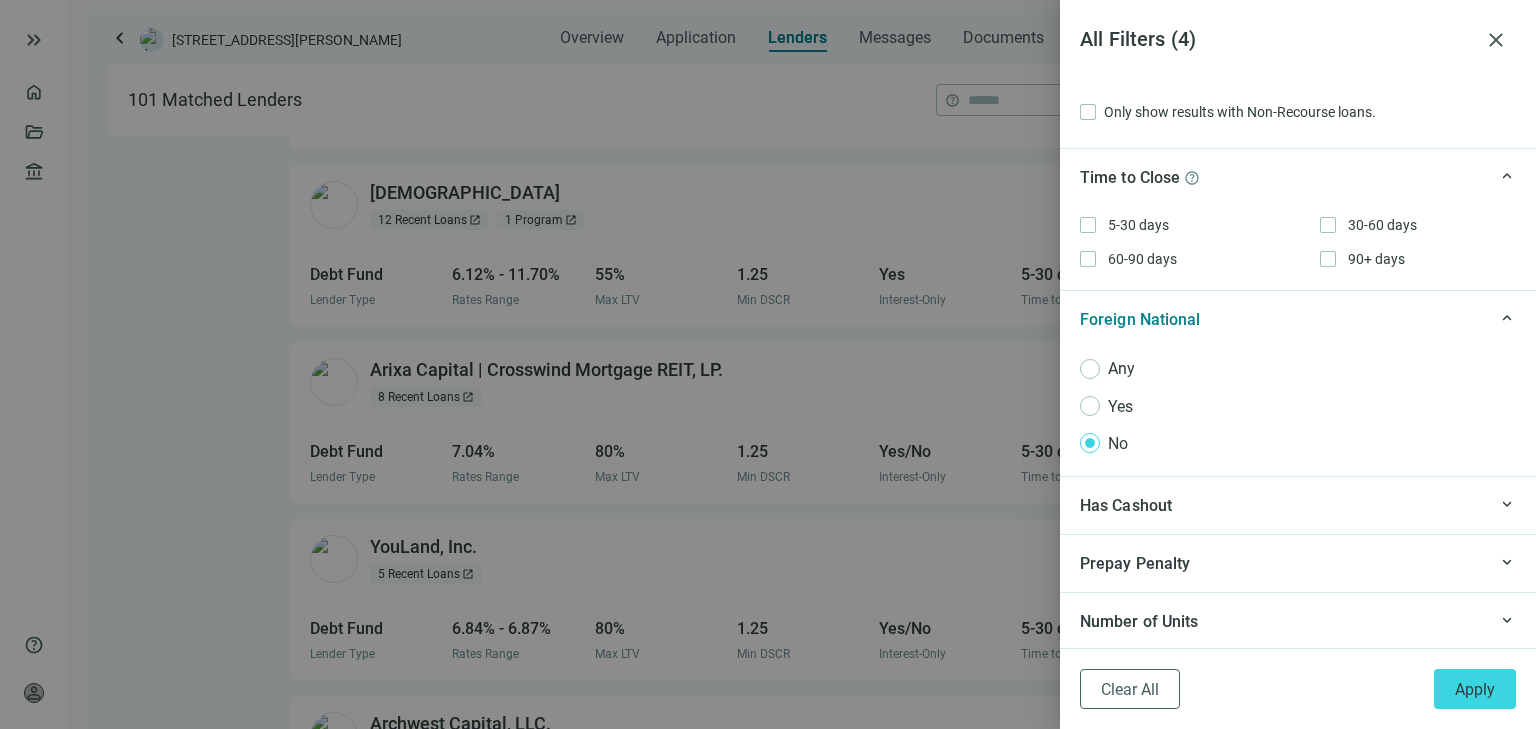 click on "Has Cashout" at bounding box center (1281, 505) 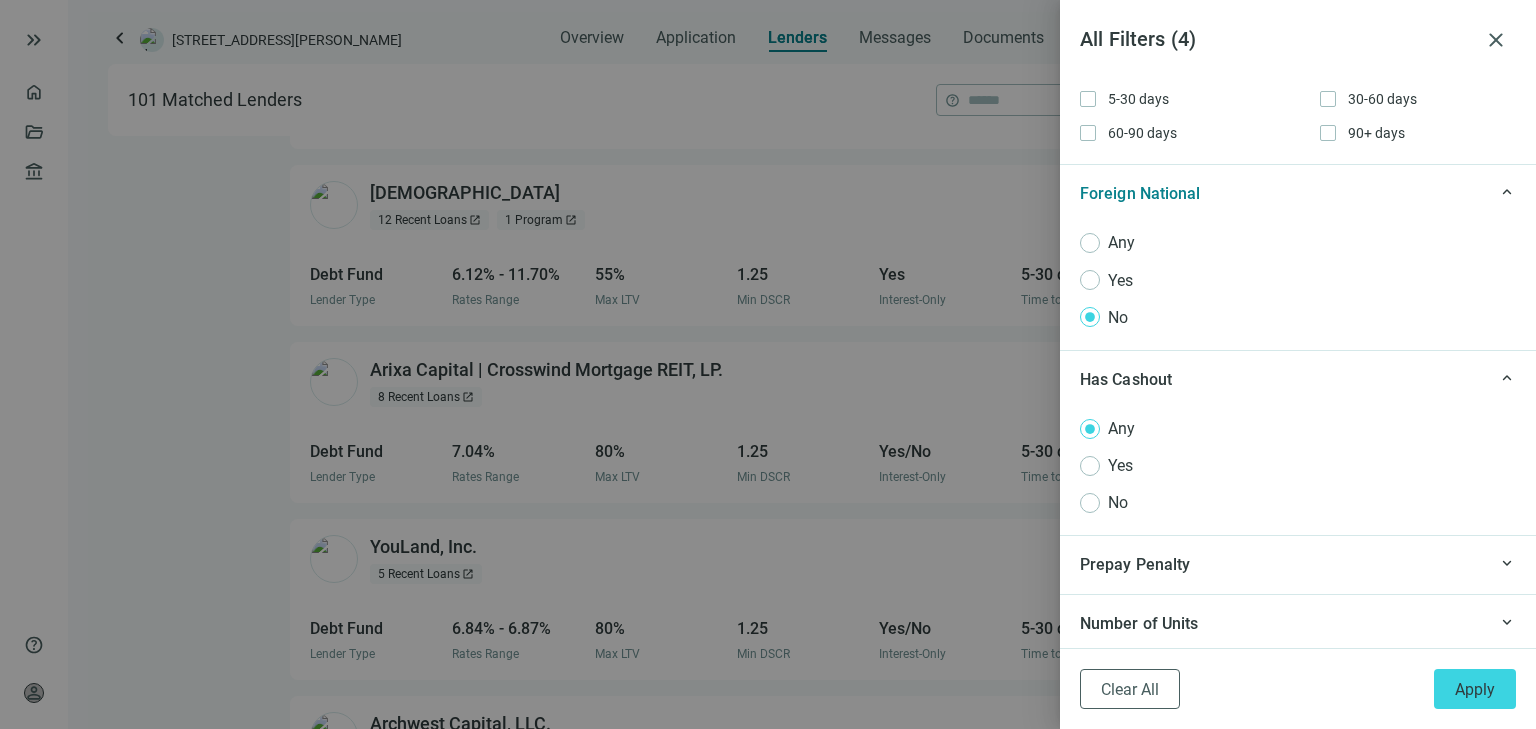 scroll, scrollTop: 2124, scrollLeft: 0, axis: vertical 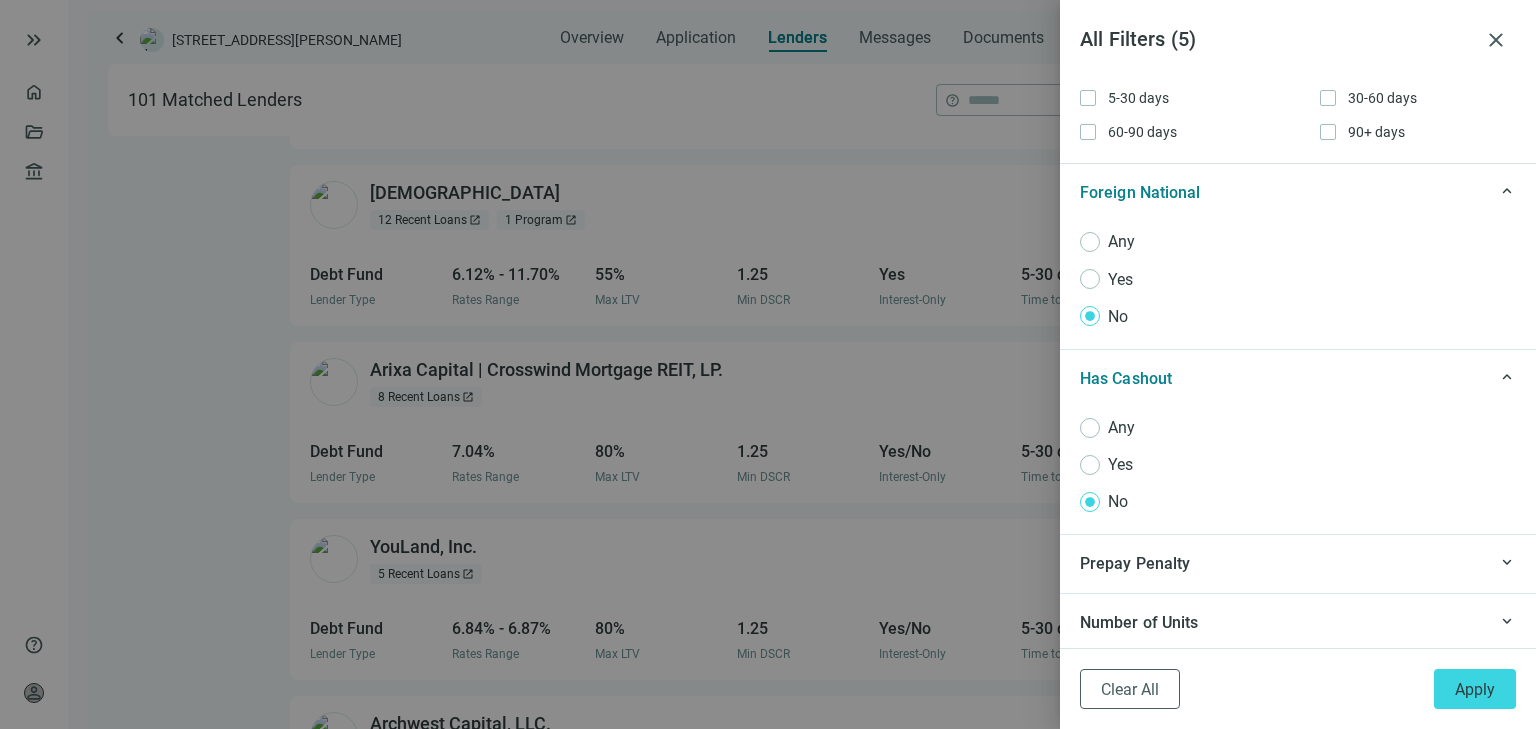 click on "Prepay Penalty" at bounding box center [1281, 563] 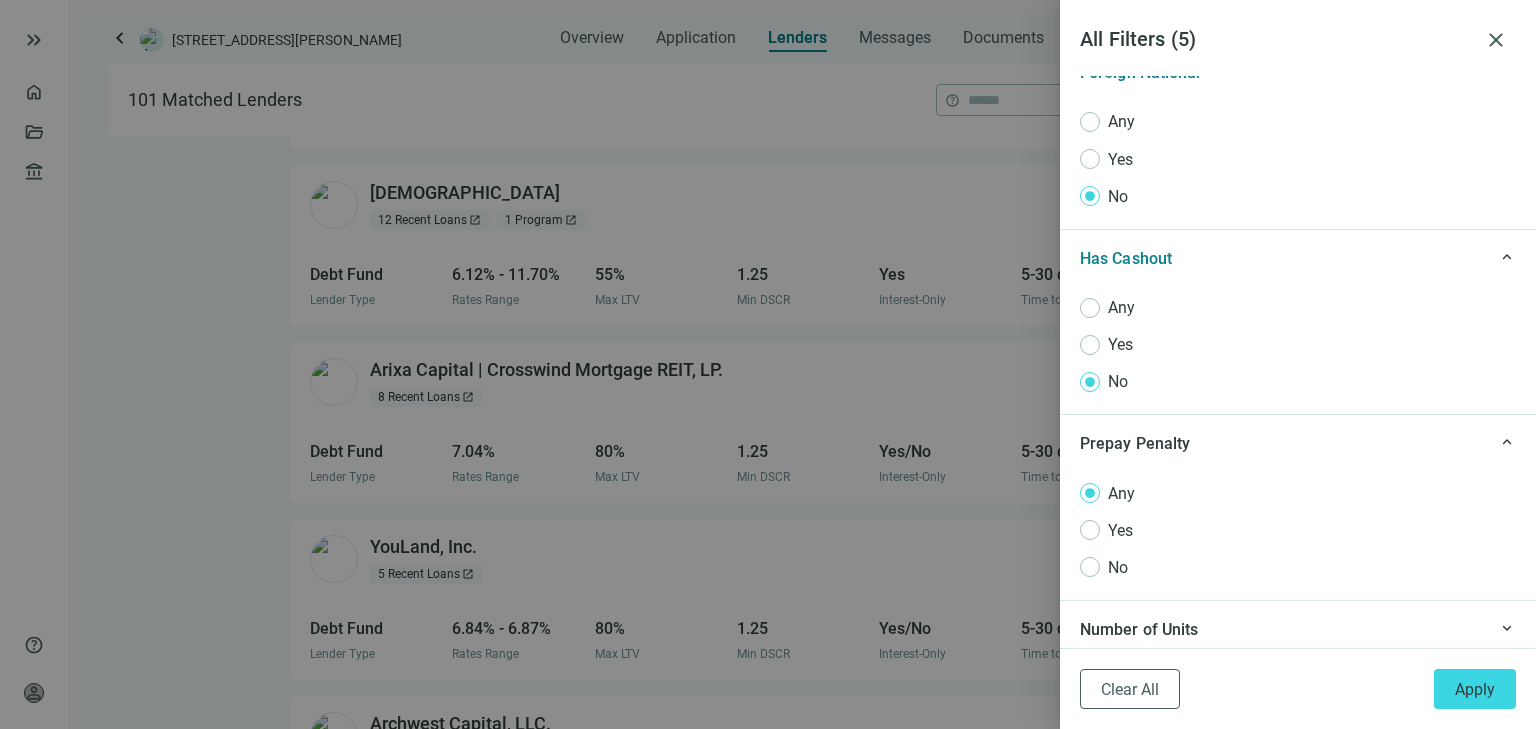 scroll, scrollTop: 2252, scrollLeft: 0, axis: vertical 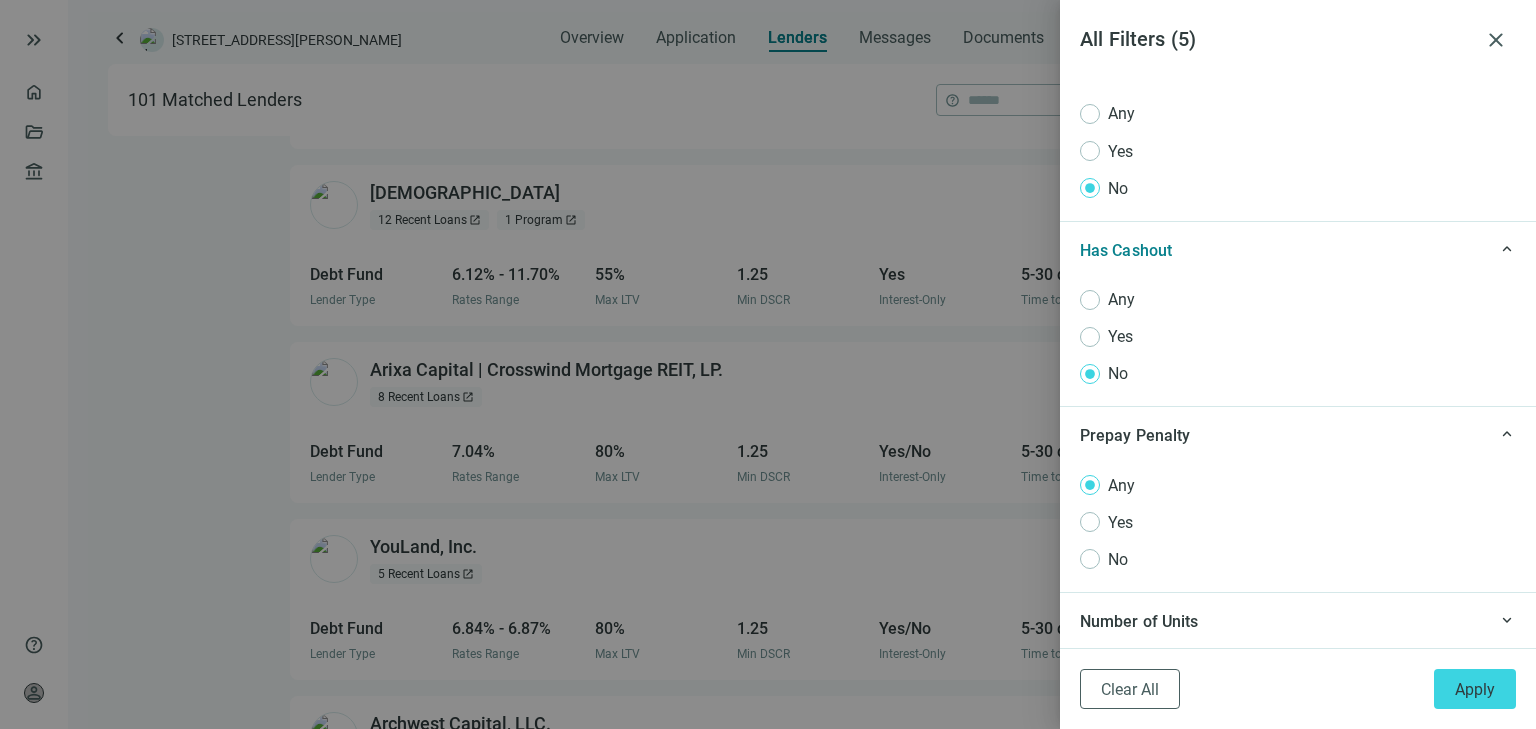 click on "Number of Units" at bounding box center (1281, 621) 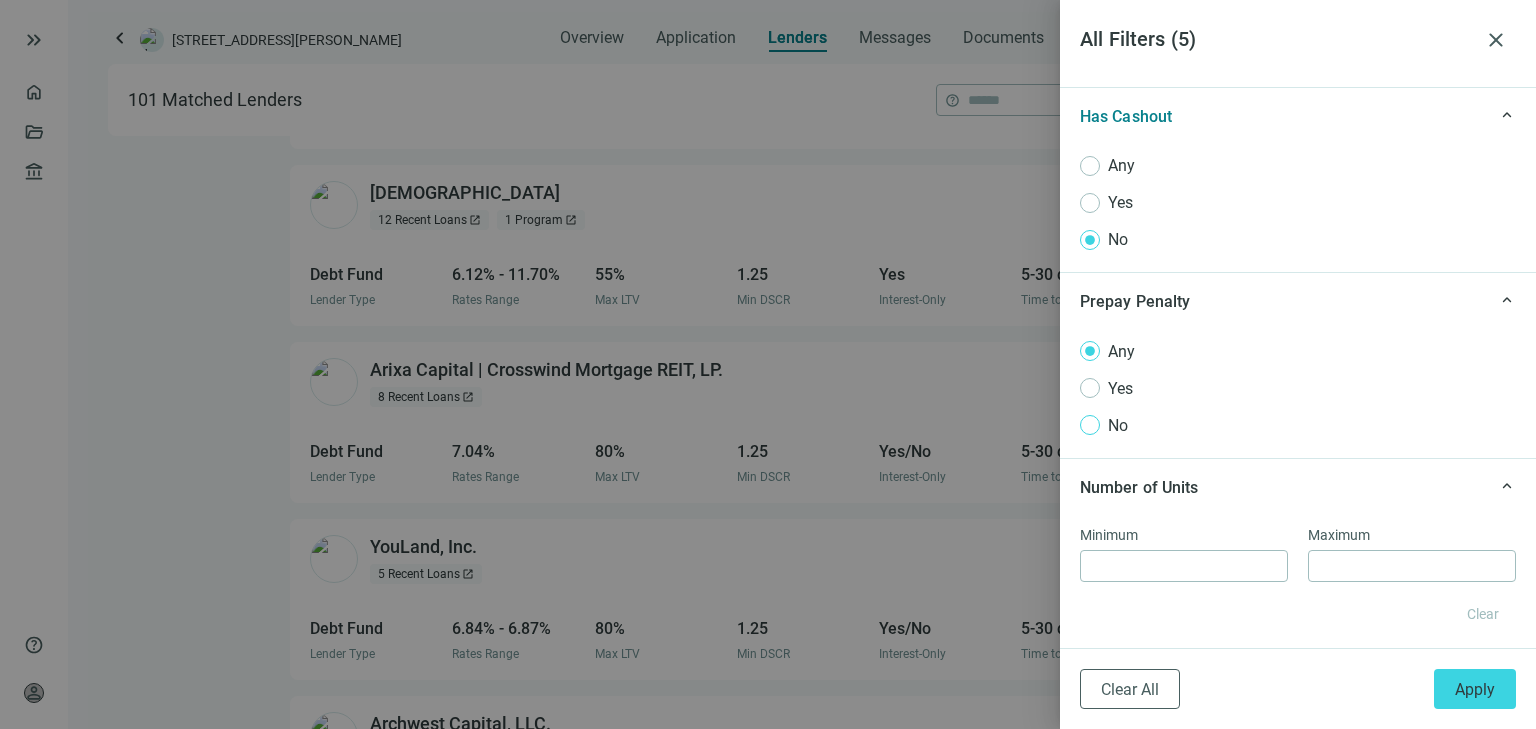 scroll, scrollTop: 2387, scrollLeft: 0, axis: vertical 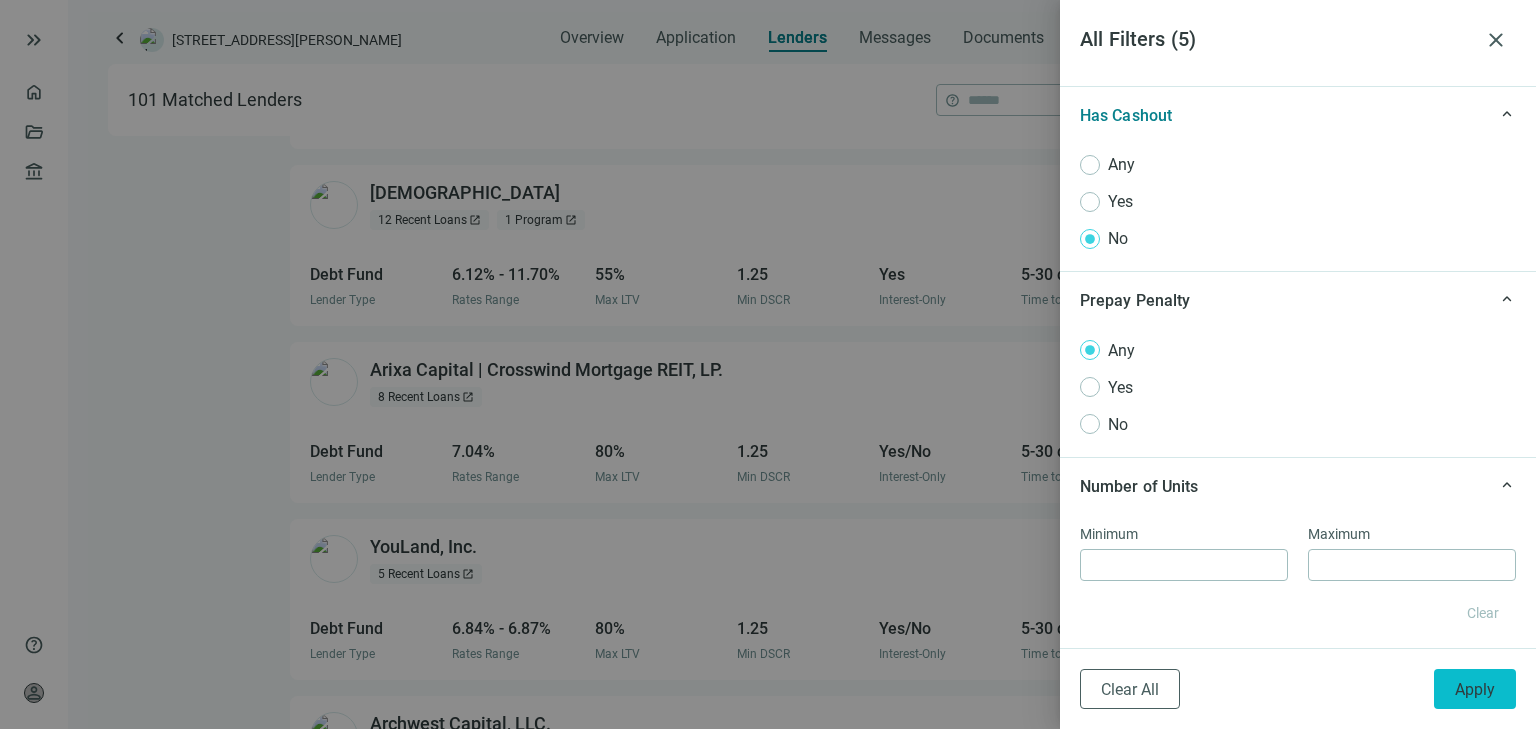 click on "Apply" at bounding box center (1475, 689) 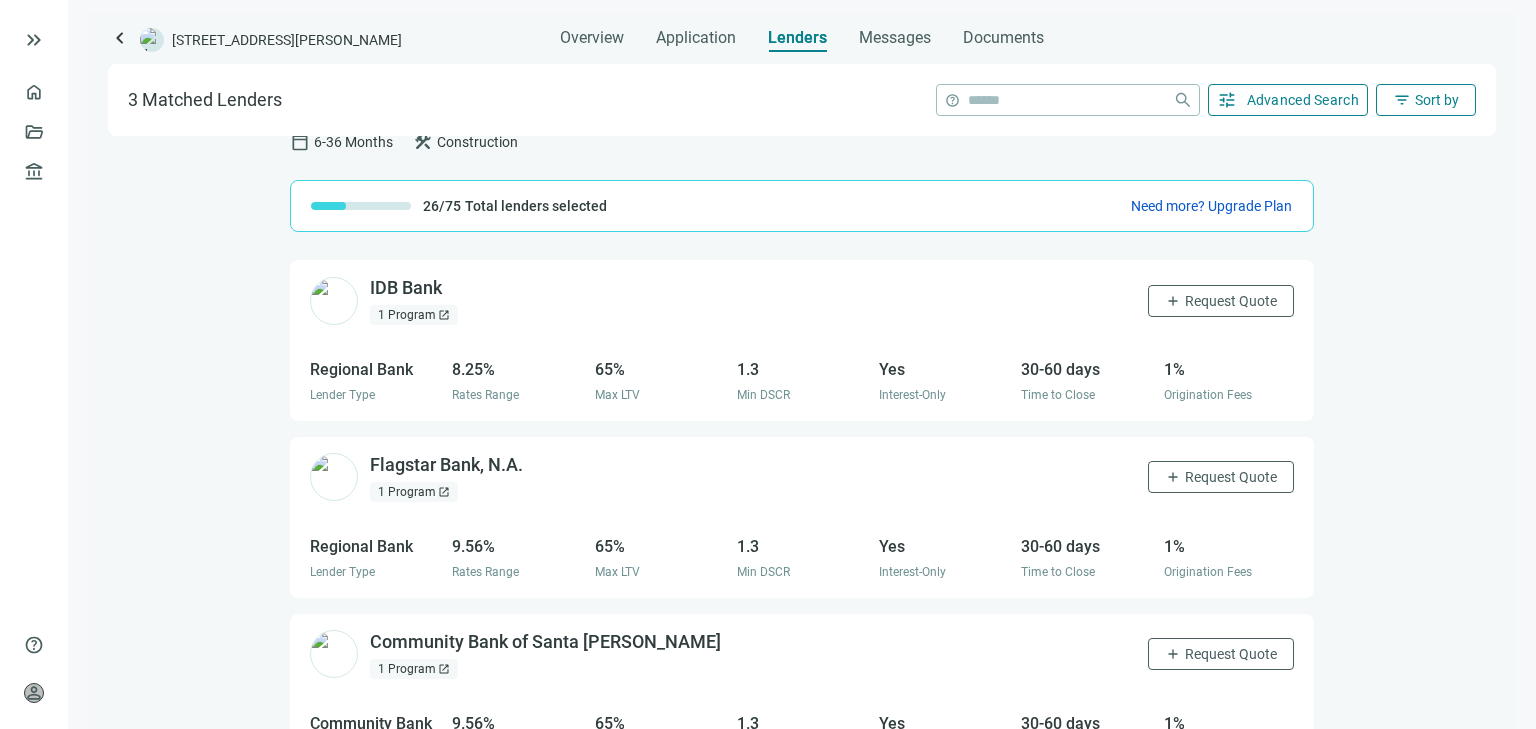 scroll, scrollTop: 0, scrollLeft: 0, axis: both 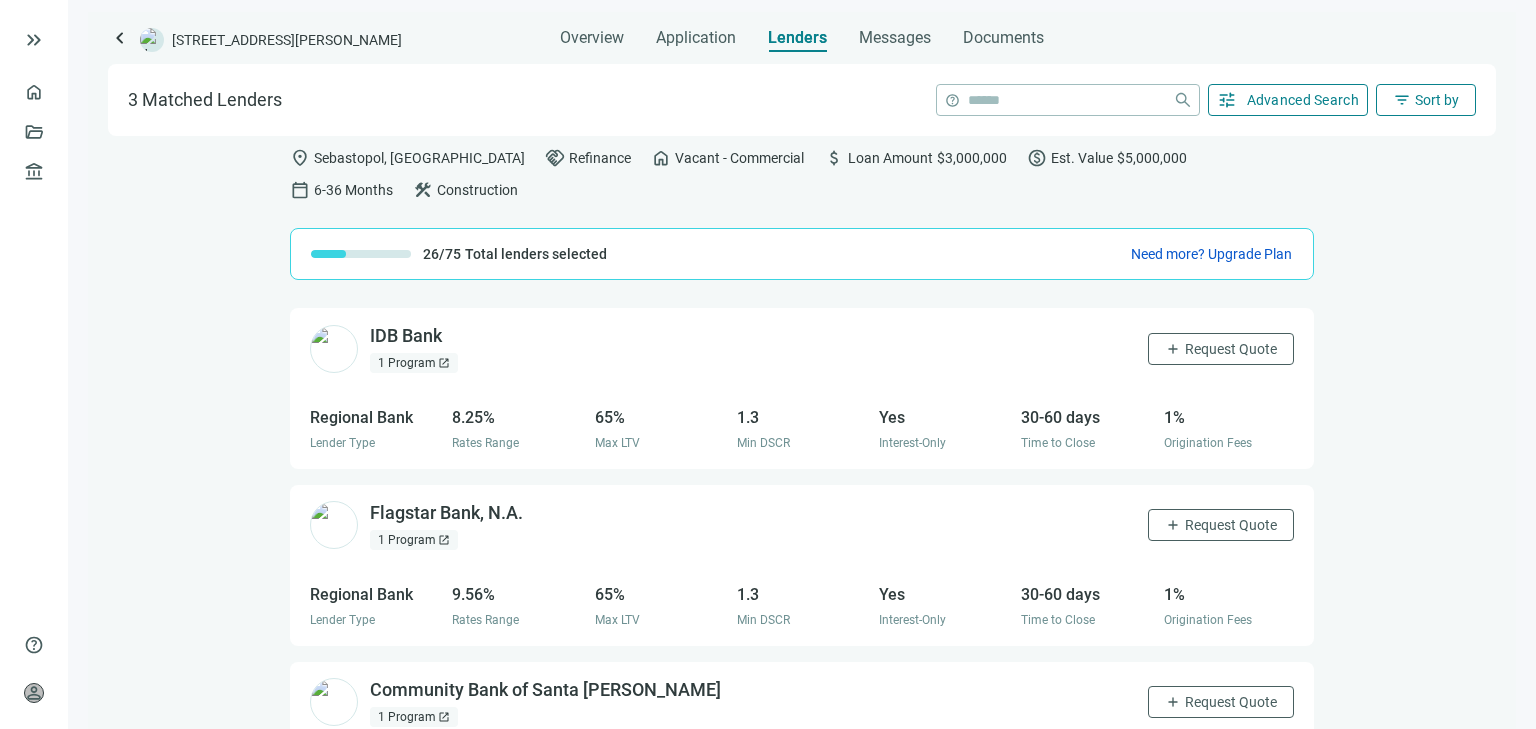 click on "Sort by" at bounding box center [1437, 100] 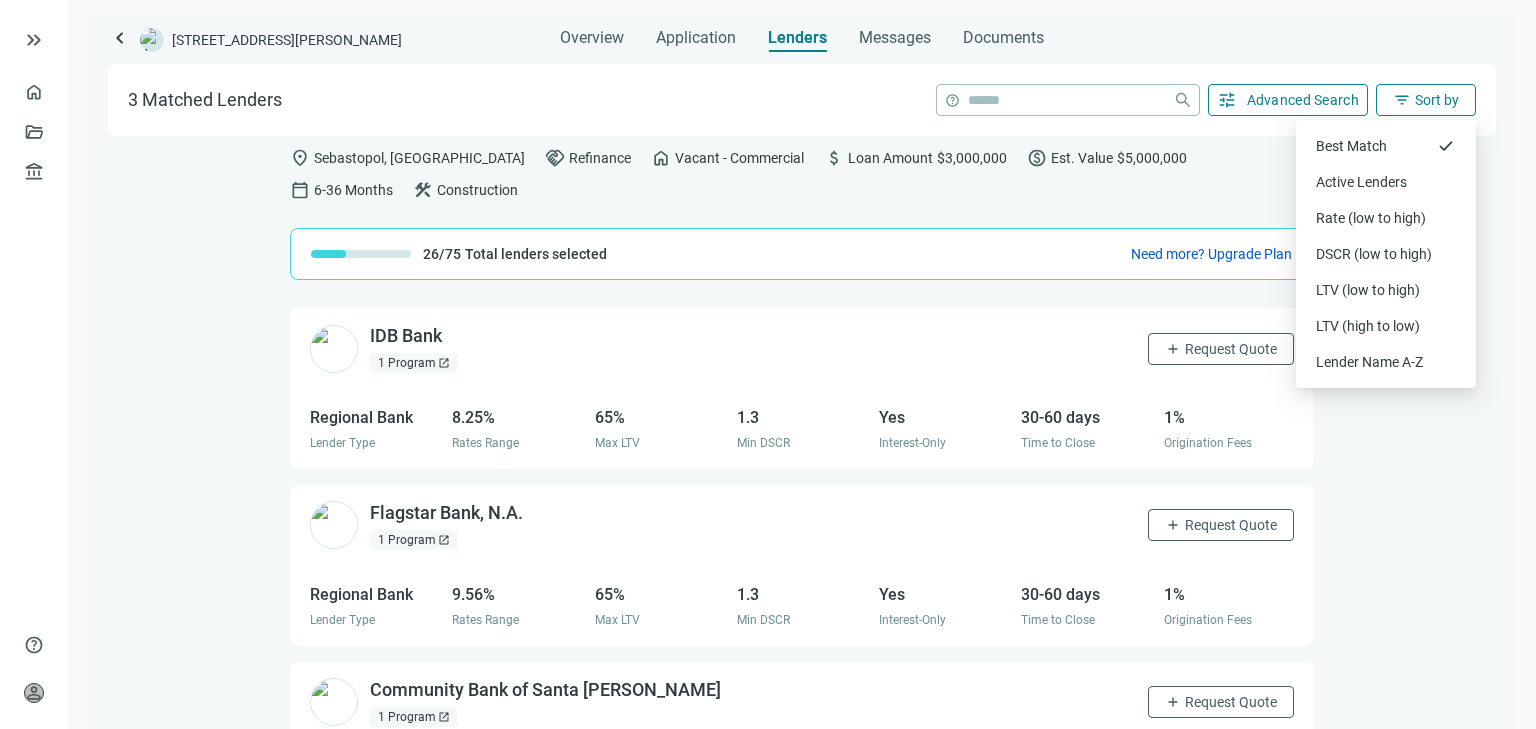 click on "location_on Sebastopol, CA handshake Refinance home Vacant - Commercial attach_money Loan Amount $3,000,000 paid Est. Value $5,000,000 calendar_today 6-36 Months construction Construction 26/75 Total lenders selected Need more? Upgrade Plan IDB Bank open_in_new 1 Program open_in_new add Request Quote Regional Bank Lender Type 8.25% Rates Range 65% Max LTV 1.3 Min DSCR Yes Interest-Only 30-60 days Time to Close 1% Origination Fees Flagstar Bank, N.A. open_in_new 1 Program open_in_new add Request Quote Regional Bank Lender Type 9.56% Rates Range 65% Max LTV 1.3 Min DSCR Yes Interest-Only 30-60 days Time to Close 1% Origination Fees Community Bank of Santa Maria open_in_new 1 Program open_in_new add Request Quote Community Bank Lender Type 9.56% Rates Range 65% Max LTV 1.3 Min DSCR Yes Interest-Only 30-60 days Time to Close 1% Origination Fees" at bounding box center [802, 432] 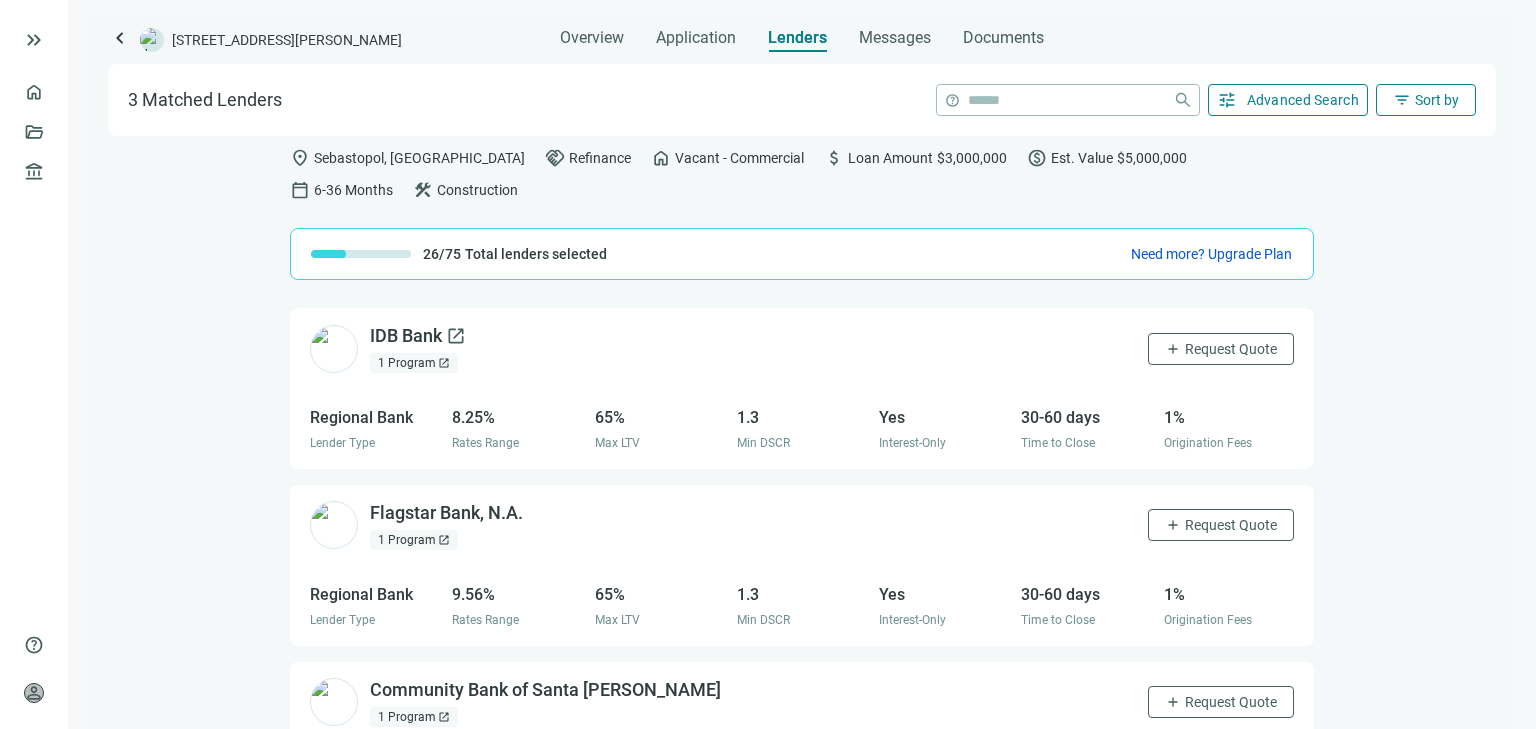 click on "open_in_new" at bounding box center [456, 336] 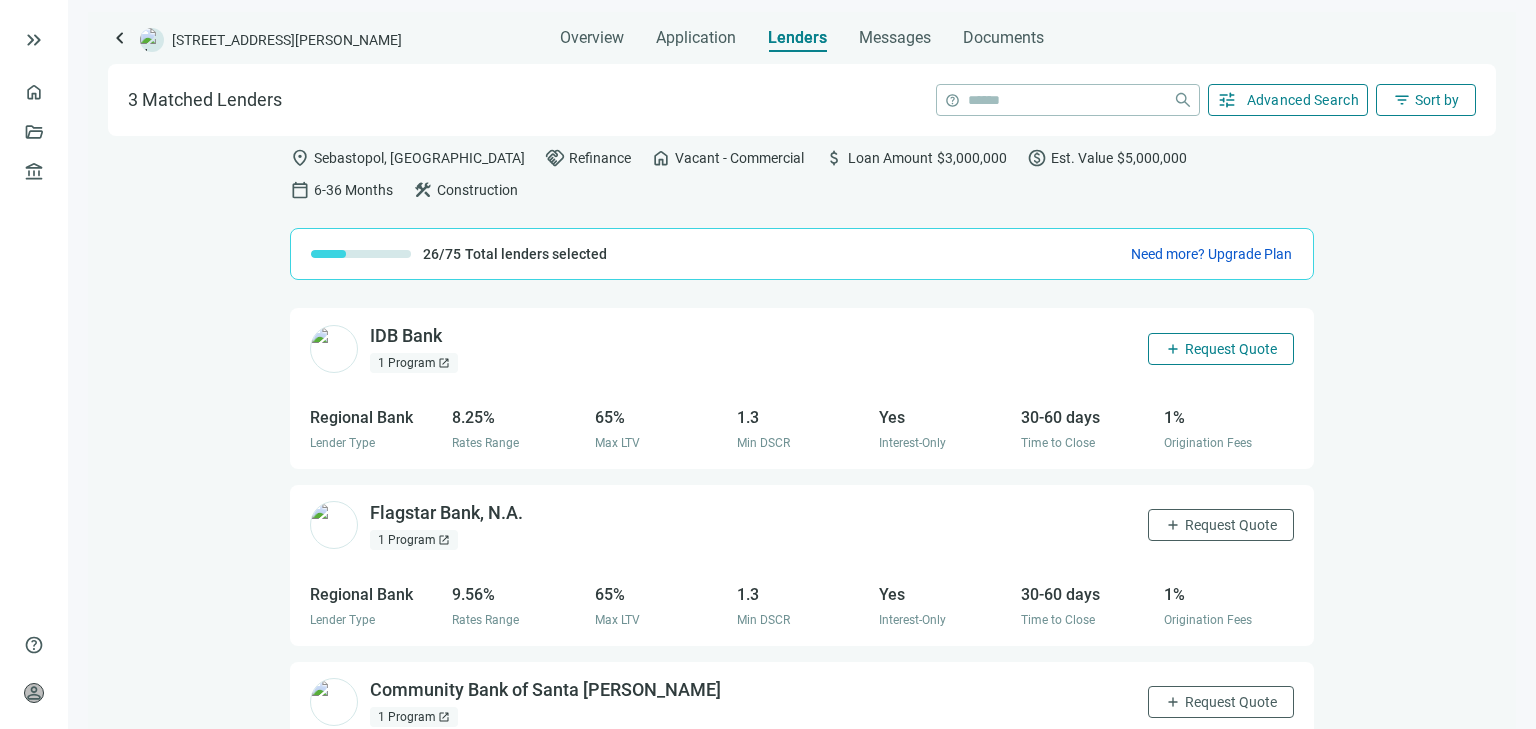 click on "Request Quote" at bounding box center (1231, 349) 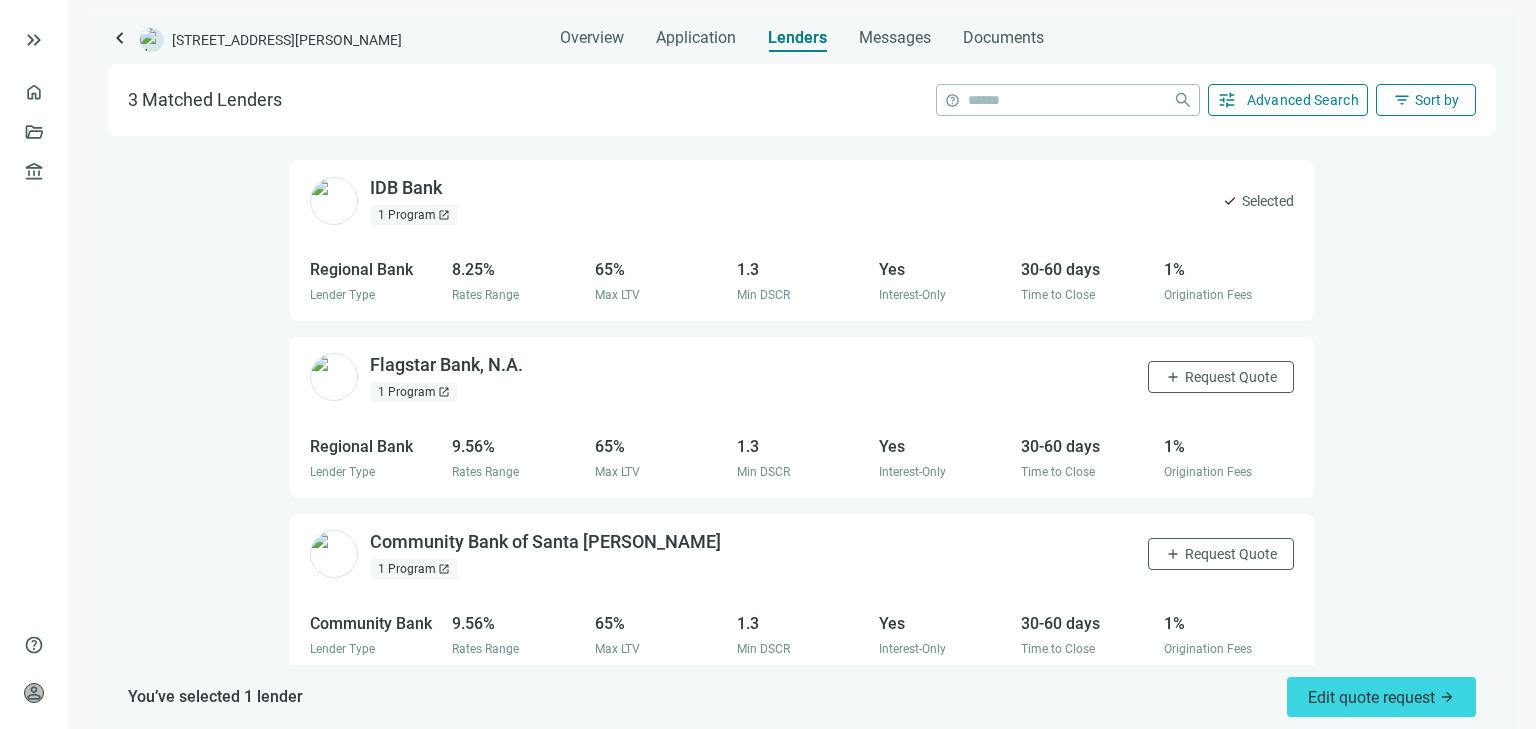 scroll, scrollTop: 157, scrollLeft: 0, axis: vertical 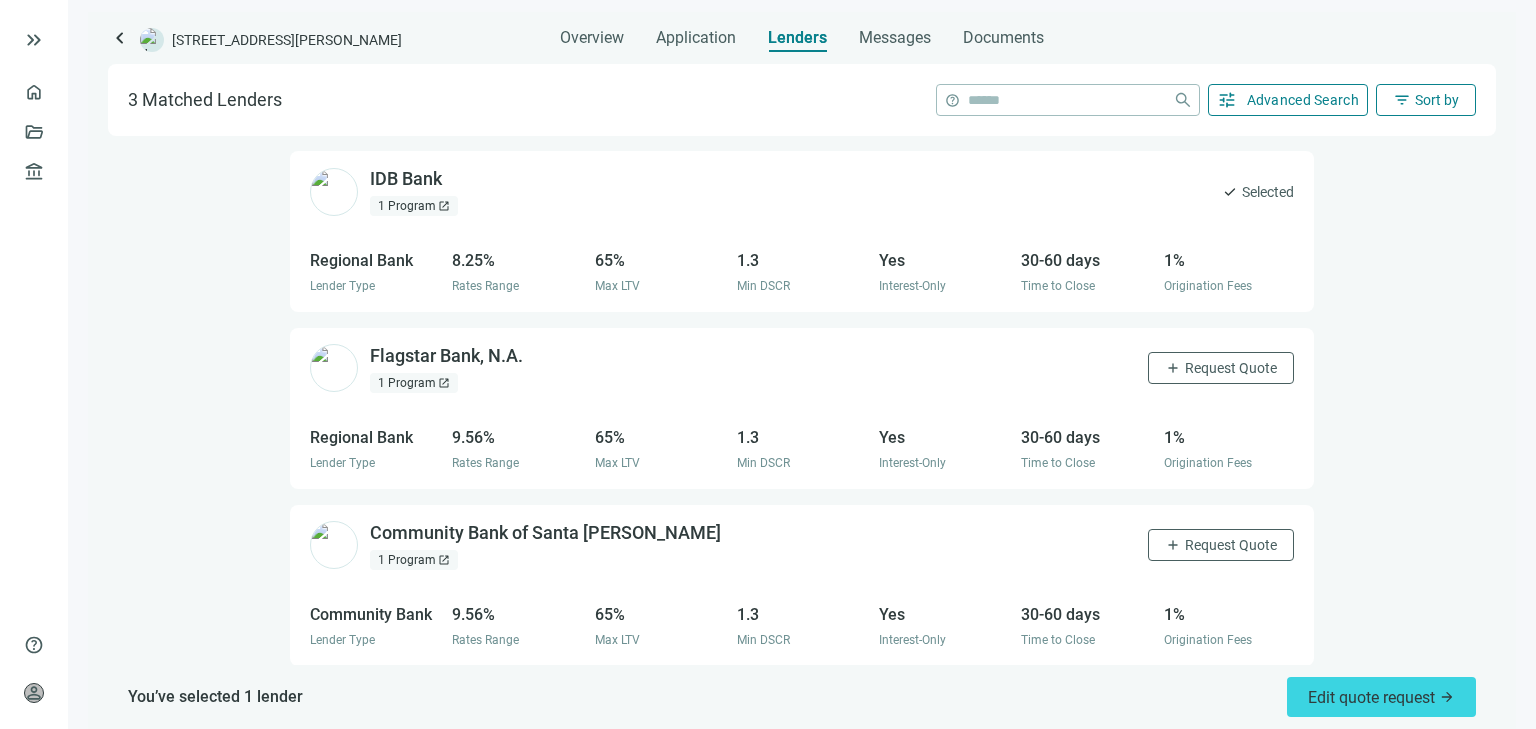 click on "location_on Sebastopol, CA handshake Refinance home Vacant - Commercial attach_money Loan Amount $3,000,000 paid Est. Value $5,000,000 calendar_today 6-36 Months construction Construction 27/75 Total lenders selected Need more? Upgrade Plan IDB Bank open_in_new 1 Program open_in_new check Selected Regional Bank Lender Type 8.25% Rates Range 65% Max LTV 1.3 Min DSCR Yes Interest-Only 30-60 days Time to Close 1% Origination Fees Flagstar Bank, N.A. open_in_new 1 Program open_in_new add Request Quote Regional Bank Lender Type 9.56% Rates Range 65% Max LTV 1.3 Min DSCR Yes Interest-Only 30-60 days Time to Close 1% Origination Fees Community Bank of Santa Maria open_in_new 1 Program open_in_new add Request Quote Community Bank Lender Type 9.56% Rates Range 65% Max LTV 1.3 Min DSCR Yes Interest-Only 30-60 days Time to Close 1% Origination Fees" at bounding box center [802, 400] 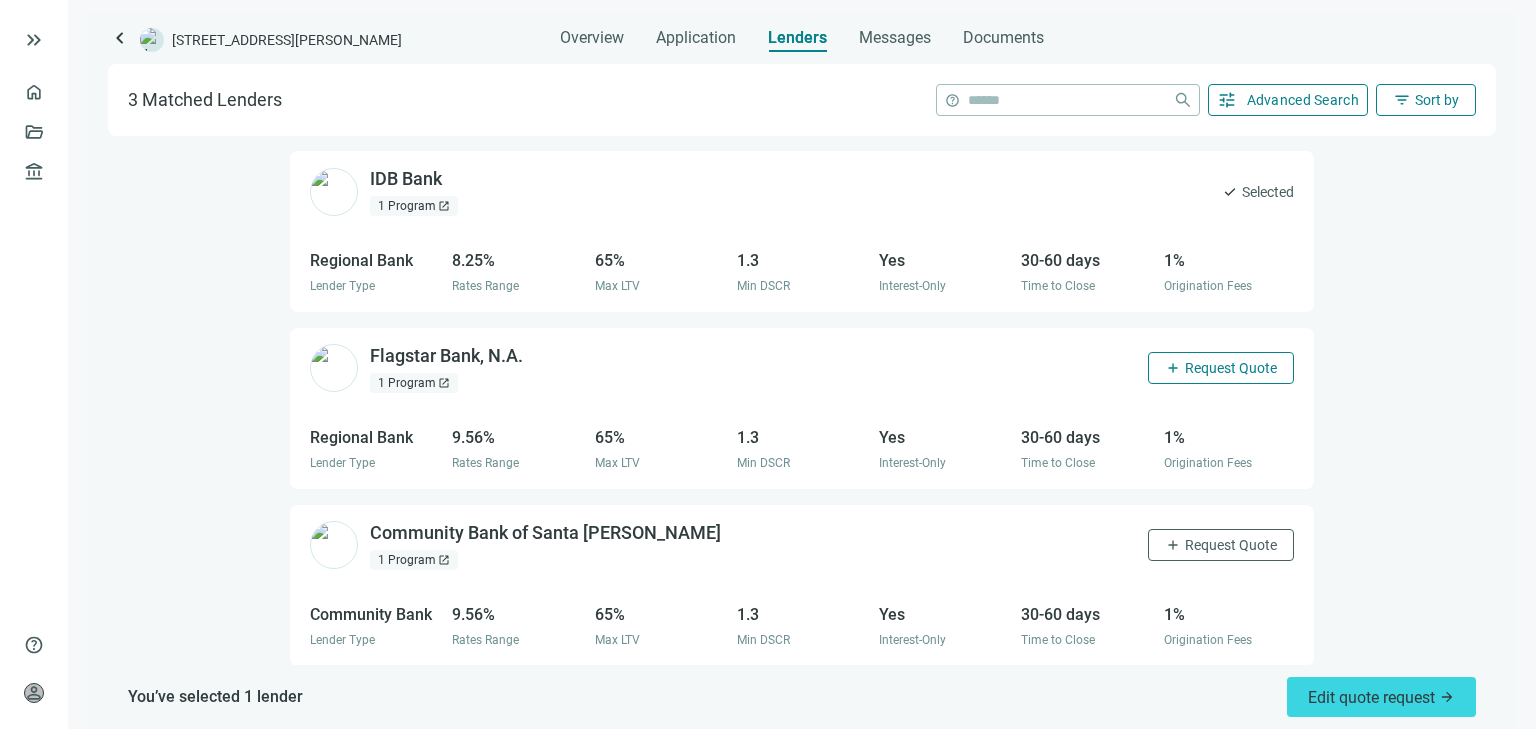 click on "Request Quote" at bounding box center [1231, 368] 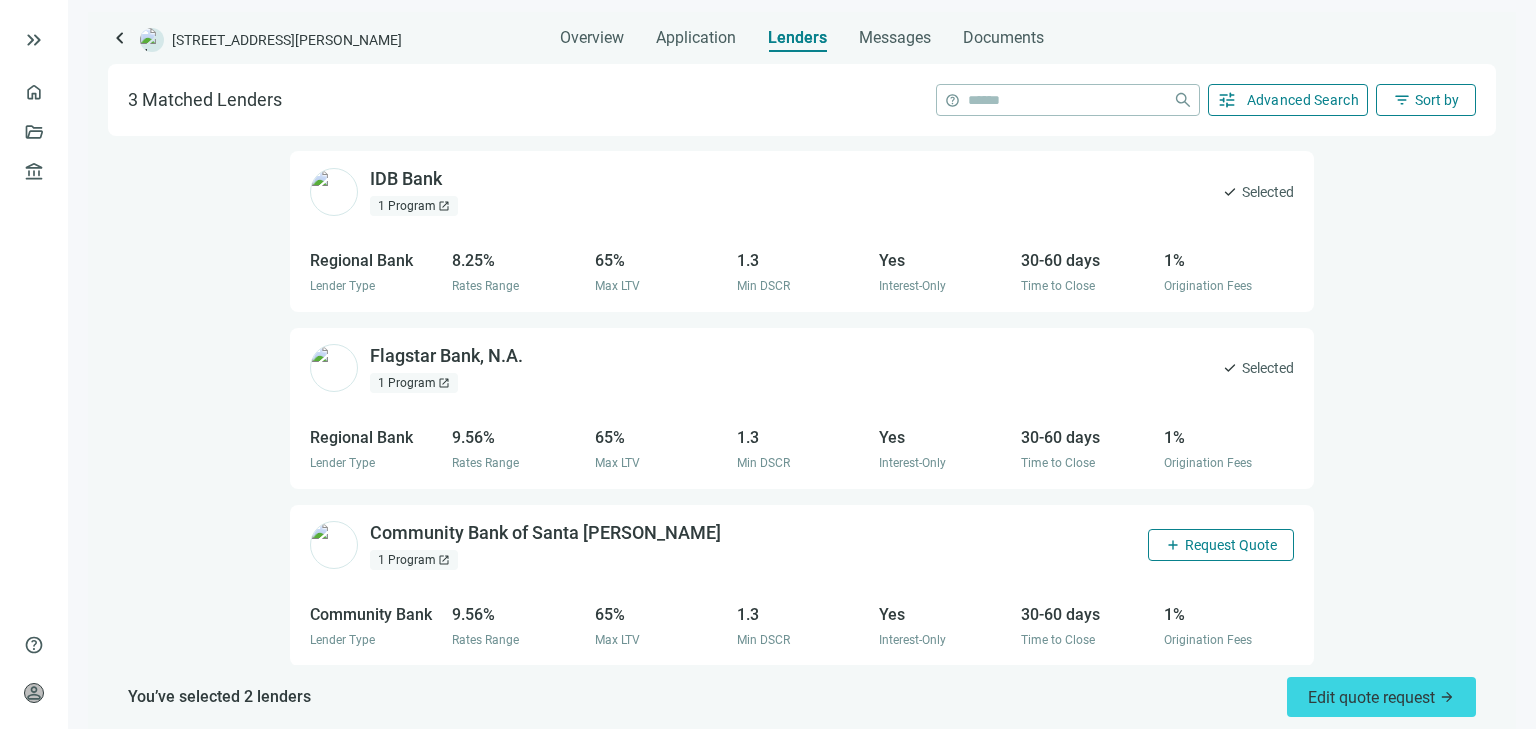 click on "Request Quote" at bounding box center [1231, 545] 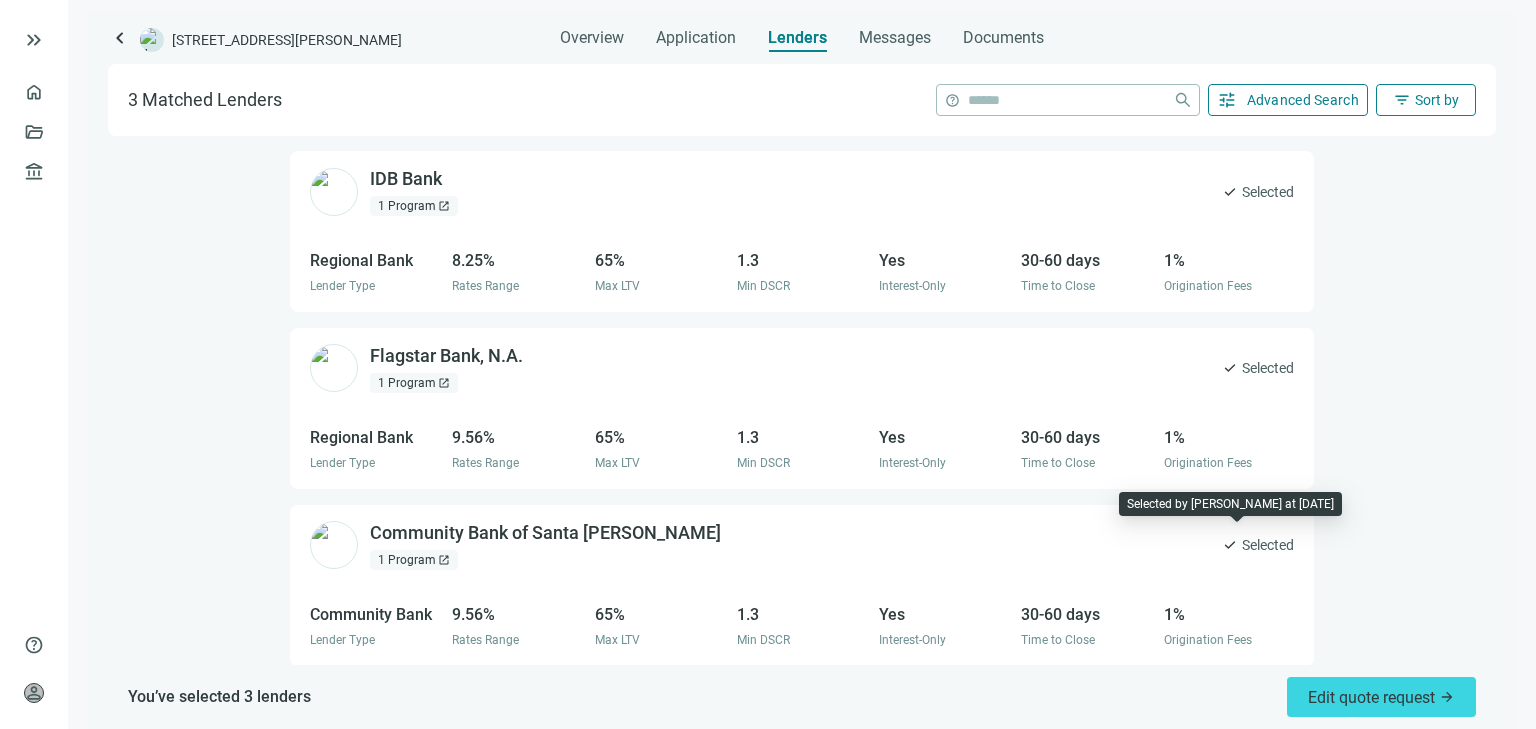 click on "Selected" at bounding box center [1268, 545] 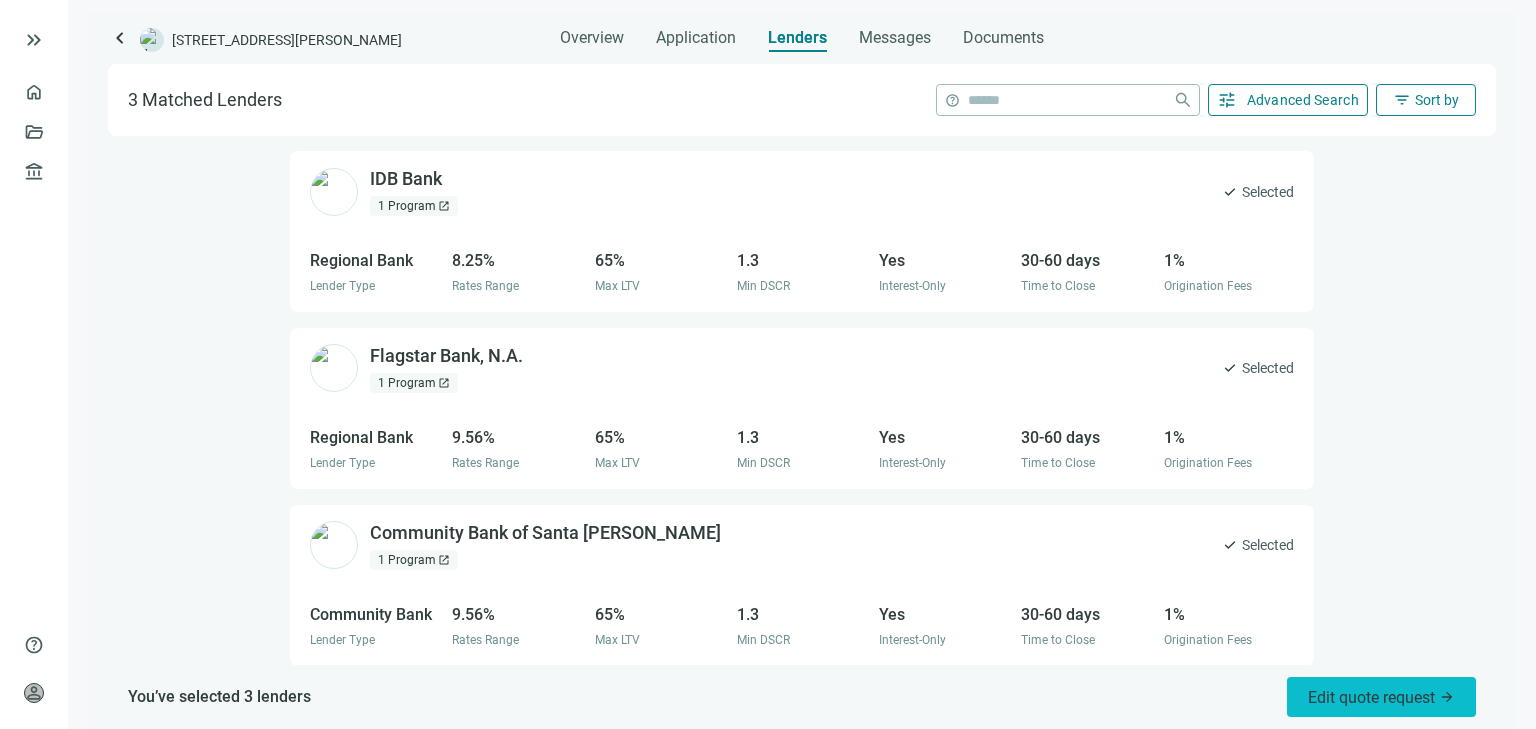 click on "Edit quote request   arrow_forward" at bounding box center (1381, 697) 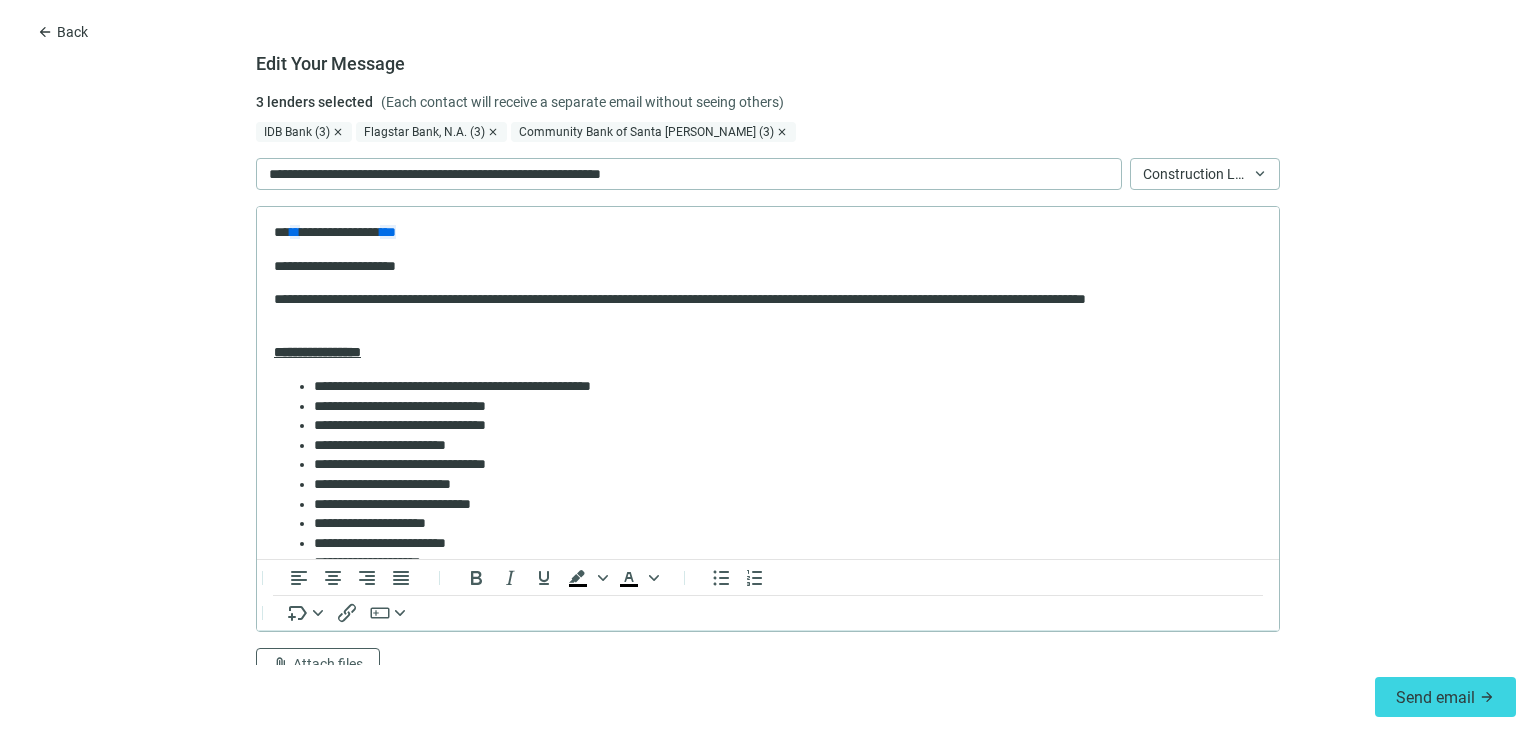 scroll, scrollTop: 0, scrollLeft: 0, axis: both 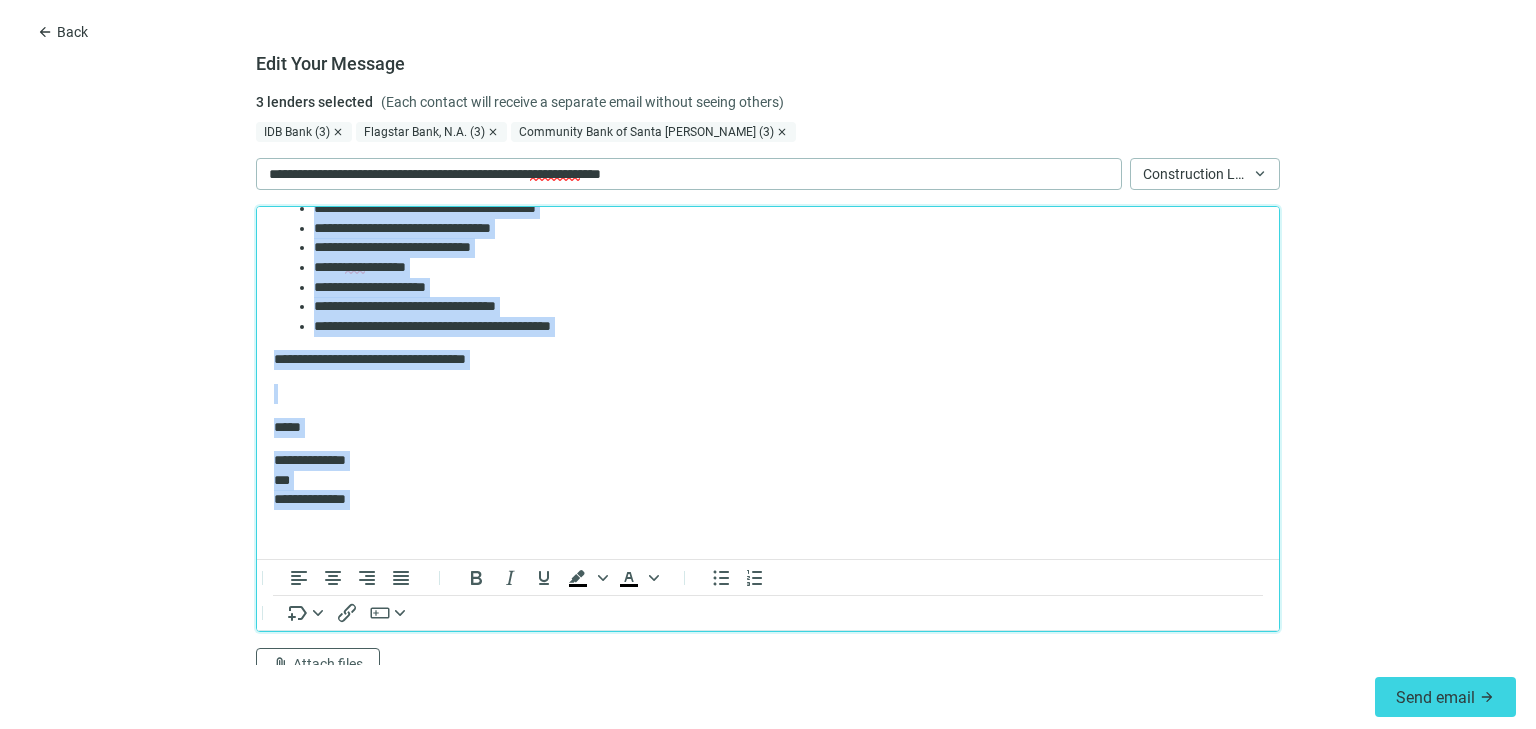 drag, startPoint x: 278, startPoint y: 264, endPoint x: 855, endPoint y: 586, distance: 660.76697 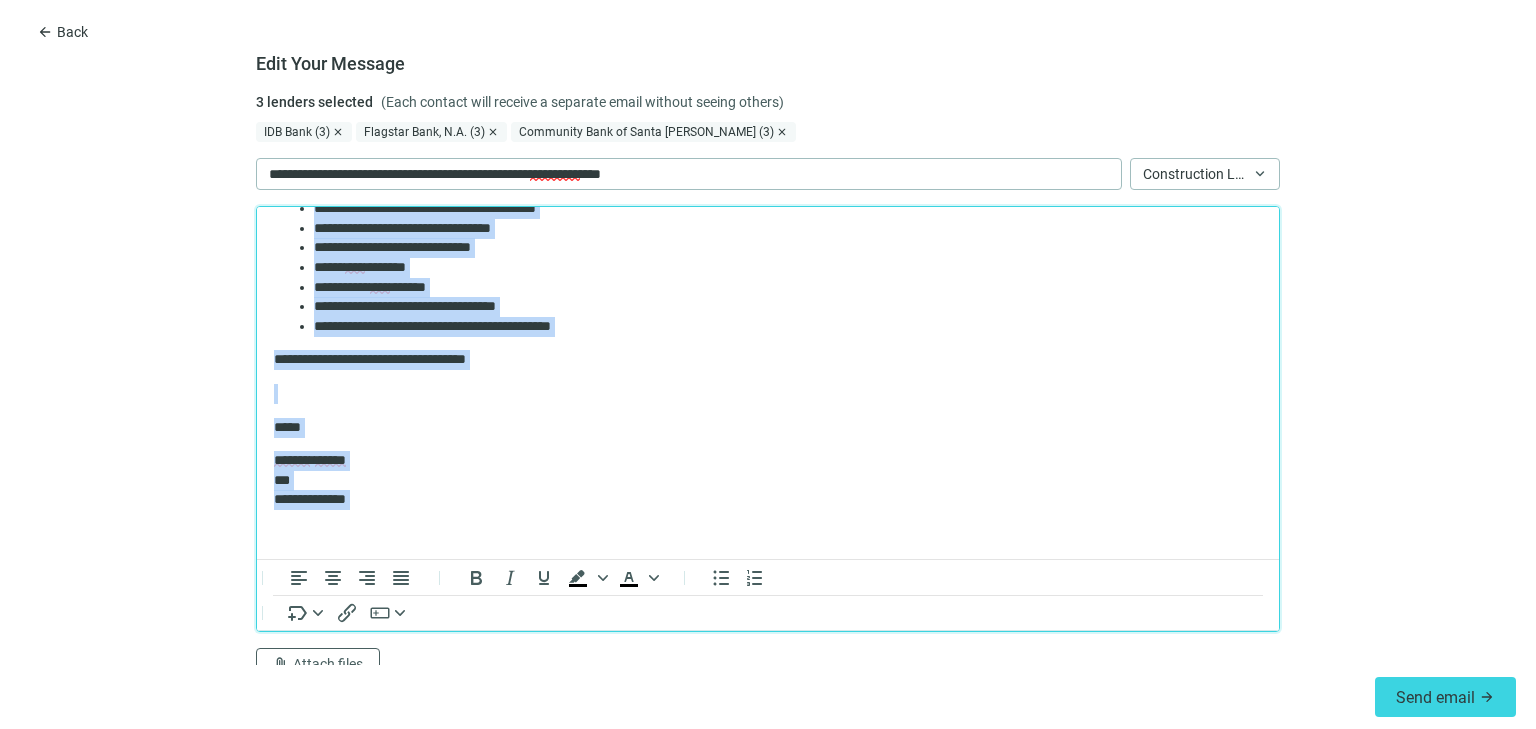paste 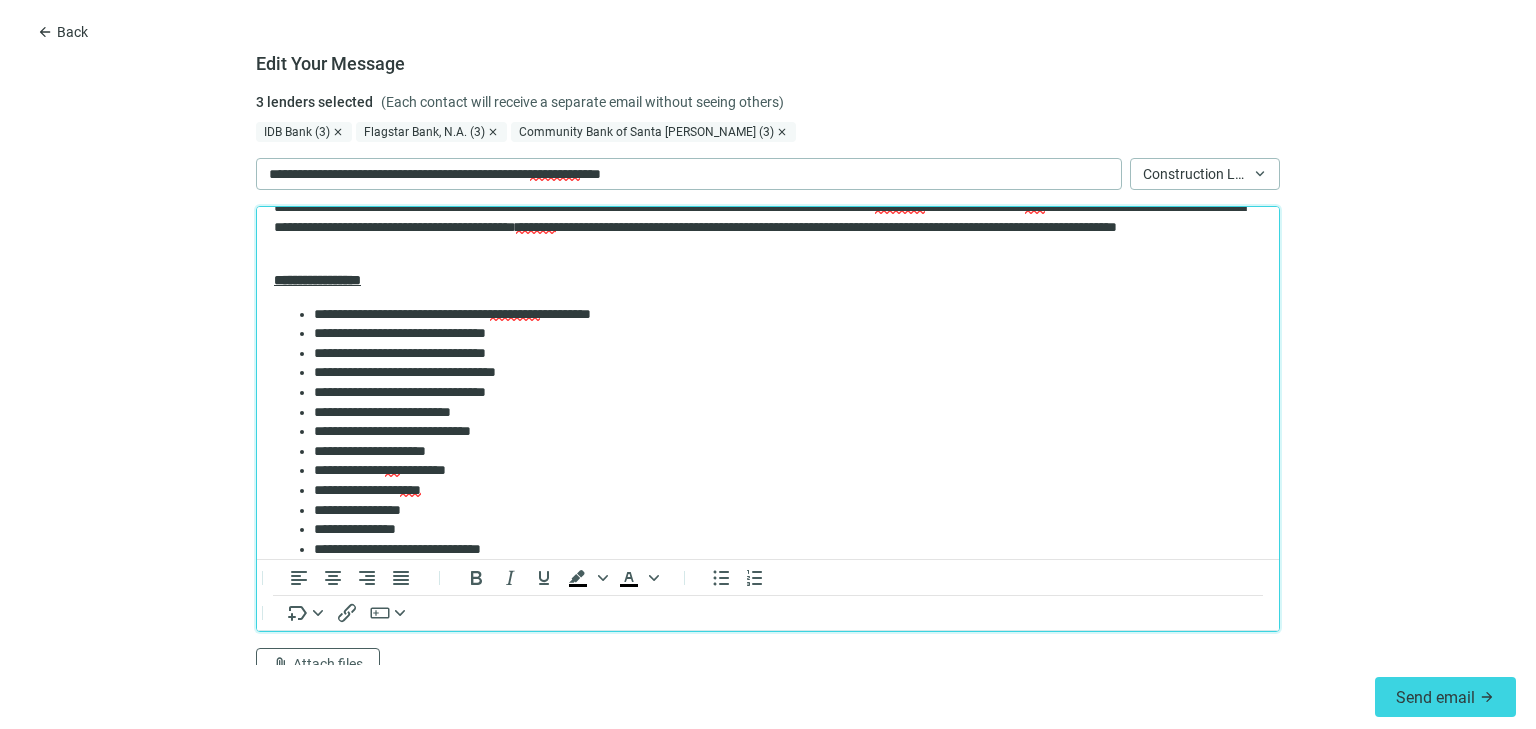 scroll, scrollTop: 0, scrollLeft: 0, axis: both 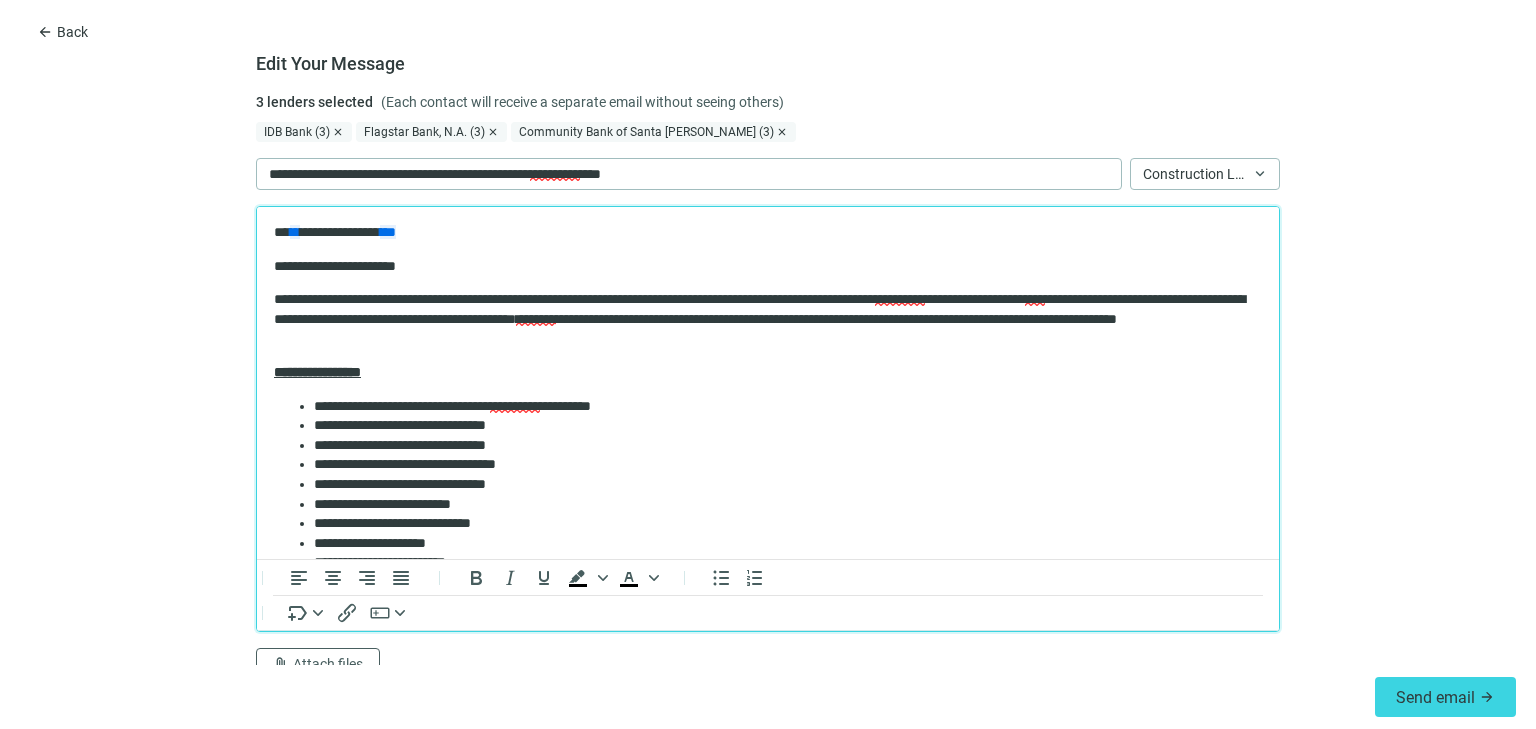 click on "**********" at bounding box center [762, 319] 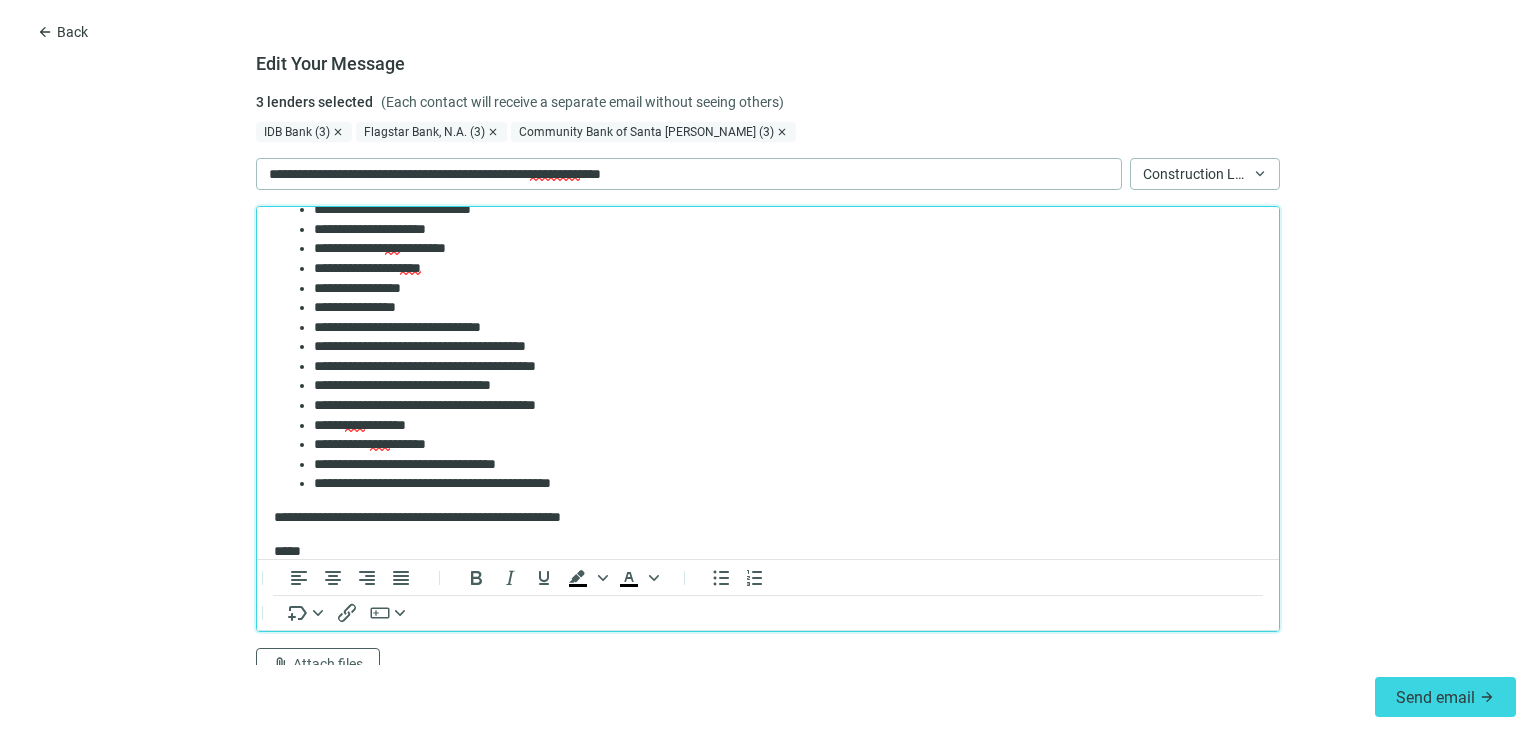 scroll, scrollTop: 404, scrollLeft: 0, axis: vertical 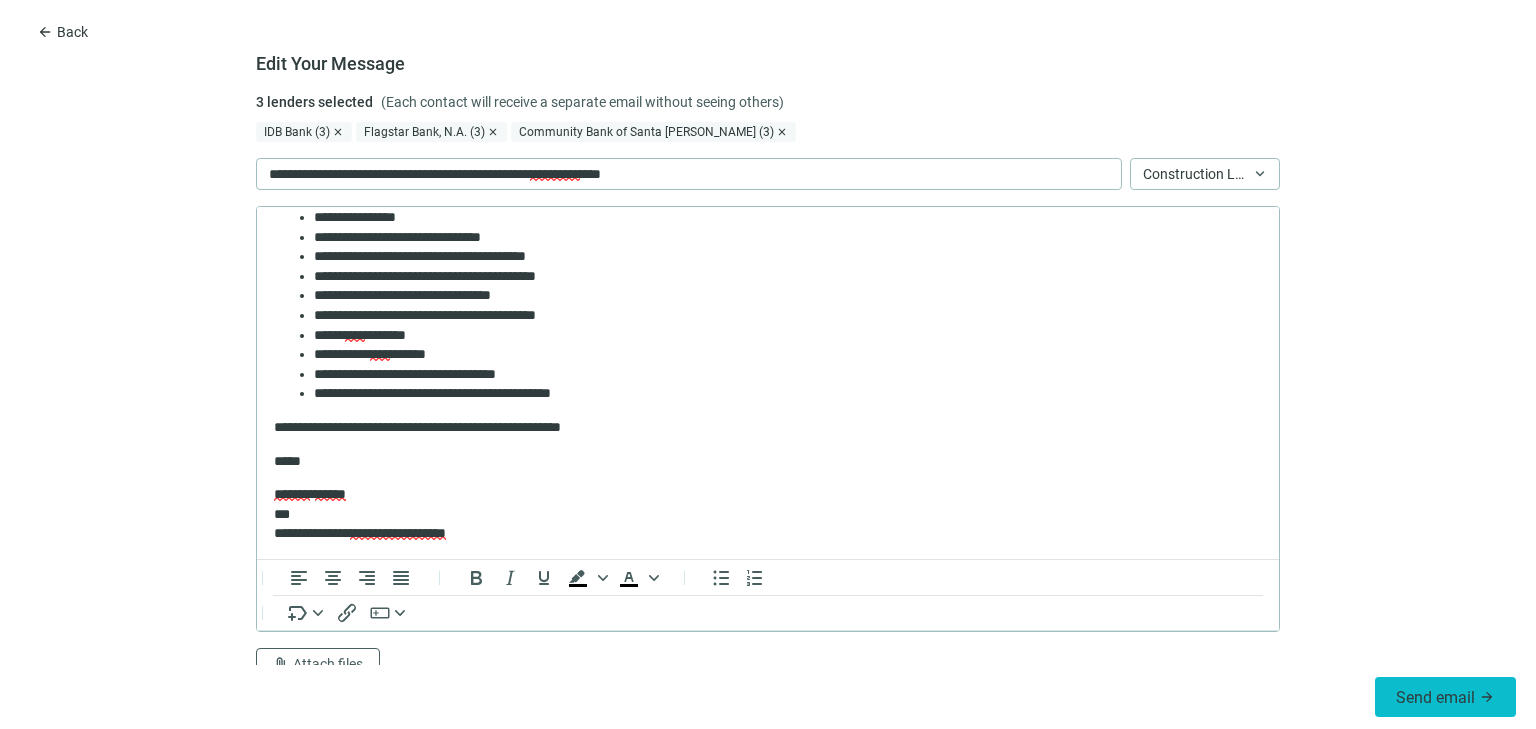 click on "Send email" at bounding box center [1435, 697] 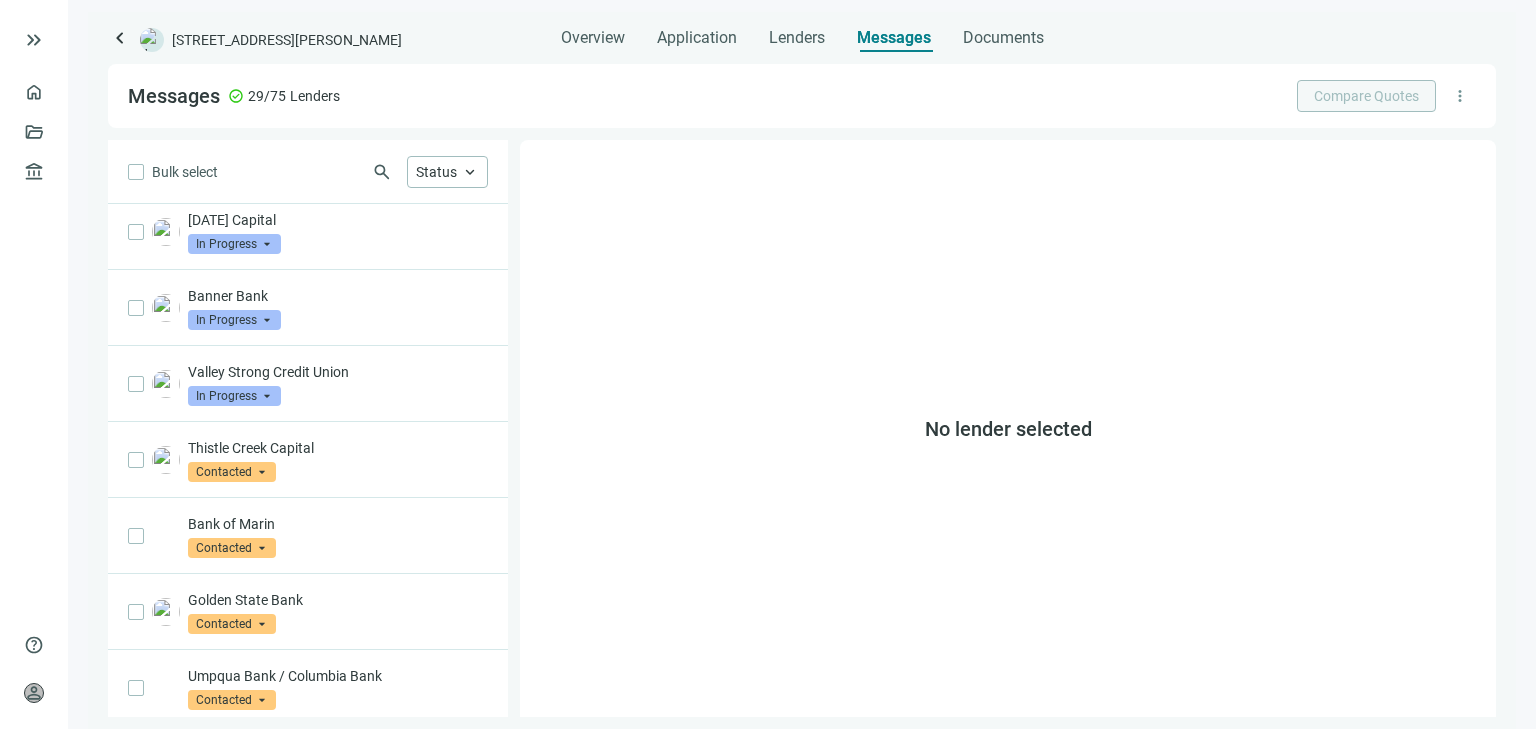 scroll, scrollTop: 320, scrollLeft: 0, axis: vertical 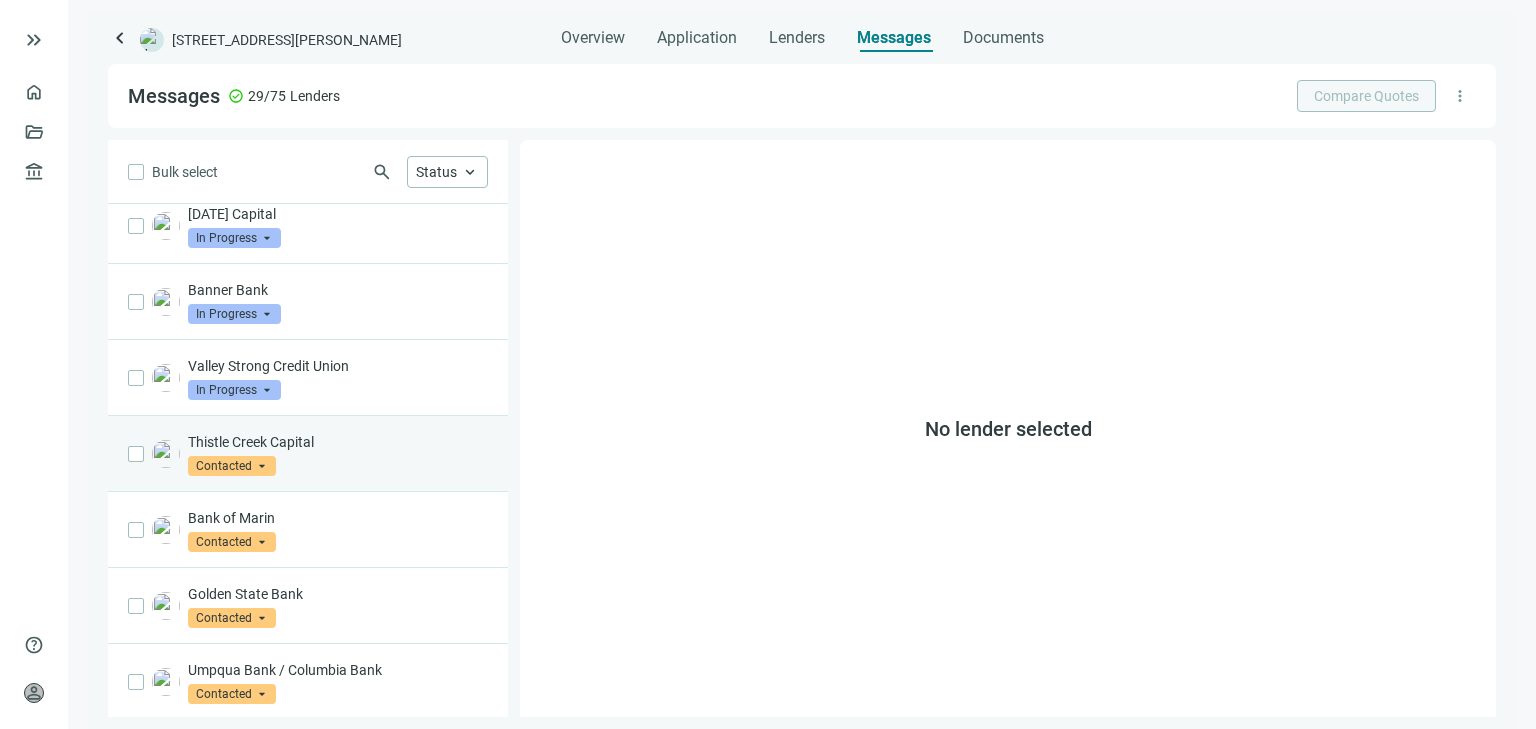 click on "Thistle Creek Capital" at bounding box center (338, 442) 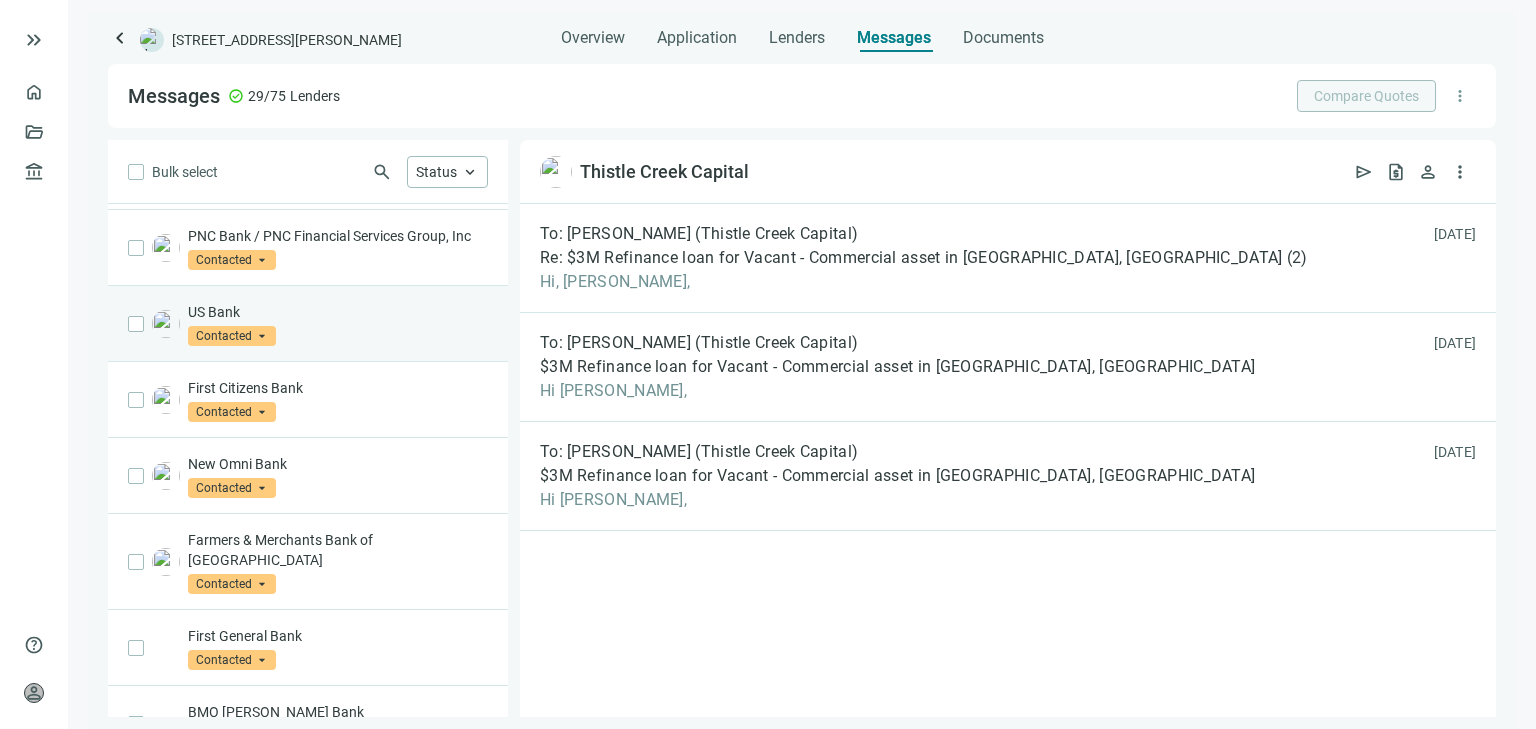 scroll, scrollTop: 960, scrollLeft: 0, axis: vertical 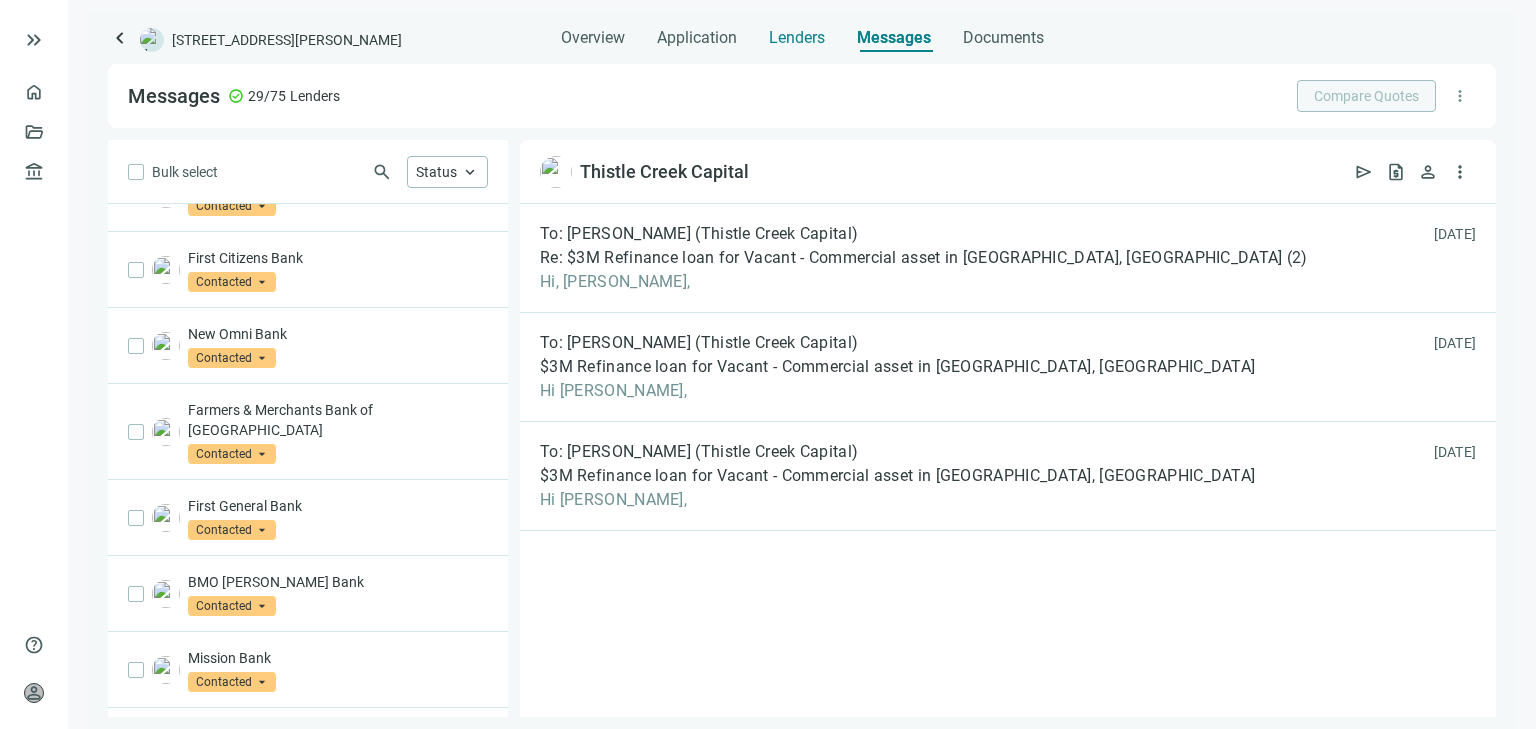 click on "Lenders" at bounding box center [797, 38] 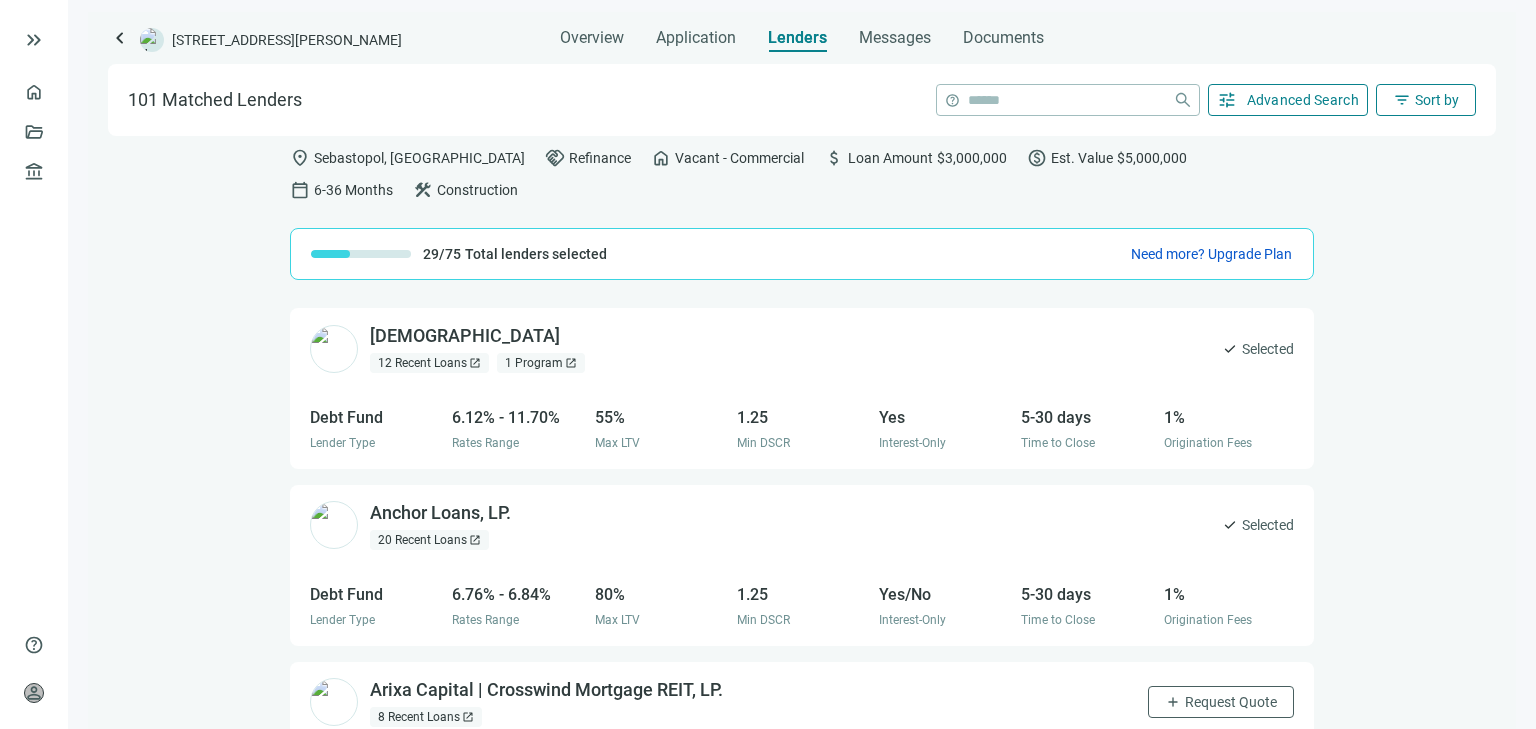 click on "Advanced Search" at bounding box center [1303, 100] 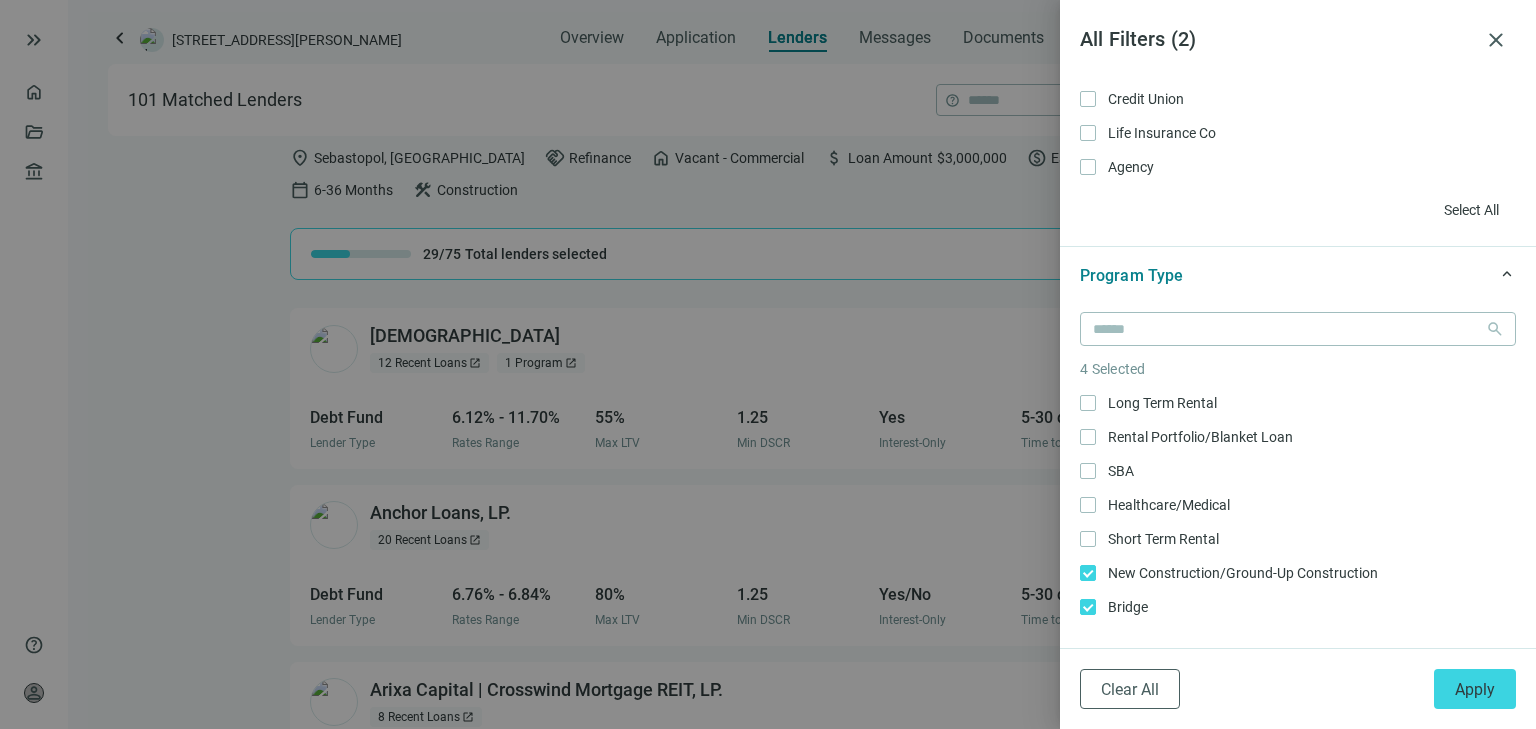 scroll, scrollTop: 400, scrollLeft: 0, axis: vertical 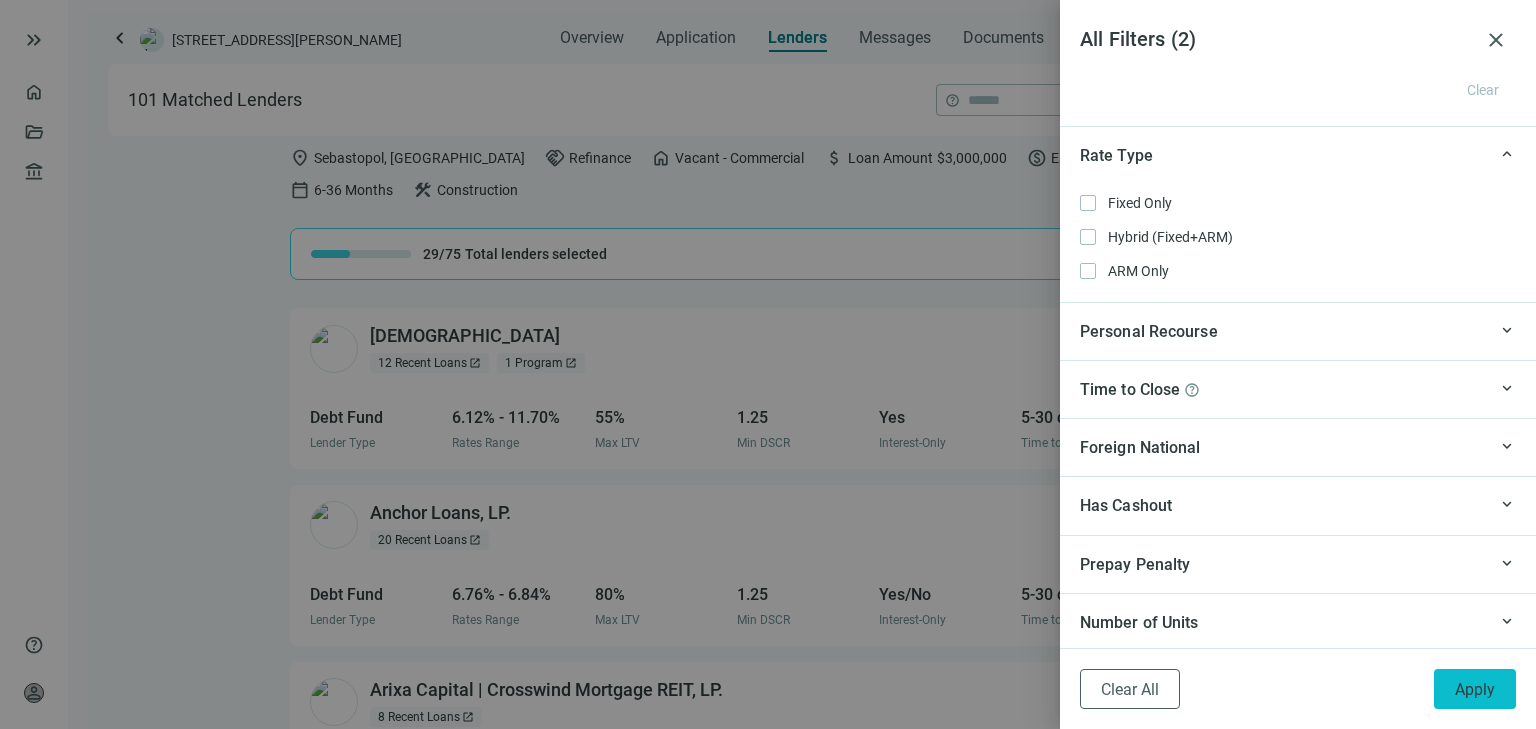 click on "Apply" at bounding box center (1475, 689) 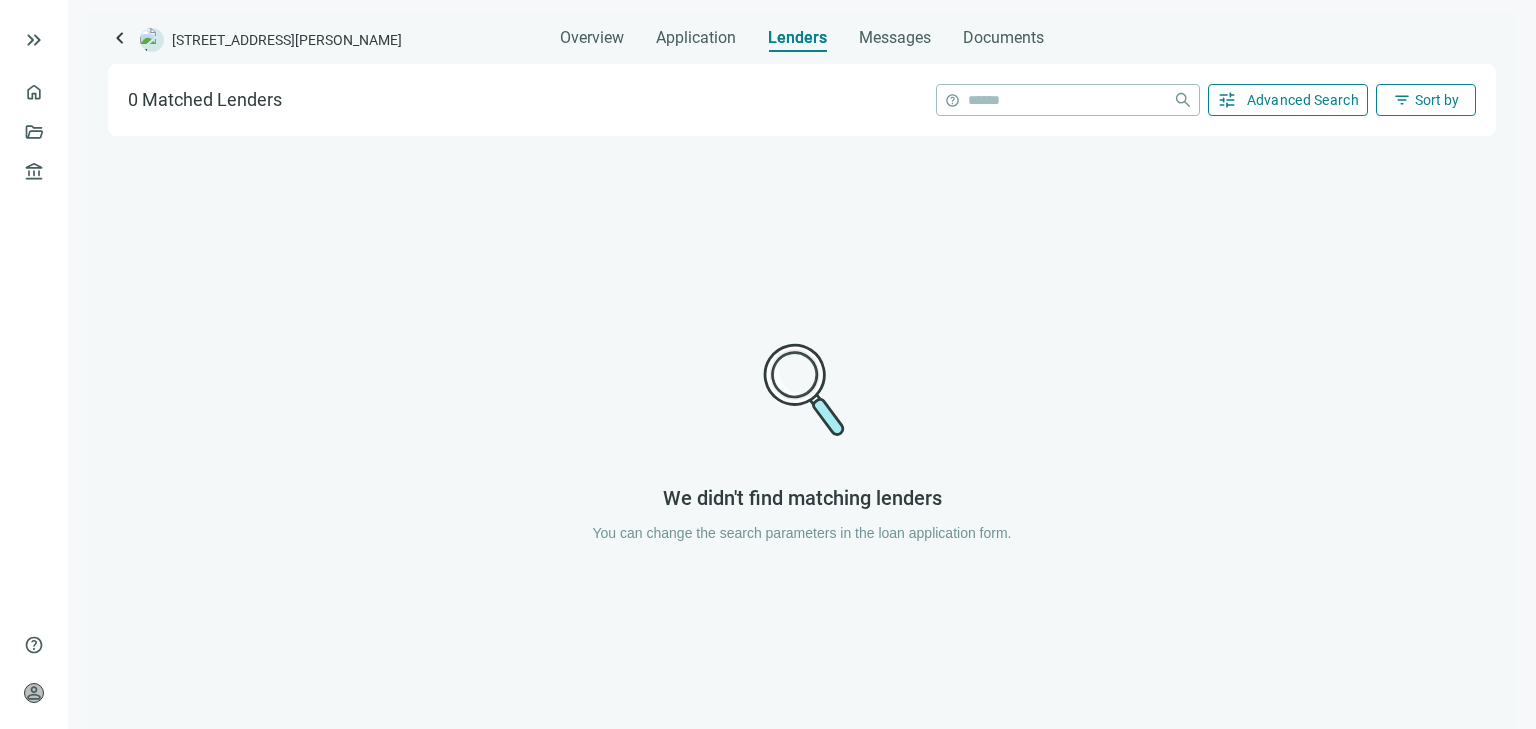 click on "tune Advanced Search" at bounding box center [1288, 100] 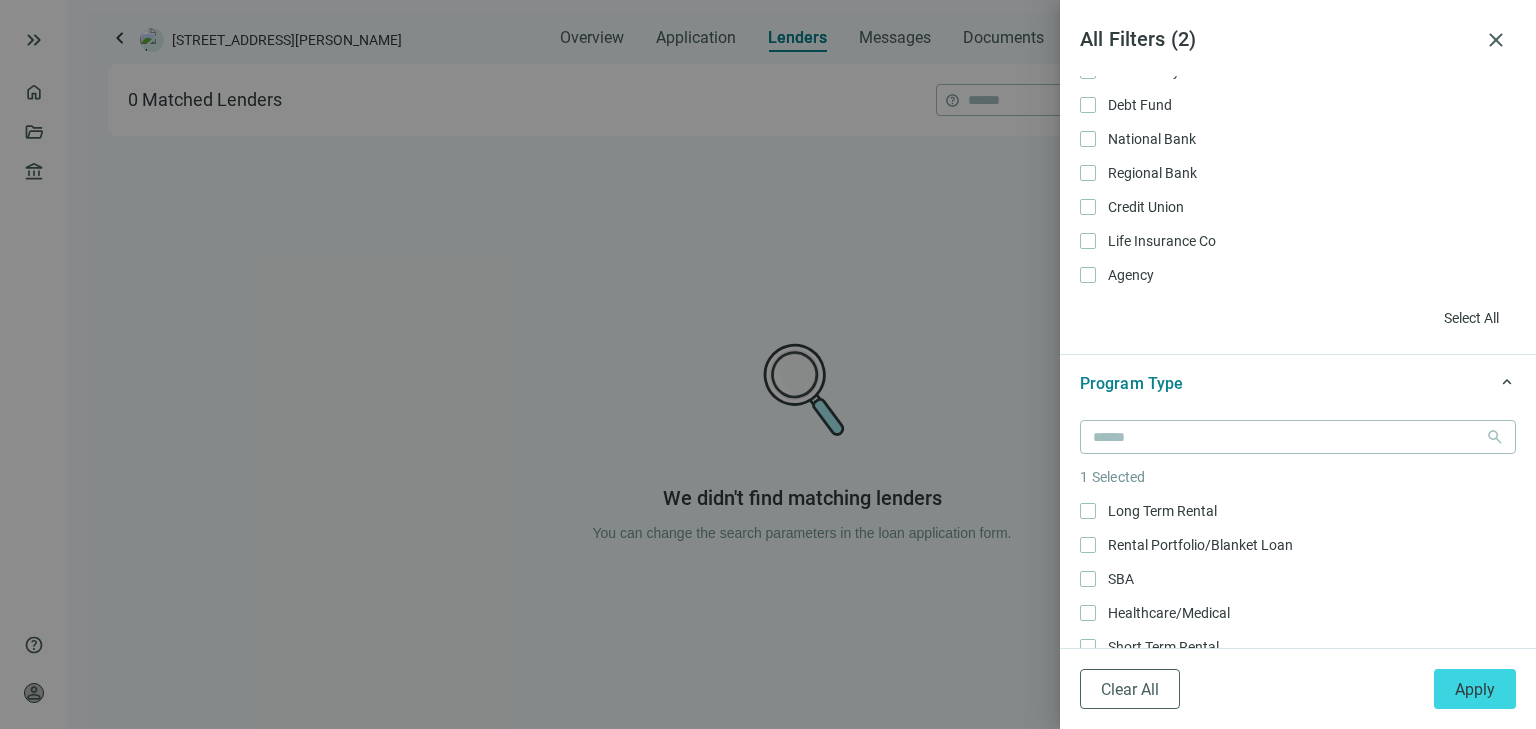 scroll, scrollTop: 240, scrollLeft: 0, axis: vertical 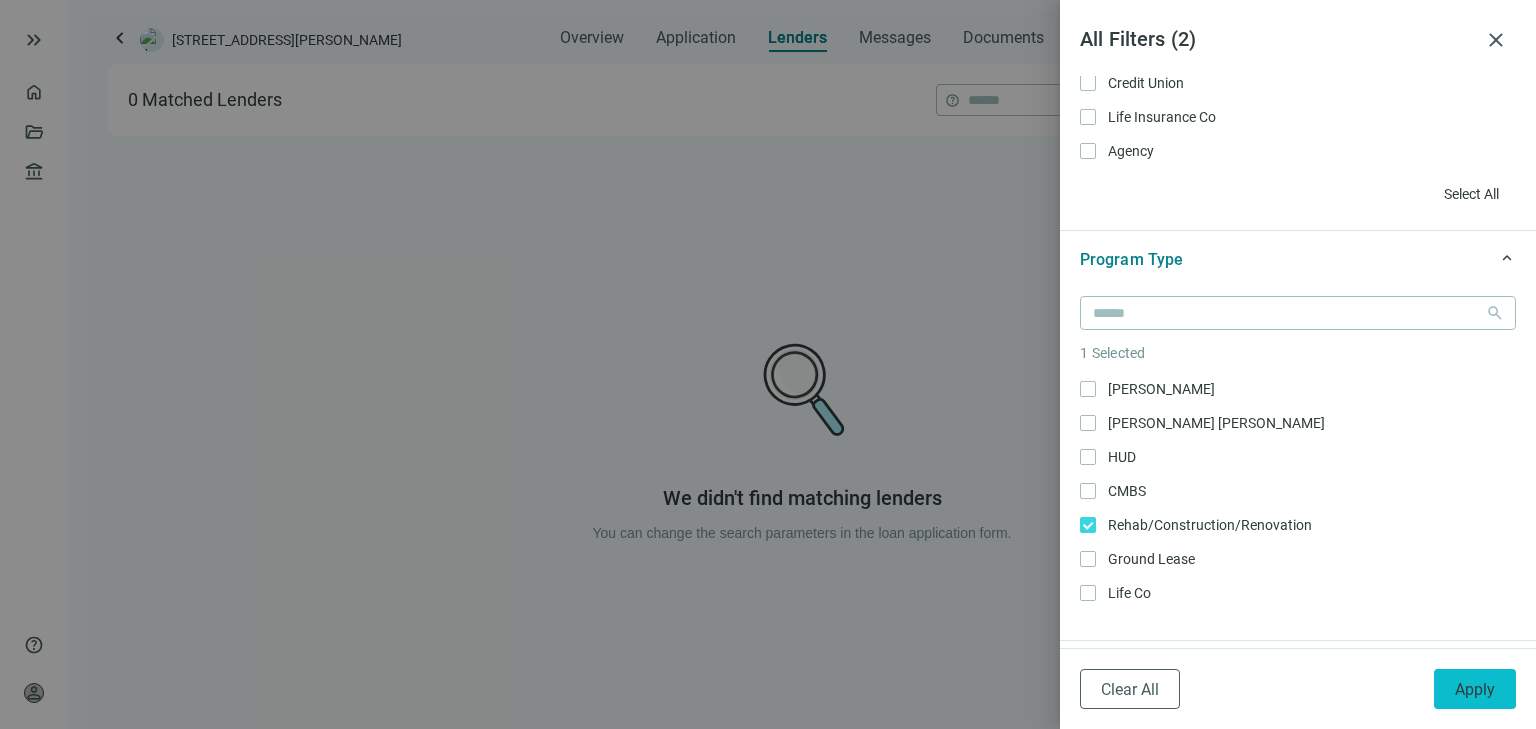click on "Apply" at bounding box center [1475, 689] 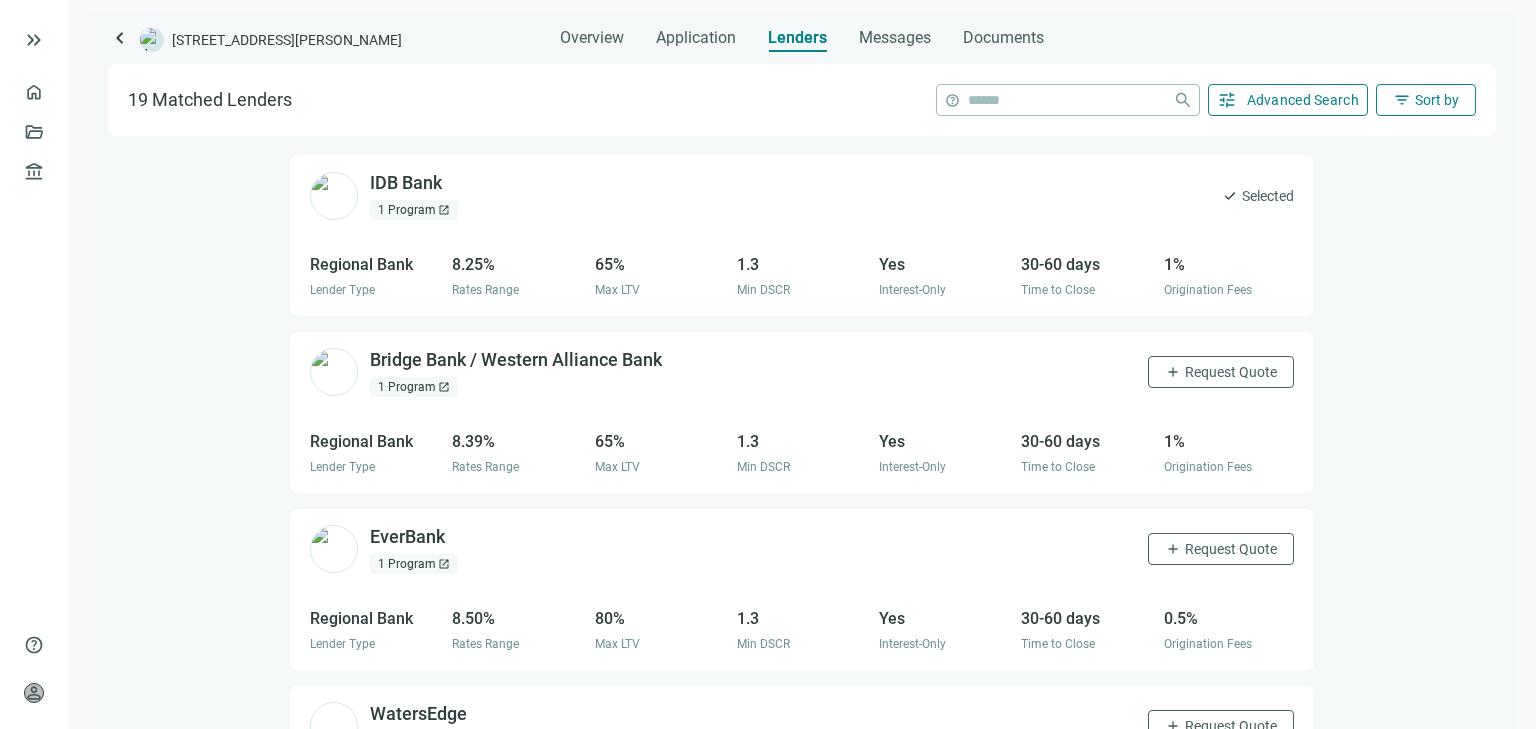 scroll, scrollTop: 160, scrollLeft: 0, axis: vertical 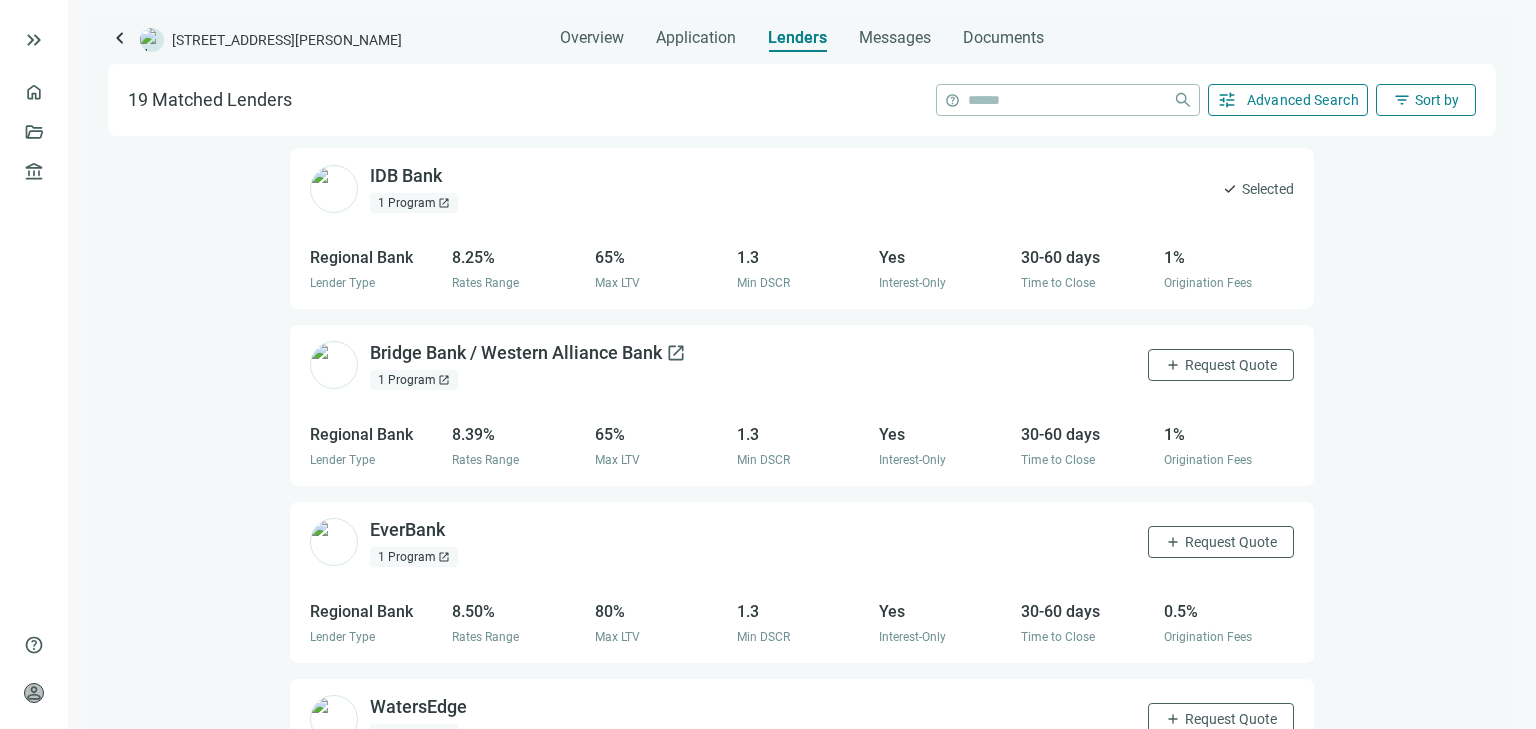 click on "Bridge Bank / Western Alliance Bank open_in_new" at bounding box center [528, 353] 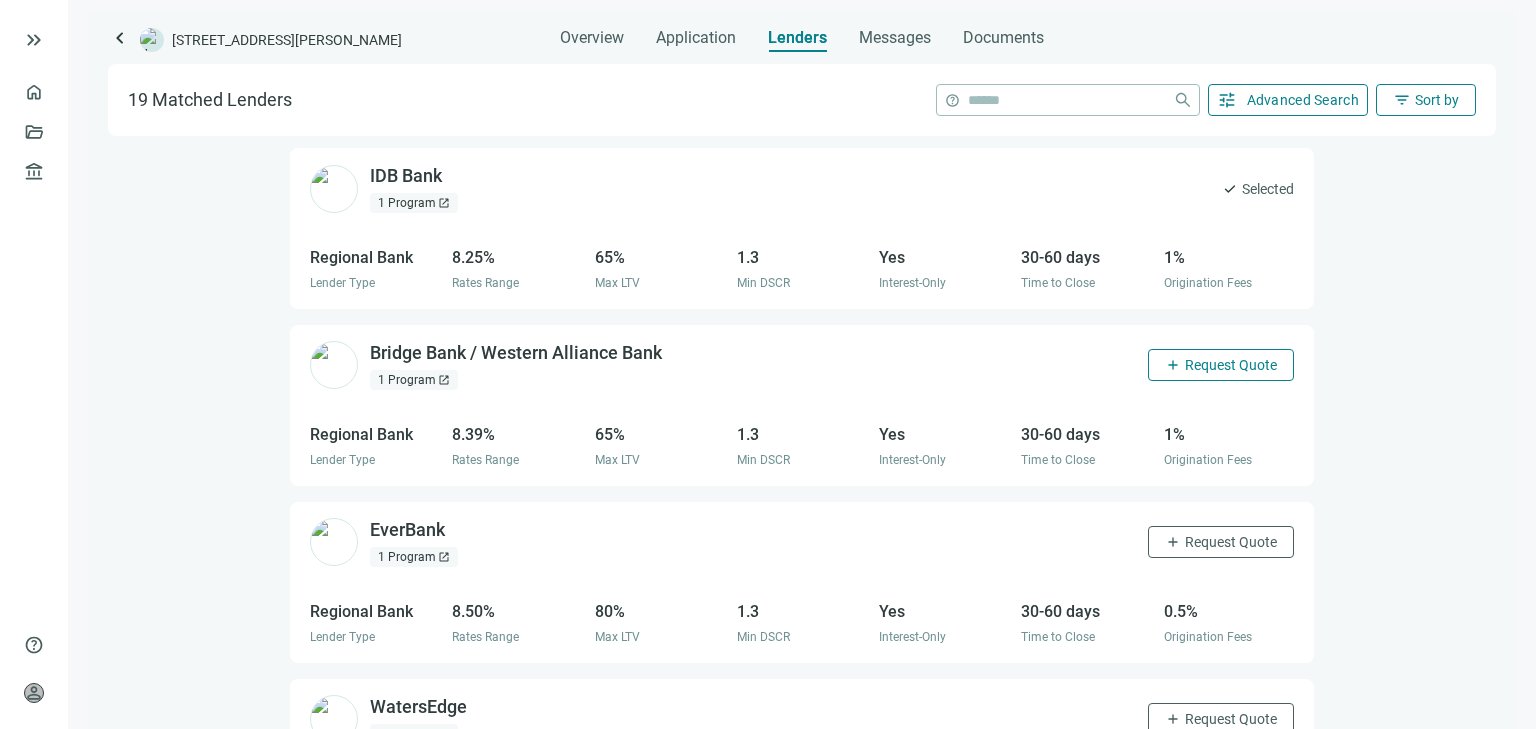 click on "Request Quote" at bounding box center [1231, 365] 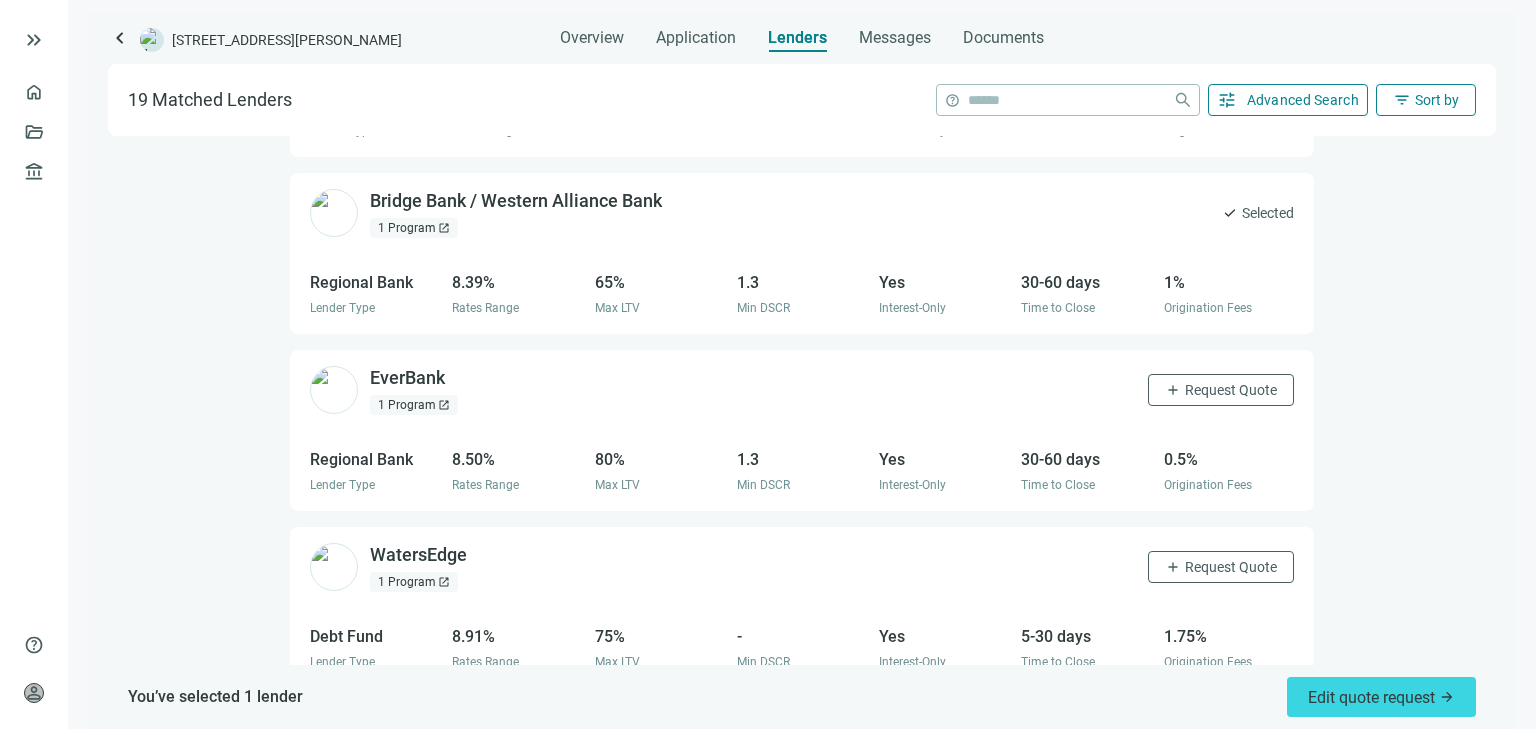scroll, scrollTop: 320, scrollLeft: 0, axis: vertical 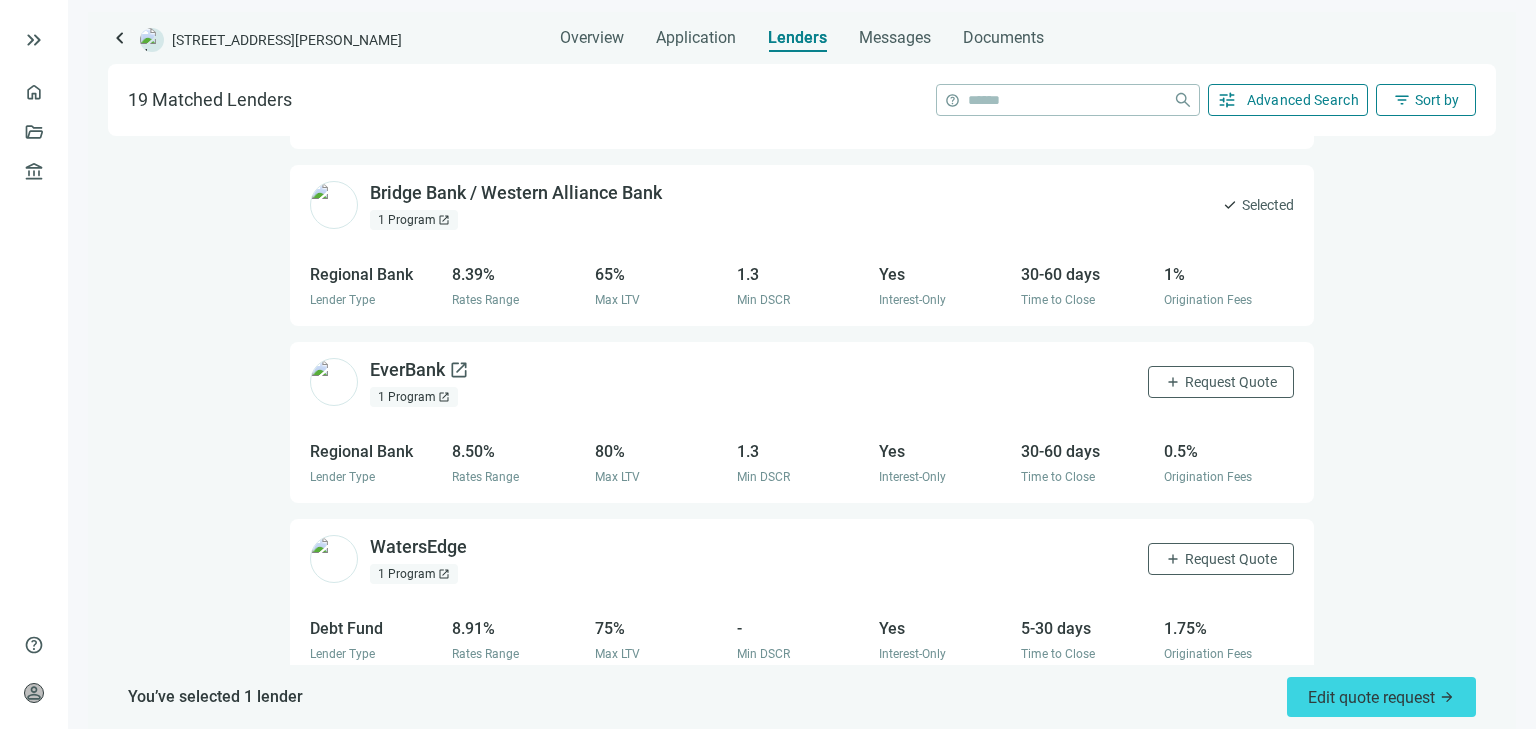 click on "EverBank open_in_new" at bounding box center (419, 370) 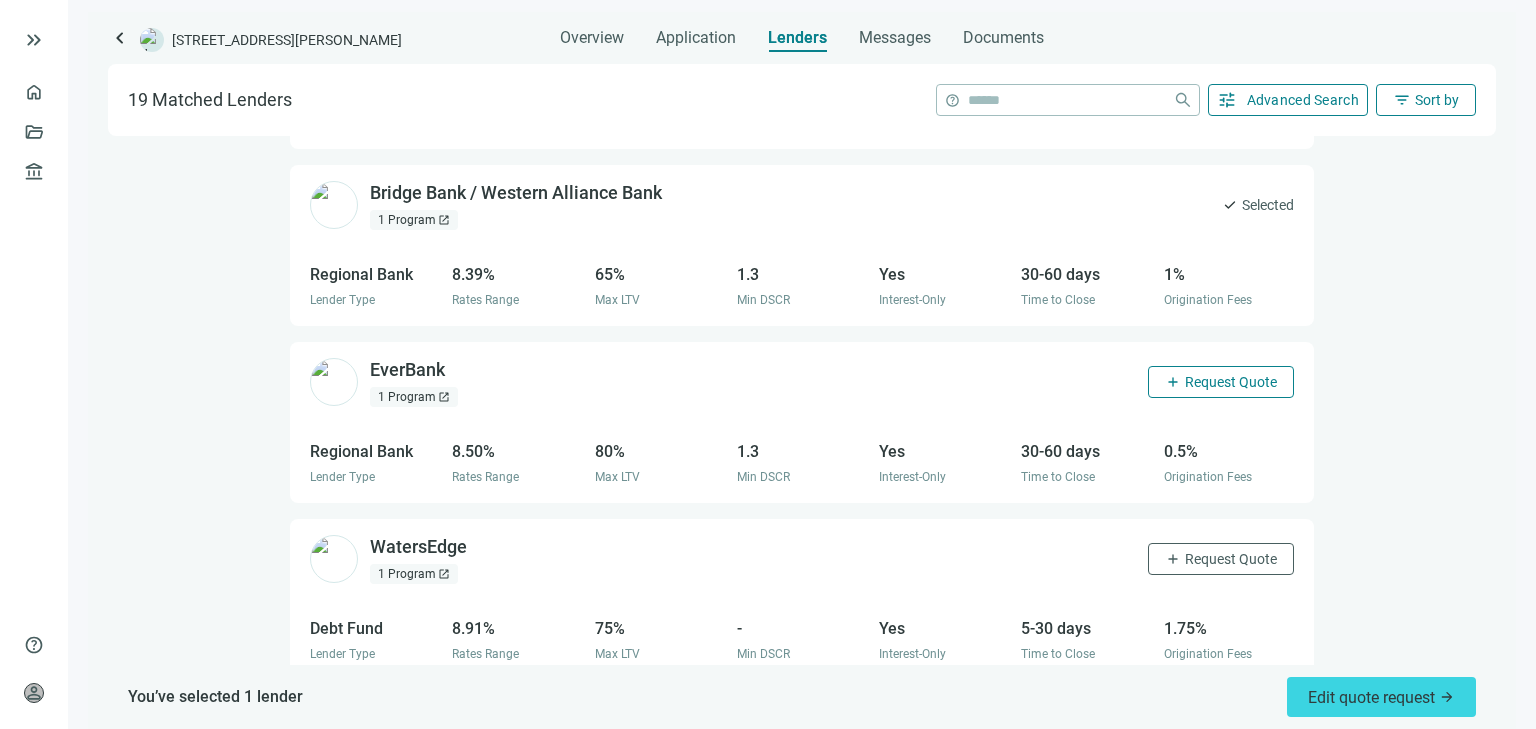 click on "Request Quote" at bounding box center (1231, 382) 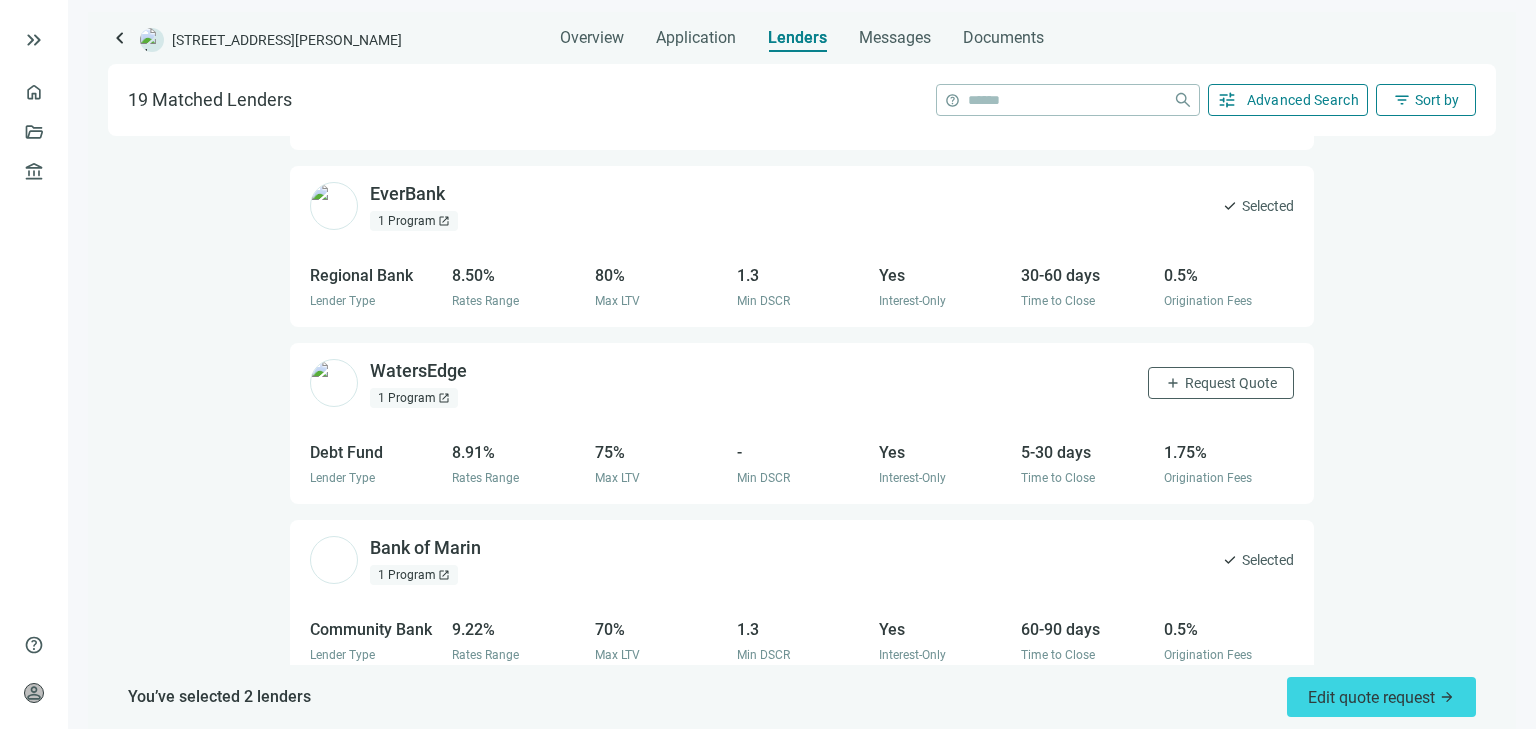 scroll, scrollTop: 560, scrollLeft: 0, axis: vertical 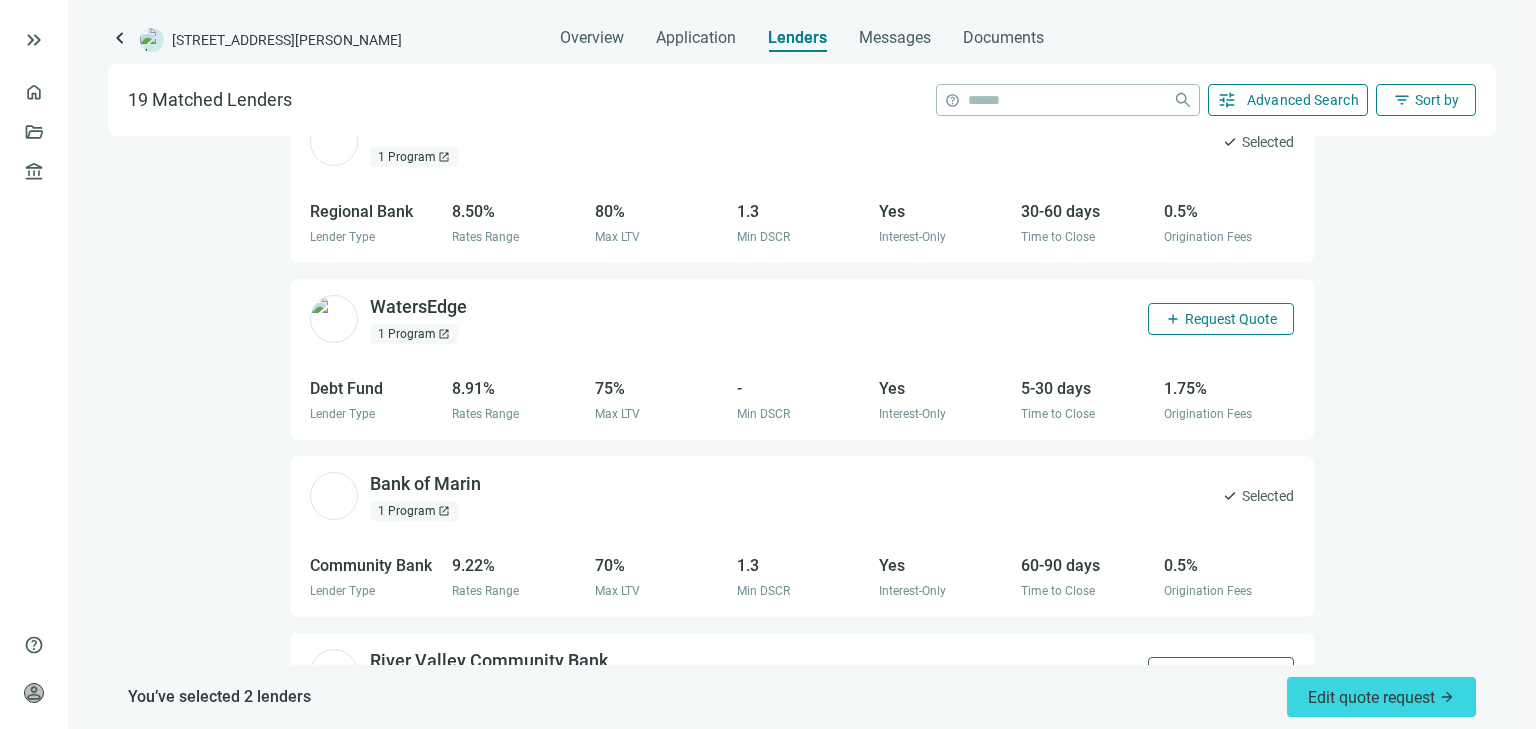 click on "Request Quote" at bounding box center [1231, 319] 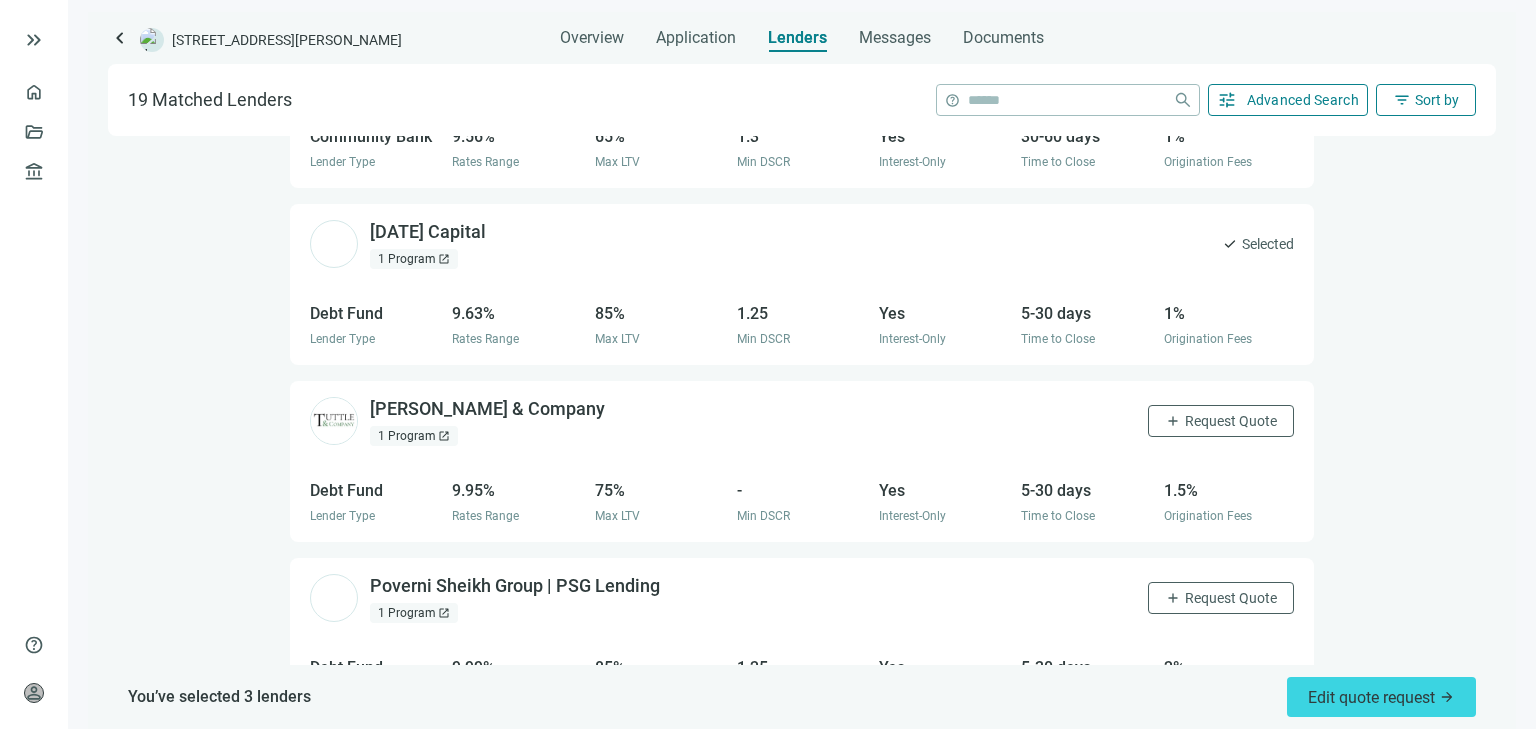 scroll, scrollTop: 1875, scrollLeft: 0, axis: vertical 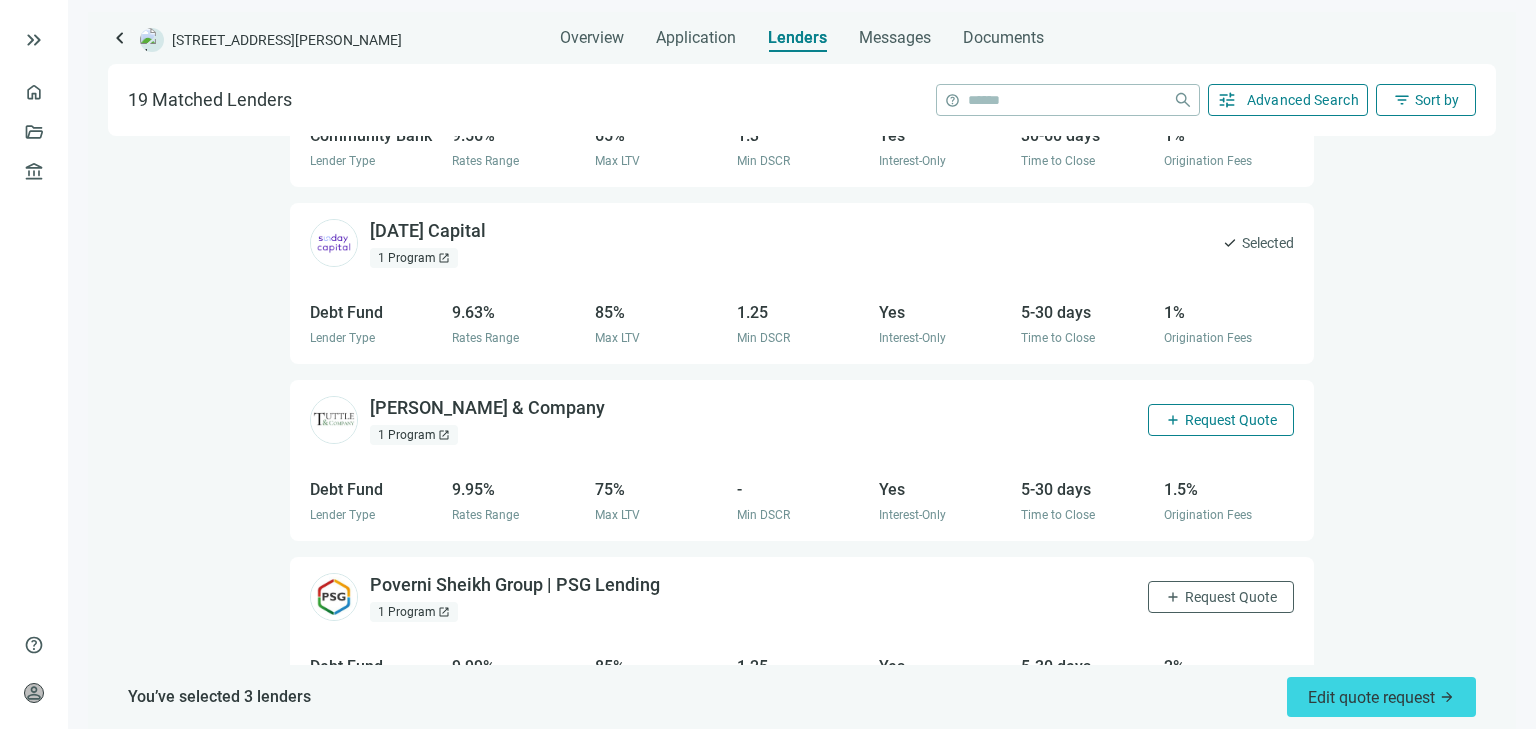click on "Request Quote" at bounding box center (1231, 420) 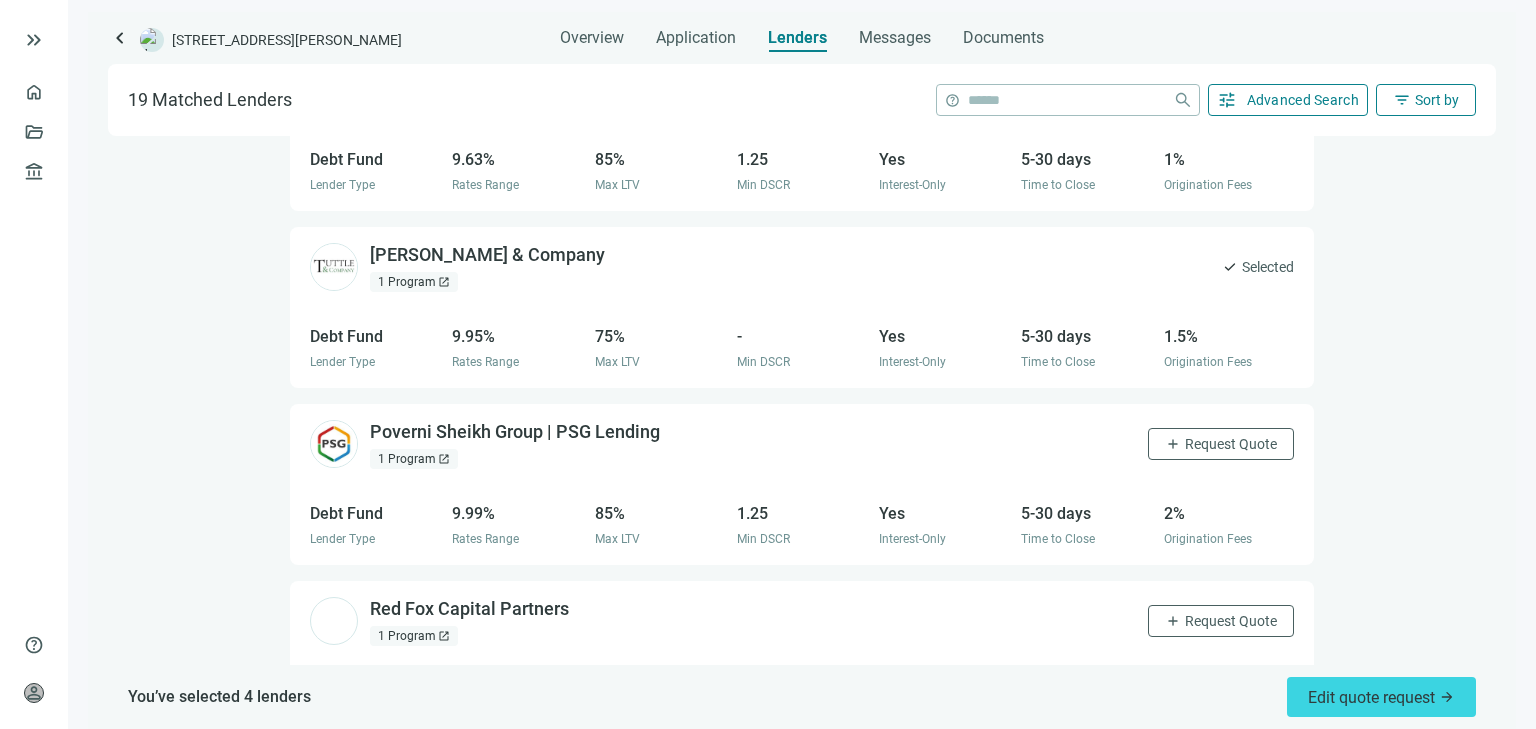 scroll, scrollTop: 2035, scrollLeft: 0, axis: vertical 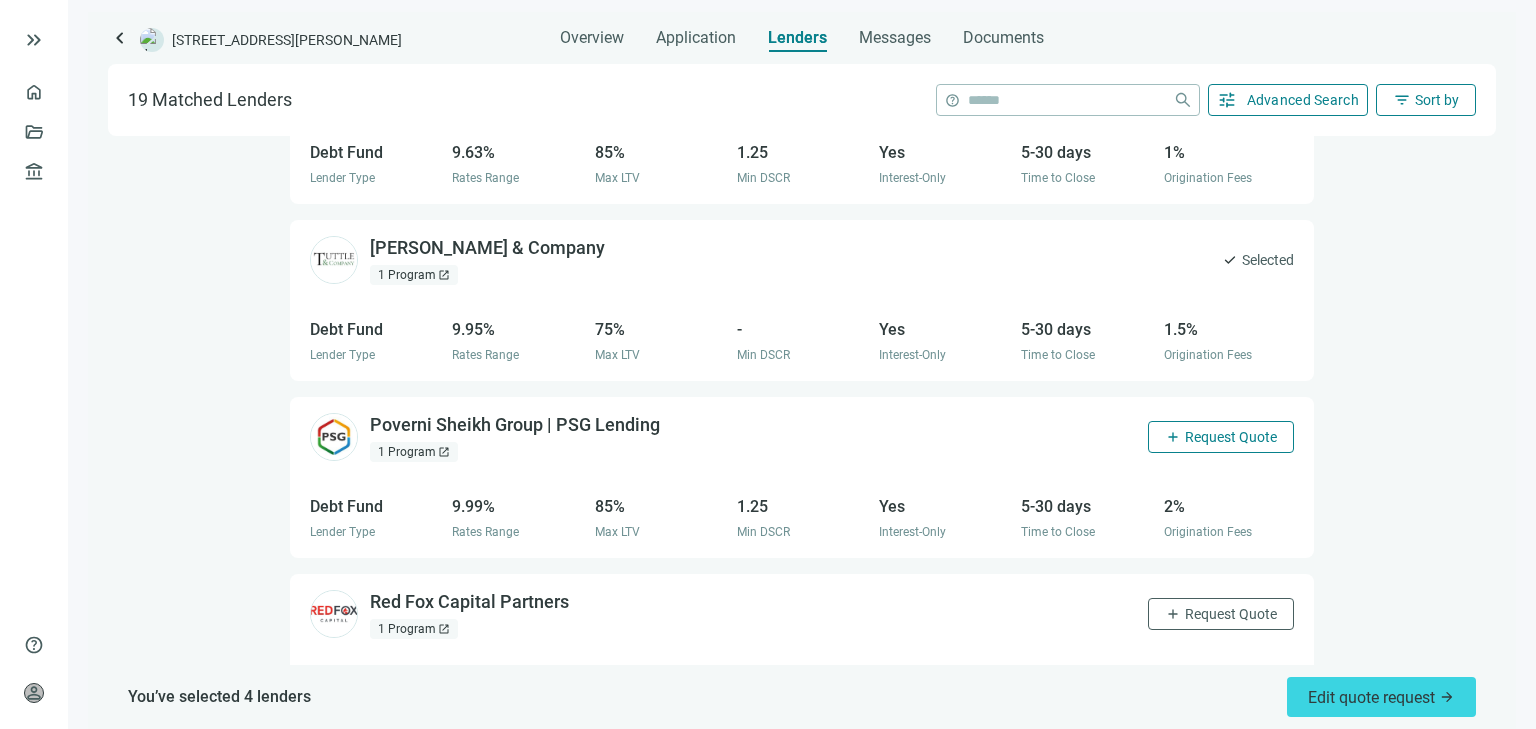 click on "Request Quote" at bounding box center [1231, 437] 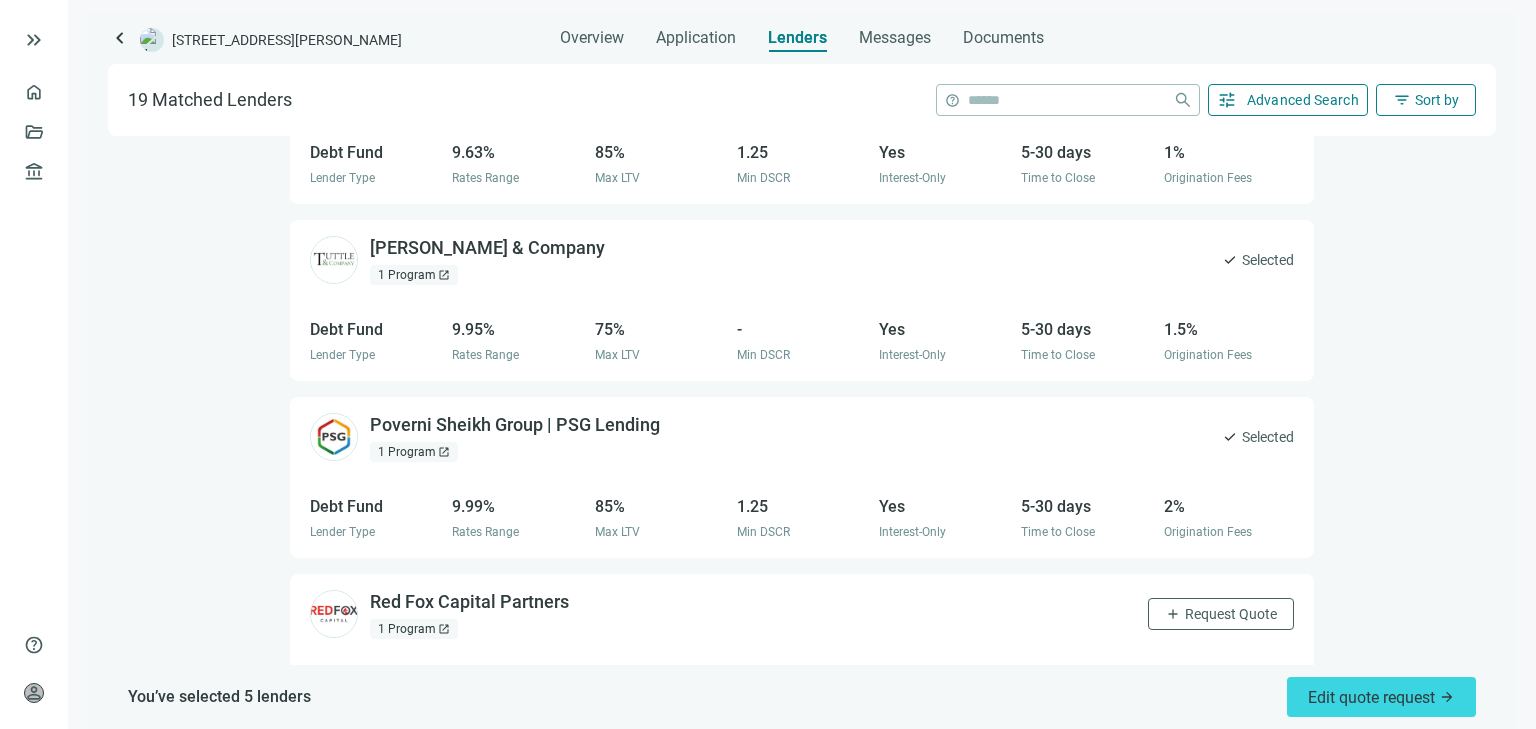 scroll, scrollTop: 2195, scrollLeft: 0, axis: vertical 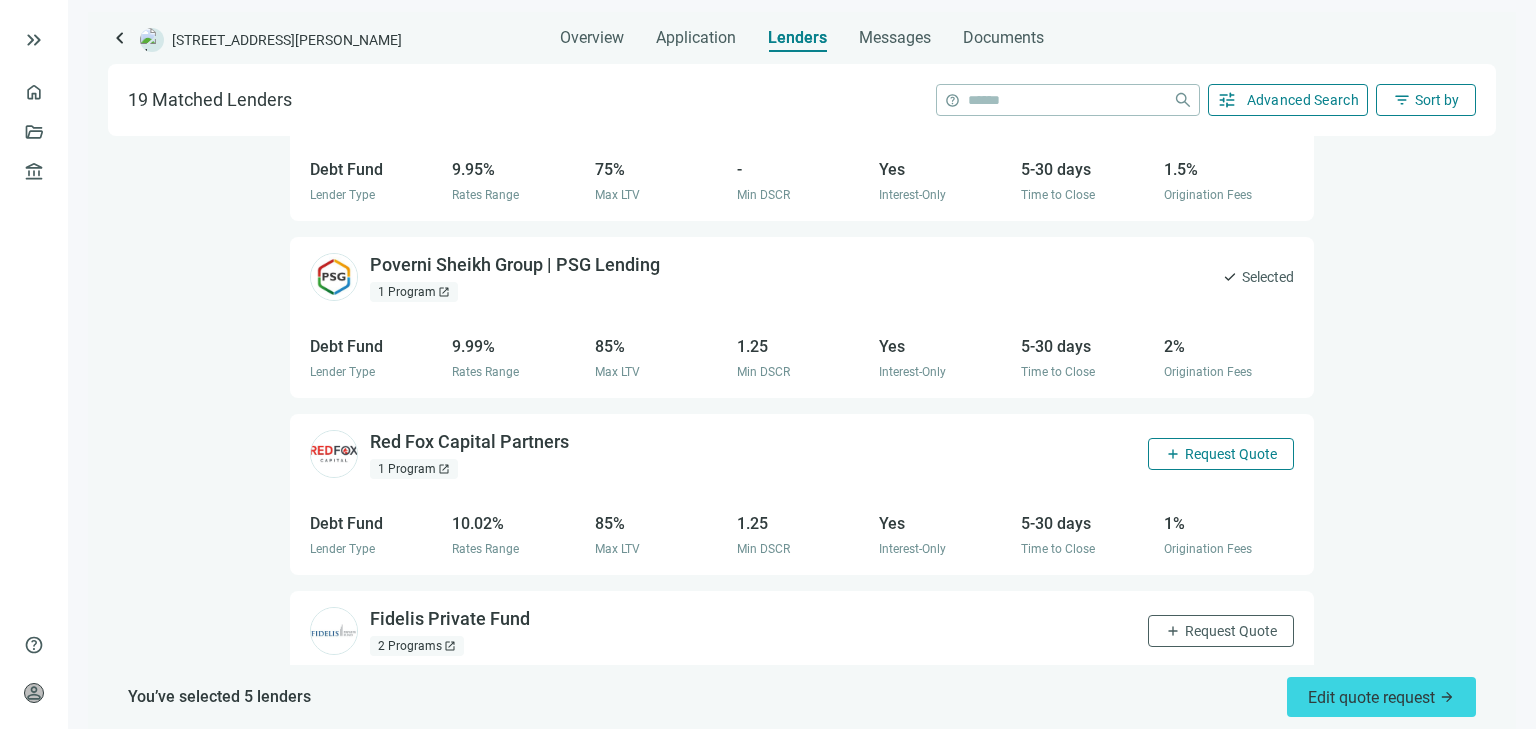 click on "Request Quote" at bounding box center [1231, 454] 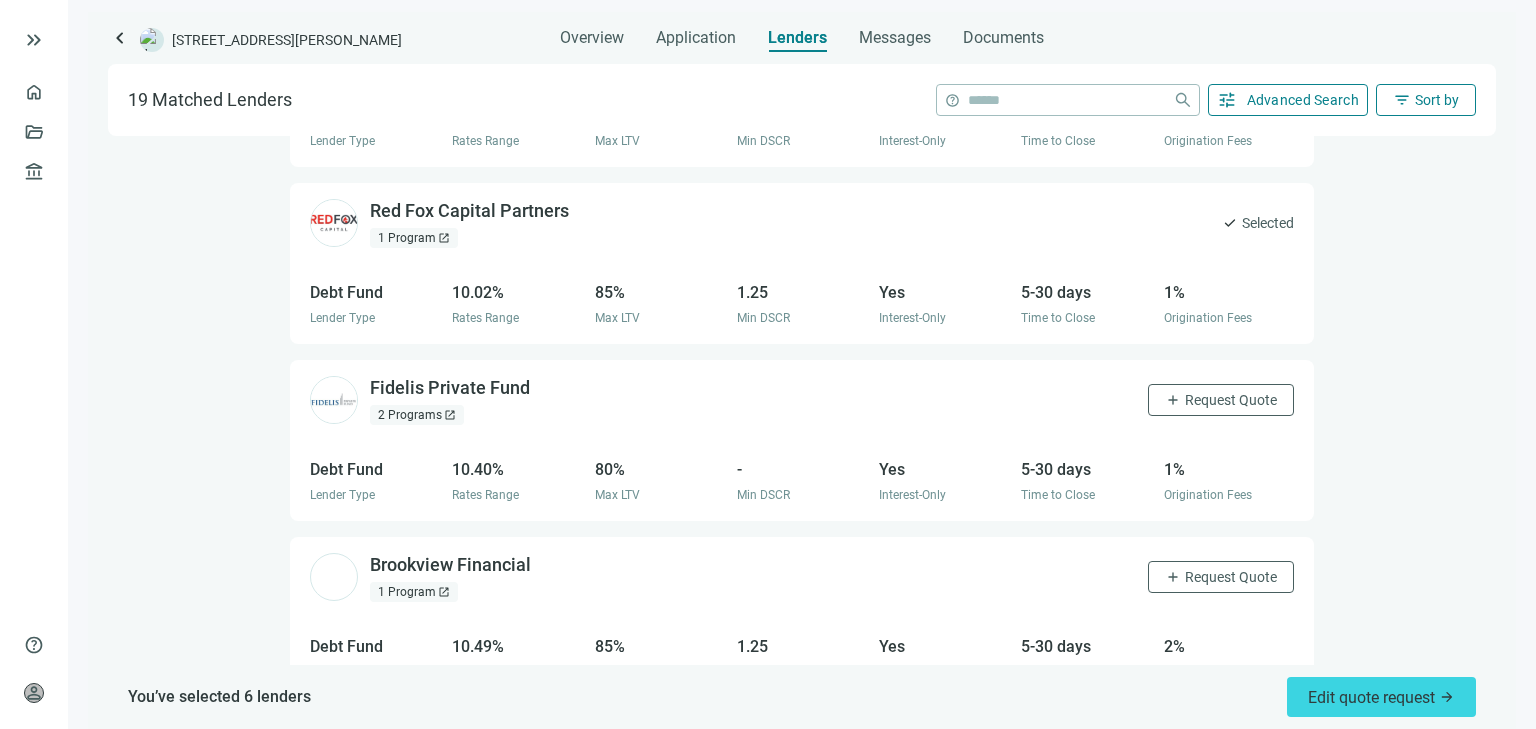scroll, scrollTop: 2435, scrollLeft: 0, axis: vertical 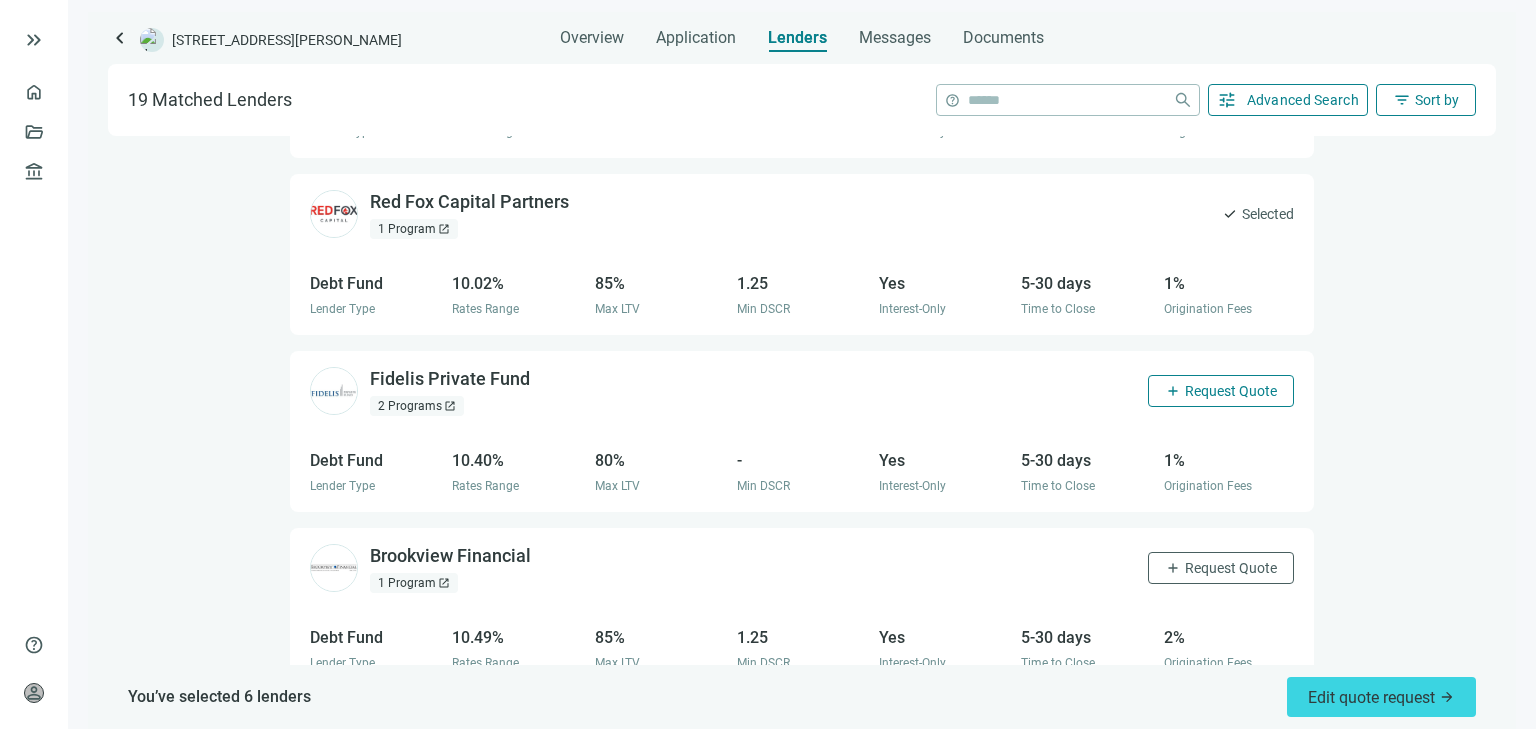 click on "Request Quote" at bounding box center [1231, 391] 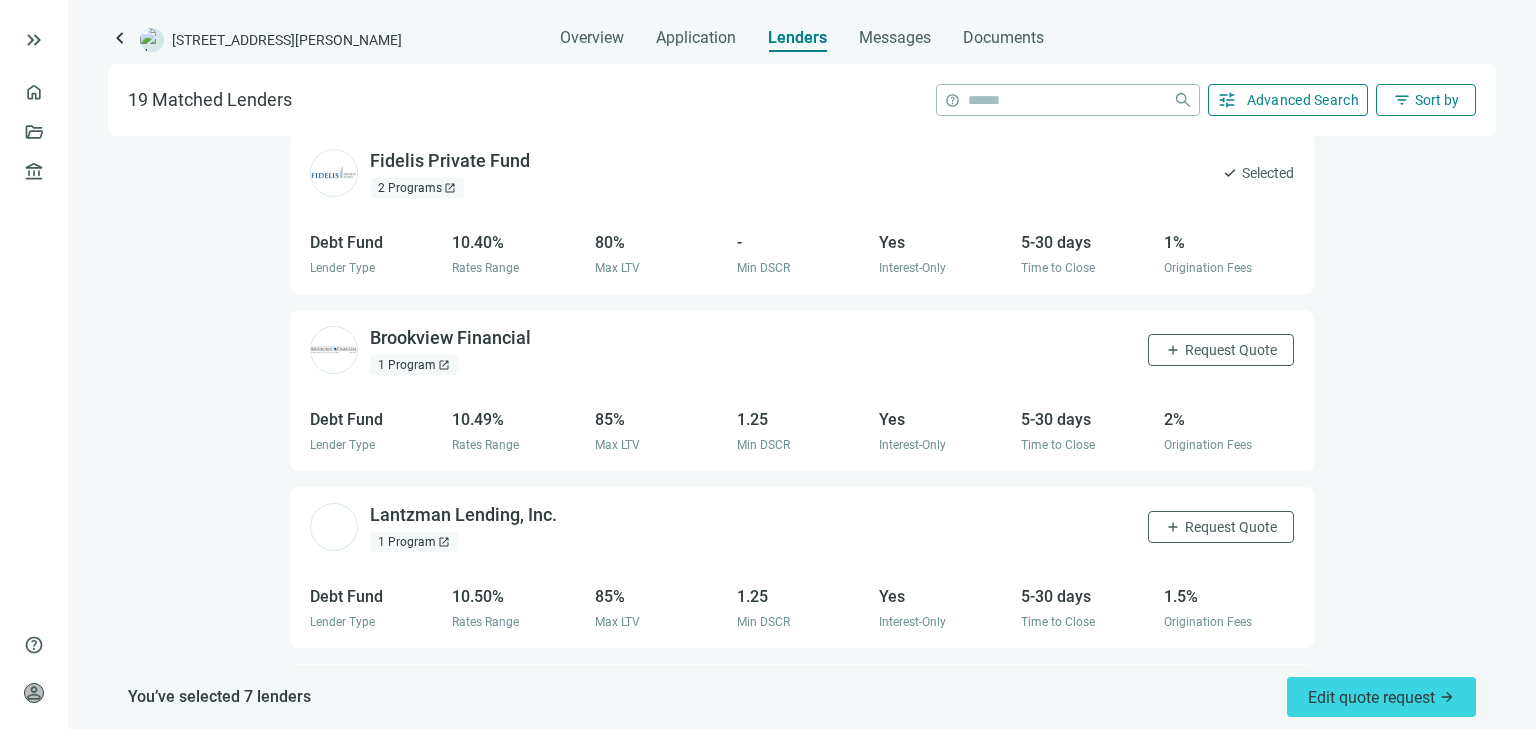 scroll, scrollTop: 2675, scrollLeft: 0, axis: vertical 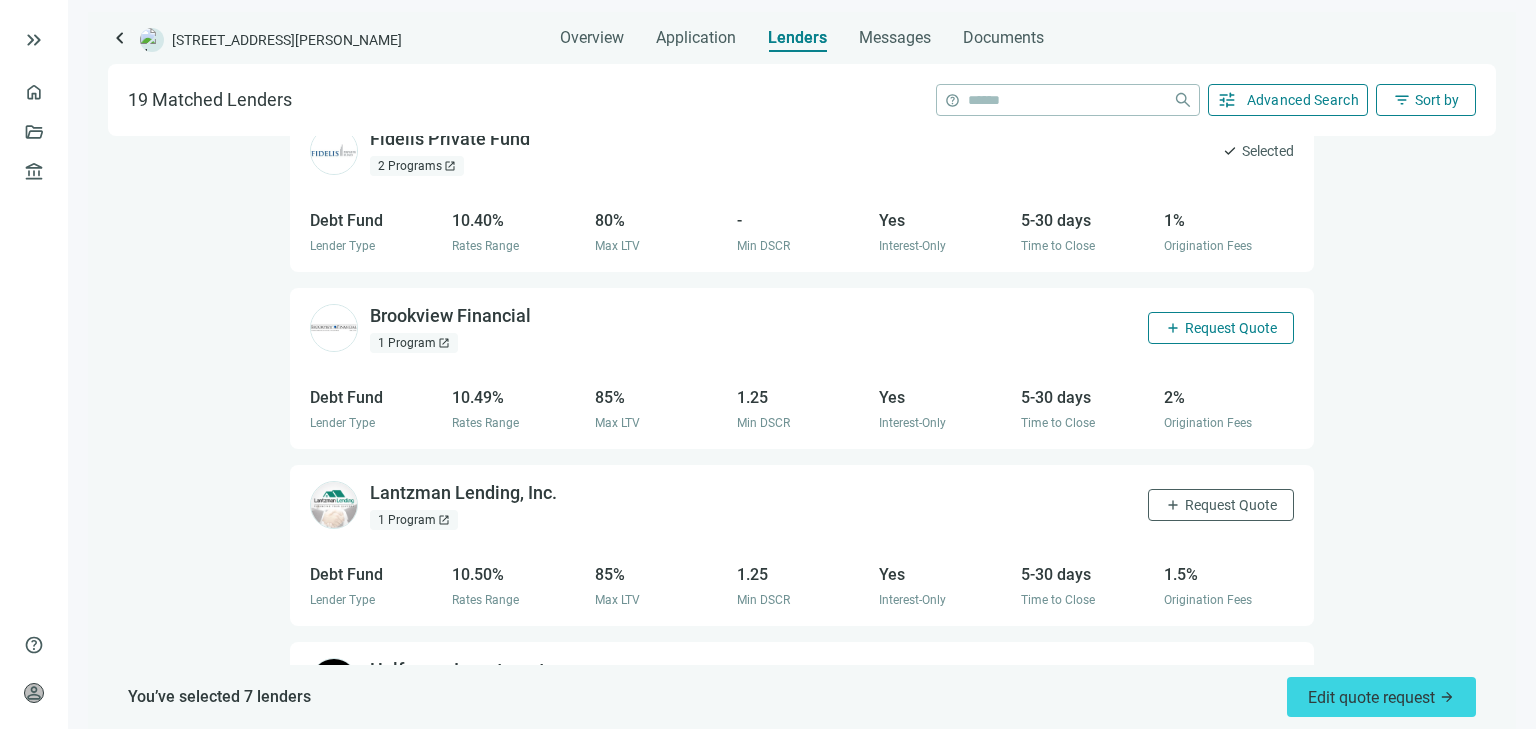 click on "Request Quote" at bounding box center (1231, 328) 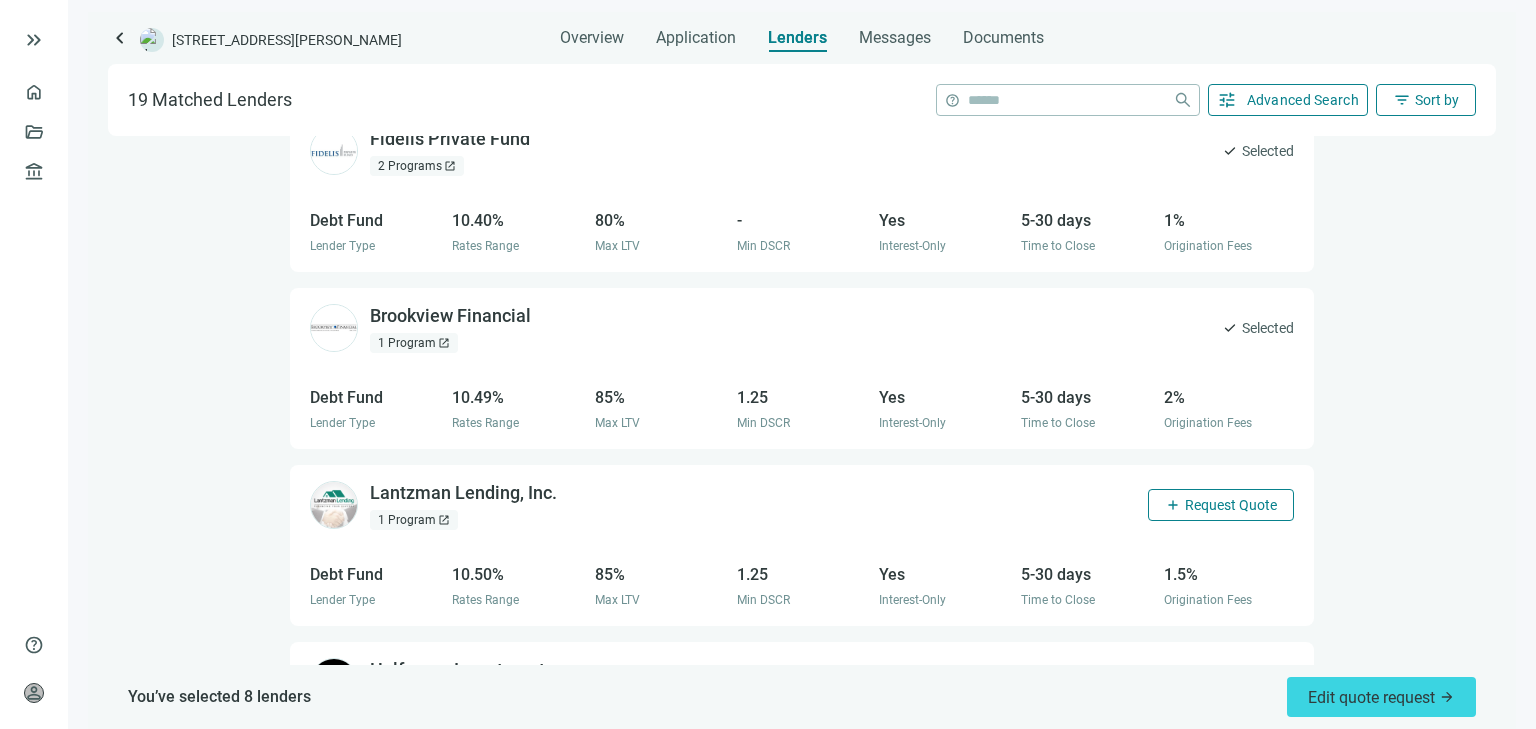 click on "Request Quote" at bounding box center [1231, 505] 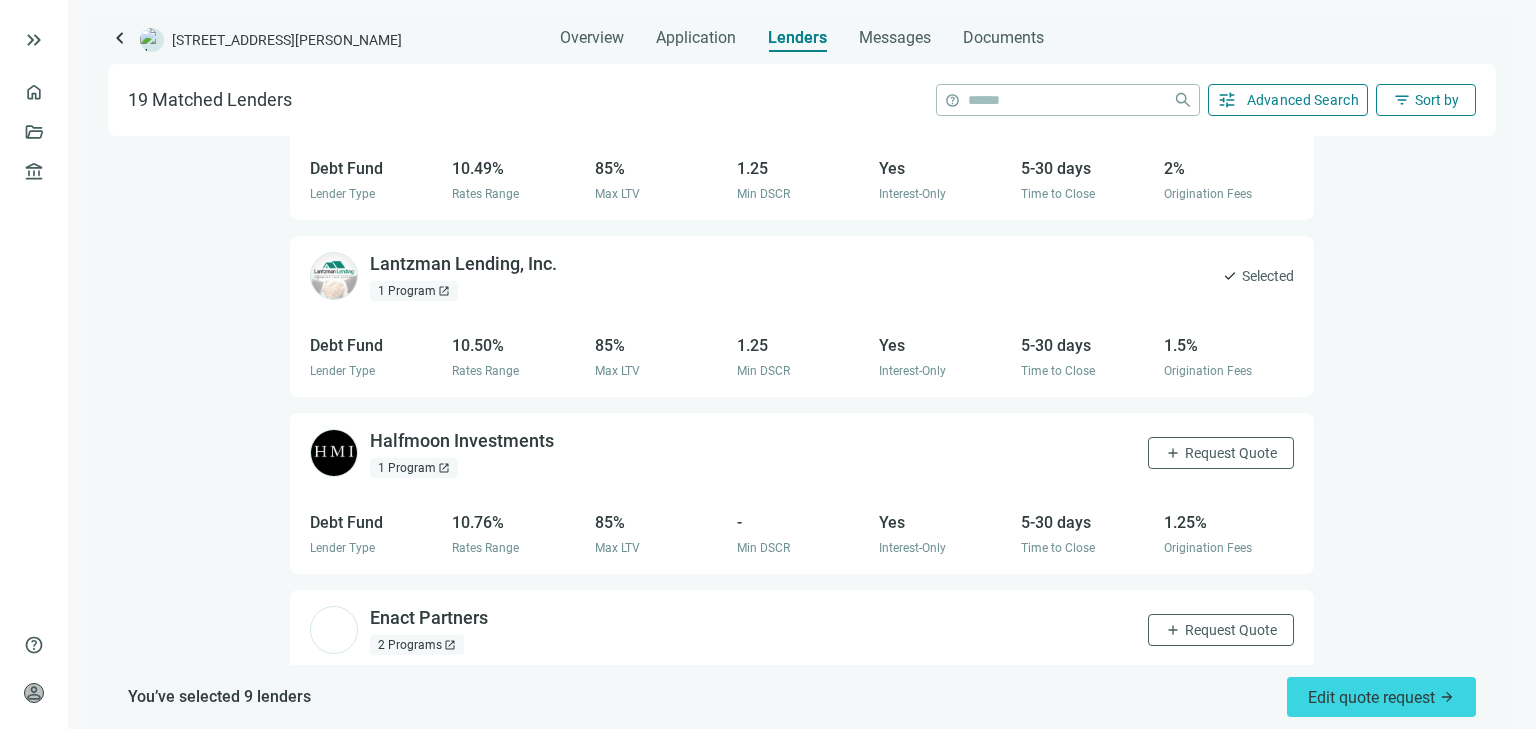 scroll, scrollTop: 2915, scrollLeft: 0, axis: vertical 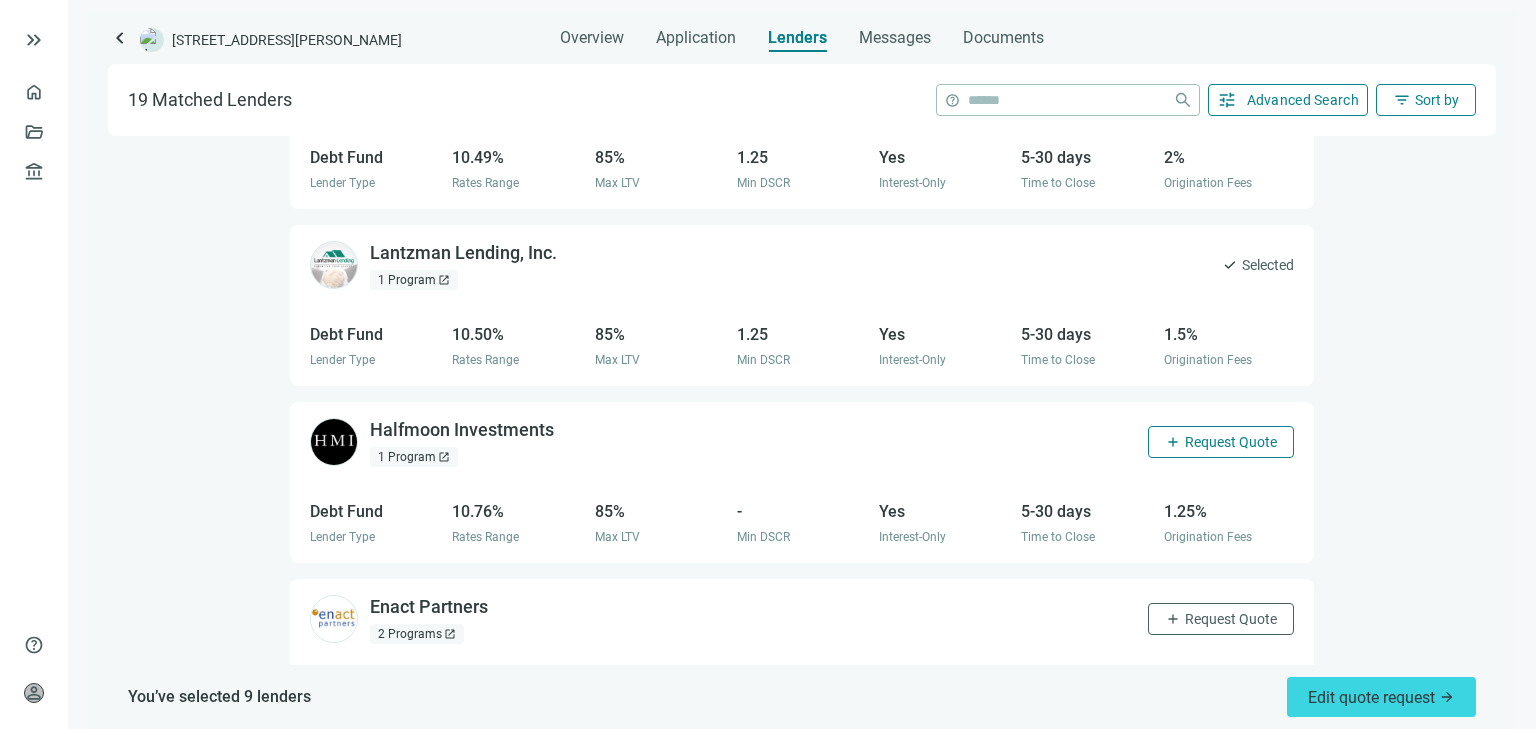 click on "Request Quote" at bounding box center (1231, 442) 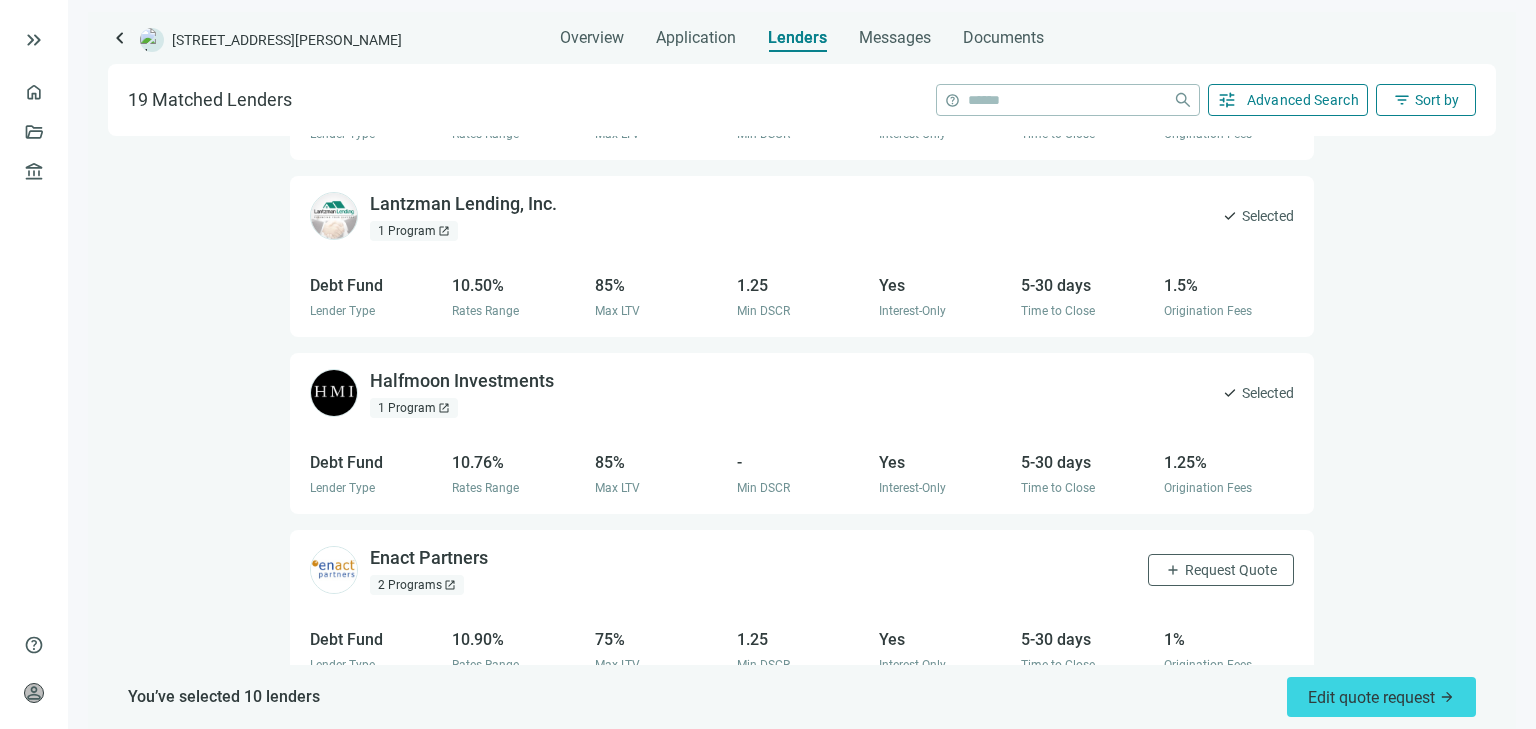 scroll, scrollTop: 2986, scrollLeft: 0, axis: vertical 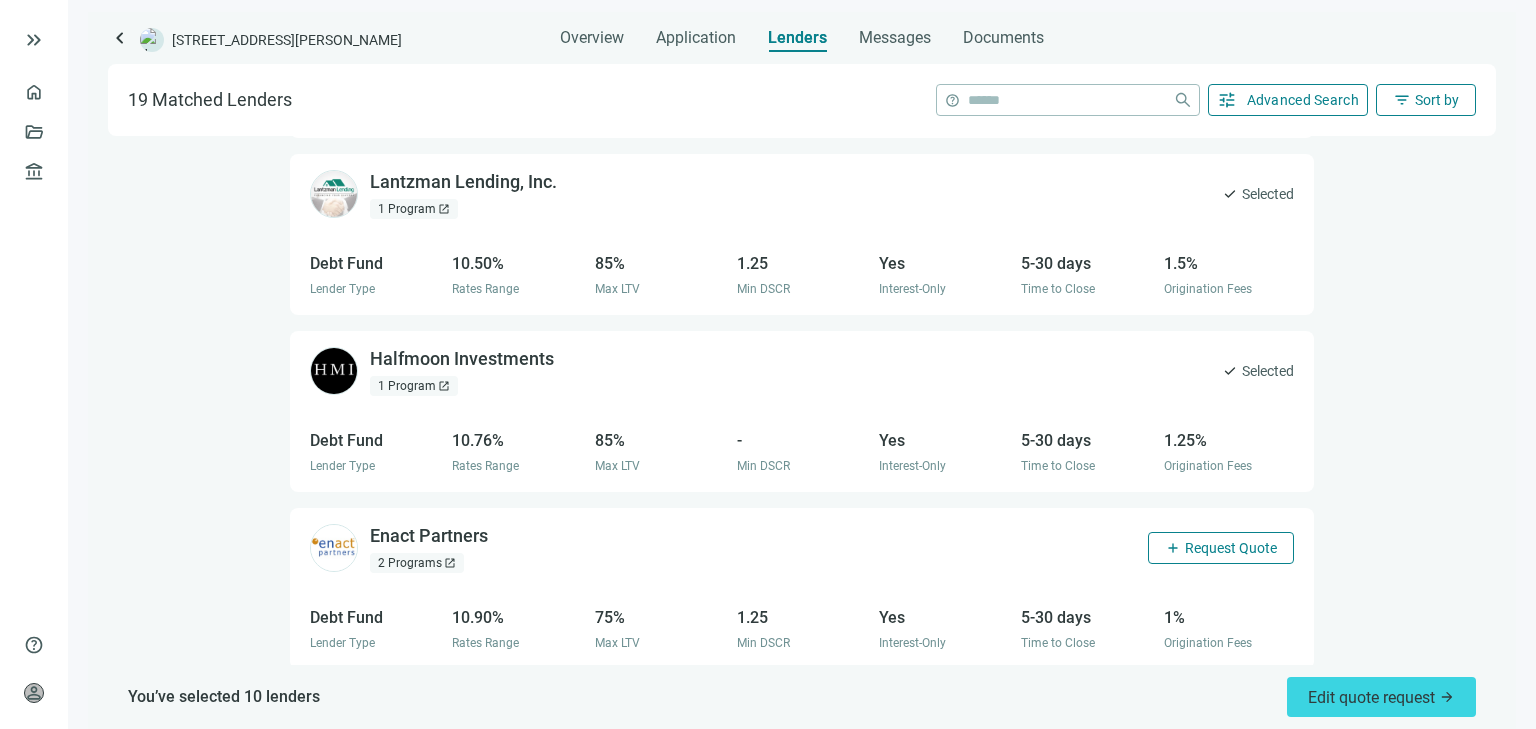 click on "Request Quote" at bounding box center [1231, 548] 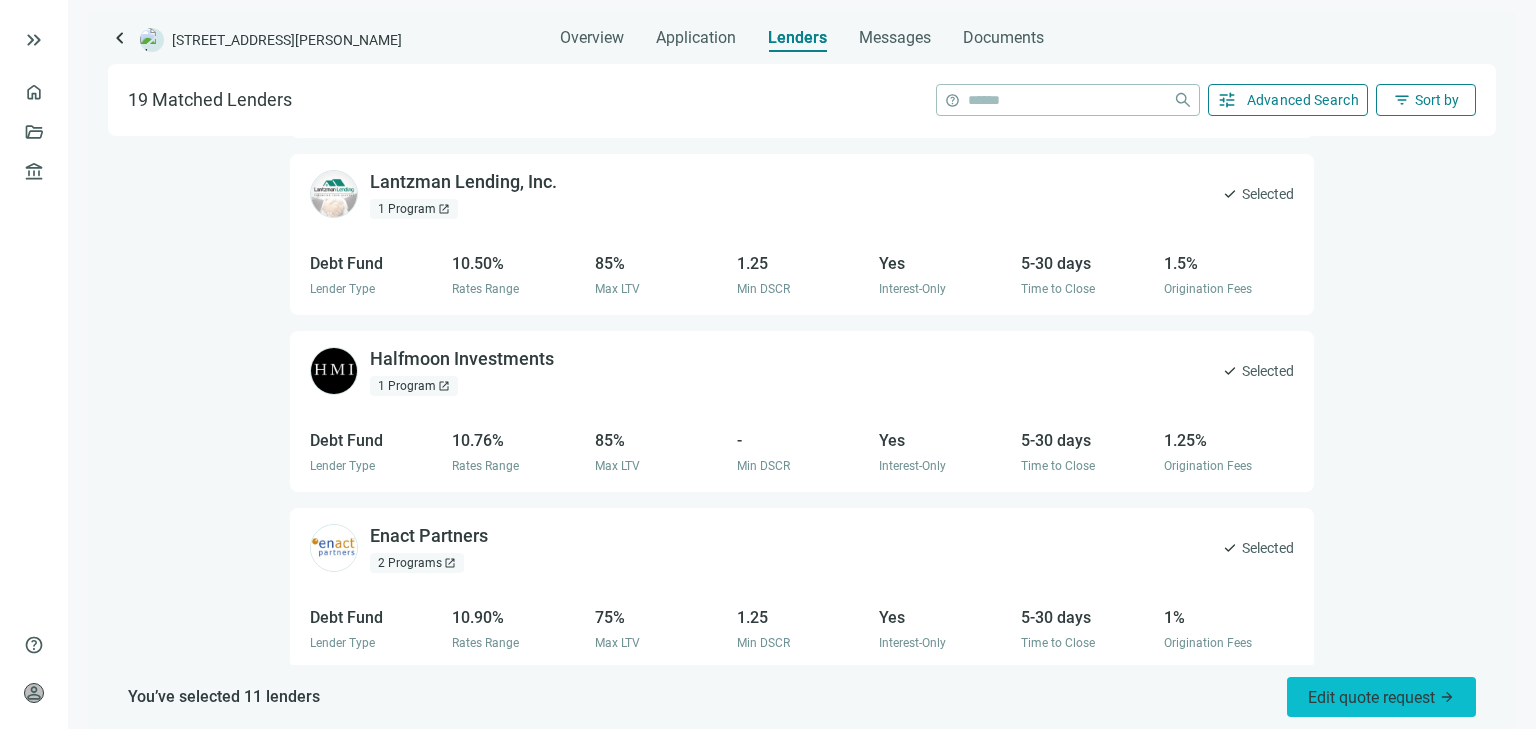 click on "Edit quote request   arrow_forward" at bounding box center [1381, 697] 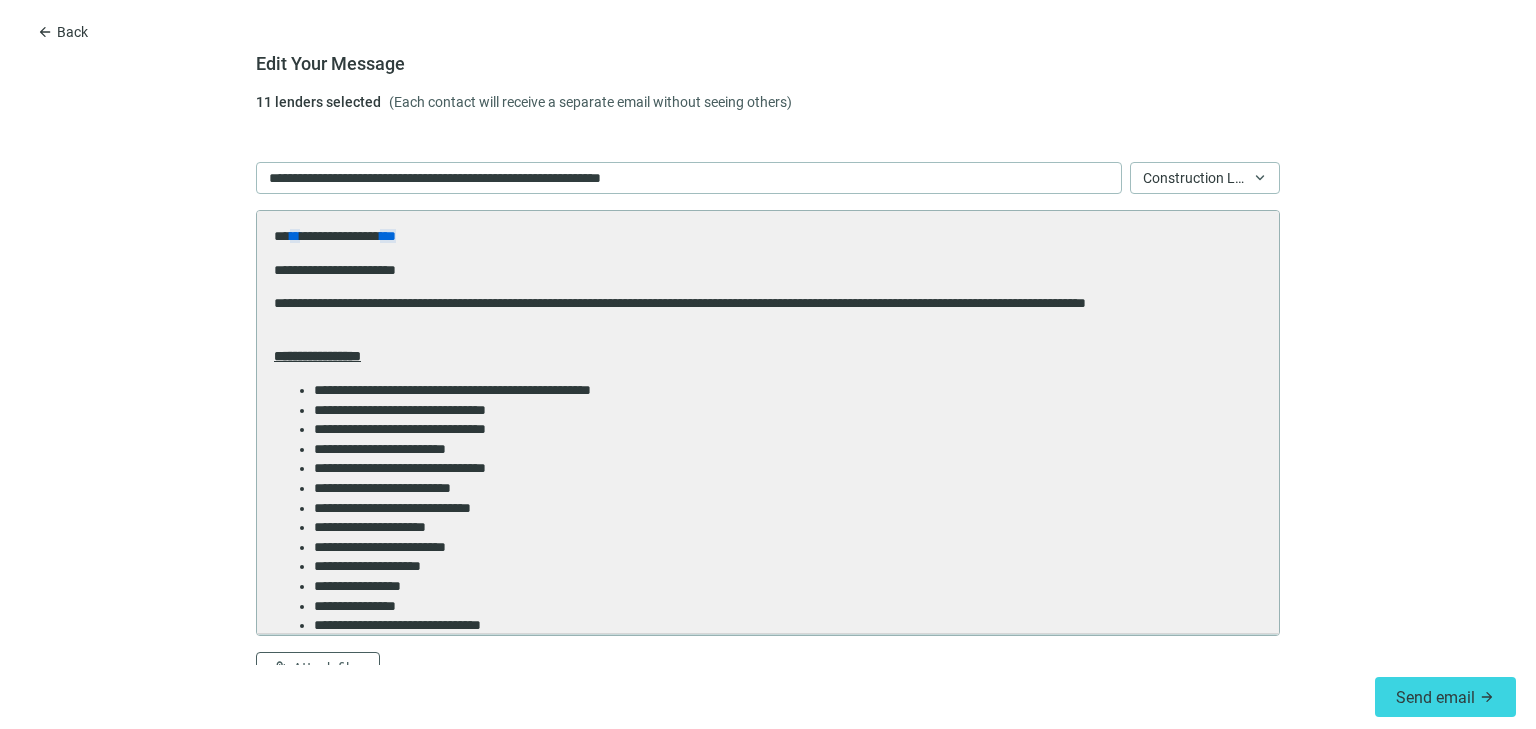 scroll, scrollTop: 0, scrollLeft: 0, axis: both 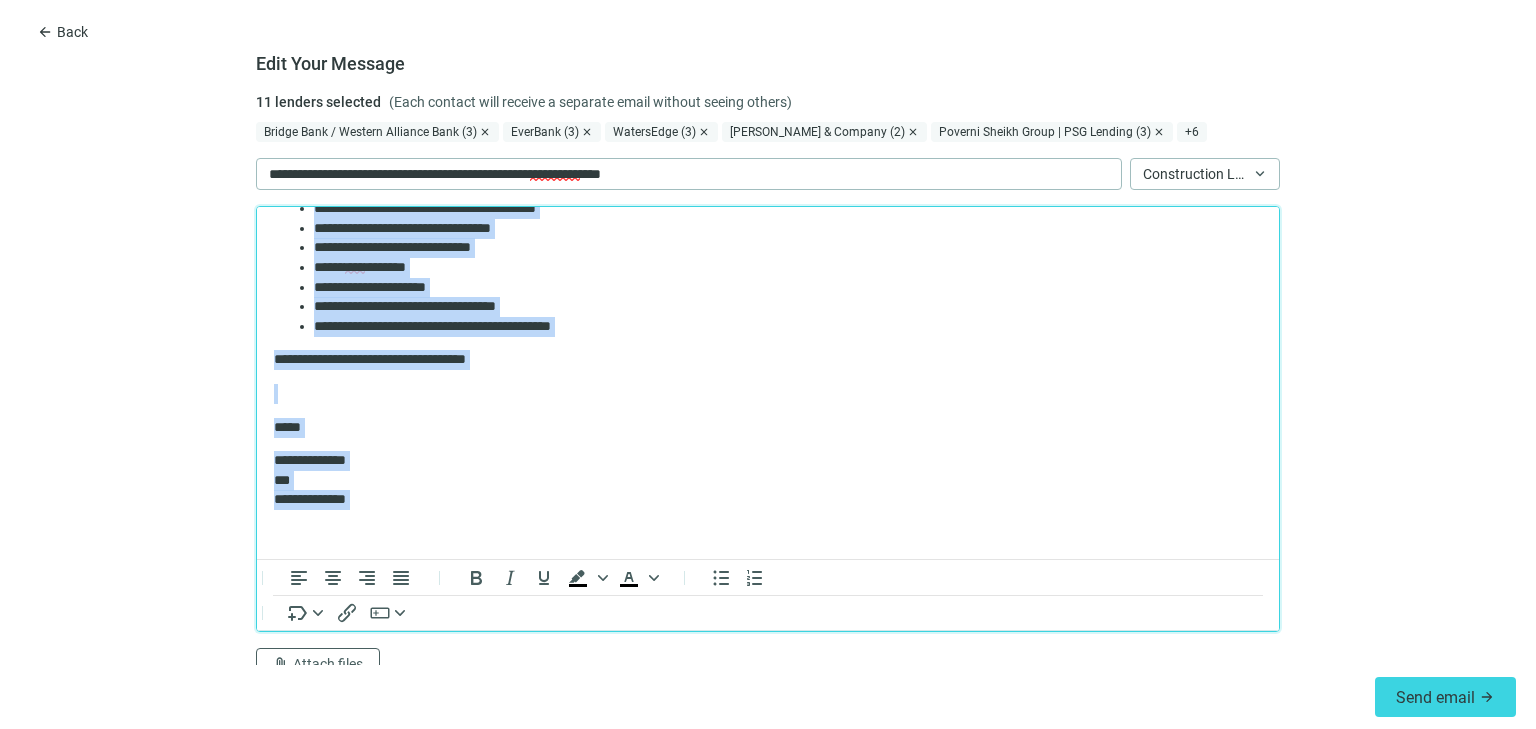 drag, startPoint x: 278, startPoint y: 266, endPoint x: 875, endPoint y: 603, distance: 685.54944 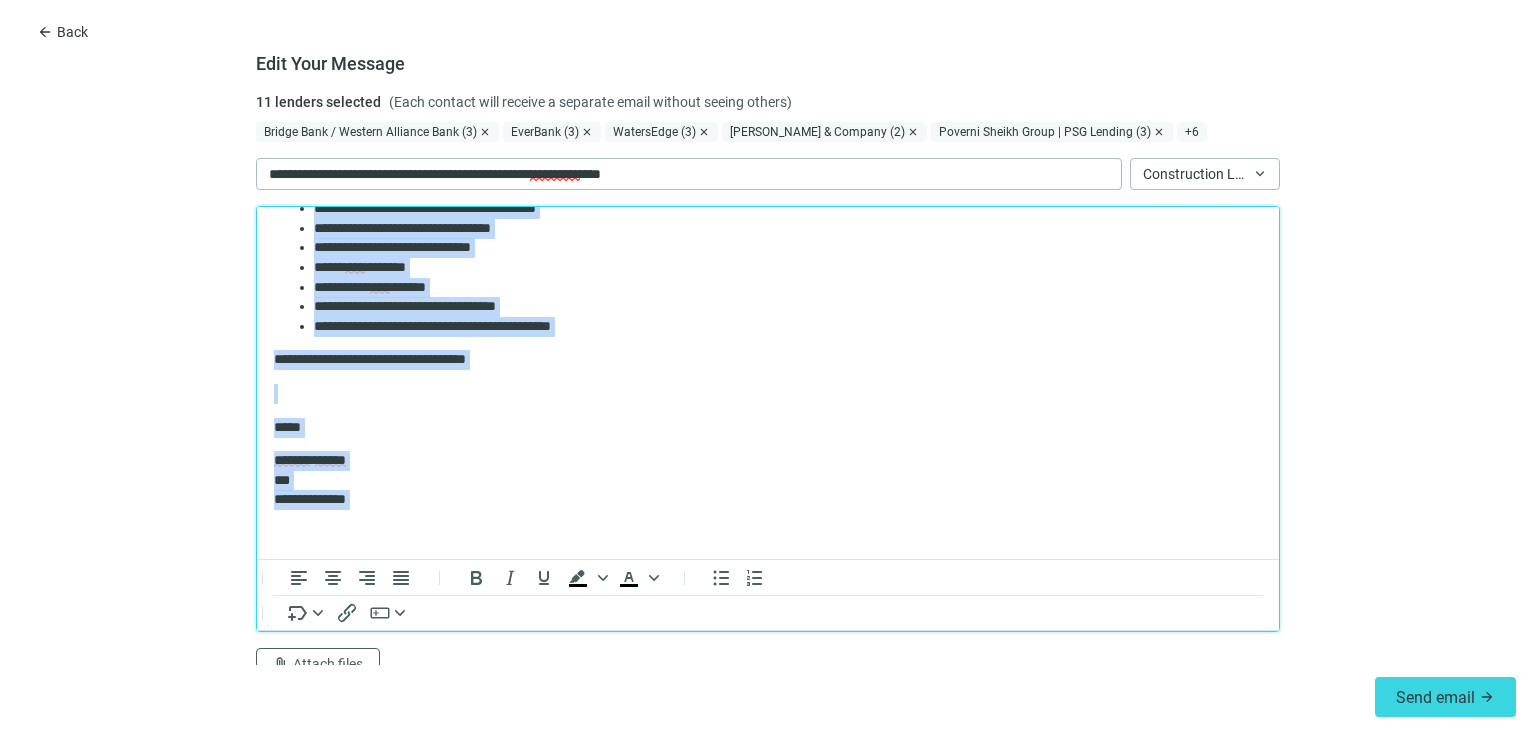 type 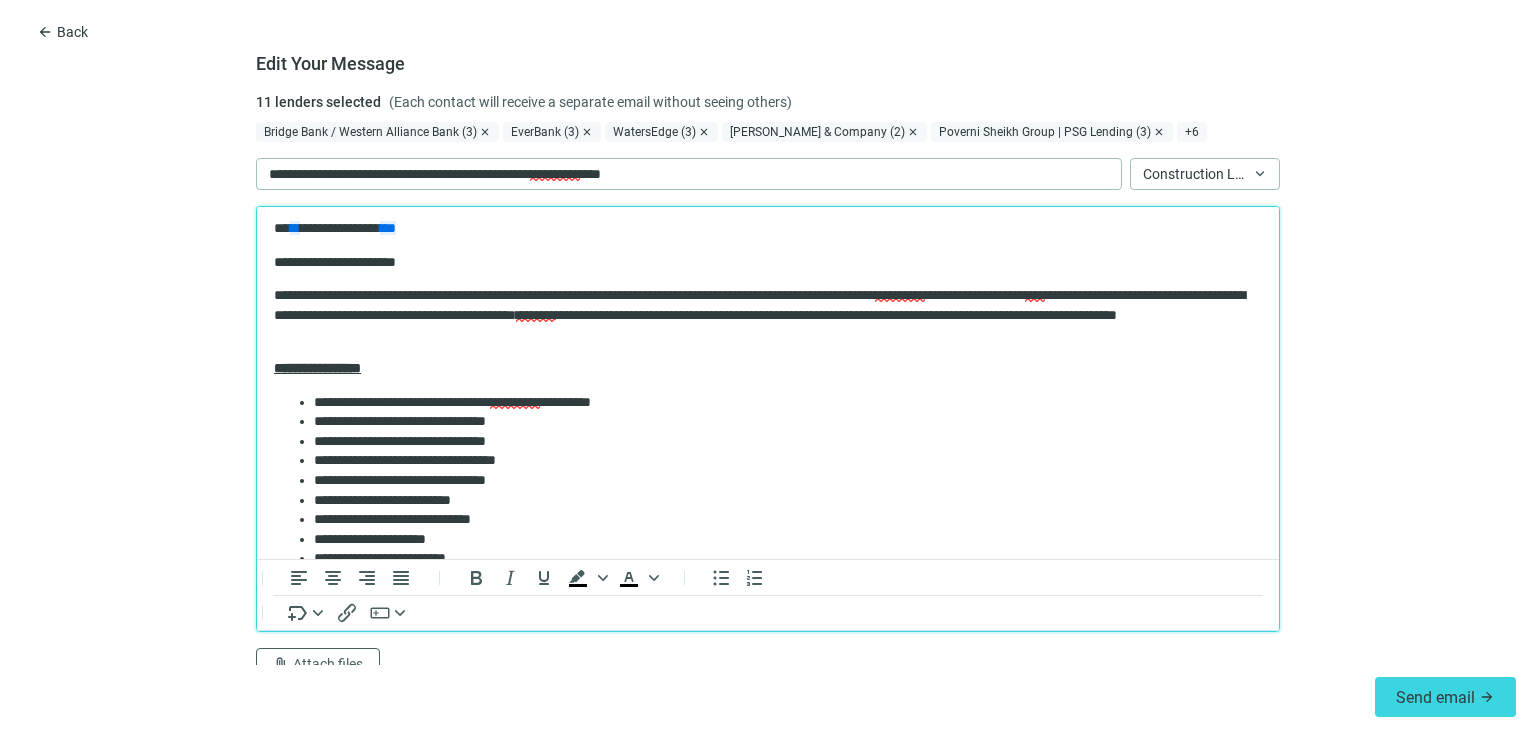 scroll, scrollTop: 0, scrollLeft: 0, axis: both 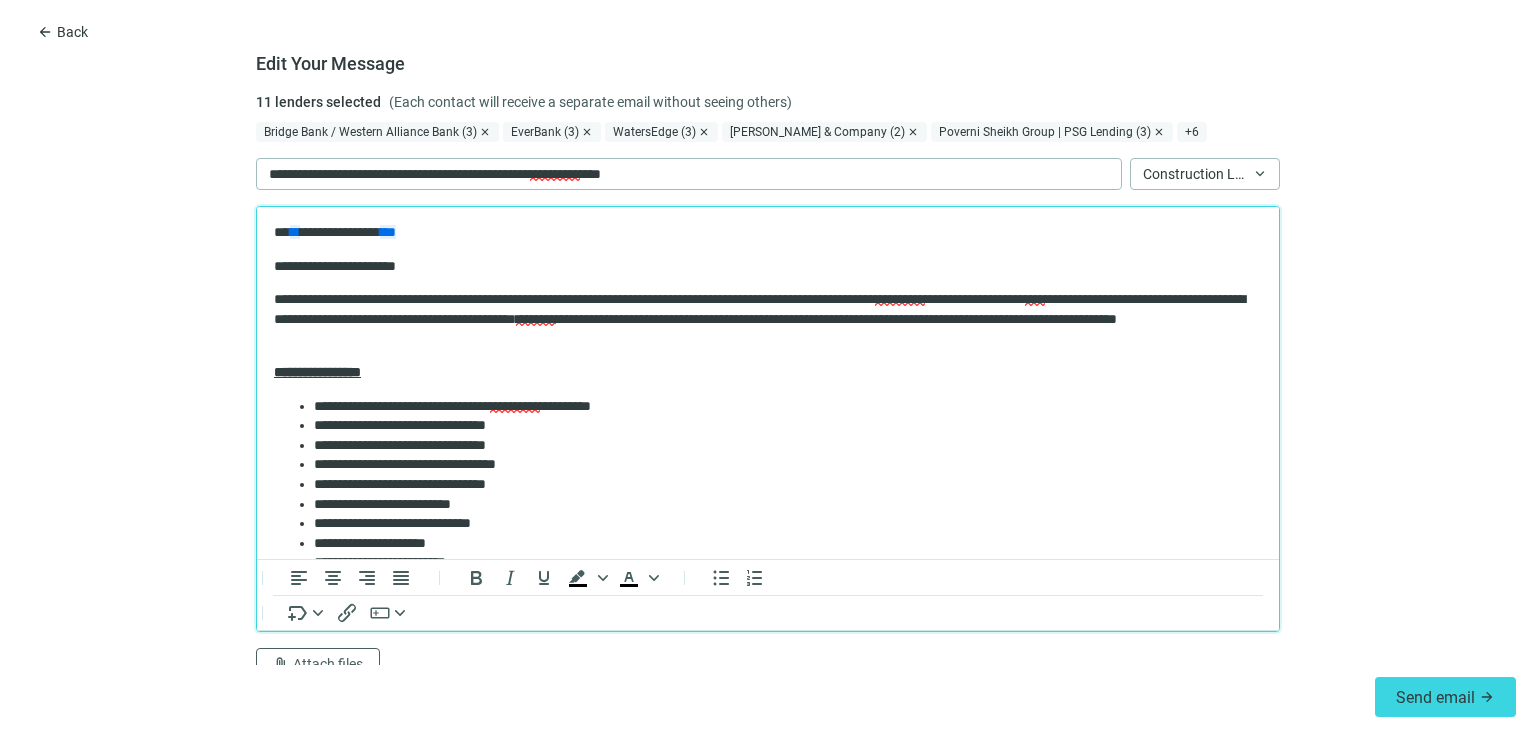 click on "**********" at bounding box center [762, 319] 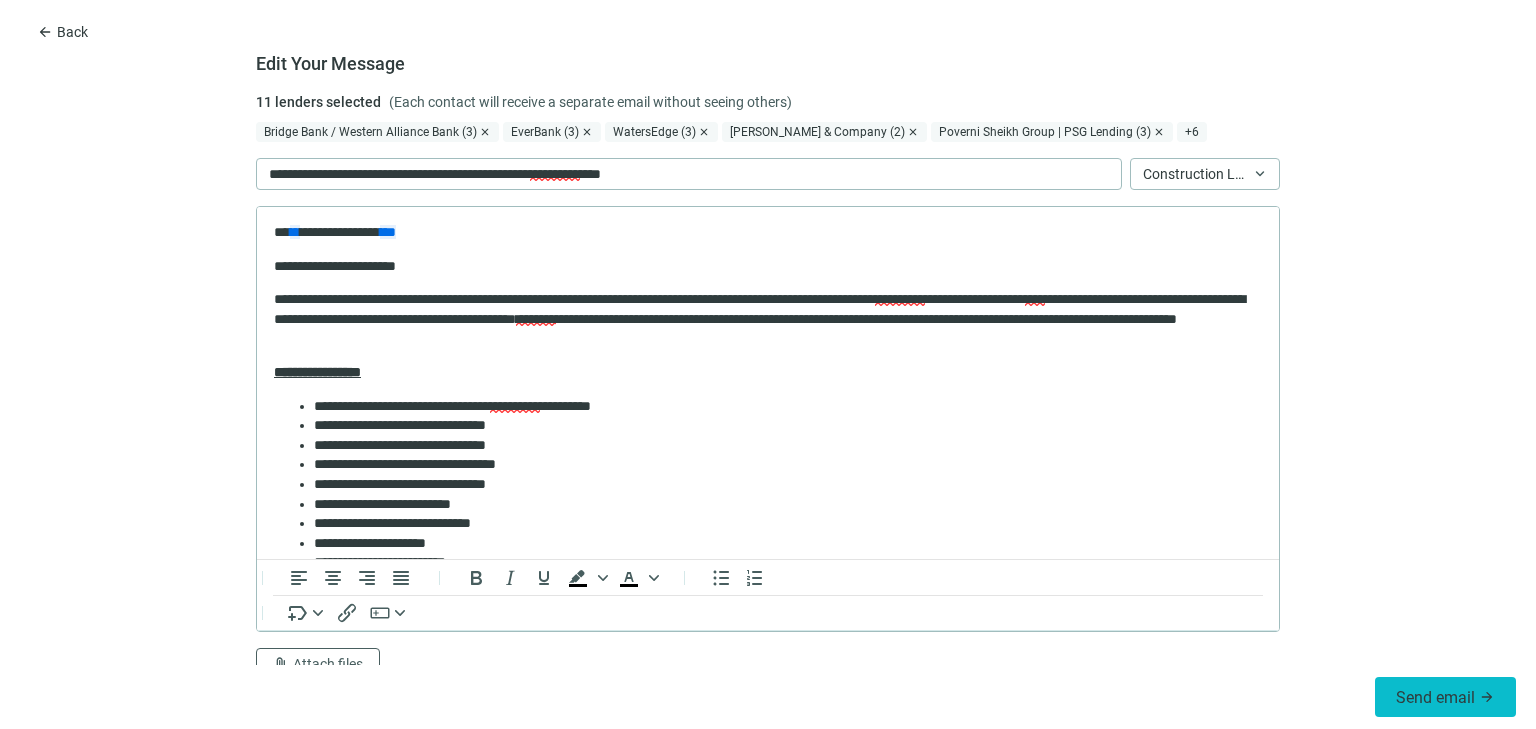 click on "Send email" at bounding box center [1435, 697] 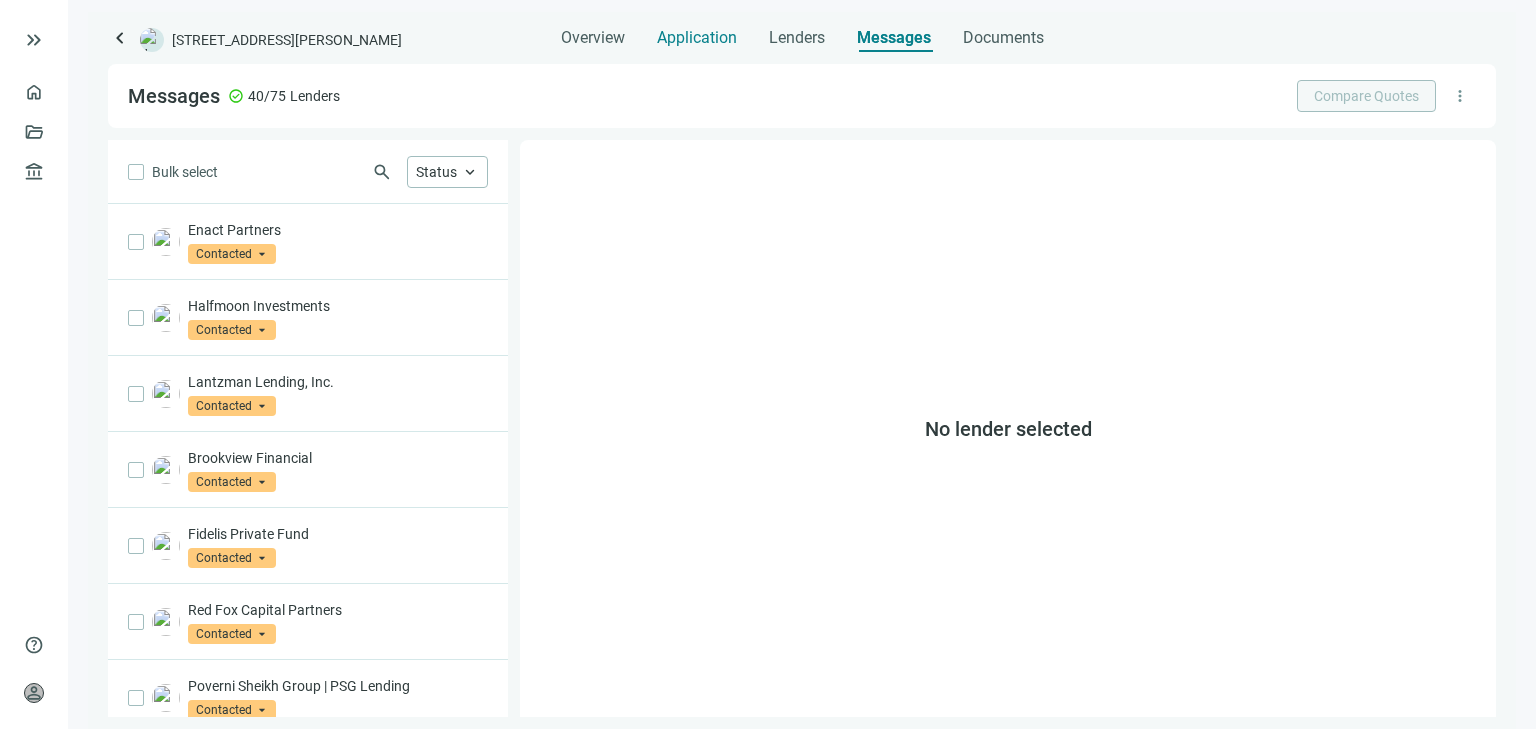 click on "Application" at bounding box center [697, 38] 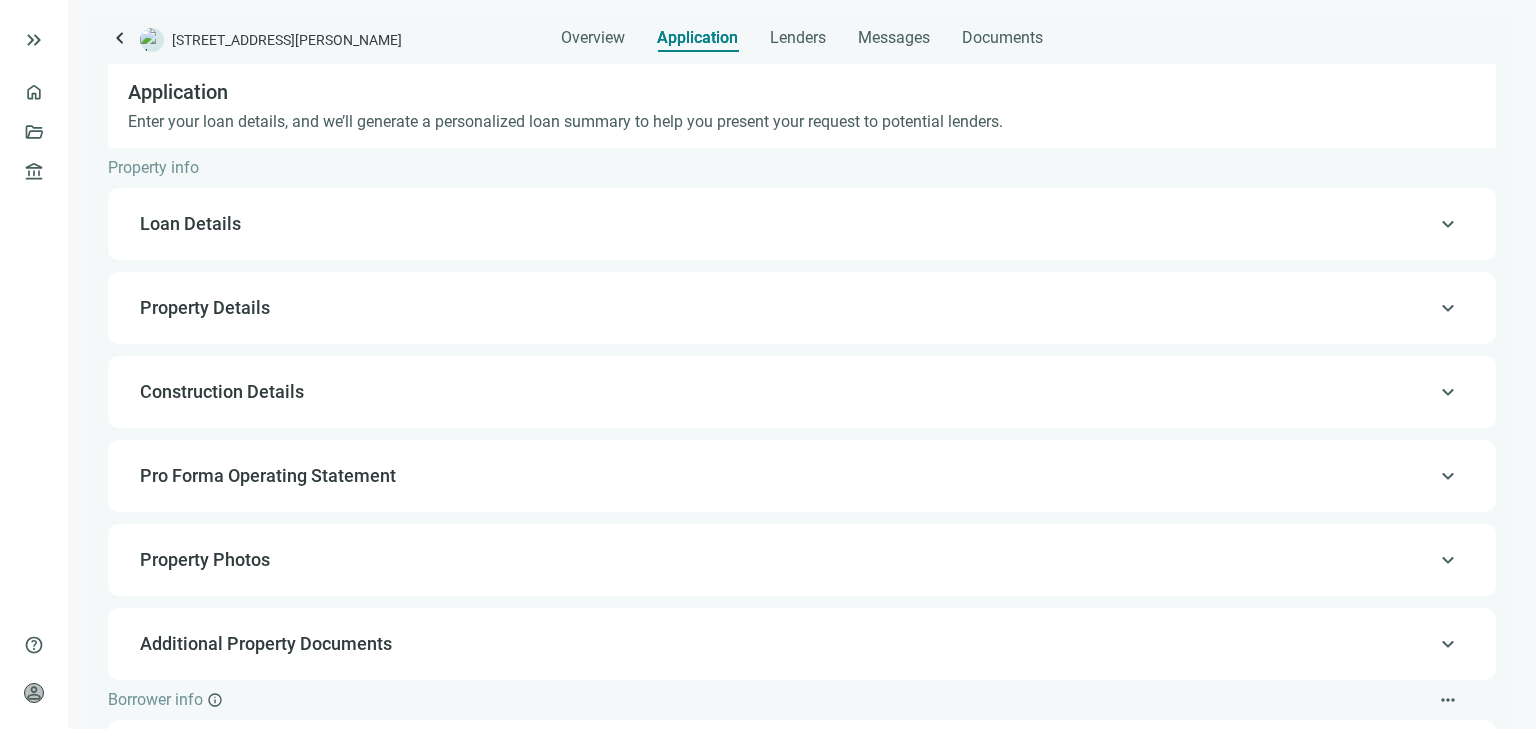 click on "Loan Details" at bounding box center [190, 223] 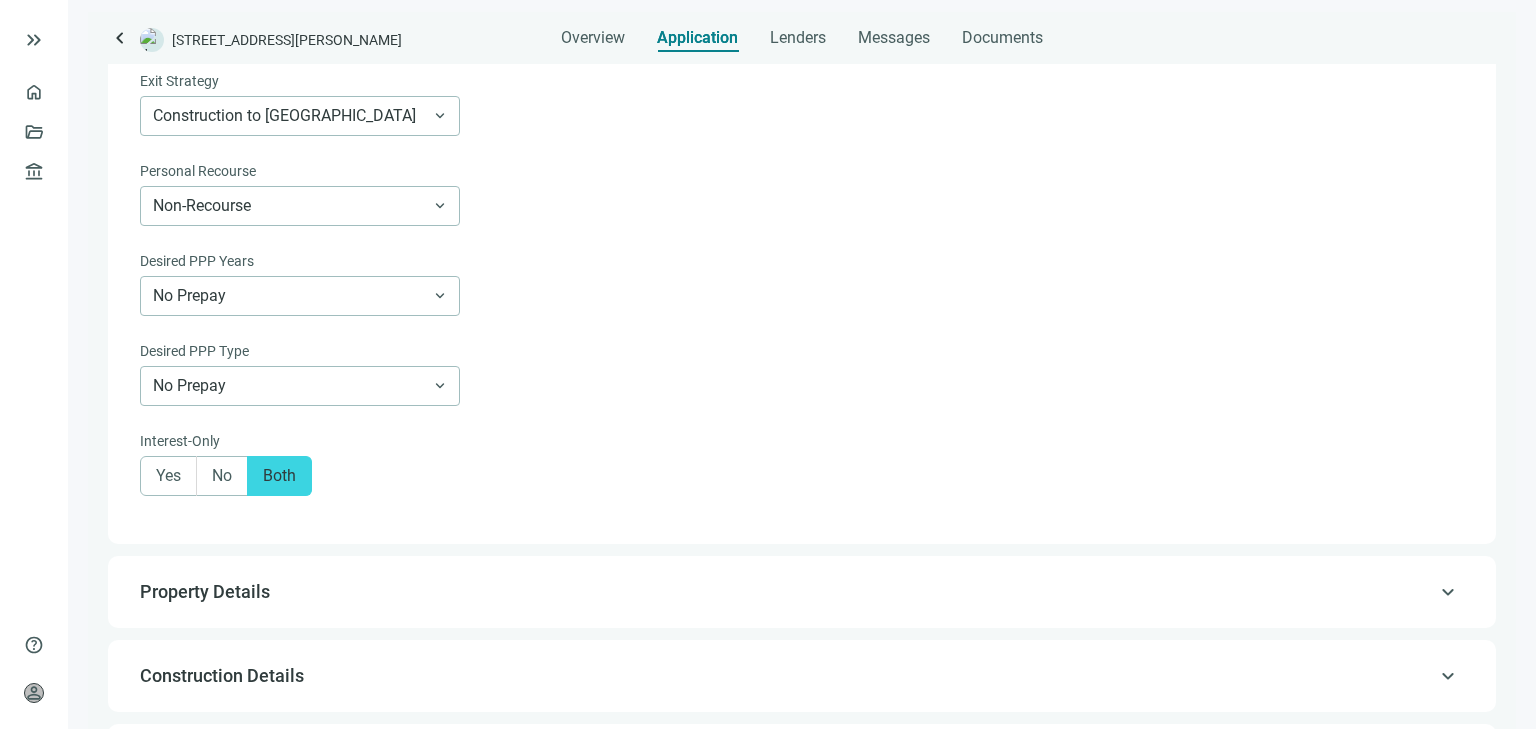 scroll, scrollTop: 1404, scrollLeft: 0, axis: vertical 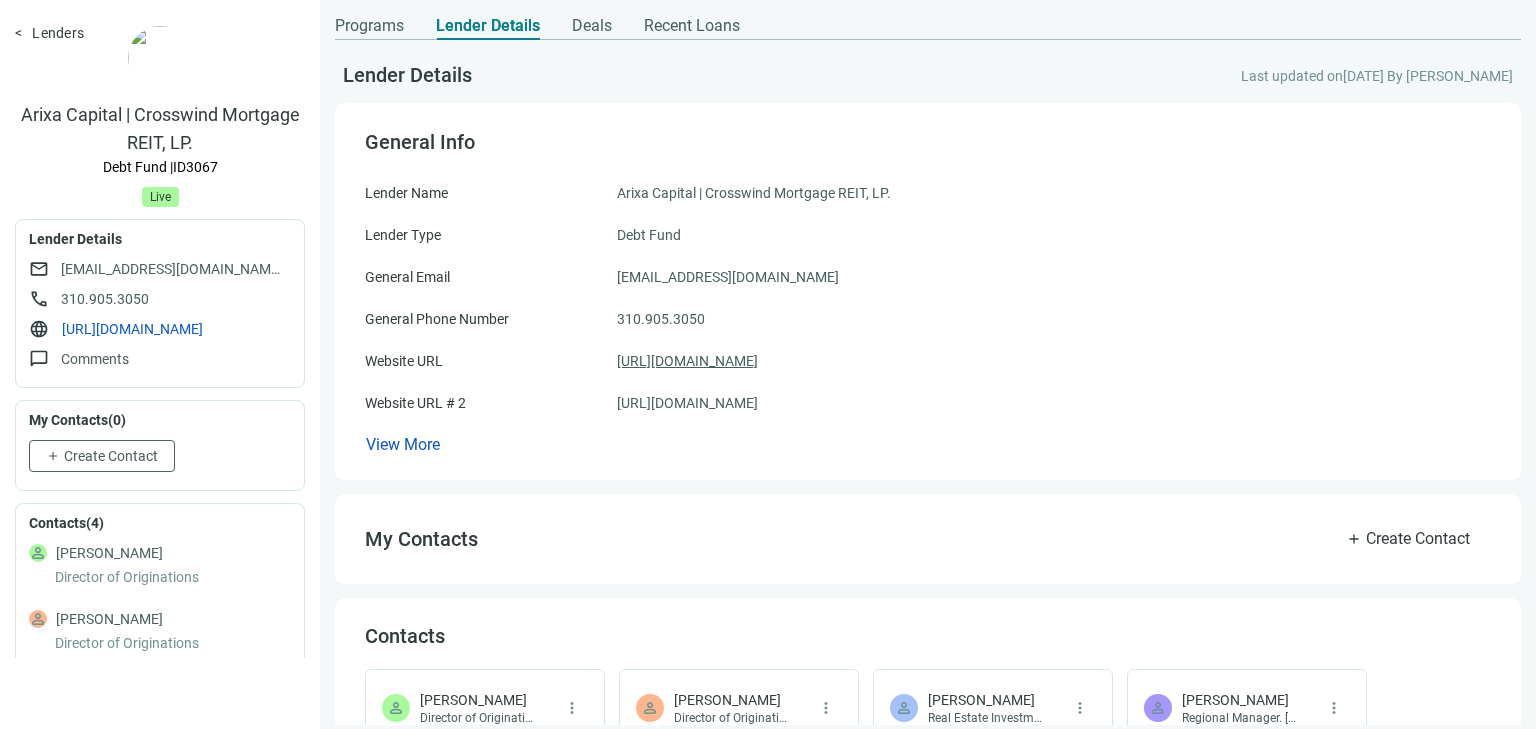 click on "https://arixacapital.com" at bounding box center [687, 361] 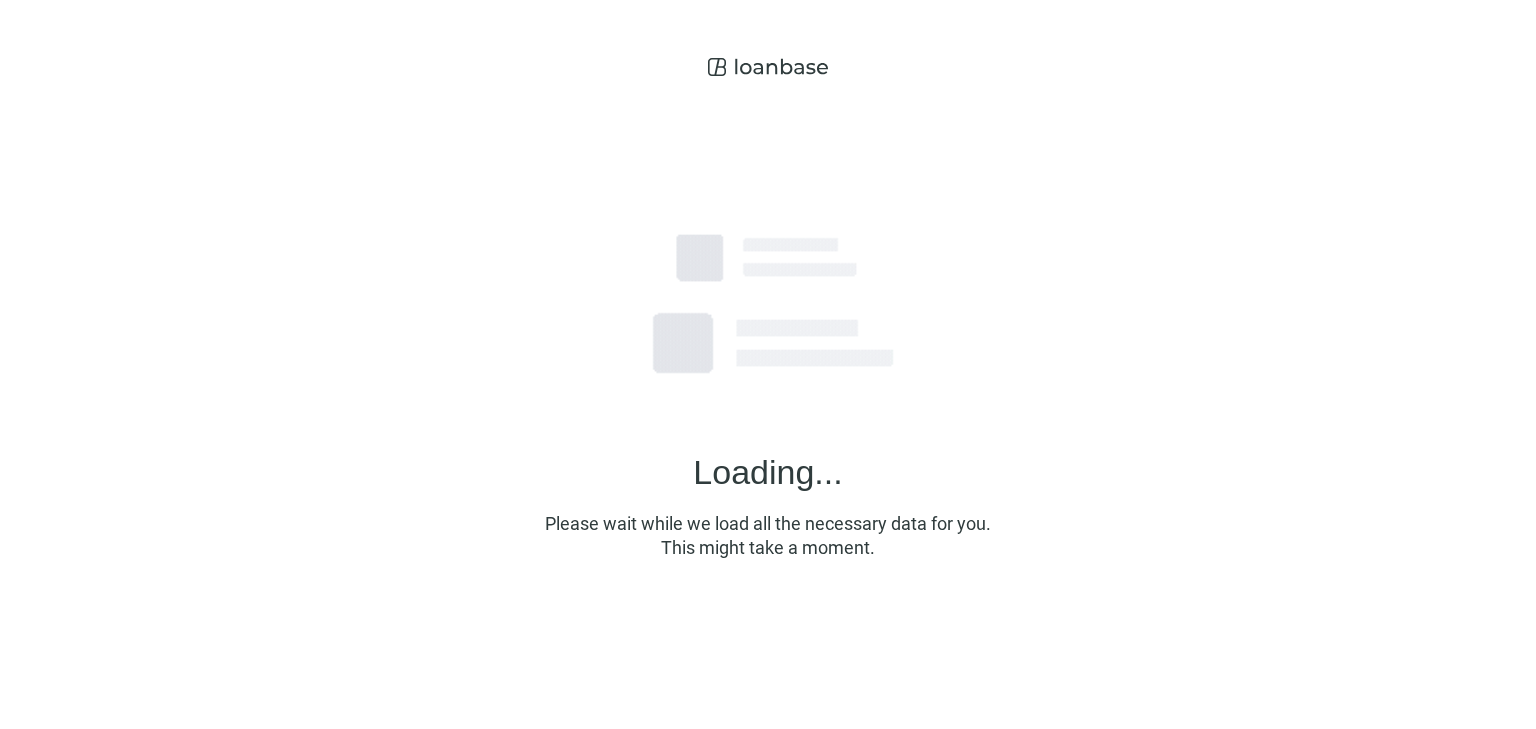 scroll, scrollTop: 0, scrollLeft: 0, axis: both 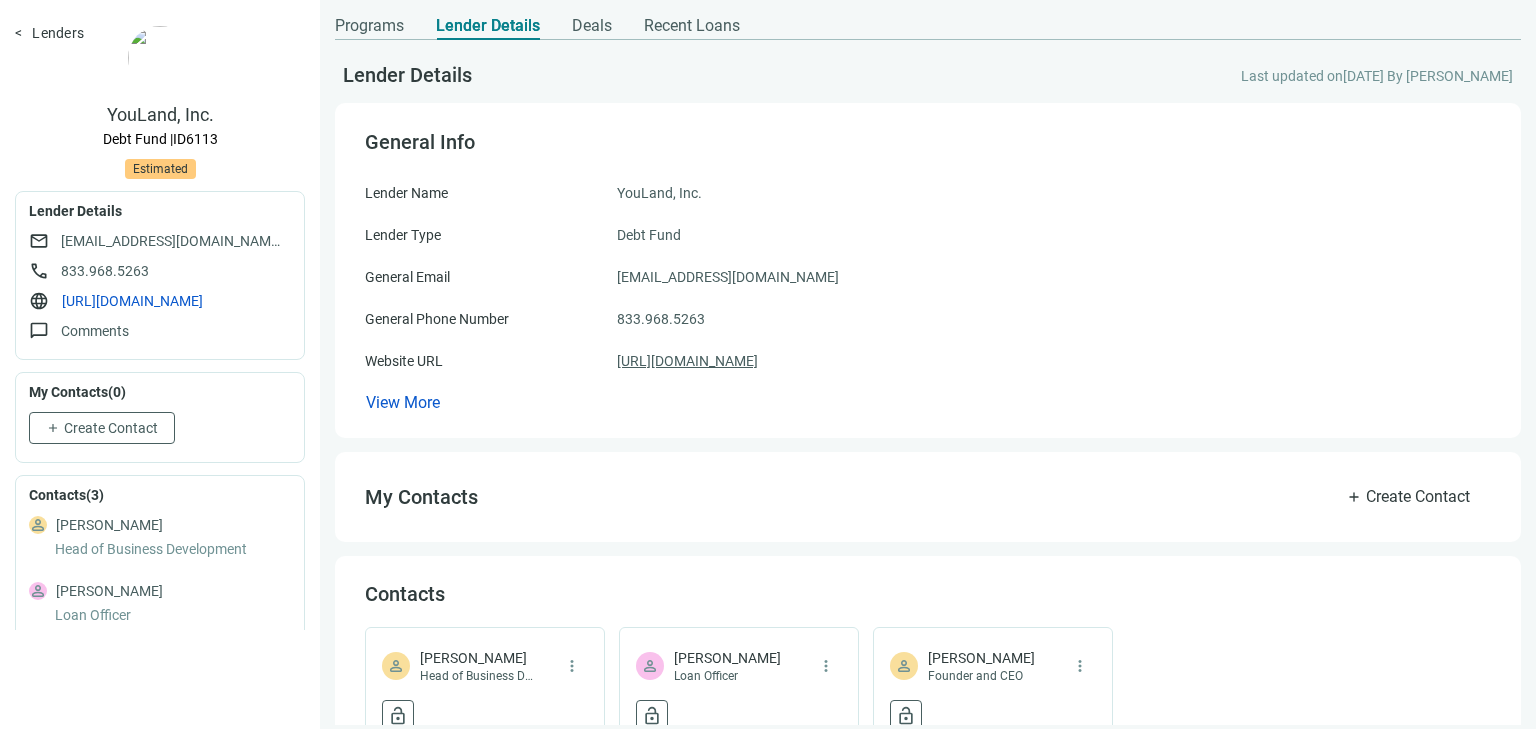 click on "https://youland.com/" at bounding box center [687, 361] 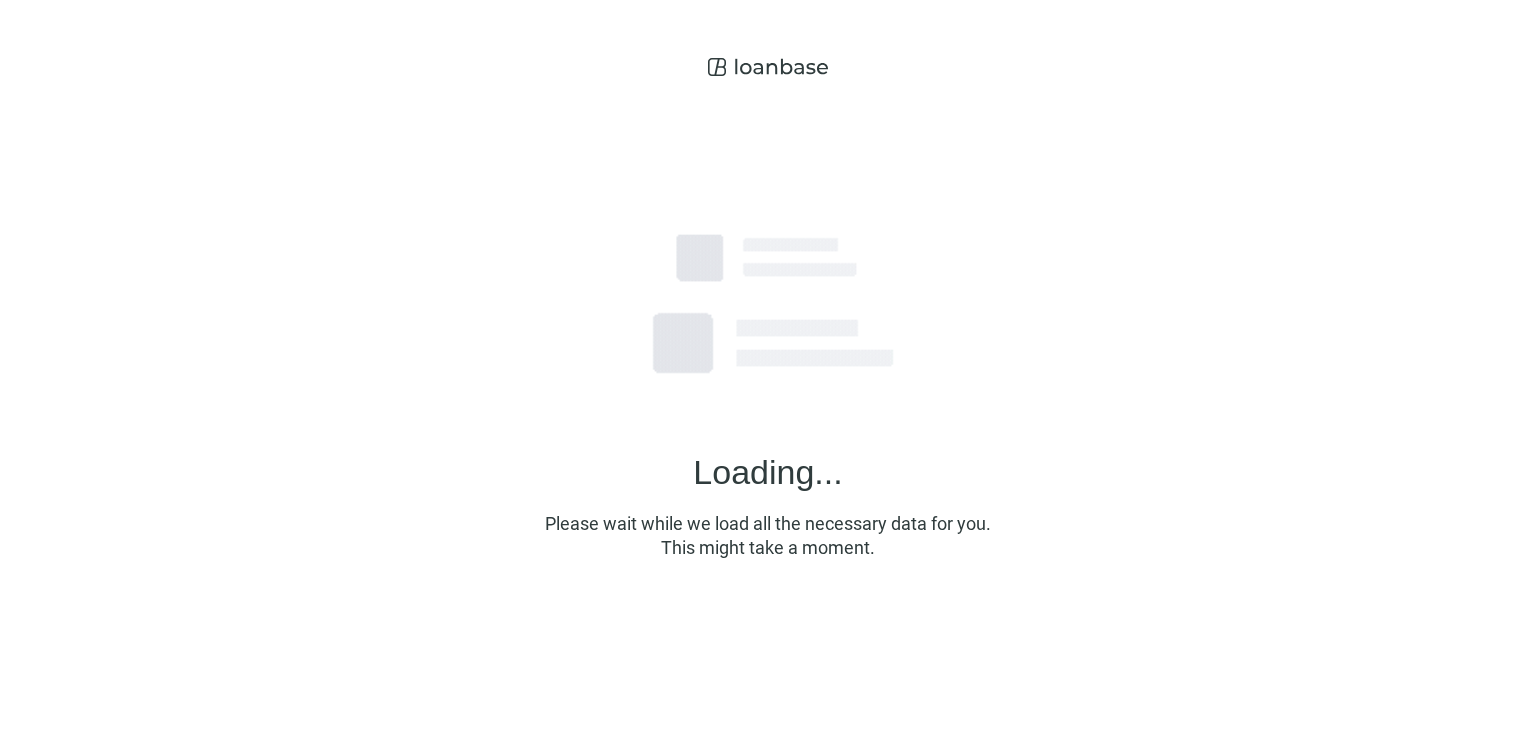 scroll, scrollTop: 0, scrollLeft: 0, axis: both 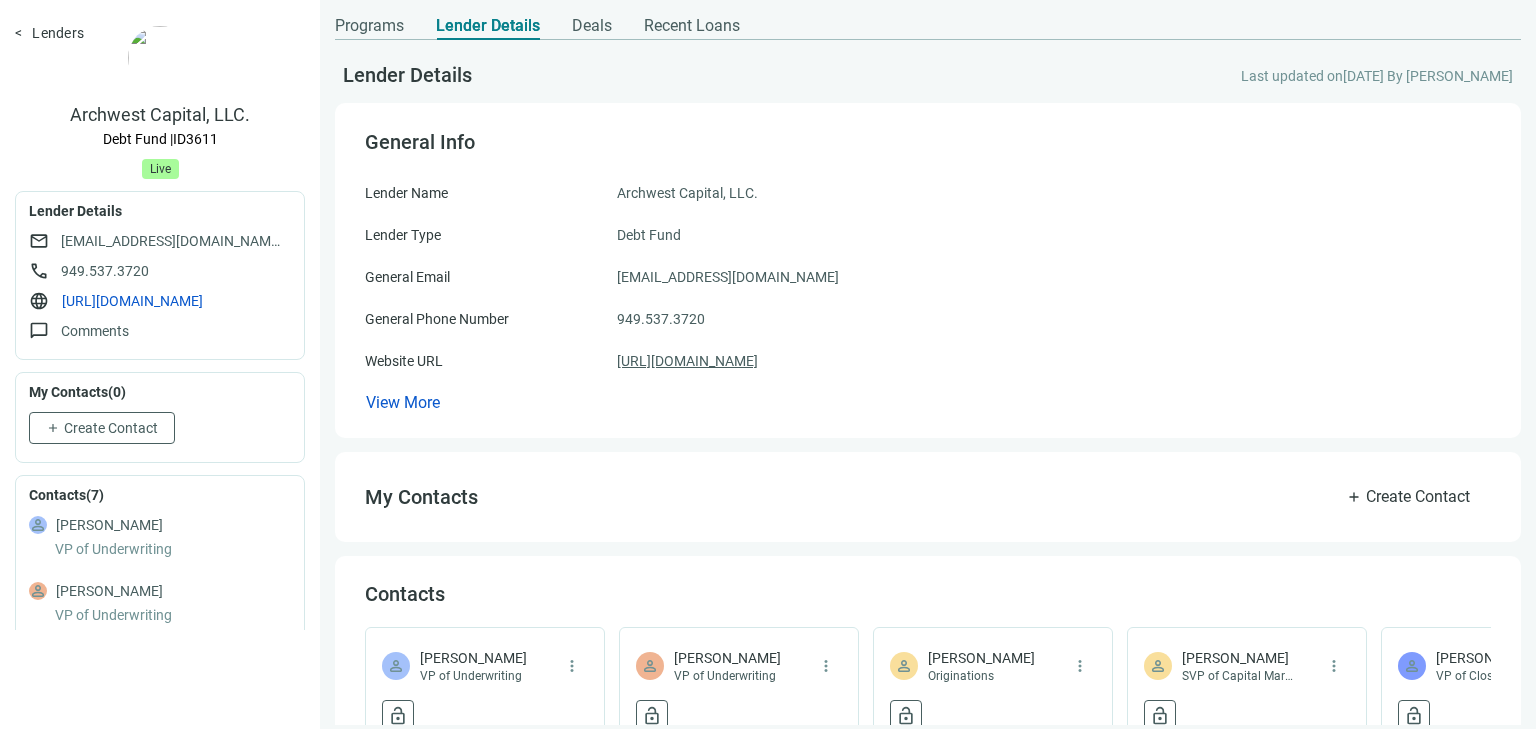 click on "https://archwestcapital.com" at bounding box center [687, 361] 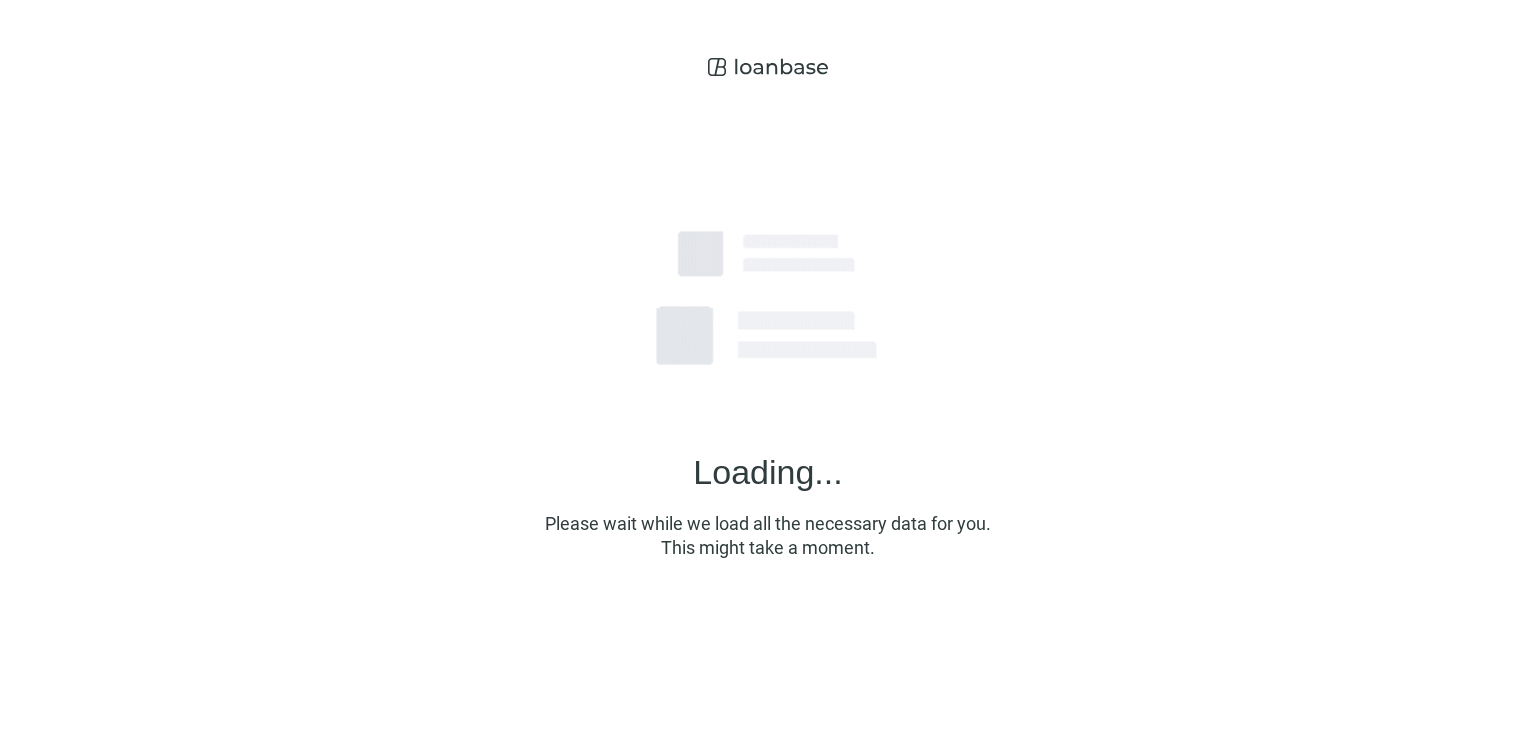 scroll, scrollTop: 0, scrollLeft: 0, axis: both 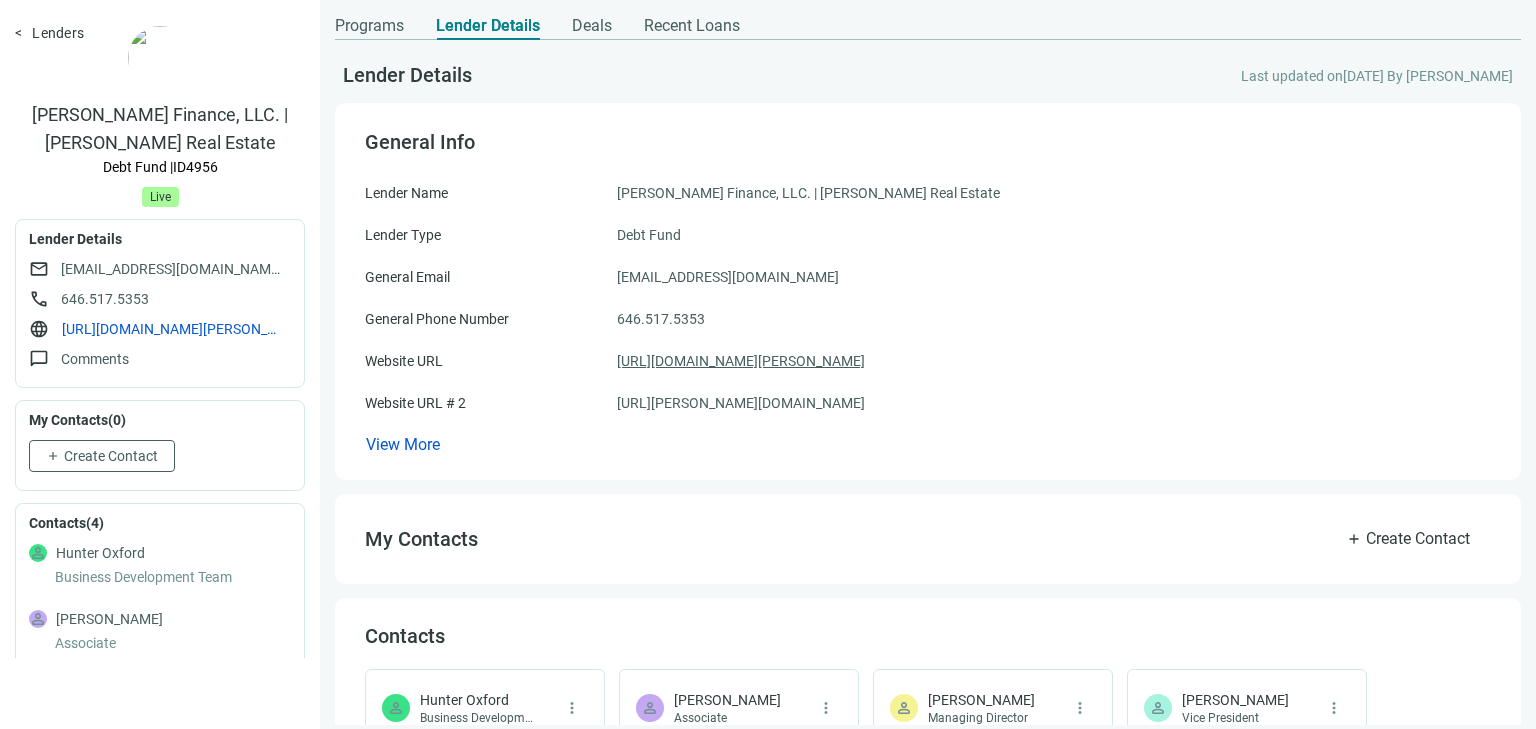 click on "[URL][DOMAIN_NAME][PERSON_NAME]" at bounding box center [741, 361] 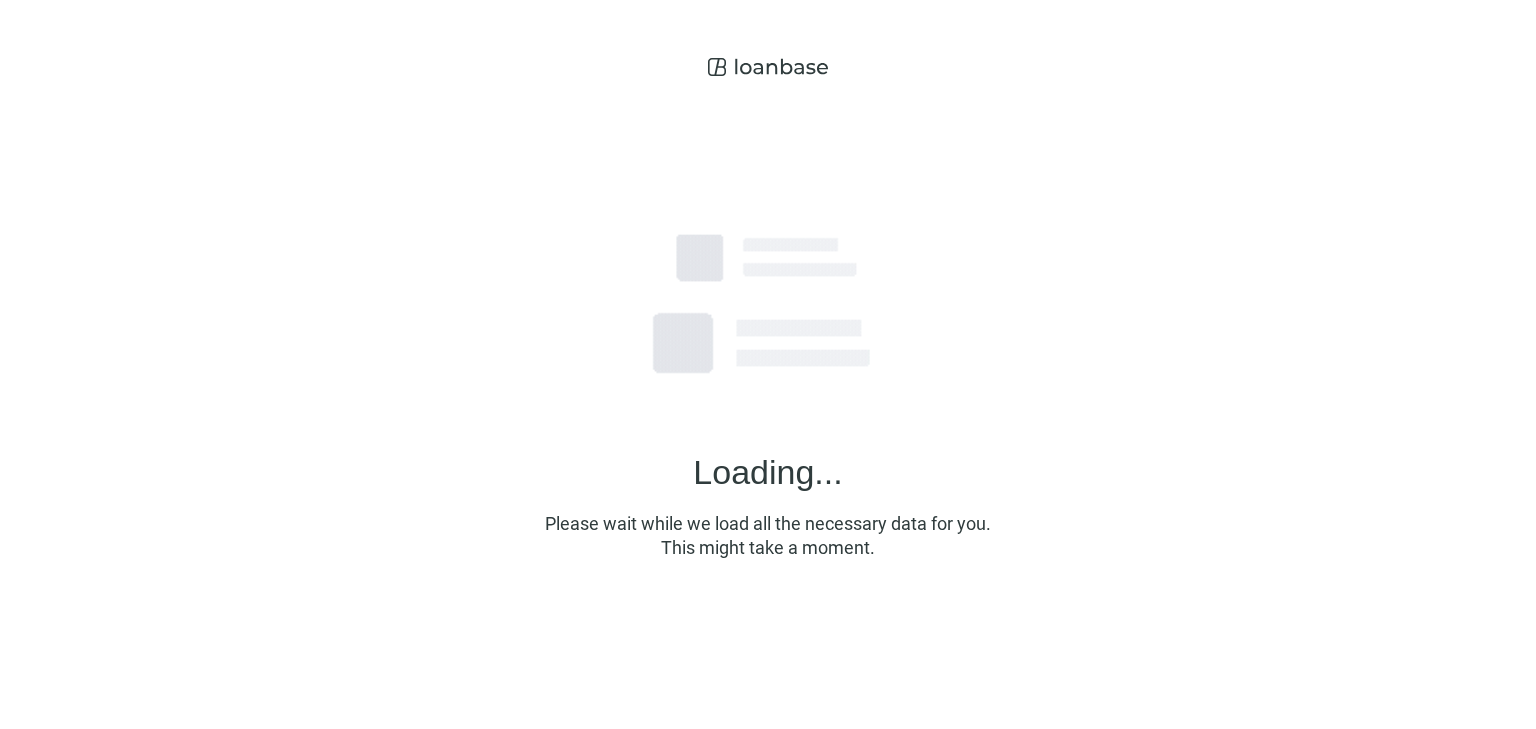 scroll, scrollTop: 0, scrollLeft: 0, axis: both 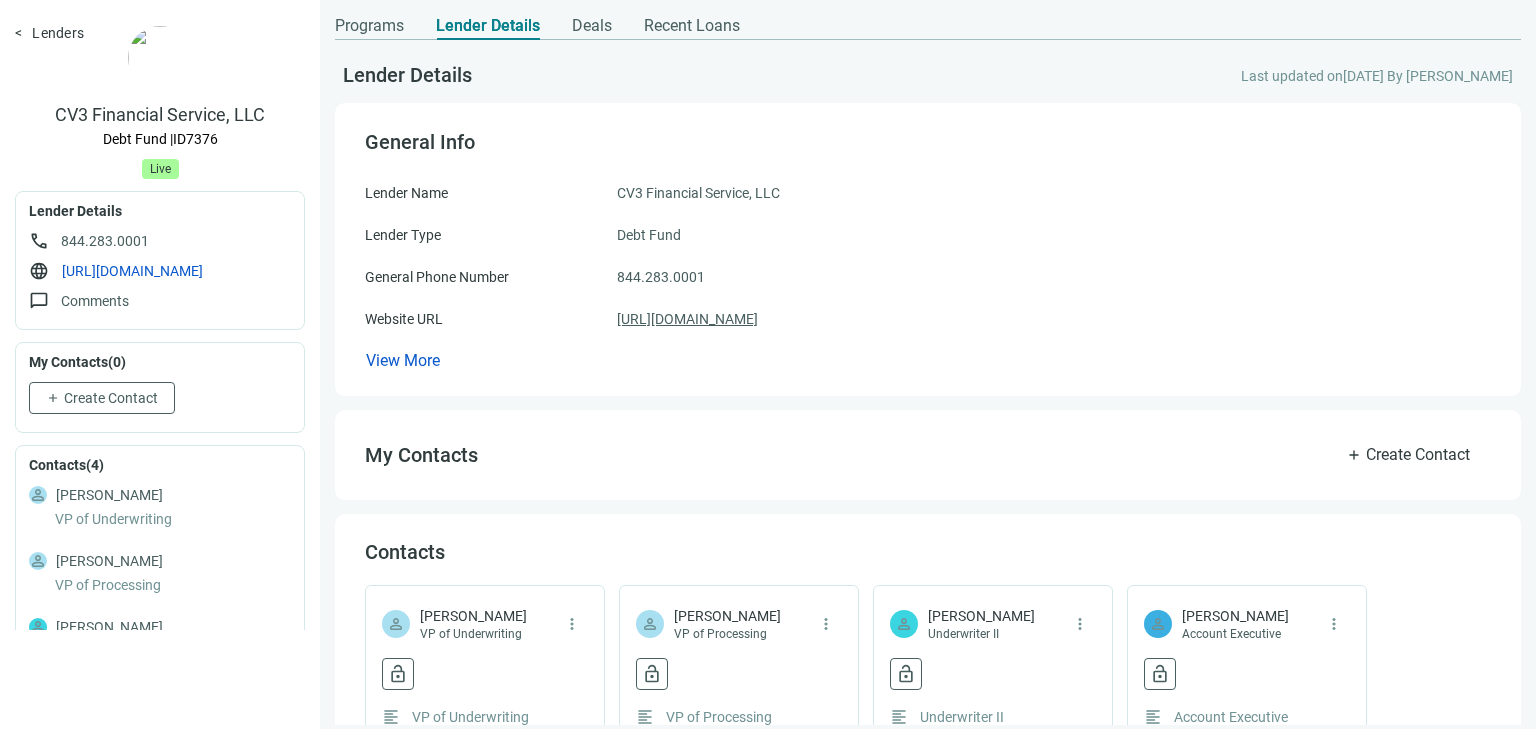 click on "https://cv3financial.com/" at bounding box center [687, 319] 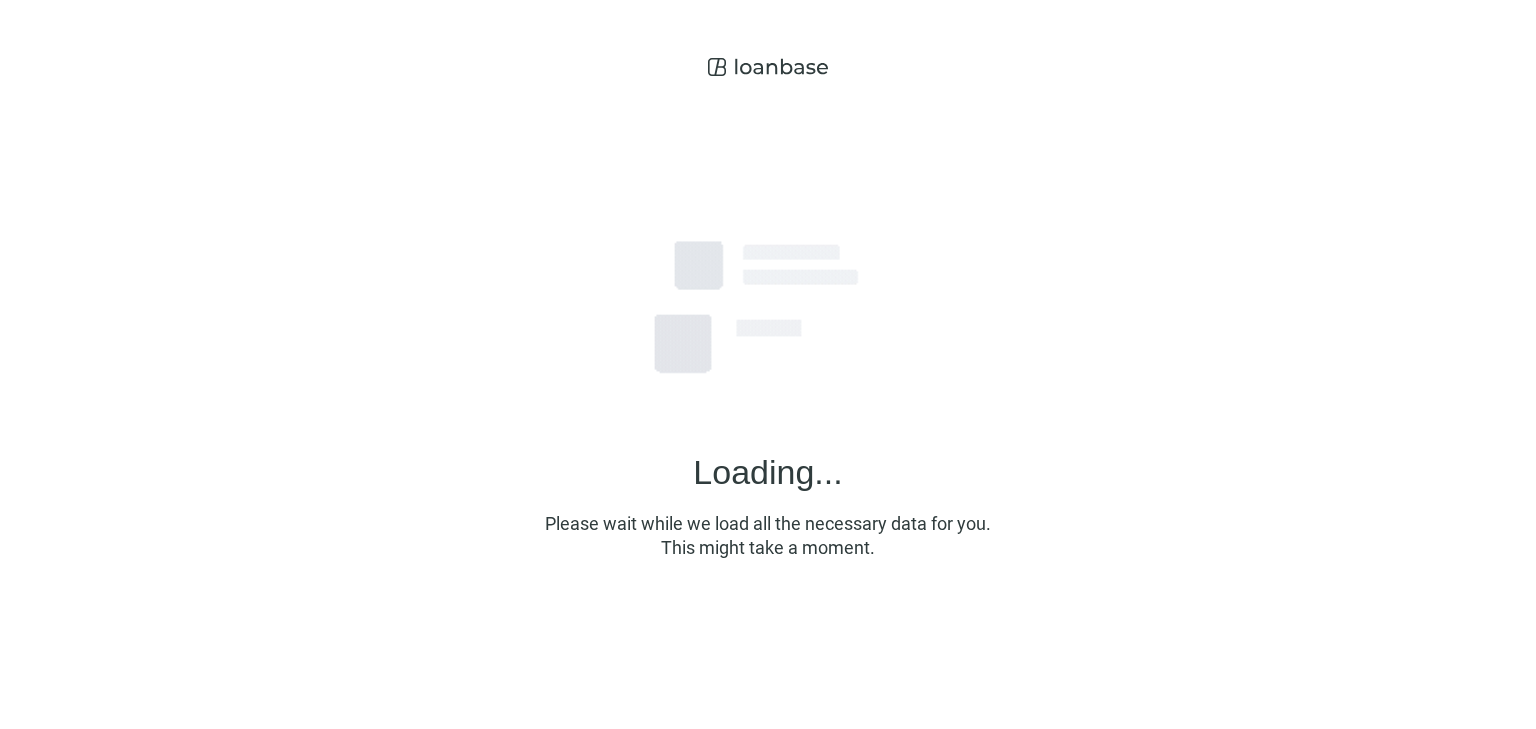 scroll, scrollTop: 0, scrollLeft: 0, axis: both 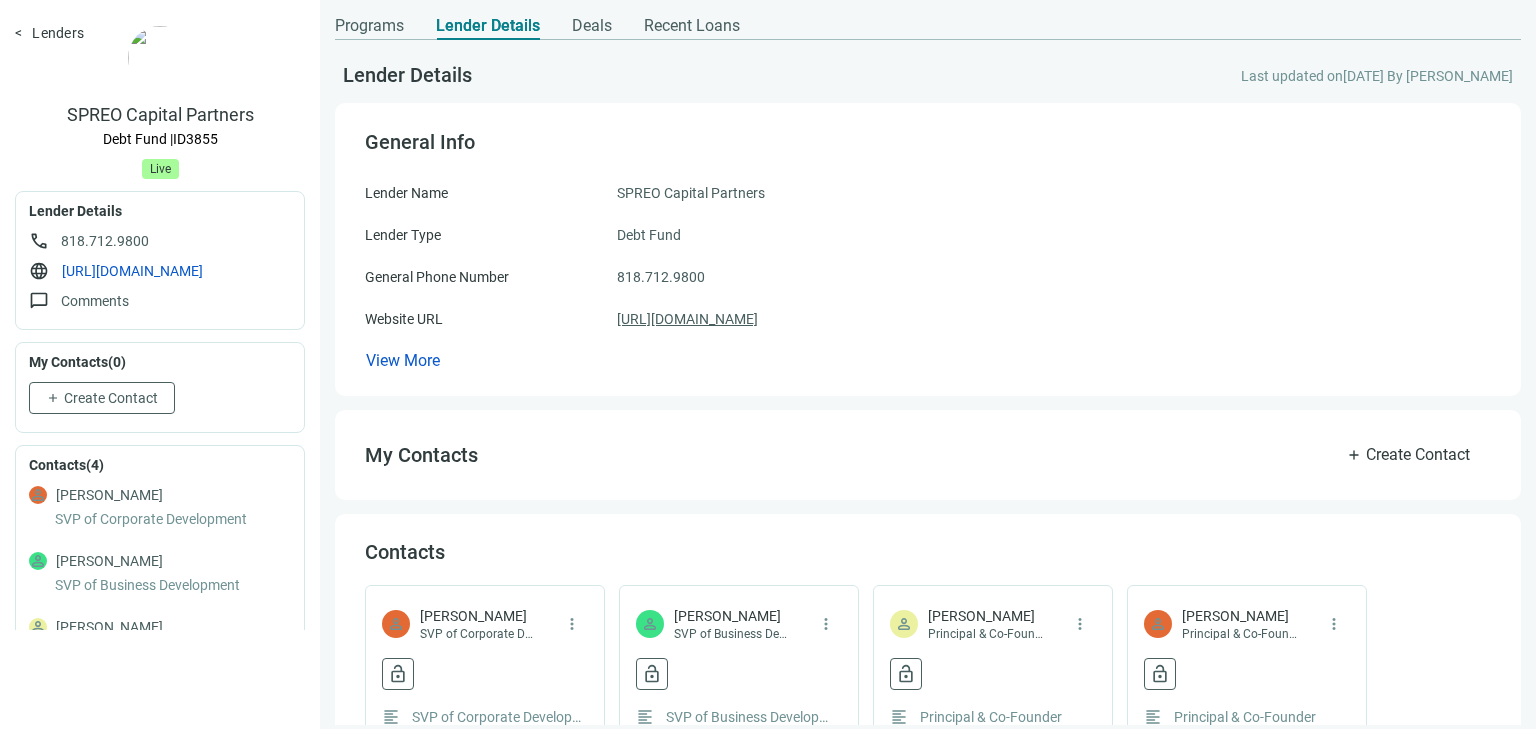 click on "https://www.spreocapitalpartners.com/" at bounding box center [687, 319] 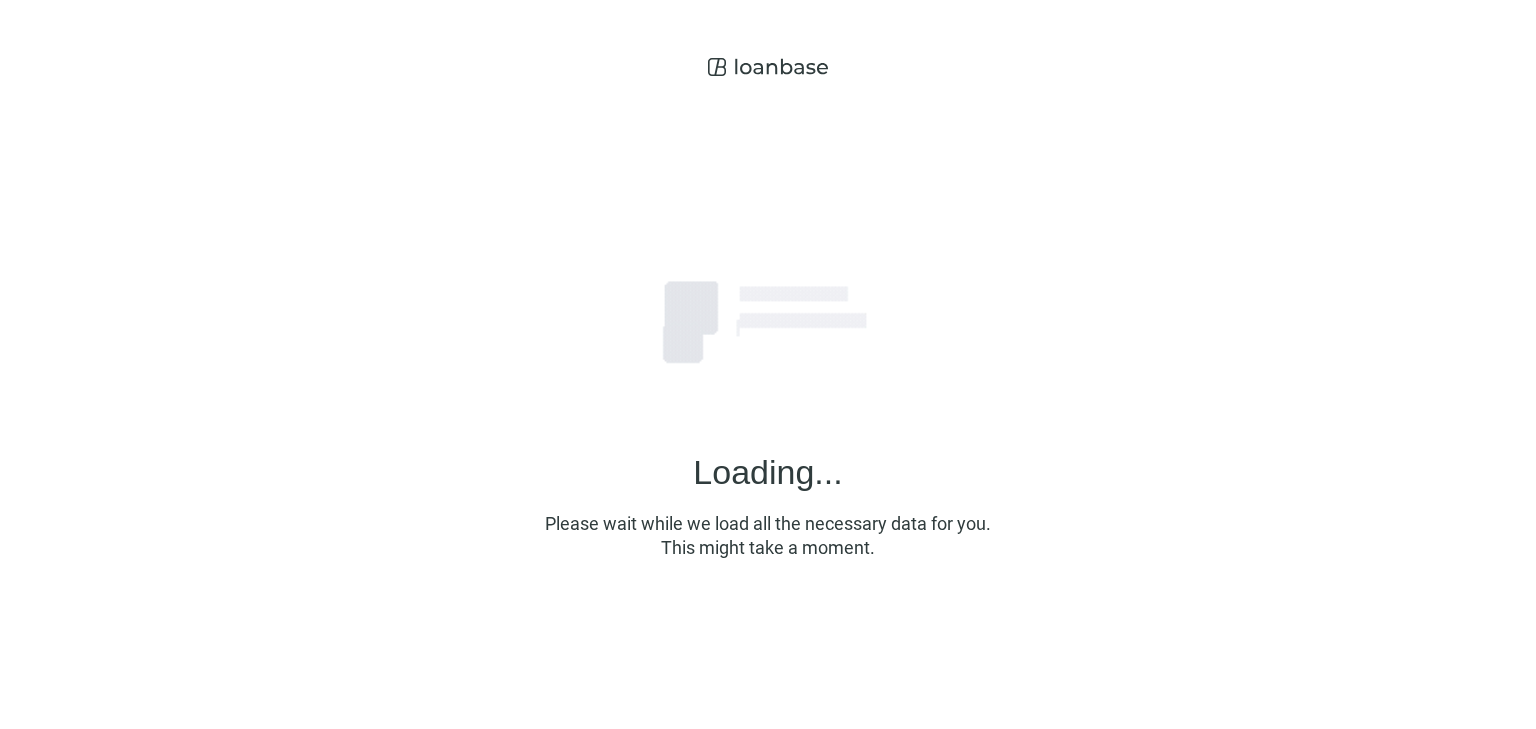 scroll, scrollTop: 0, scrollLeft: 0, axis: both 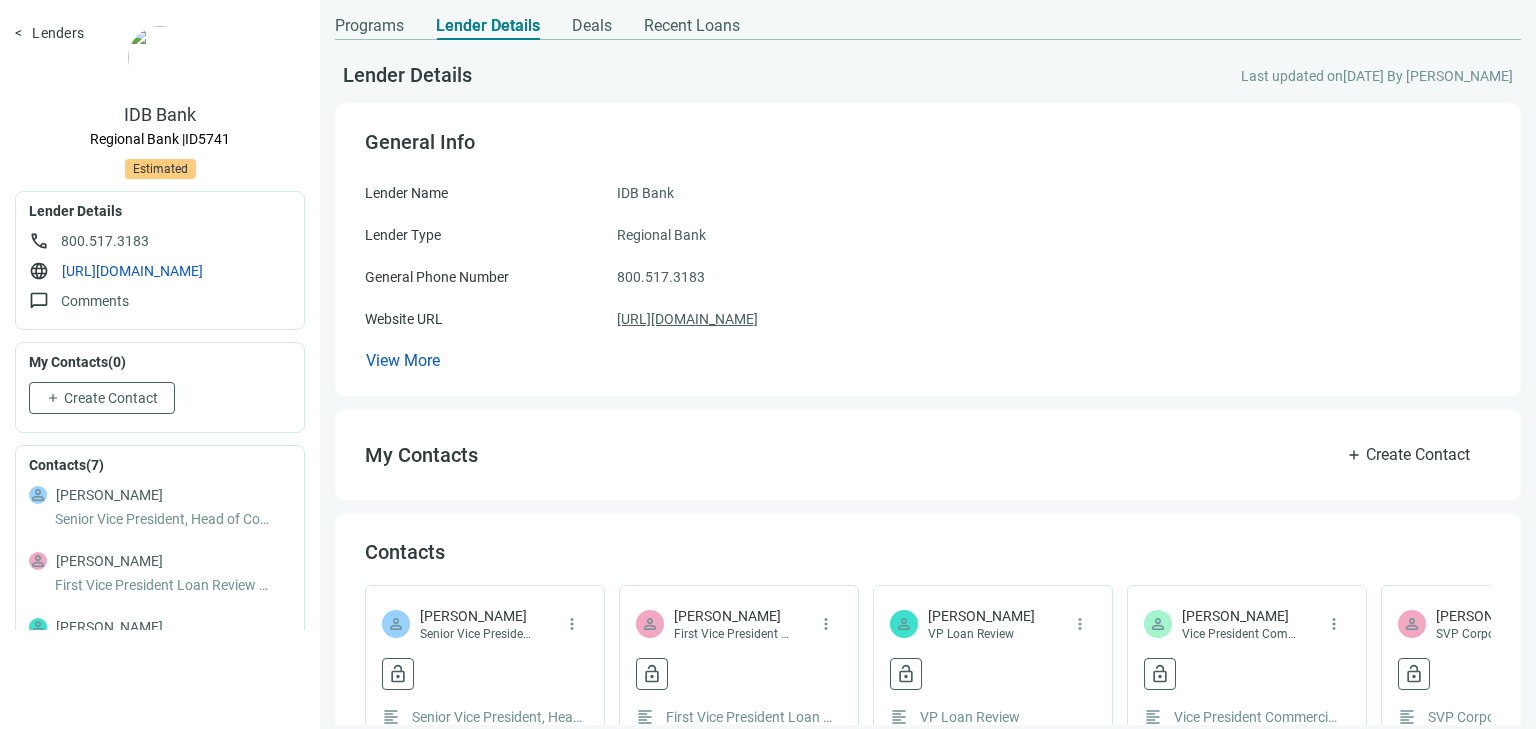 click on "https://www.idbny.com/" at bounding box center [687, 319] 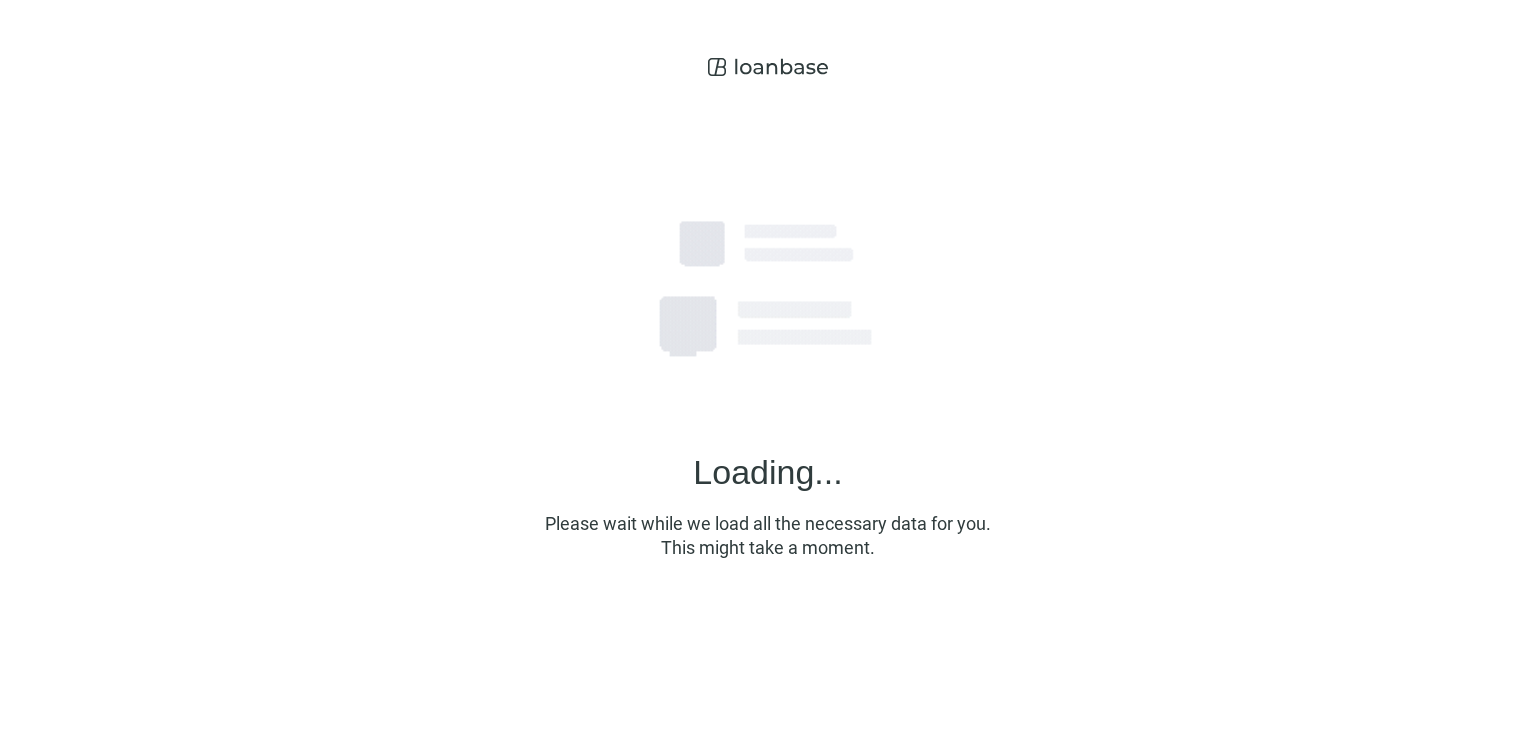 scroll, scrollTop: 0, scrollLeft: 0, axis: both 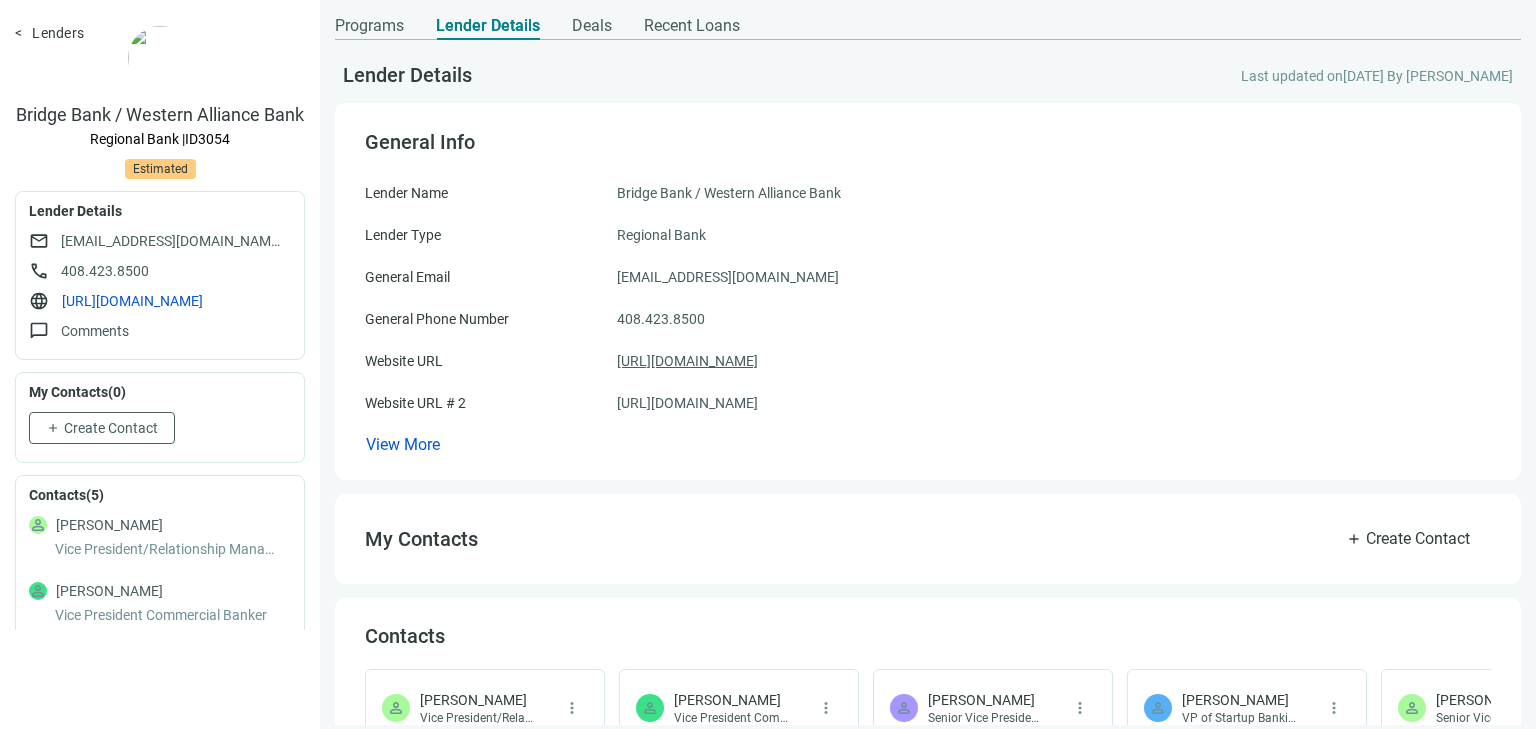 click on "https://bridgebank.com" at bounding box center [687, 361] 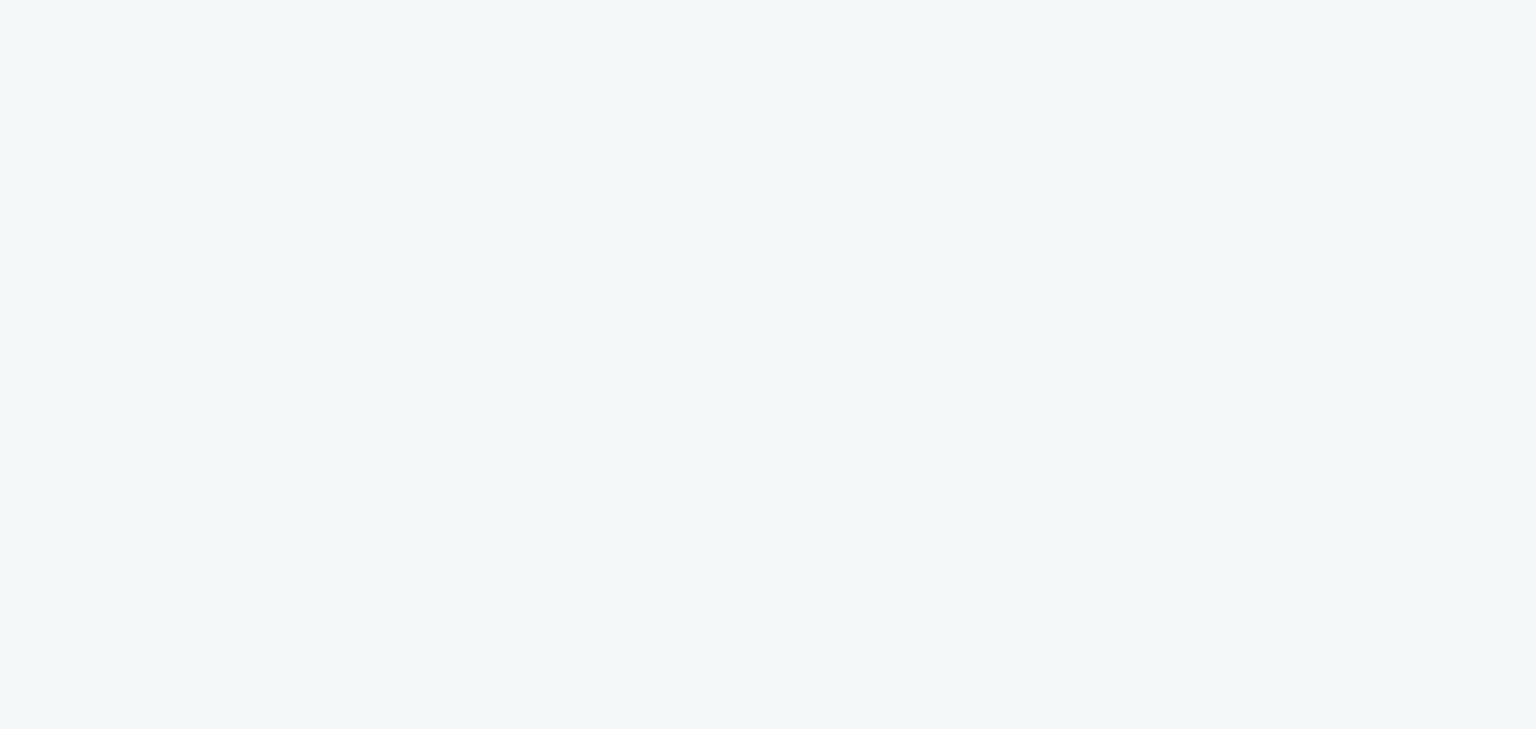 scroll, scrollTop: 0, scrollLeft: 0, axis: both 